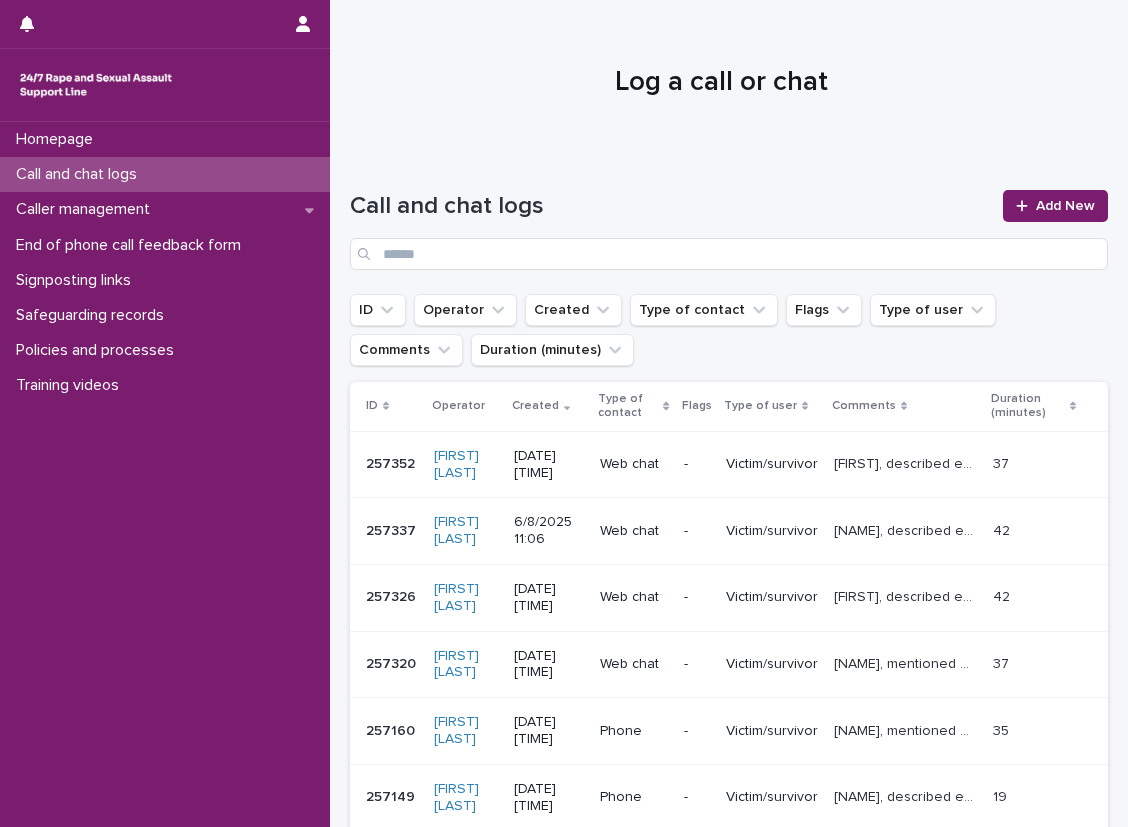 scroll, scrollTop: 0, scrollLeft: 0, axis: both 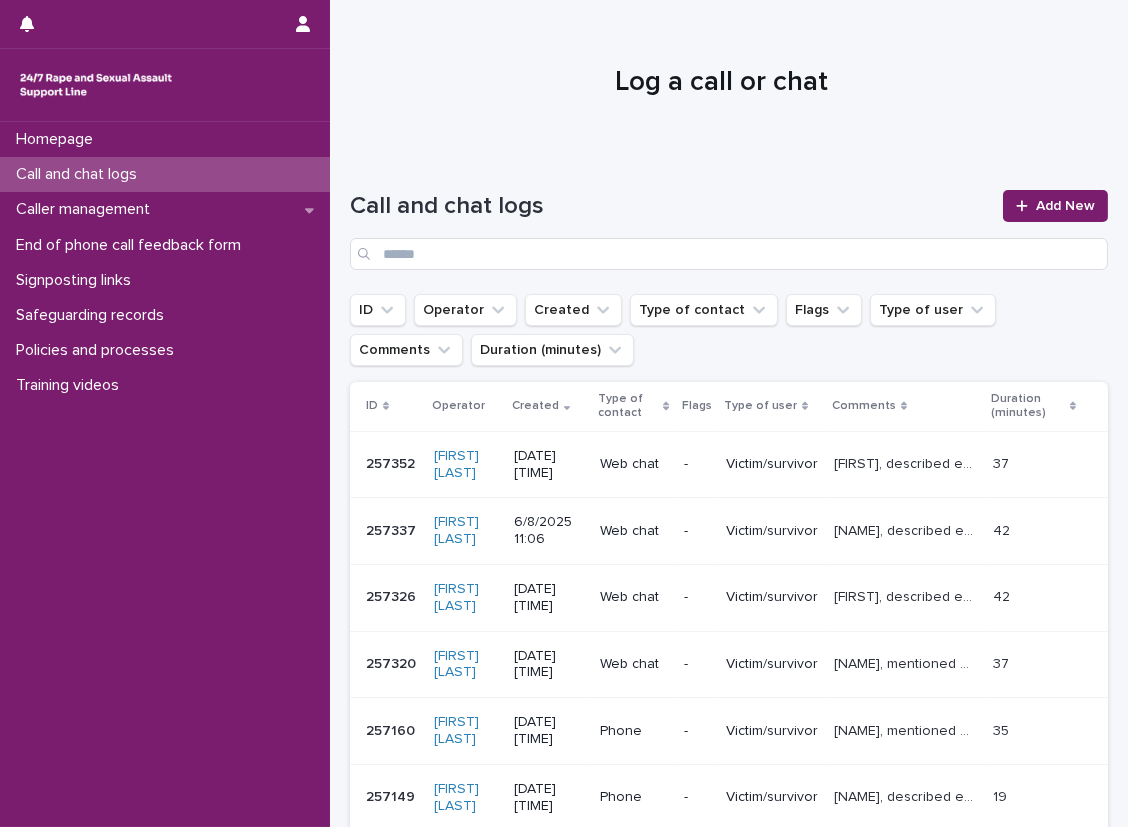 click on "Loading... Saving… Loading... Saving… Call and chat logs Add New ID Operator Created Type of contact Flags Type of user Comments Duration (minutes) ID Operator Created Type of contact Flags Type of user Comments Duration (minutes) 257352 257352   [FIRST] [LAST]   6/8/2025 11:53 Web chat - Victim/survivor [FIRST], described experiencing sexual violence perpetrated by a colleague, explored thoughts and feelings and operator gave emotional support, mentioned coping strategies.  [FIRST], described experiencing sexual violence perpetrated by a colleague, explored thoughts and feelings and operator gave emotional support, mentioned coping strategies.    37 37   257337 257337   [FIRST] [LAST]   6/8/2025 11:06 Web chat - Victim/survivor [FIRST], described experiencing sexual violence perpetrated by an ex, explored thoughts and feelings and operator gave emotional support, talked about reporting and healing.    42 42   257326 257326   [FIRST] [LAST]   6/8/2025 10:00 Web chat - Victim/survivor   42 42   257320 257320" at bounding box center (729, 709) 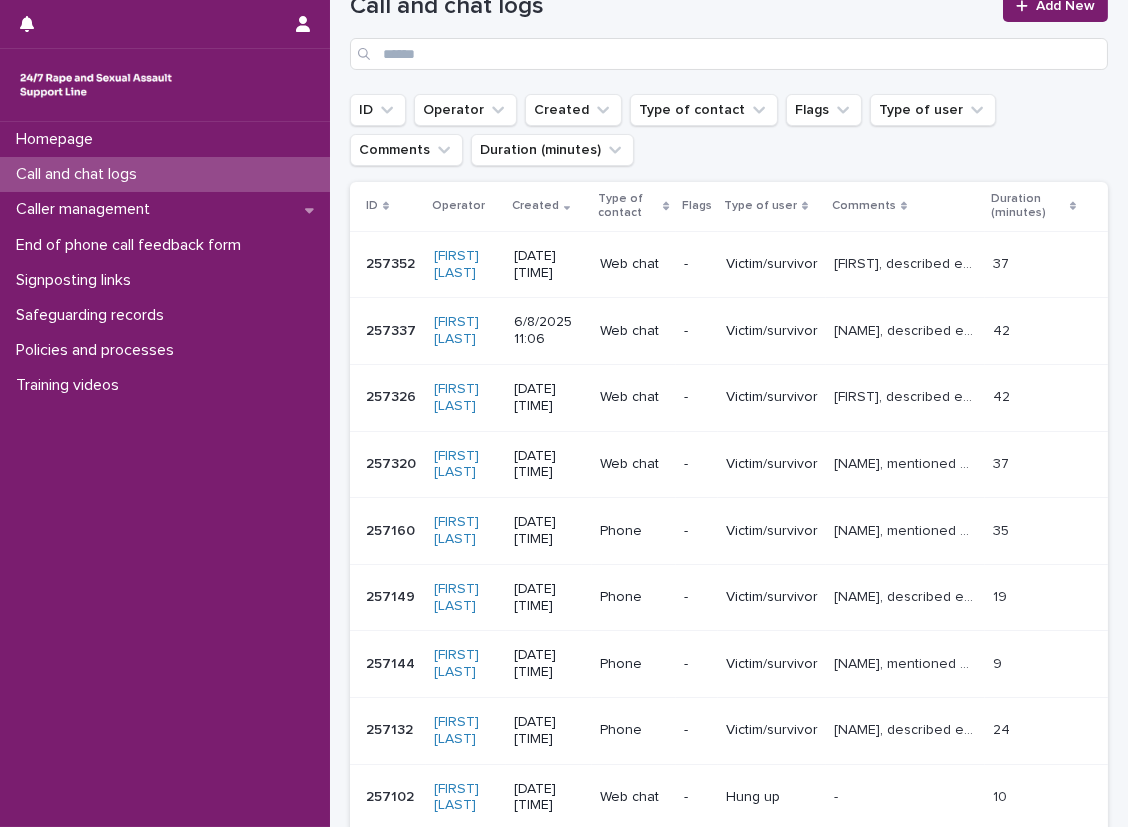 scroll, scrollTop: 300, scrollLeft: 0, axis: vertical 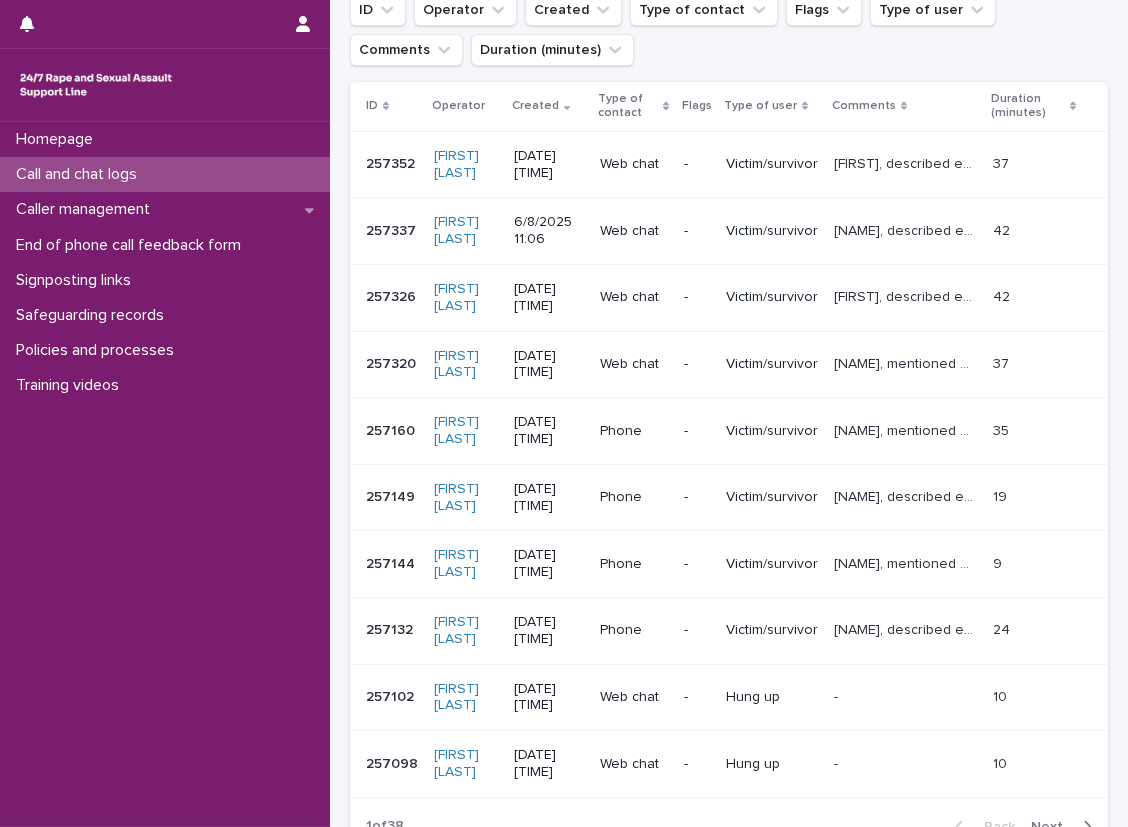 click on "Loading... Saving… Loading... Saving… Call and chat logs Add New ID Operator Created Type of contact Flags Type of user Comments Duration (minutes) ID Operator Created Type of contact Flags Type of user Comments Duration (minutes) 257352 257352   [FIRST] [LAST]   6/8/2025 11:53 Web chat - Victim/survivor [FIRST], described experiencing sexual violence perpetrated by a colleague, explored thoughts and feelings and operator gave emotional support, mentioned coping strategies.  [FIRST], described experiencing sexual violence perpetrated by a colleague, explored thoughts and feelings and operator gave emotional support, mentioned coping strategies.    37 37   257337 257337   [FIRST] [LAST]   6/8/2025 11:06 Web chat - Victim/survivor [FIRST], described experiencing sexual violence perpetrated by an ex, explored thoughts and feelings and operator gave emotional support, talked about reporting and healing.    42 42   257326 257326   [FIRST] [LAST]   6/8/2025 10:00 Web chat - Victim/survivor   42 42   257320 257320" at bounding box center (729, 384) 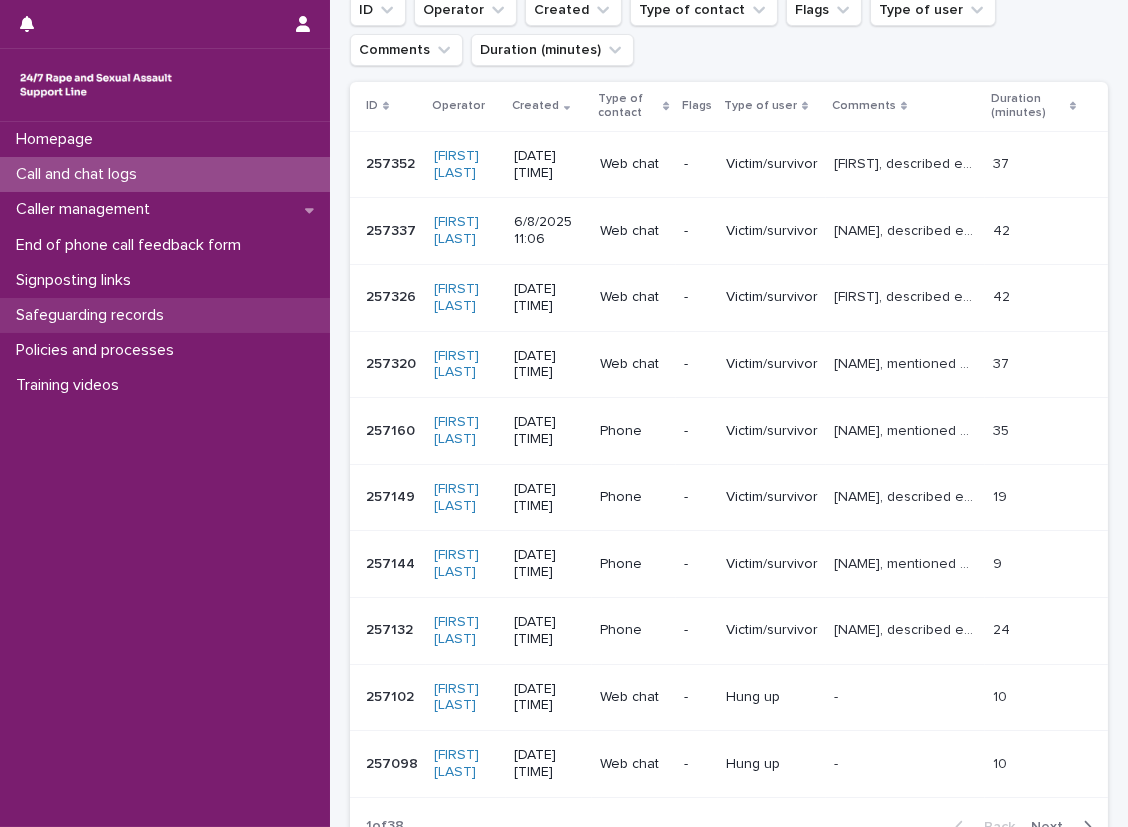 click on "Safeguarding records" at bounding box center (165, 315) 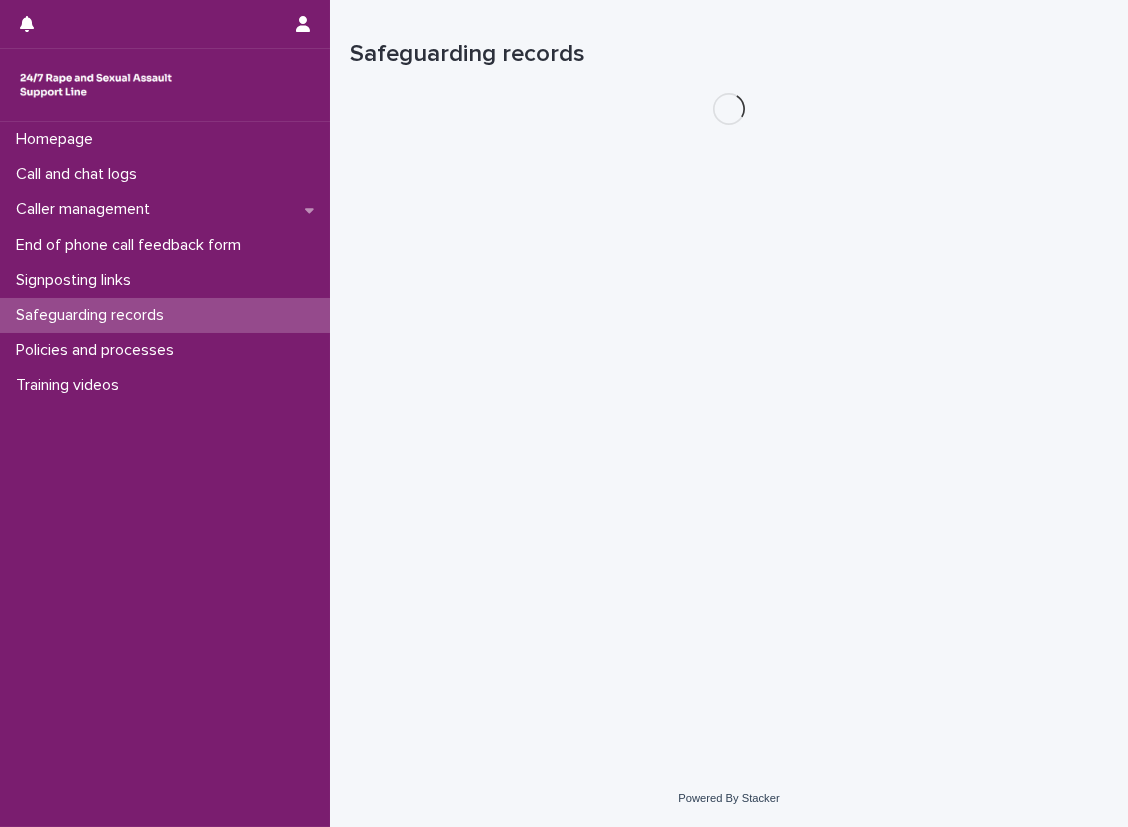 scroll, scrollTop: 0, scrollLeft: 0, axis: both 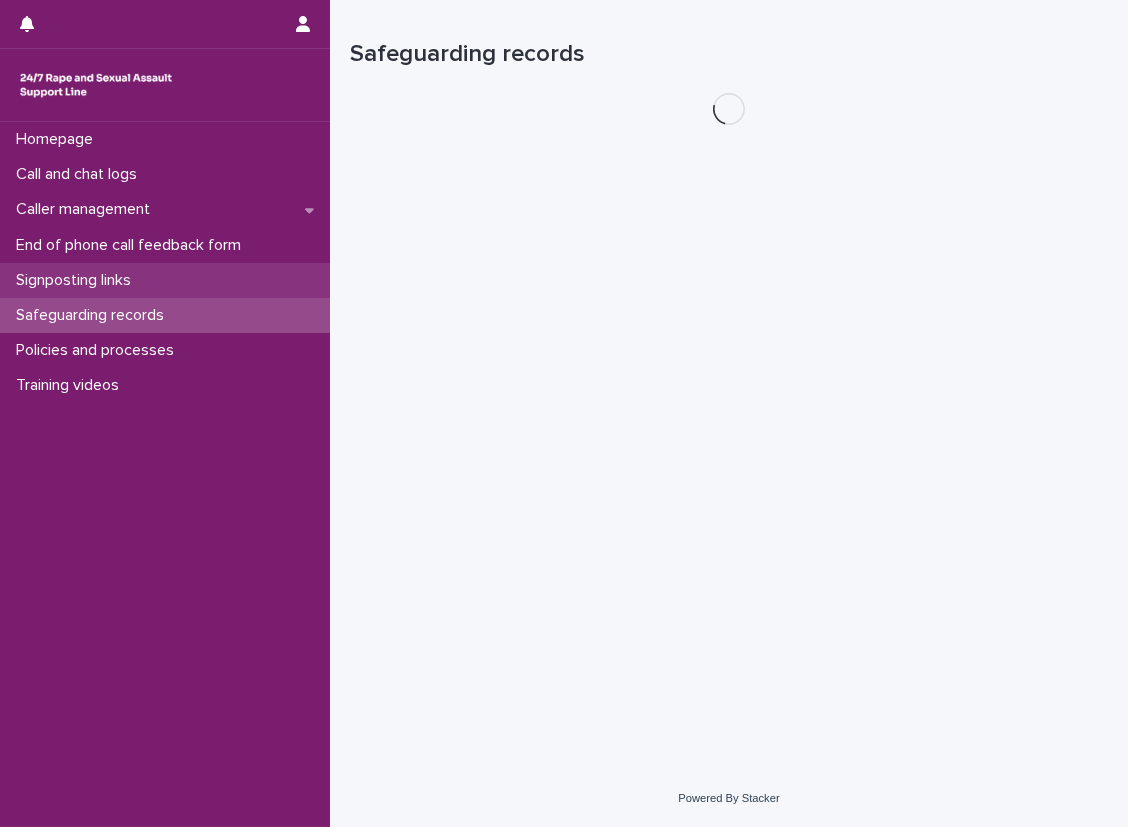 click on "Signposting links" at bounding box center [165, 280] 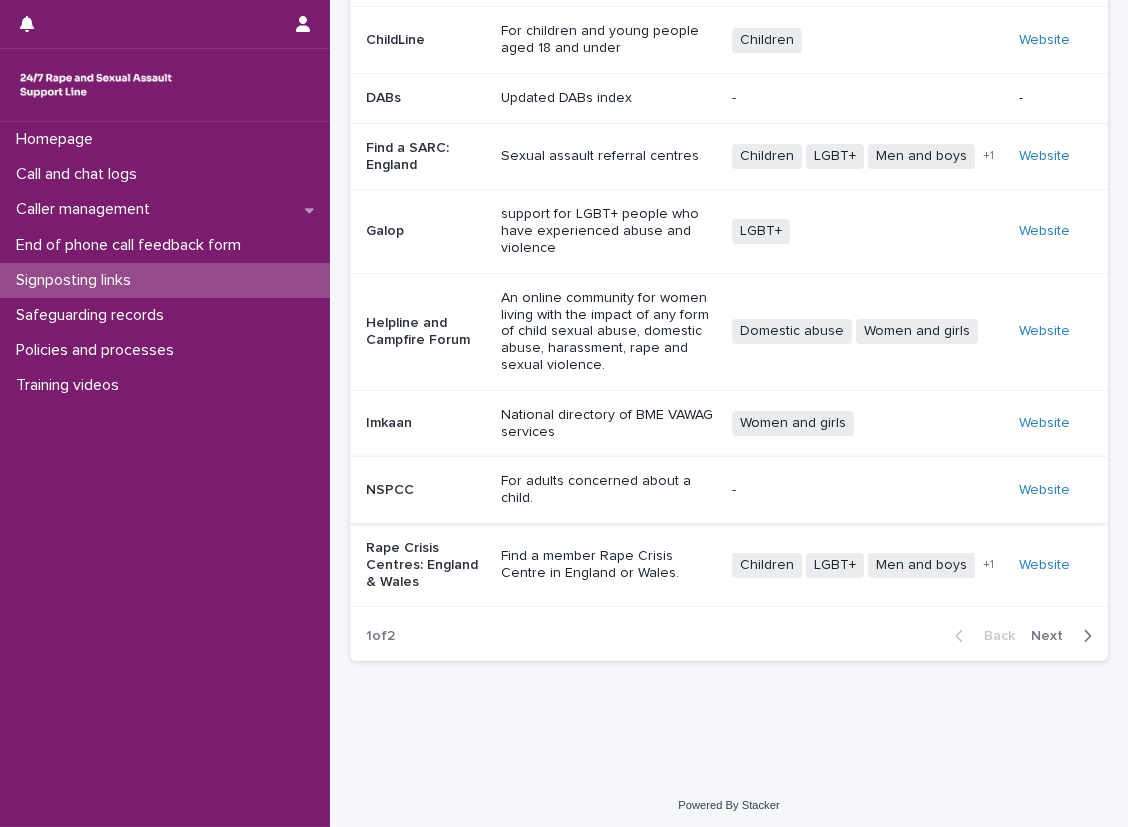 scroll, scrollTop: 354, scrollLeft: 0, axis: vertical 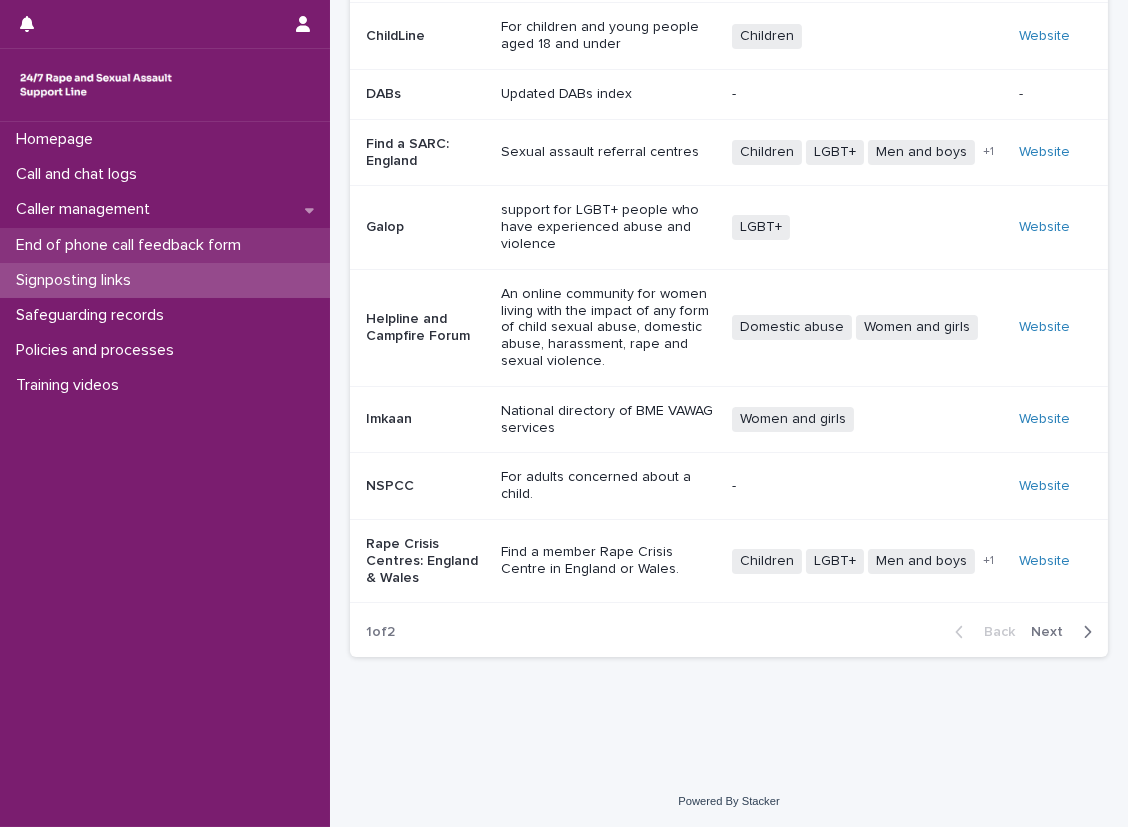 click on "End of phone call feedback form" at bounding box center [165, 245] 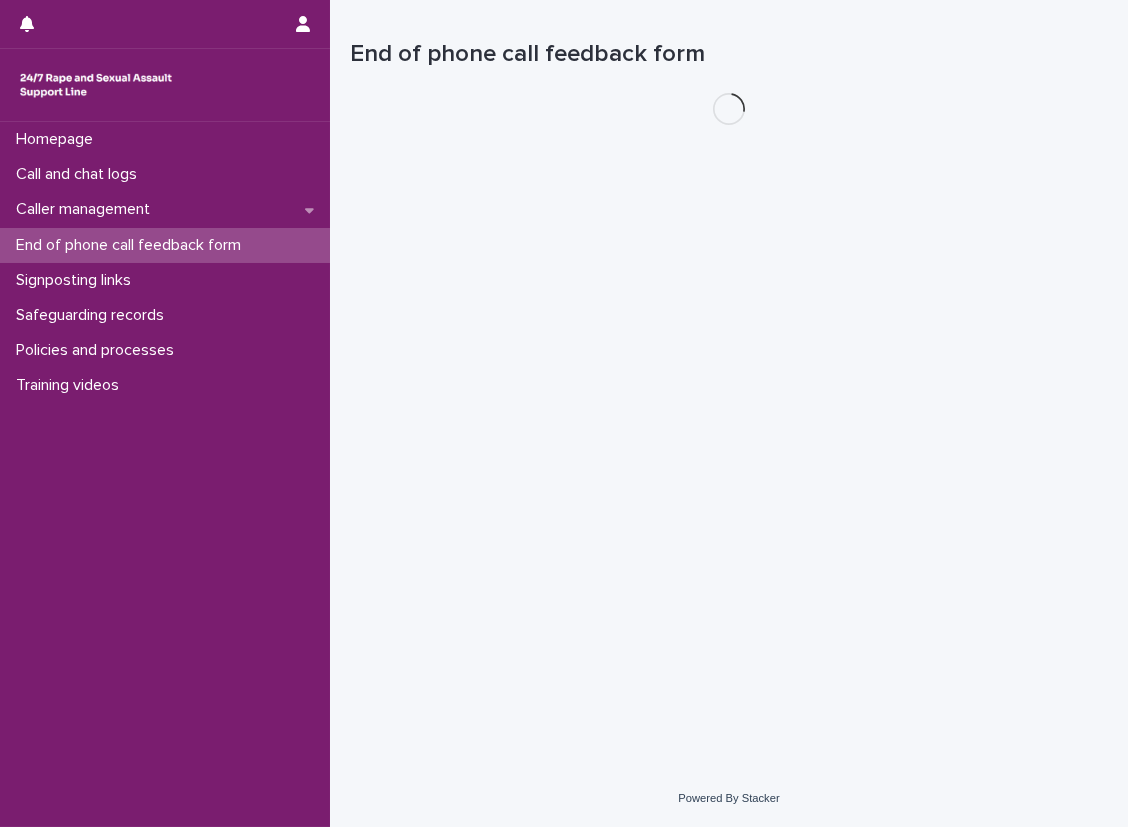 scroll, scrollTop: 0, scrollLeft: 0, axis: both 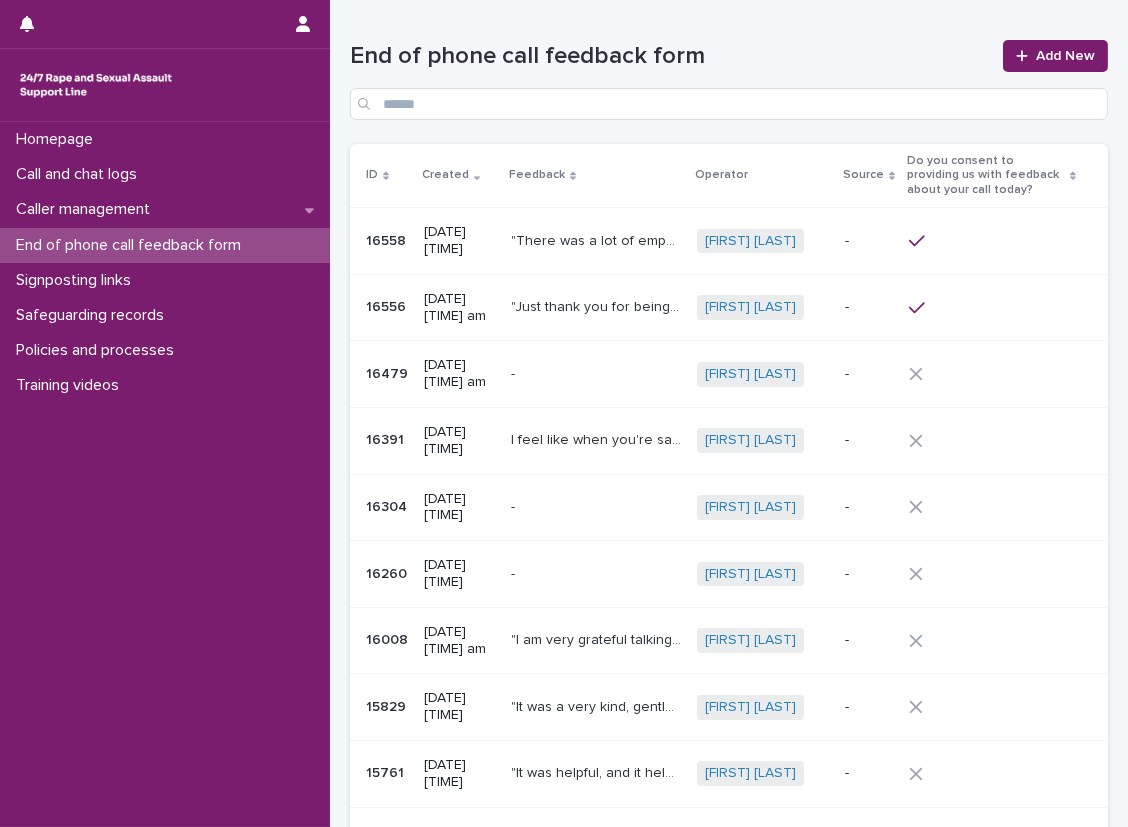 click on "End of phone call feedback form" at bounding box center (670, 56) 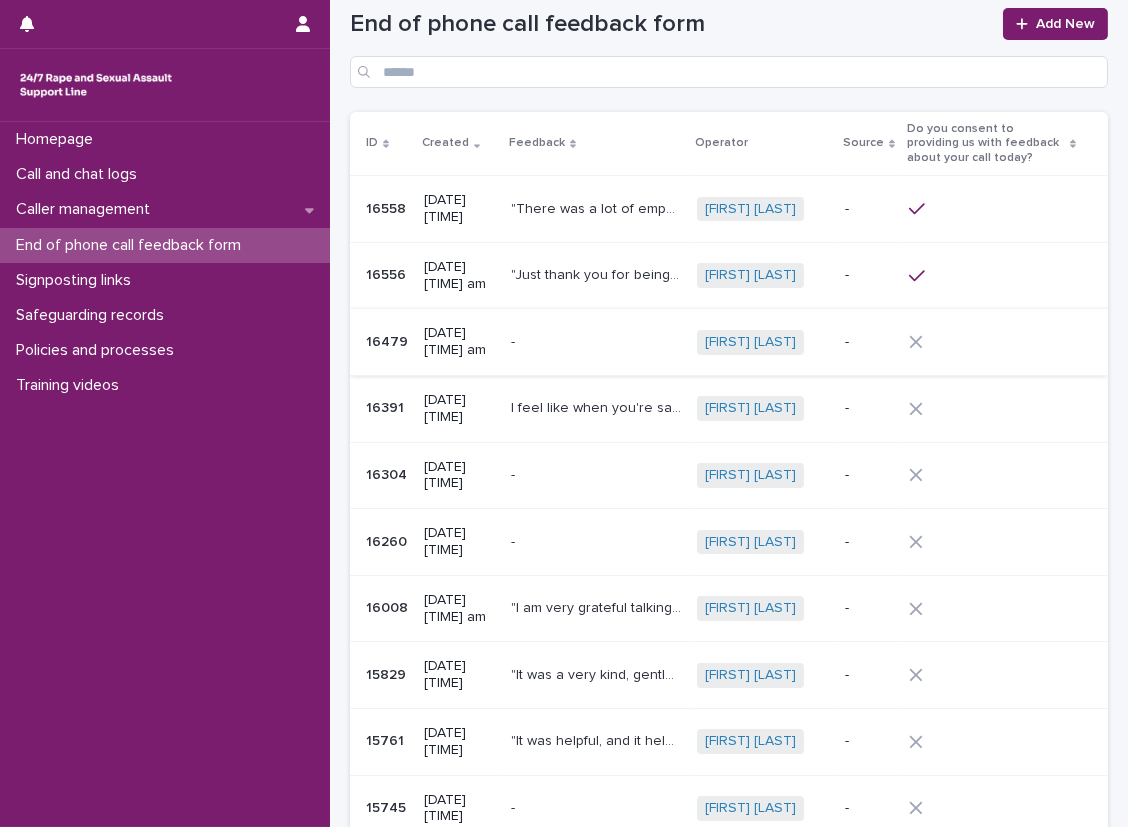 scroll, scrollTop: 0, scrollLeft: 0, axis: both 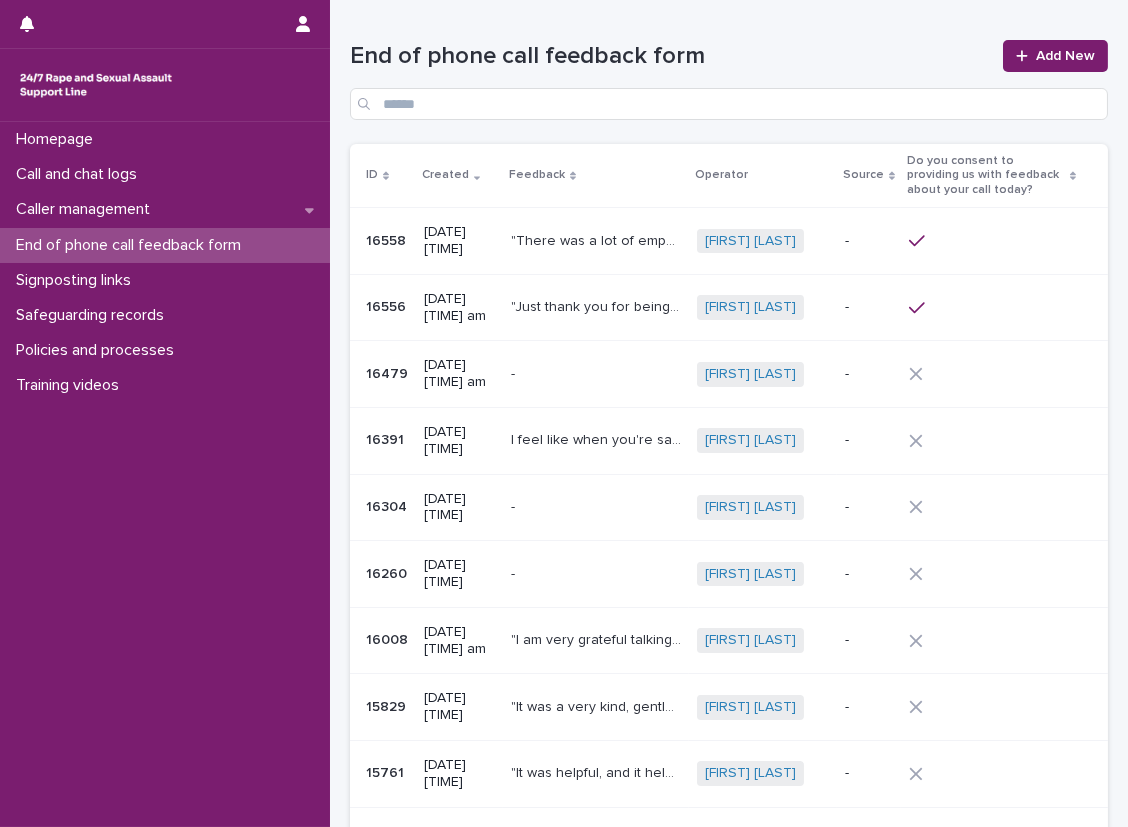 click on "End of phone call feedback form" at bounding box center [670, 56] 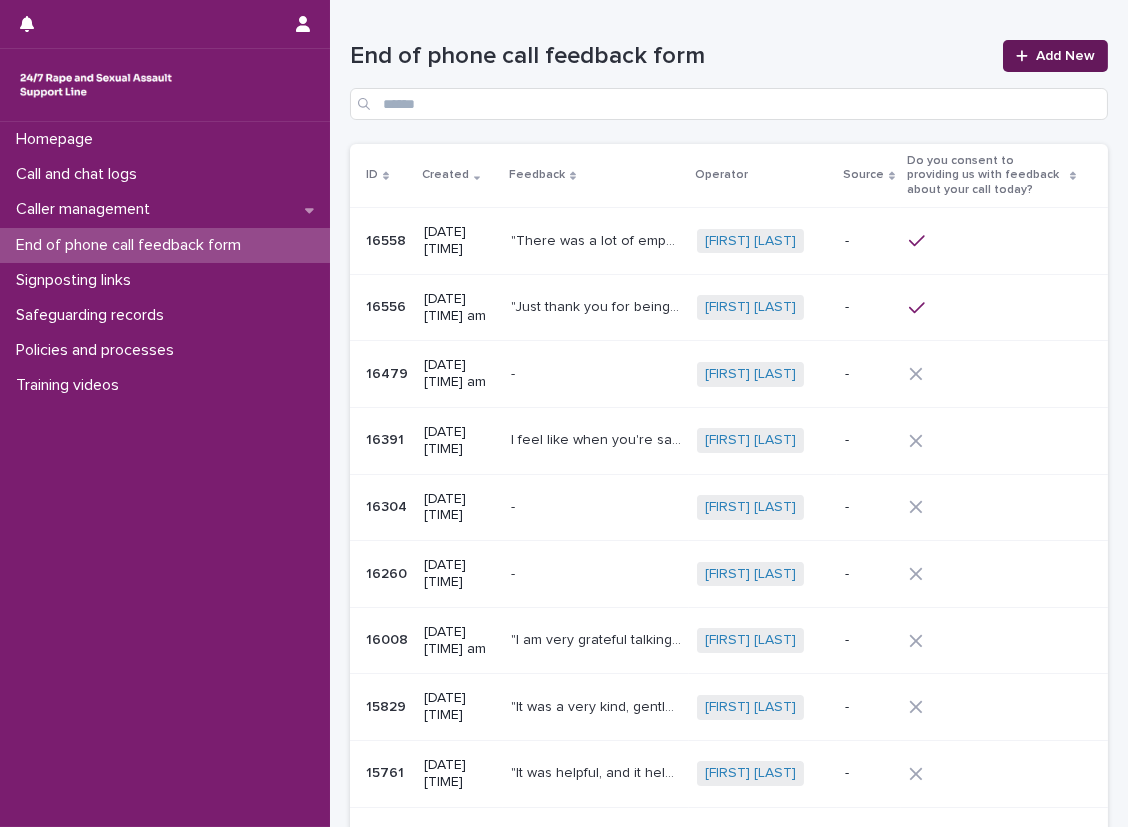 click on "Add New" at bounding box center (1055, 56) 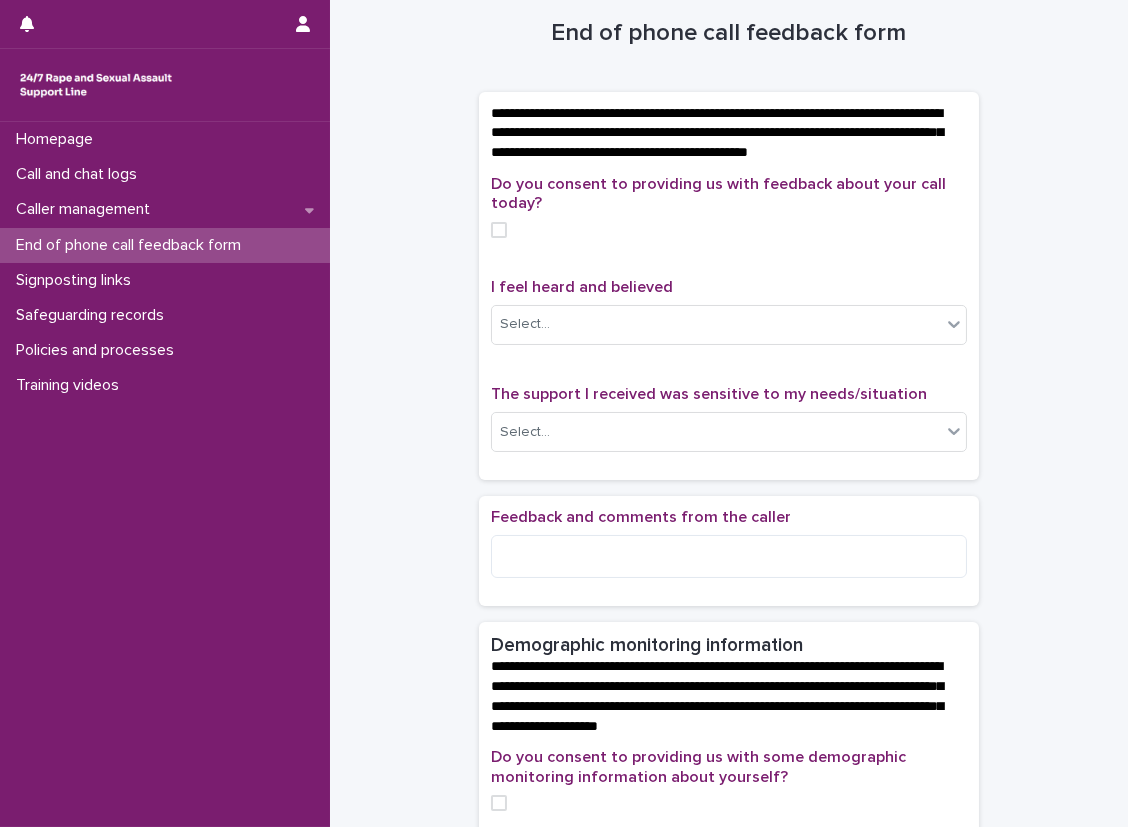 scroll, scrollTop: 0, scrollLeft: 0, axis: both 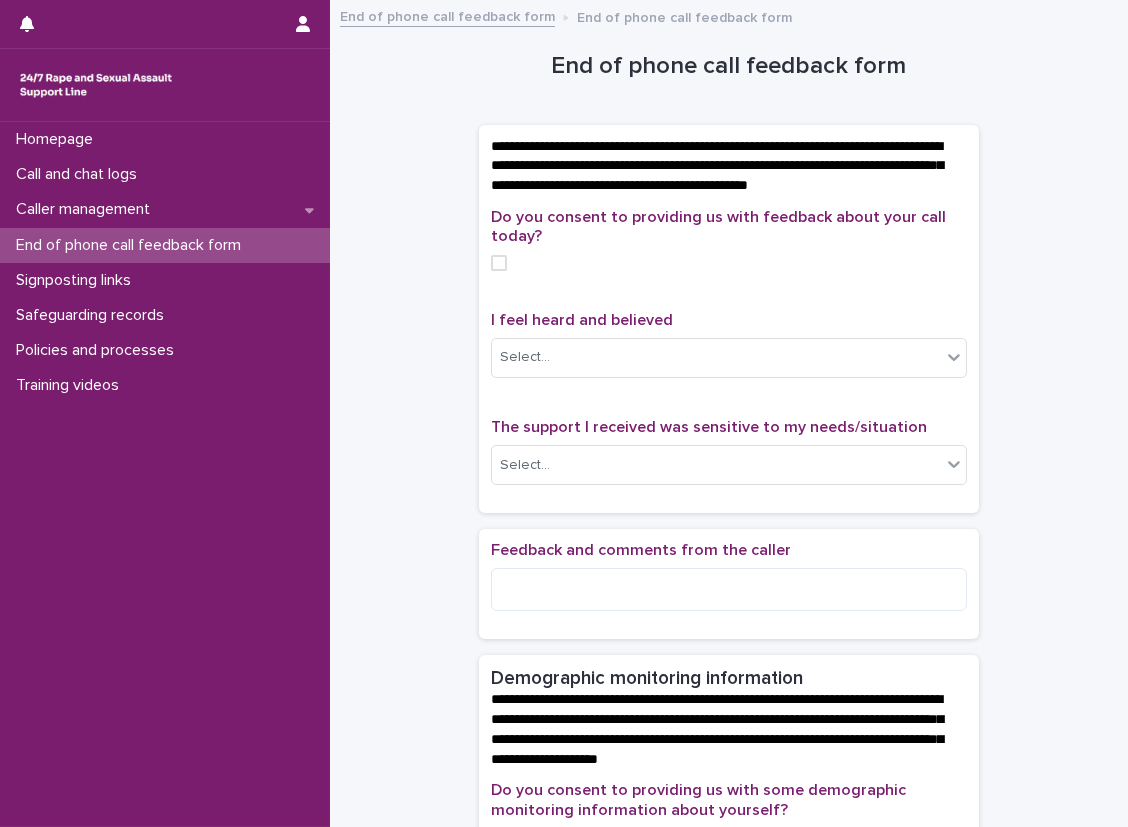 click on "**********" at bounding box center (729, 841) 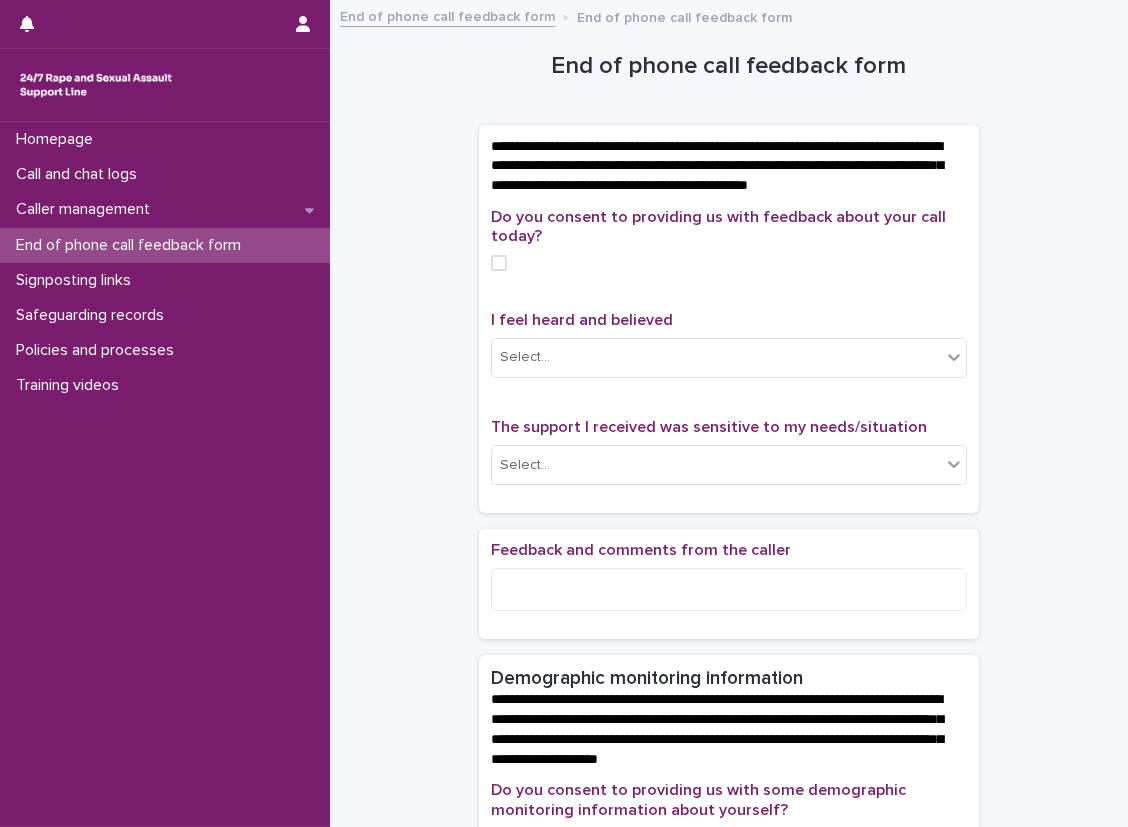 click on "**********" at bounding box center (729, 841) 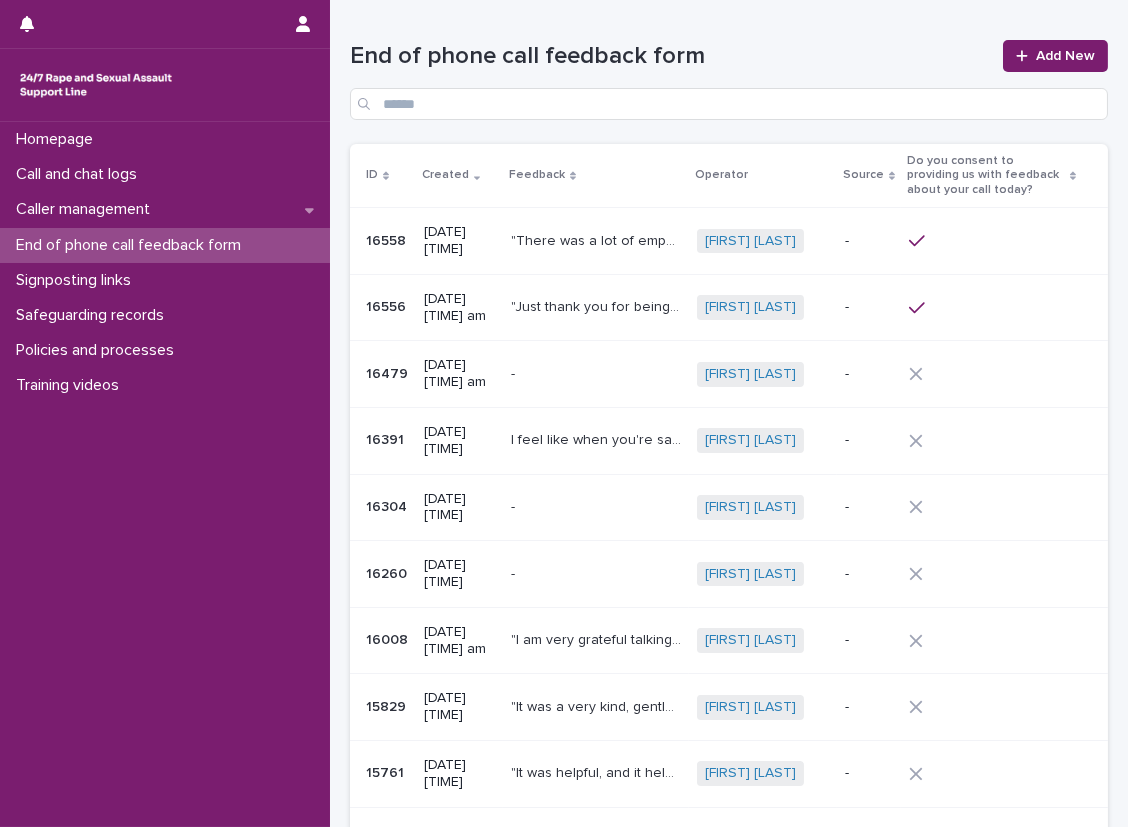 click on "Loading... Saving… Loading... Saving… End of phone call feedback form Add New ID Created Feedback Operator Source Do you consent to providing us with feedback about your call today? [NUMBER] [NUMBER]   [DATE] [TIME] "There was a lot of empathy and listening and active listening and I really appreciate that" "There was a lot of empathy and listening and active listening and I really appreciate that"   [NAME]   + 0 - [NUMBER] [NUMBER]   [DATE] [TIME] "Just thank you for being a nice listener and validating my feelings and it's been beneficial when not being able to talk to anyone about it" "Just thank you for being a nice listener and validating my feelings and it's been beneficial when not being able to talk to anyone about it"   [NAME]   + 0 - [NUMBER] [NUMBER]   [DATE] [TIME] - -   [NAME]   + 0 - [NUMBER] [NUMBER]   [DATE] [TIME]   [NAME]   + 0 - [NUMBER] [NUMBER]   [DATE] [TIME] - -   [NAME]   + 0 - [NUMBER] [NUMBER]   [DATE] [TIME] - -   [NAME]   + 0 - [NUMBER] [NUMBER]" at bounding box center (729, 522) 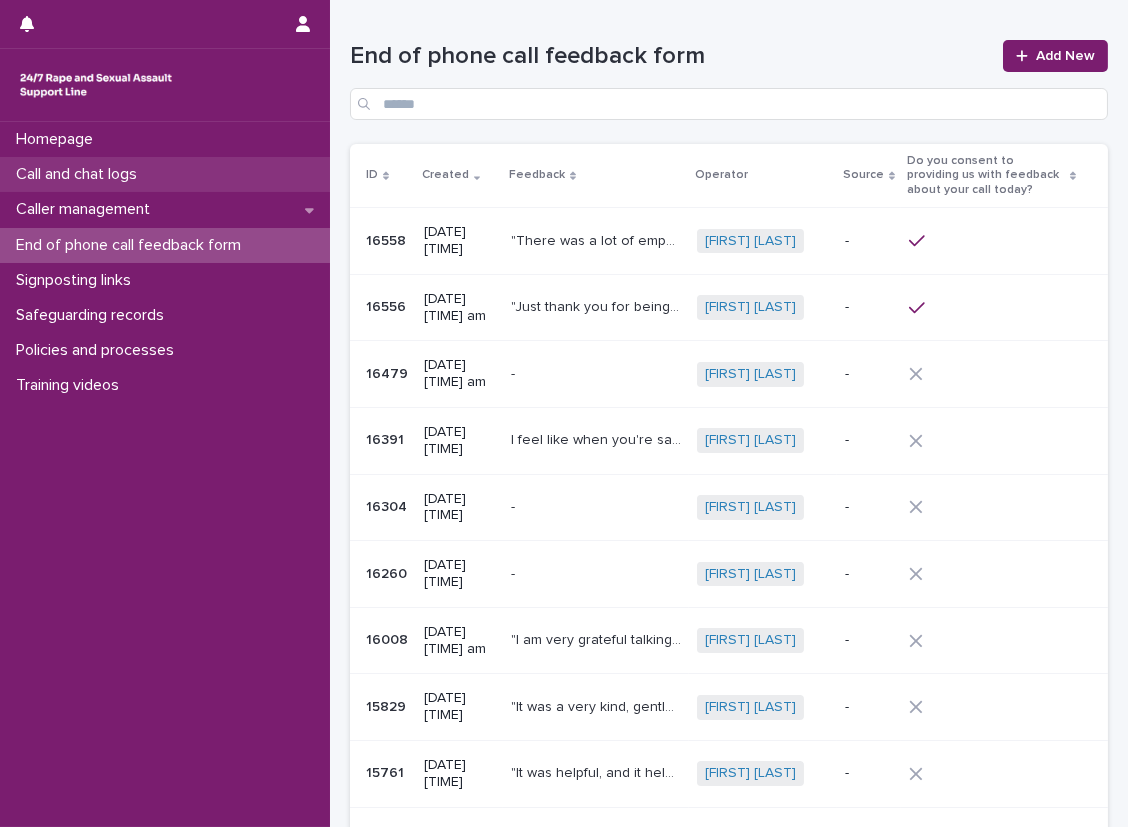 click on "Call and chat logs" at bounding box center (80, 174) 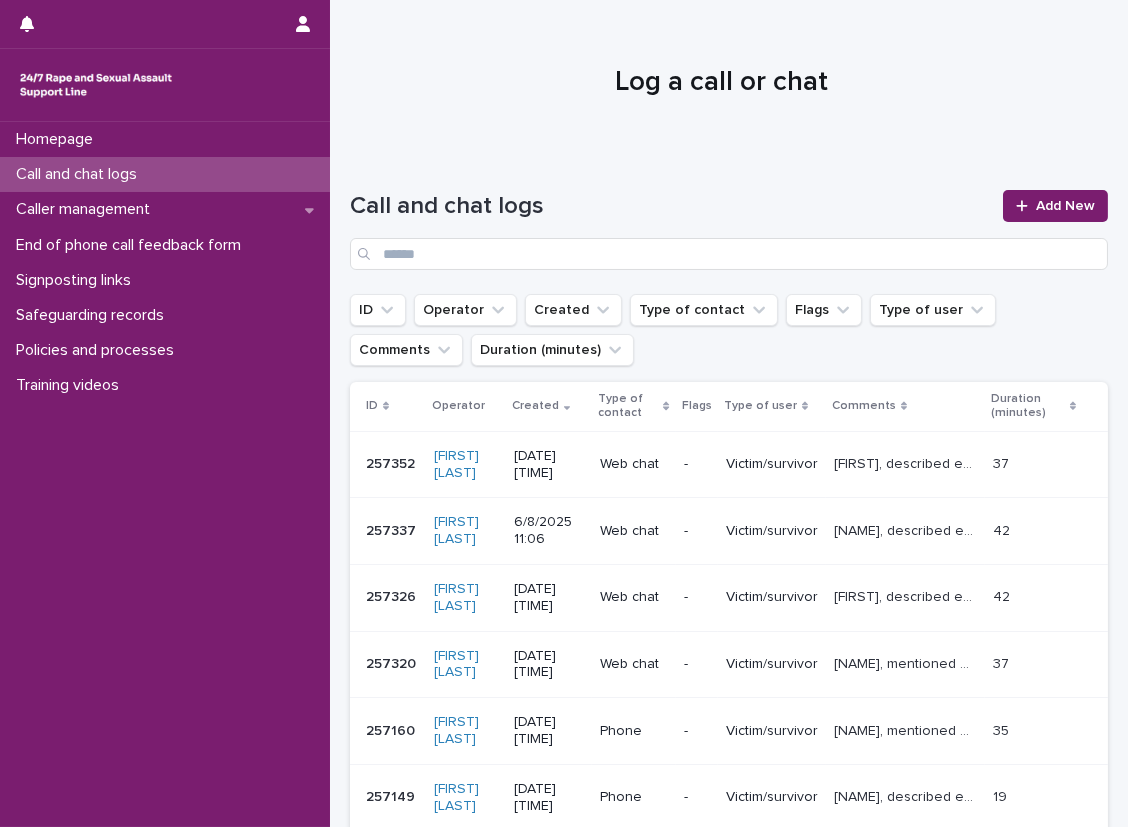 click on "Call and chat logs" at bounding box center (165, 174) 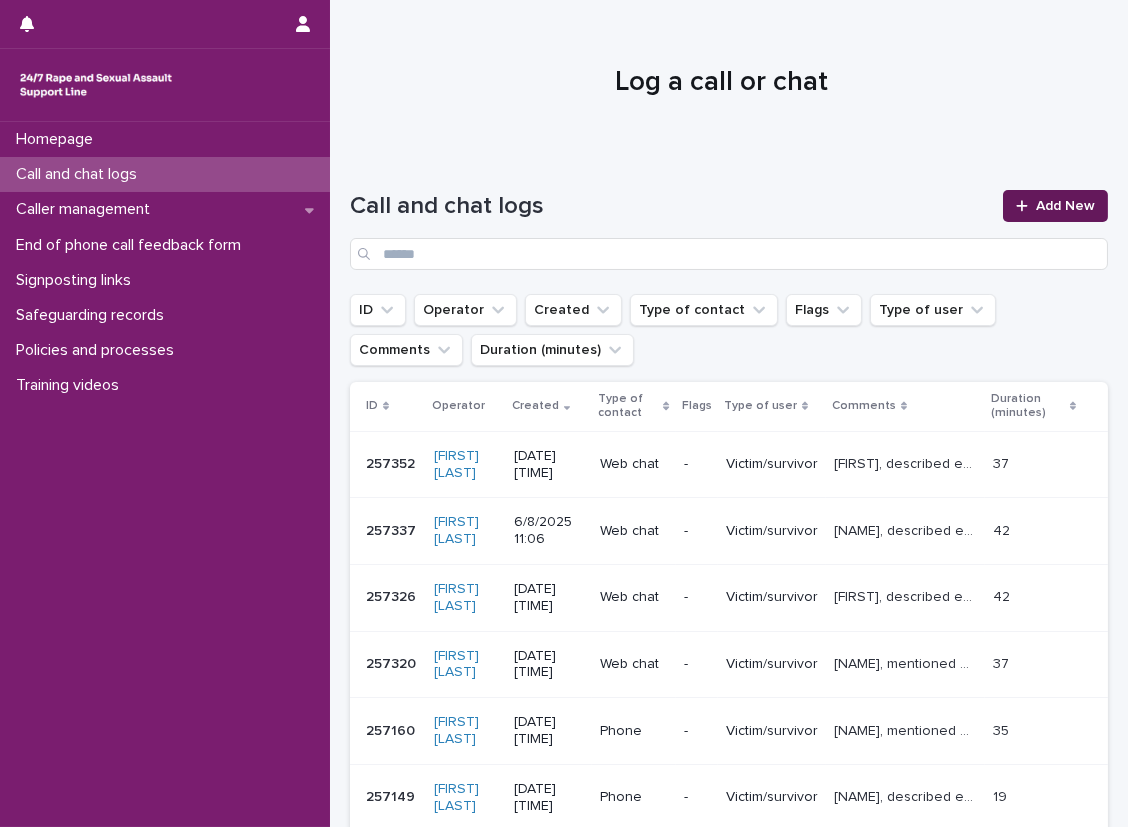 click on "Add New" at bounding box center (1055, 206) 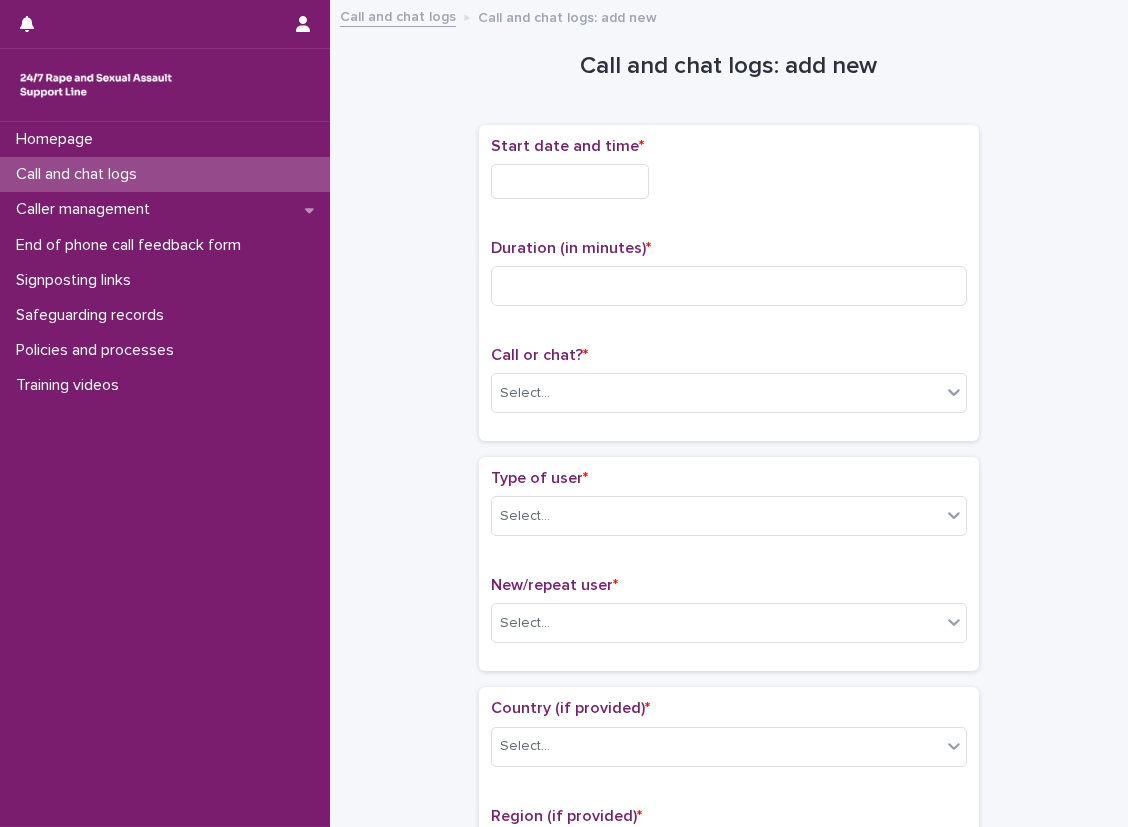 click on "Start date and time *" at bounding box center (729, 176) 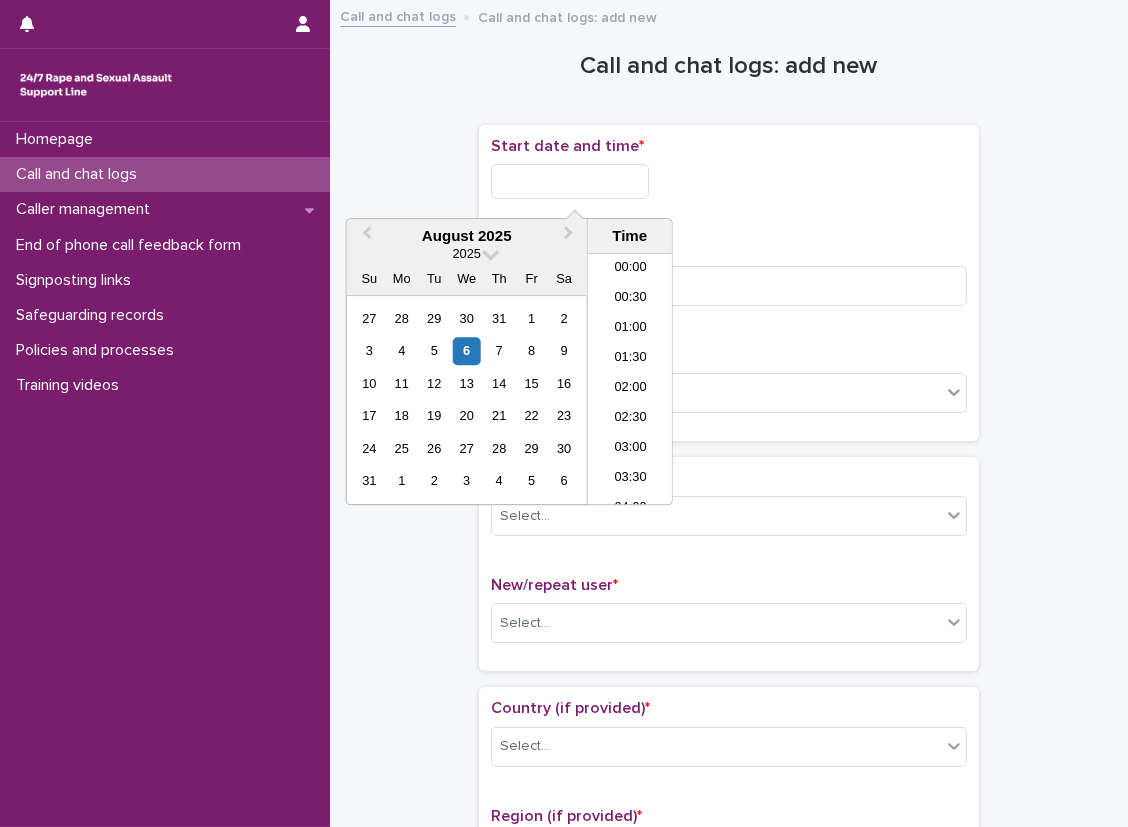 click at bounding box center [570, 181] 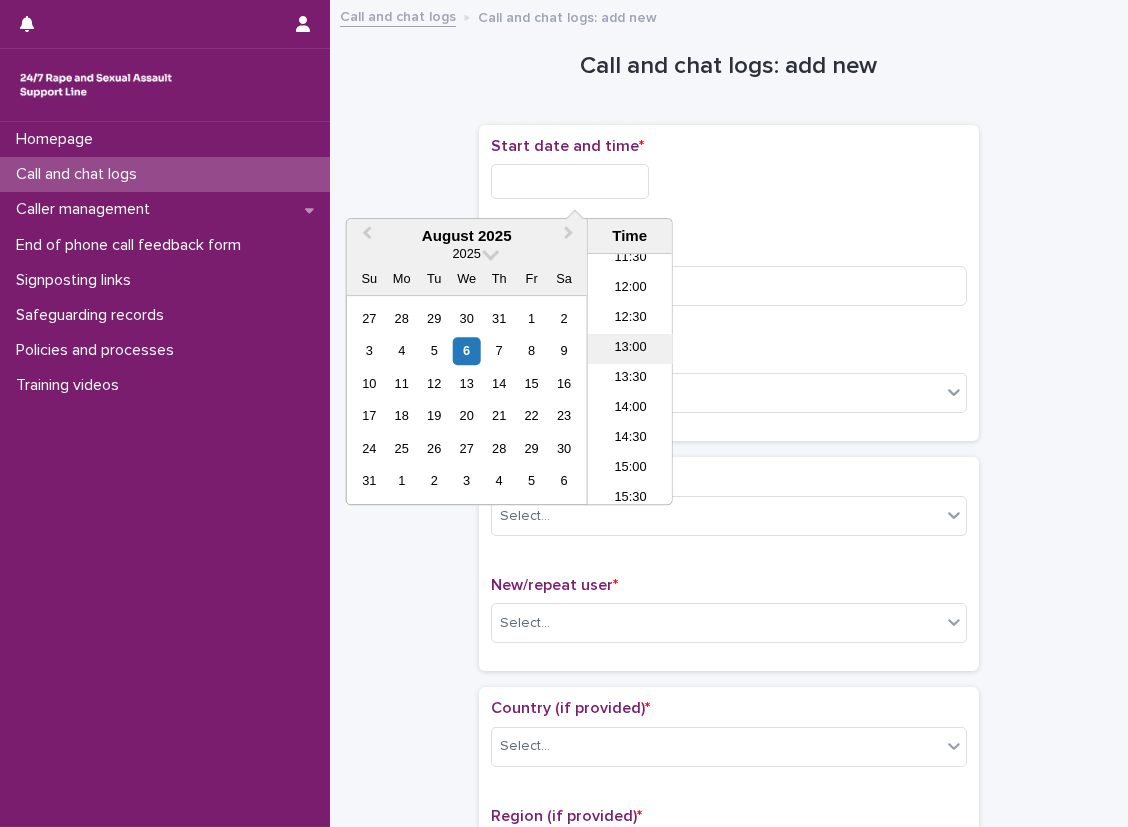 click on "13:00" at bounding box center [630, 349] 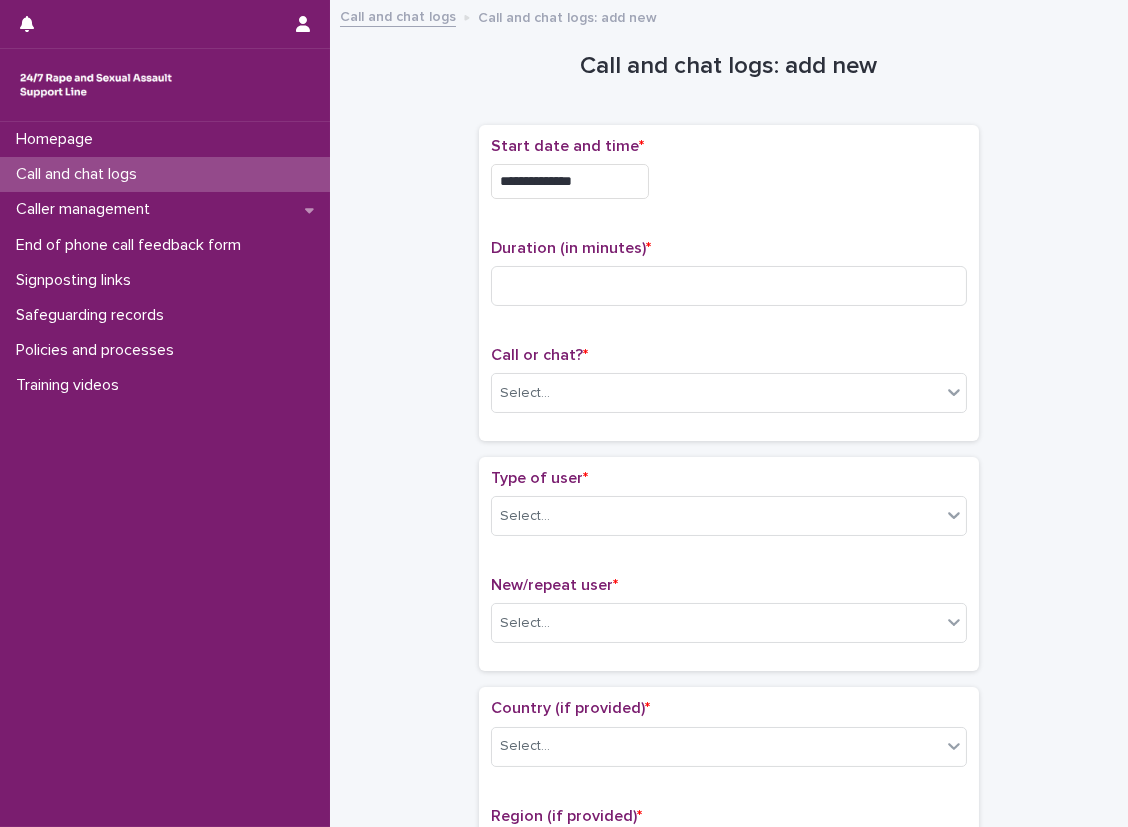 click on "**********" at bounding box center (570, 181) 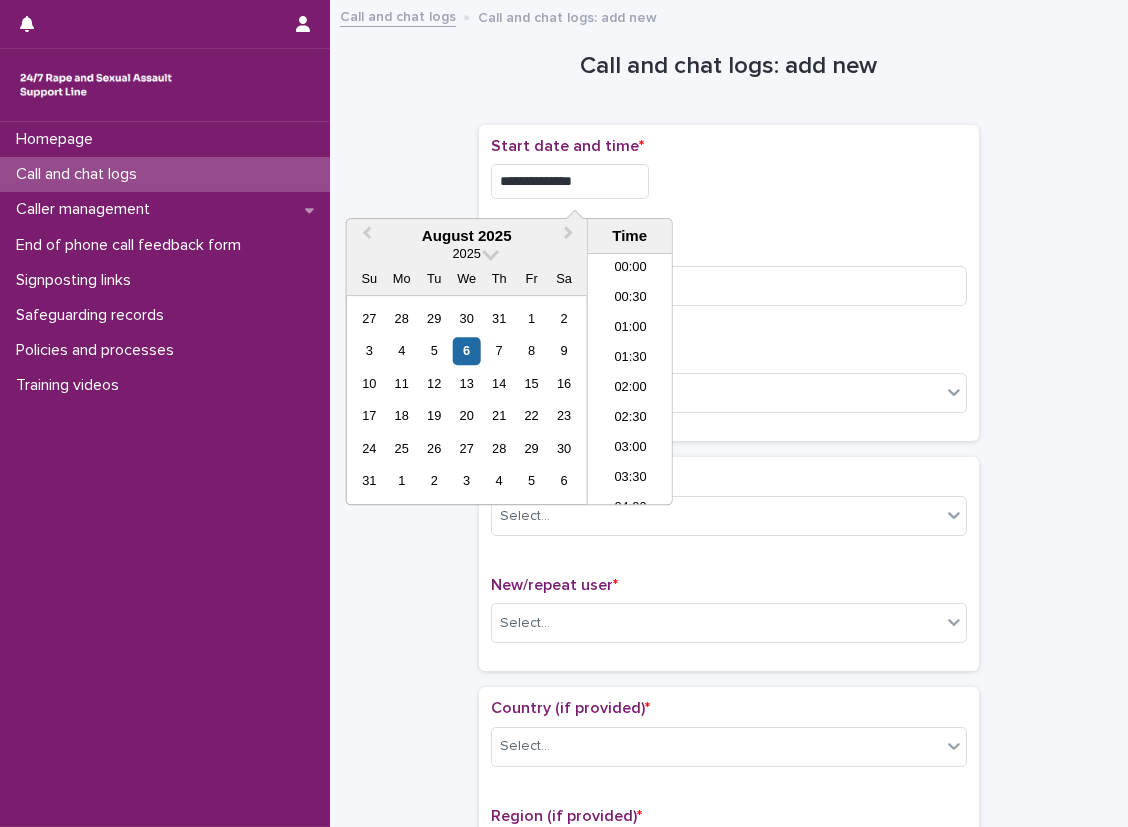 scroll, scrollTop: 670, scrollLeft: 0, axis: vertical 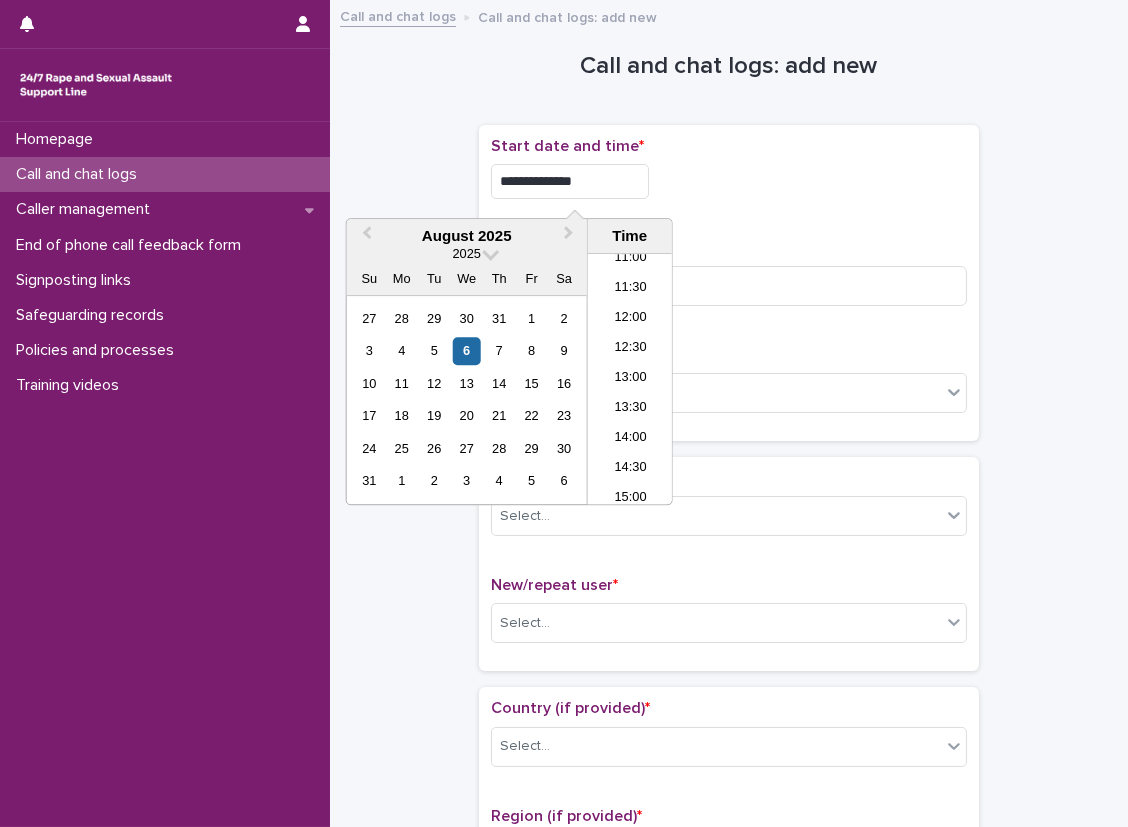type on "**********" 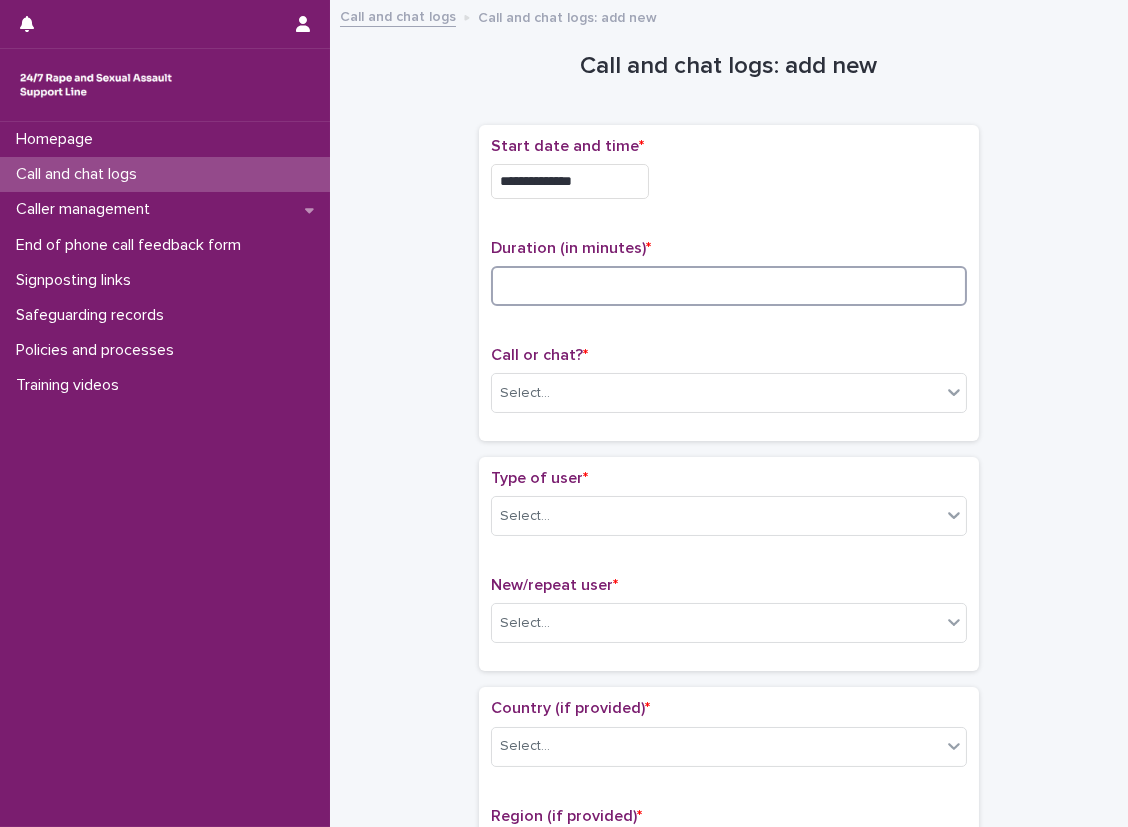 click at bounding box center (729, 286) 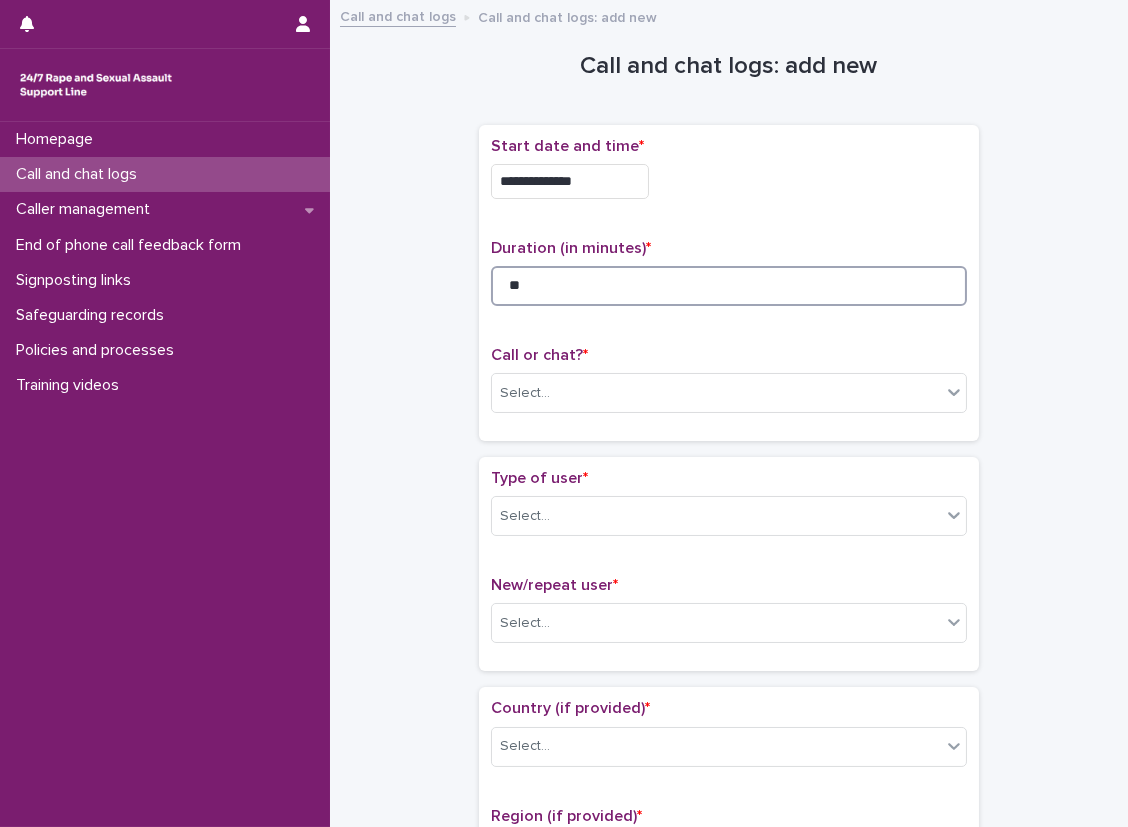 type on "**" 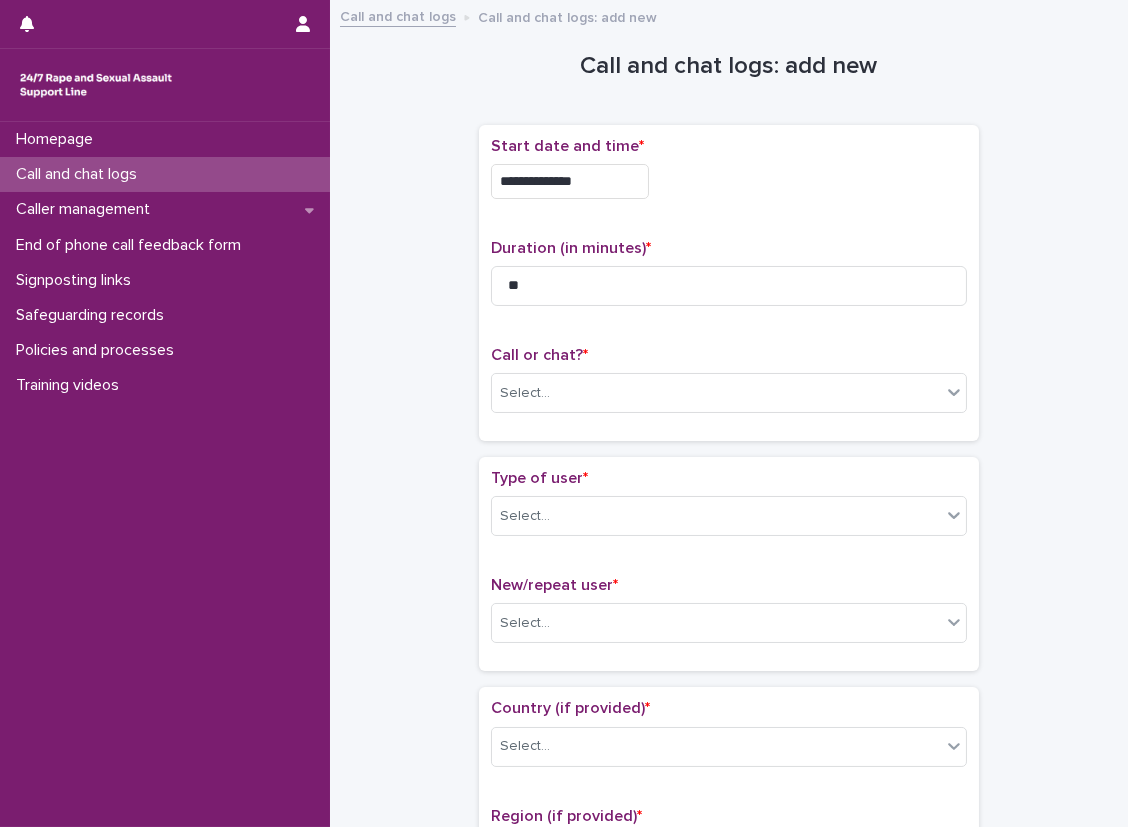 click on "**********" at bounding box center (729, 283) 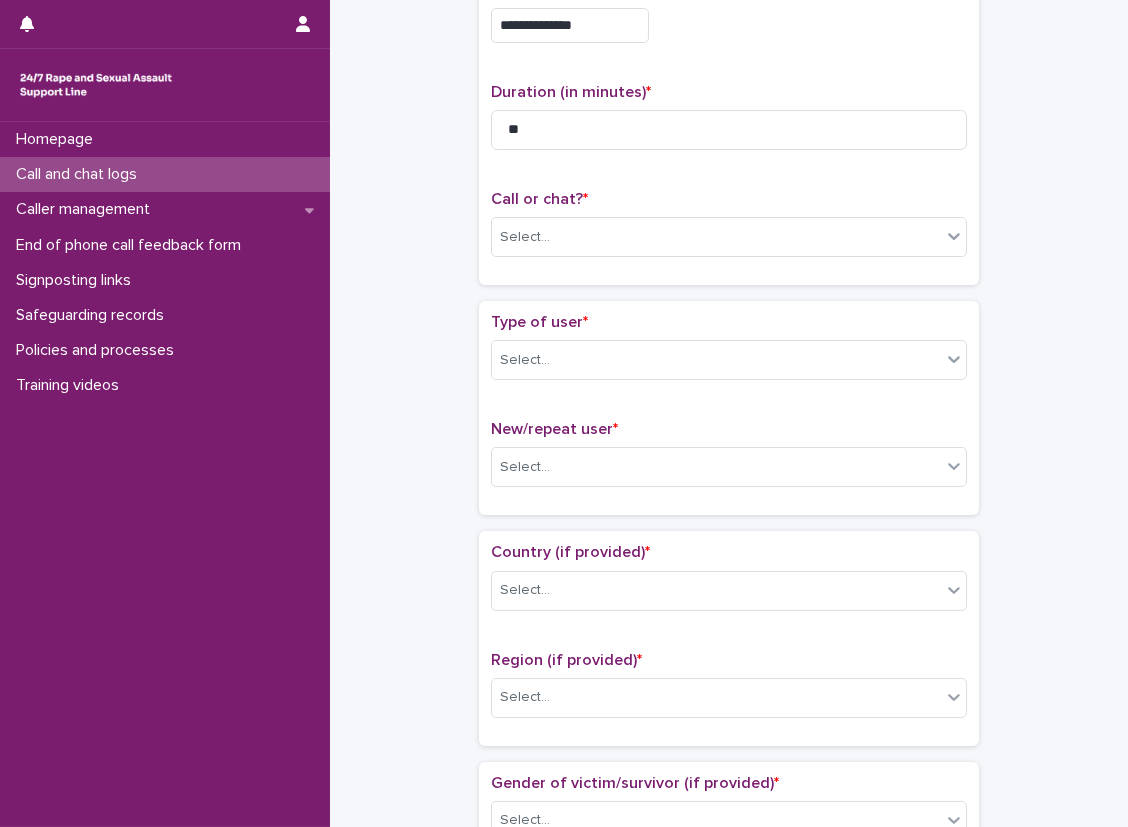 scroll, scrollTop: 200, scrollLeft: 0, axis: vertical 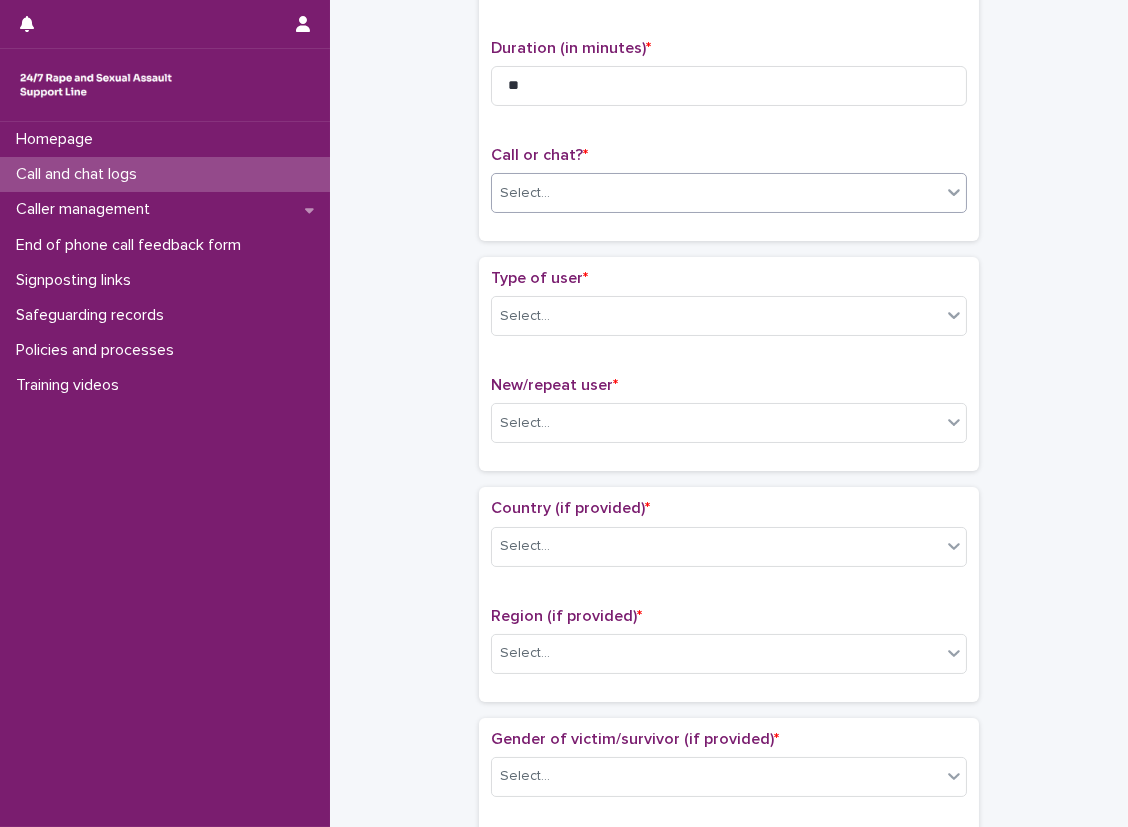 click on "Select..." at bounding box center [716, 193] 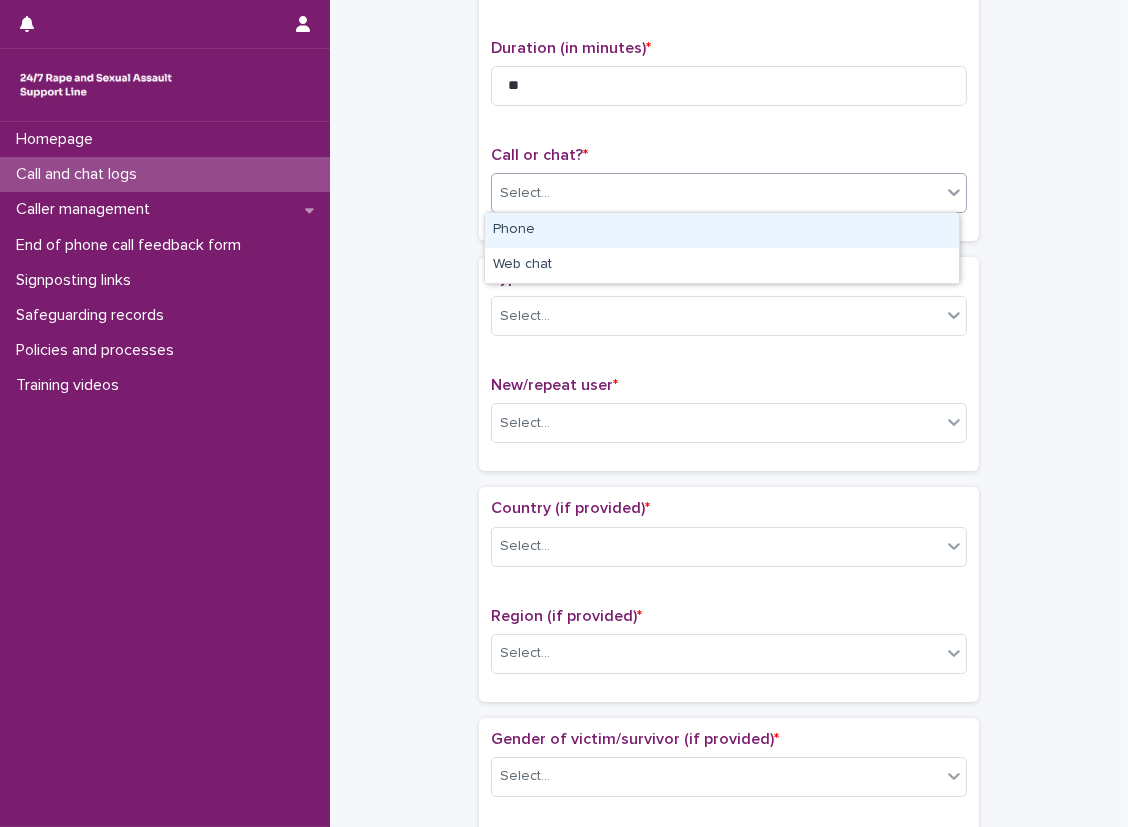 click on "Phone" at bounding box center [722, 230] 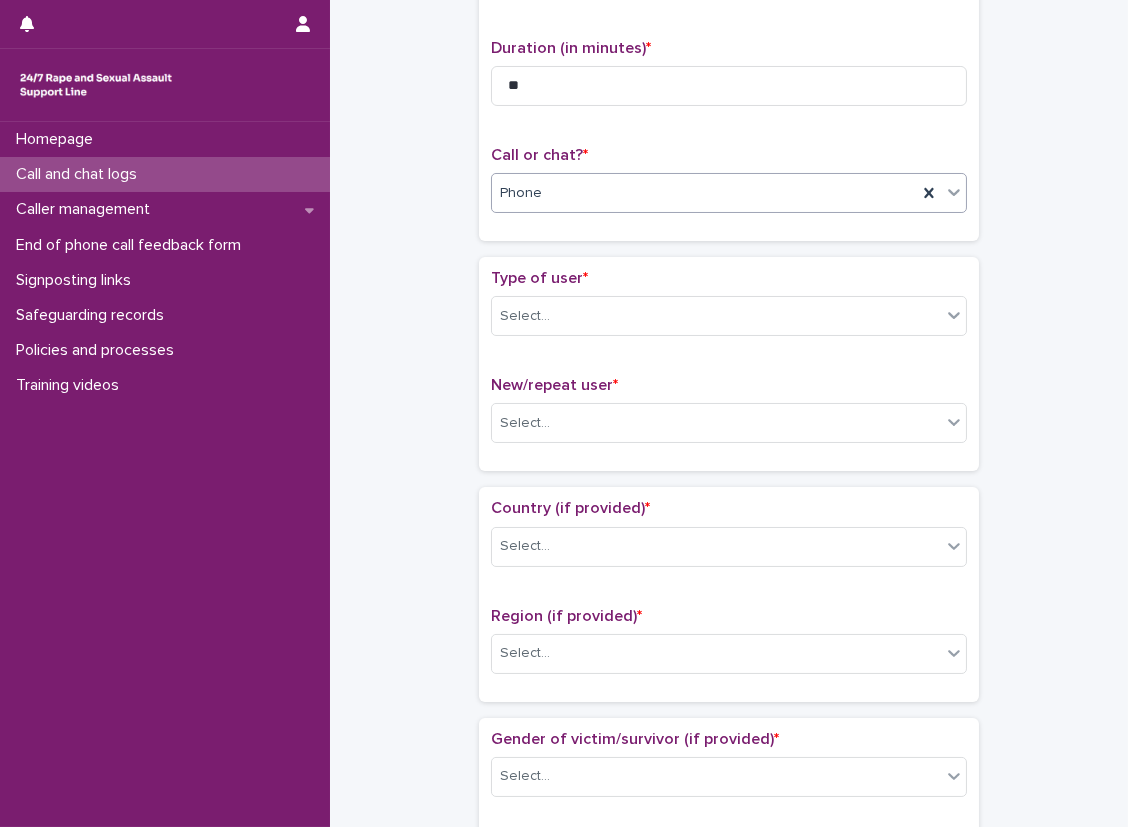 click on "**********" at bounding box center [729, 91] 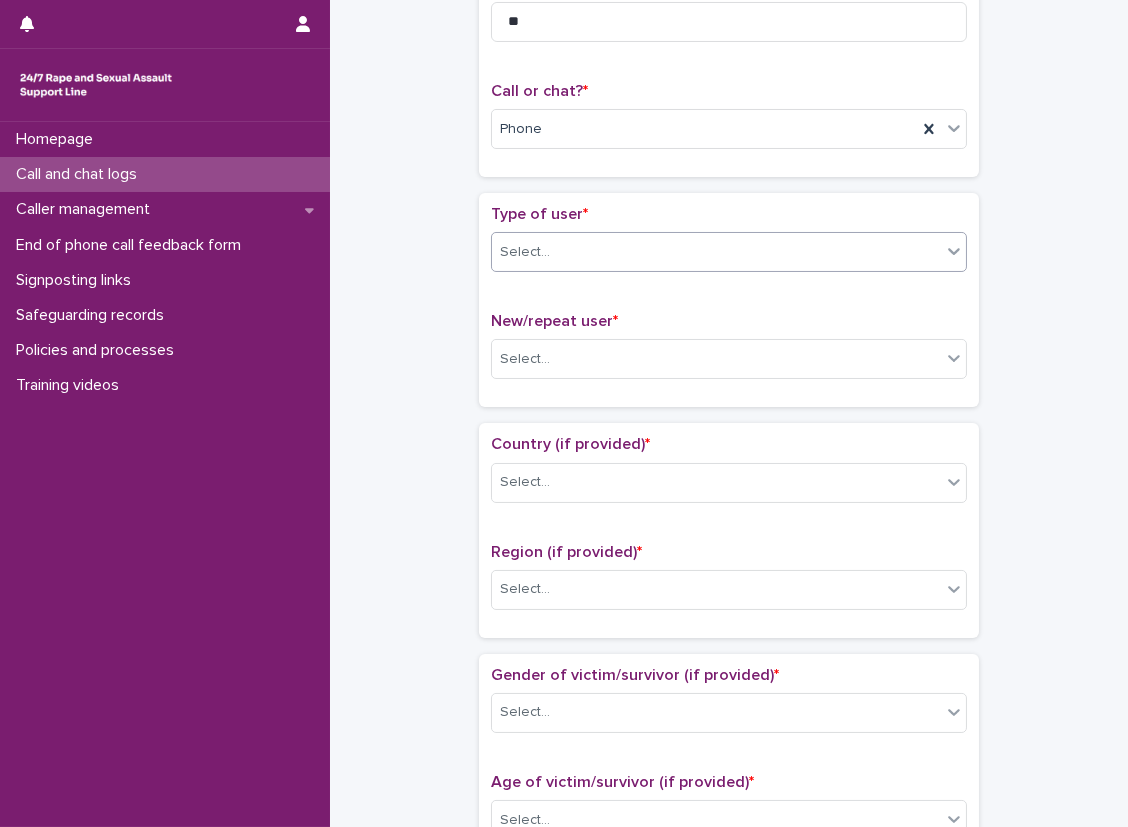 scroll, scrollTop: 300, scrollLeft: 0, axis: vertical 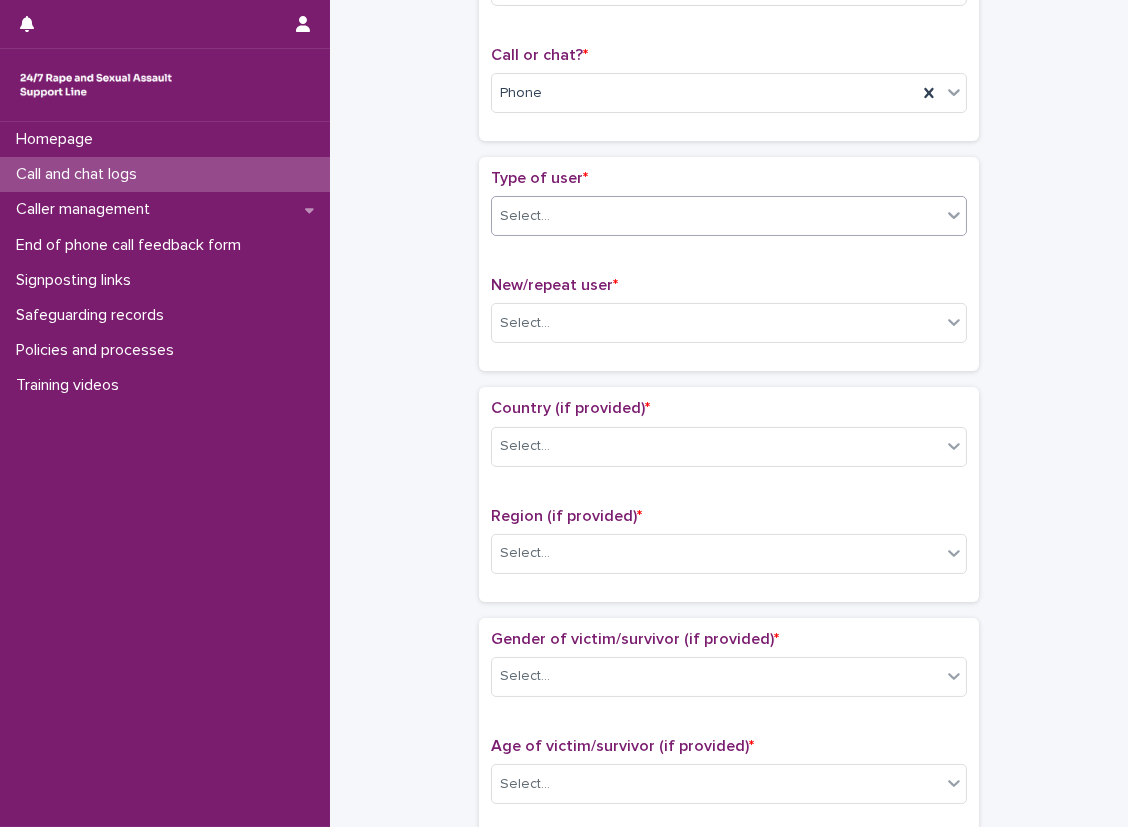 click on "Select..." at bounding box center (525, 216) 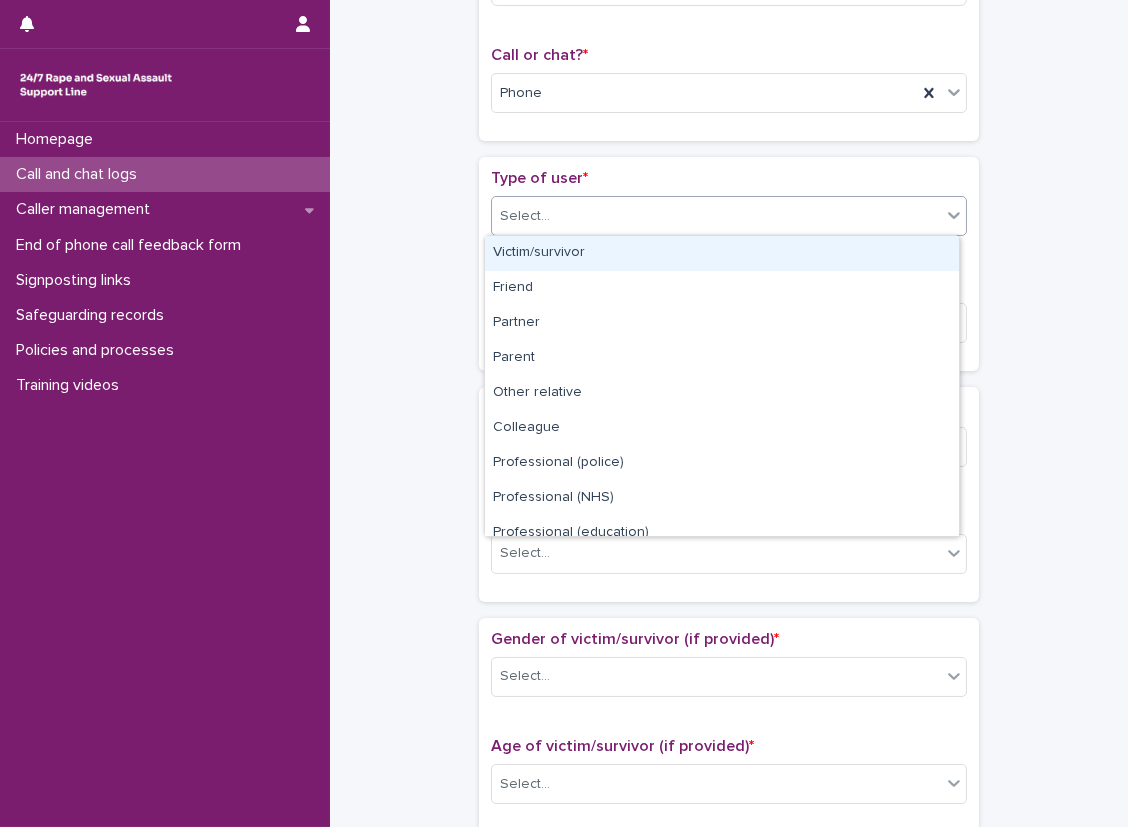click on "Victim/survivor" at bounding box center (722, 253) 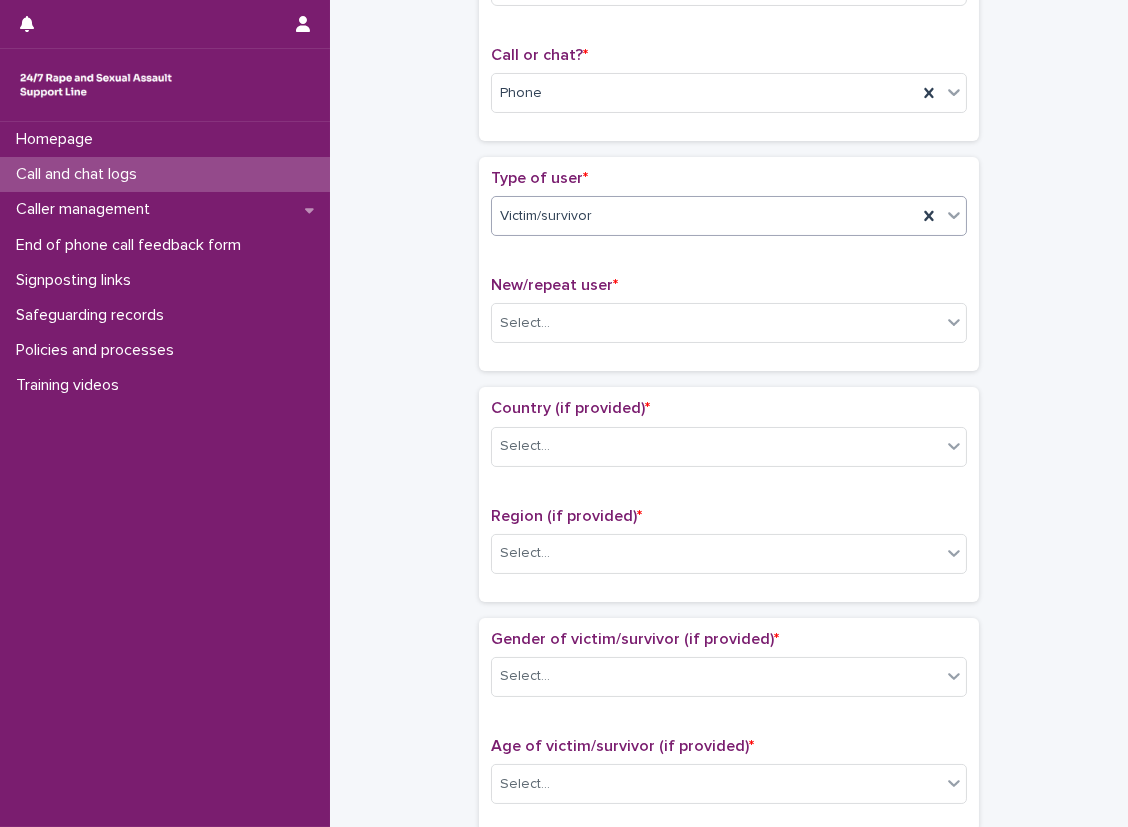 click on "Victim/survivor" at bounding box center [729, 216] 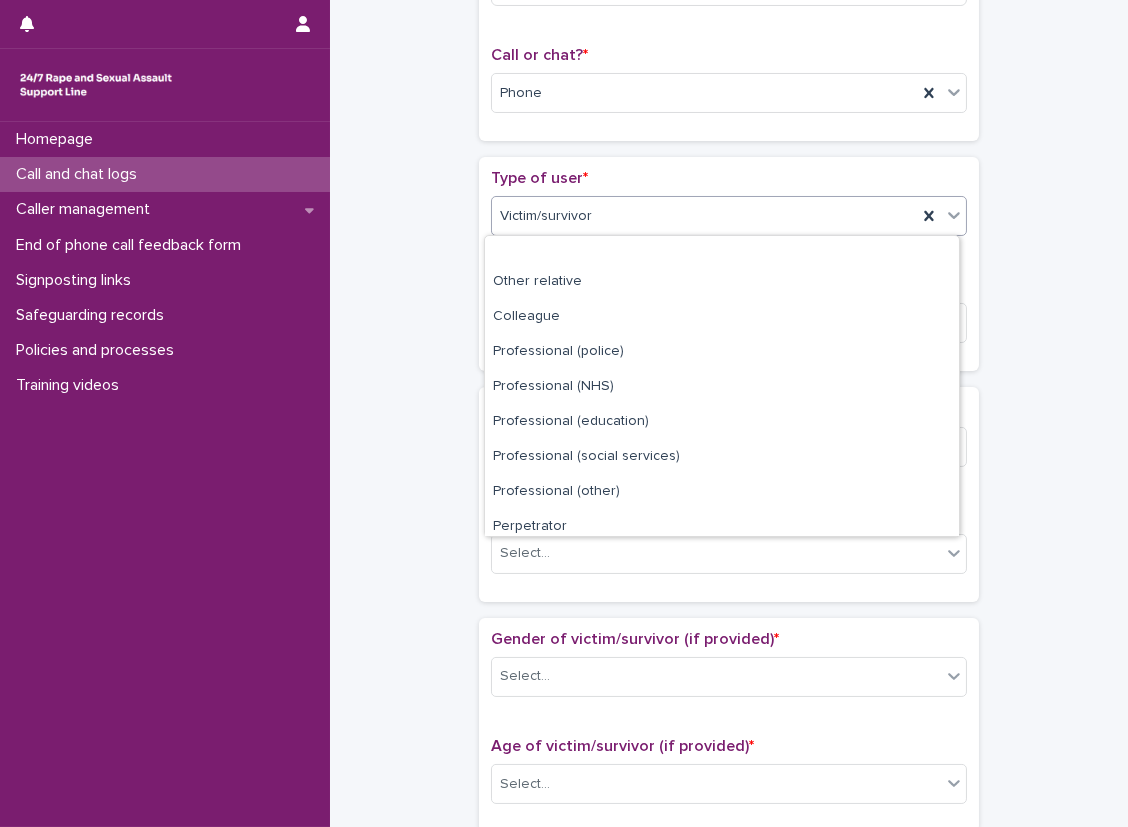 scroll, scrollTop: 200, scrollLeft: 0, axis: vertical 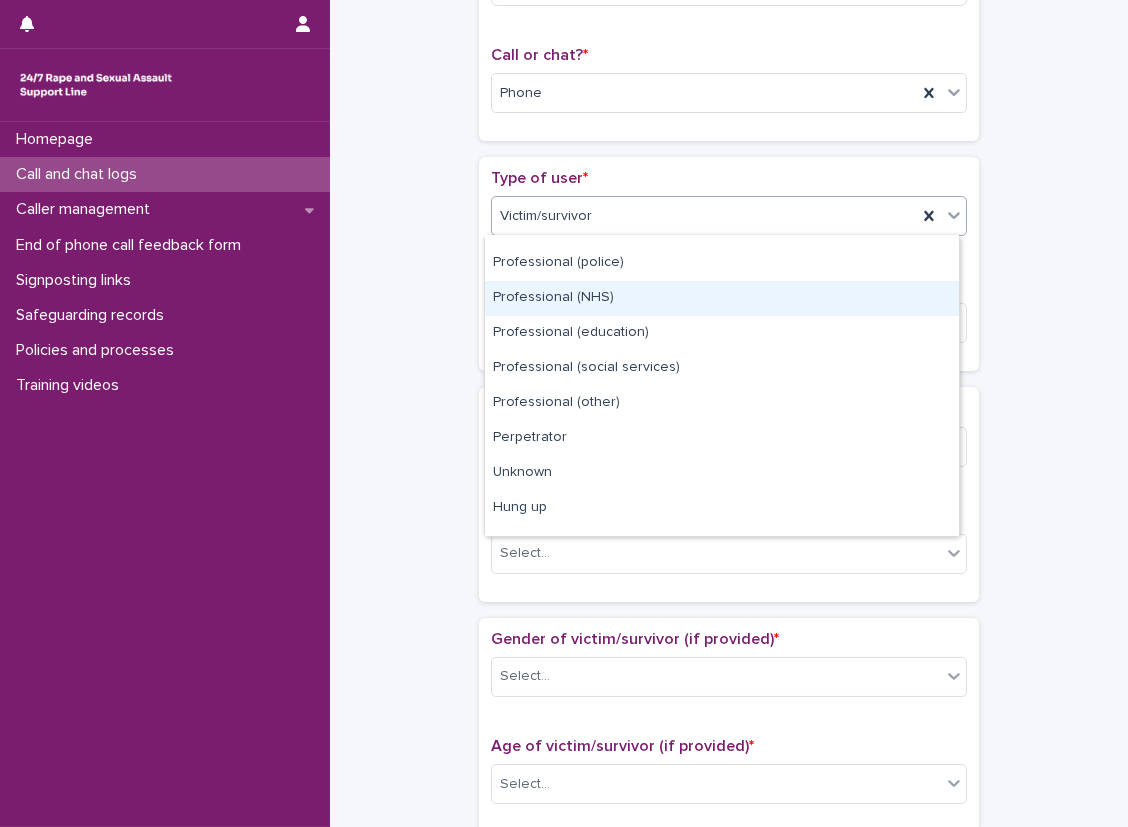 click on "**********" at bounding box center [729, 734] 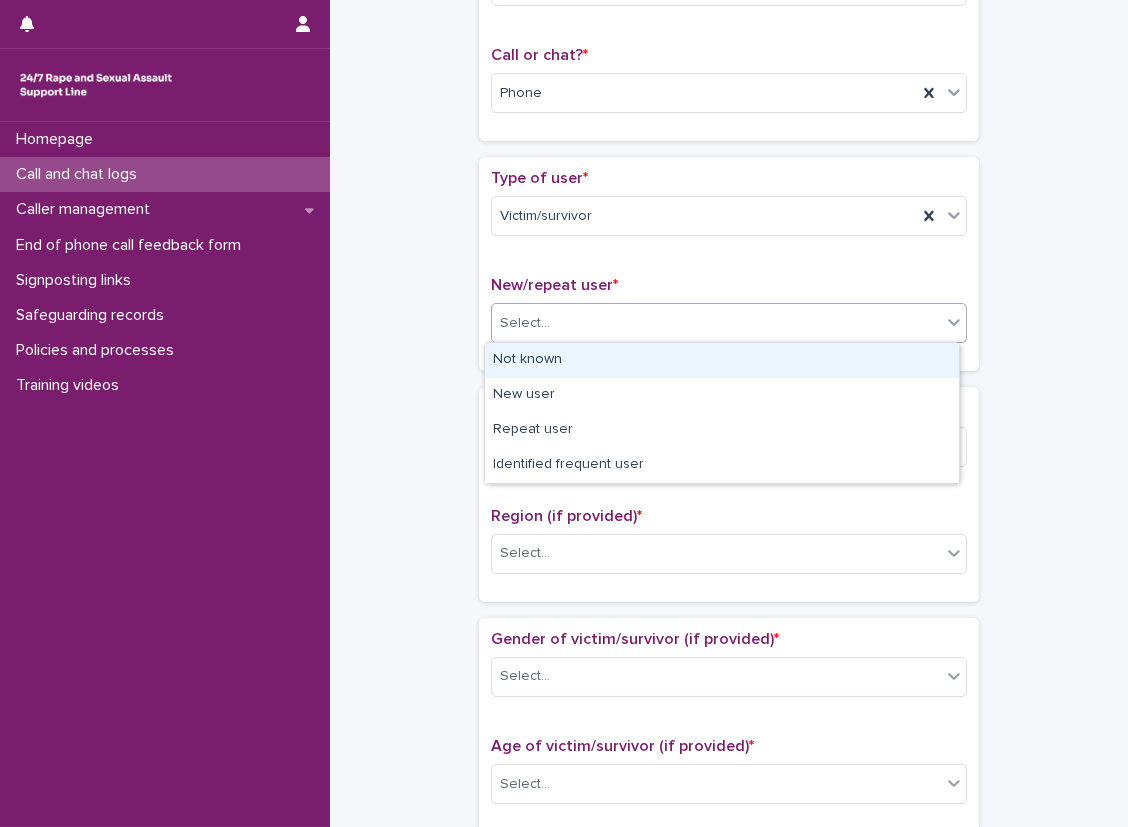 click on "Select..." at bounding box center (729, 323) 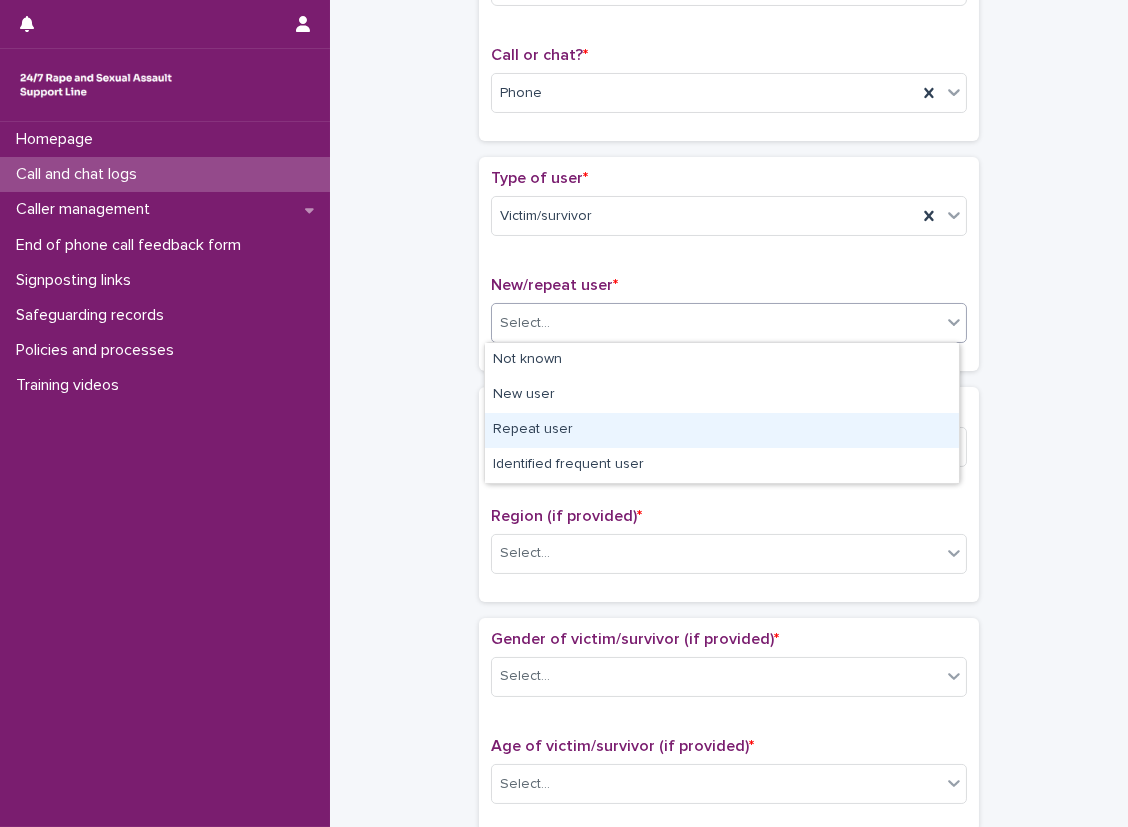 click on "Repeat user" at bounding box center (722, 430) 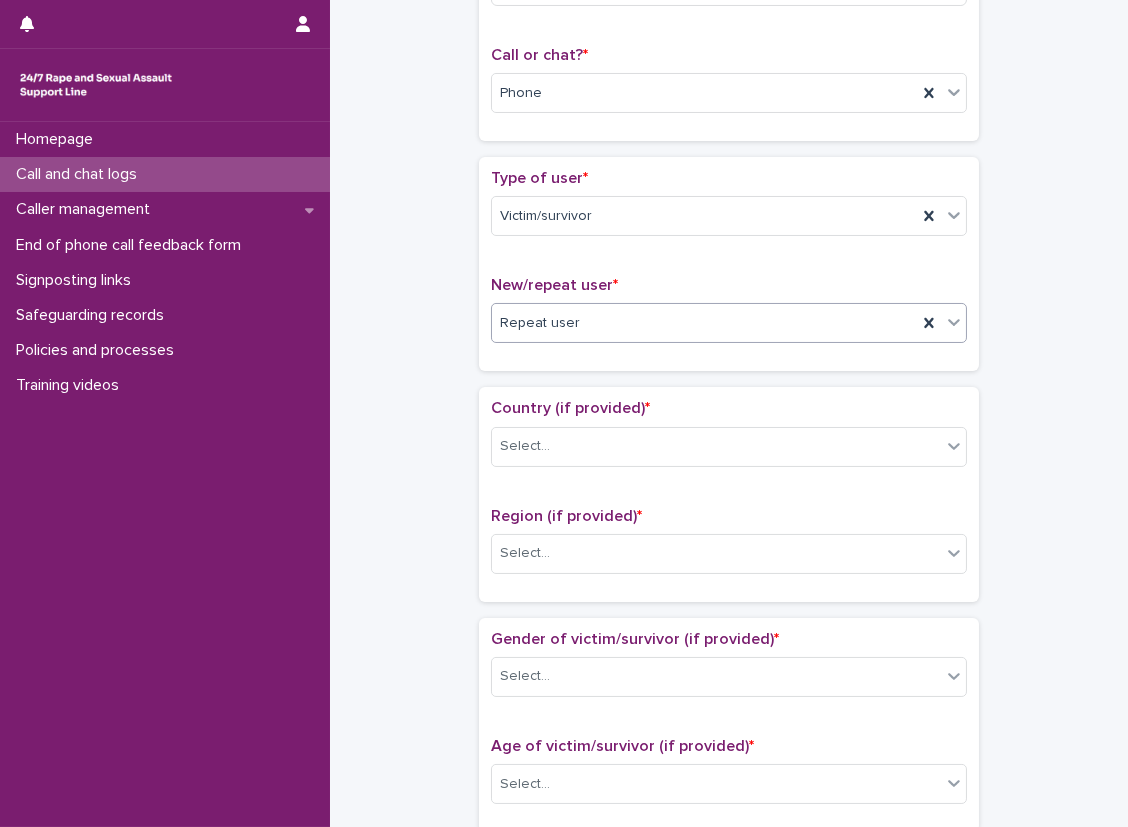 click on "Loading... Saving… Type of user * Victim/survivor New/repeat user *   option Repeat user, selected.     0 results available. Select is focused ,type to refine list, press Down to open the menu,  Repeat user" at bounding box center (729, 272) 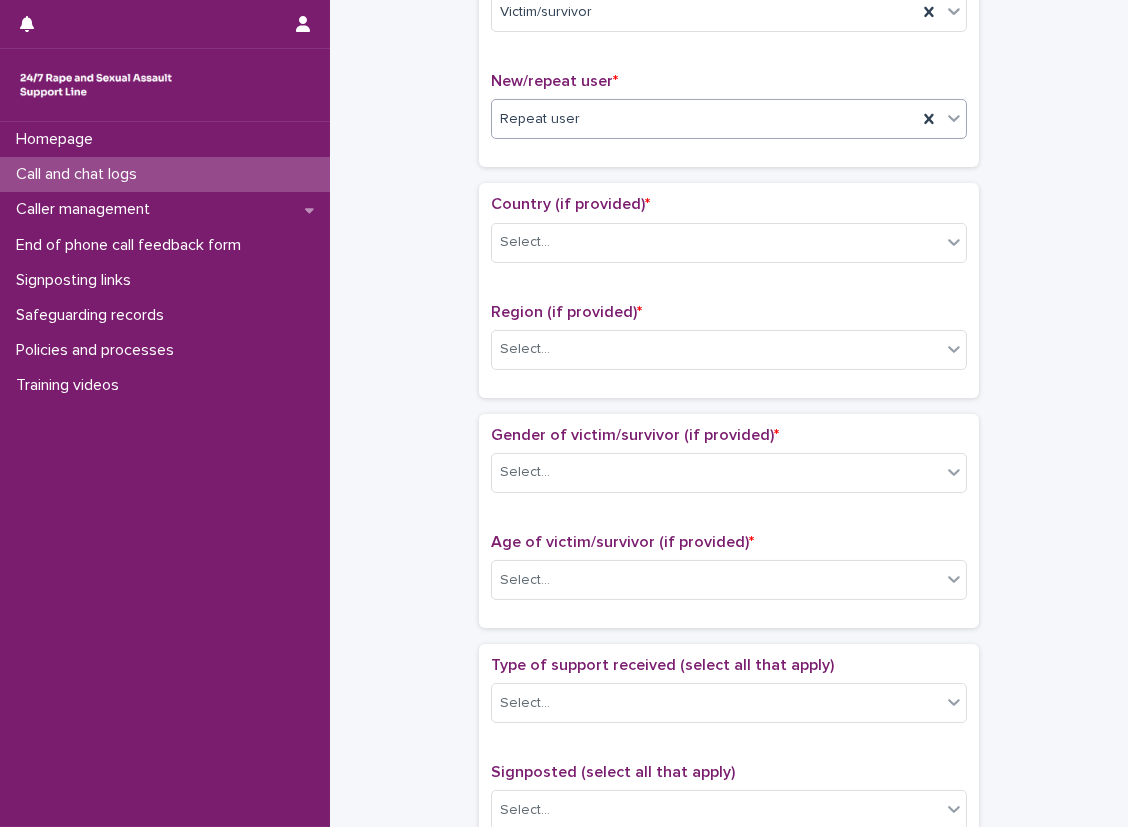 scroll, scrollTop: 500, scrollLeft: 0, axis: vertical 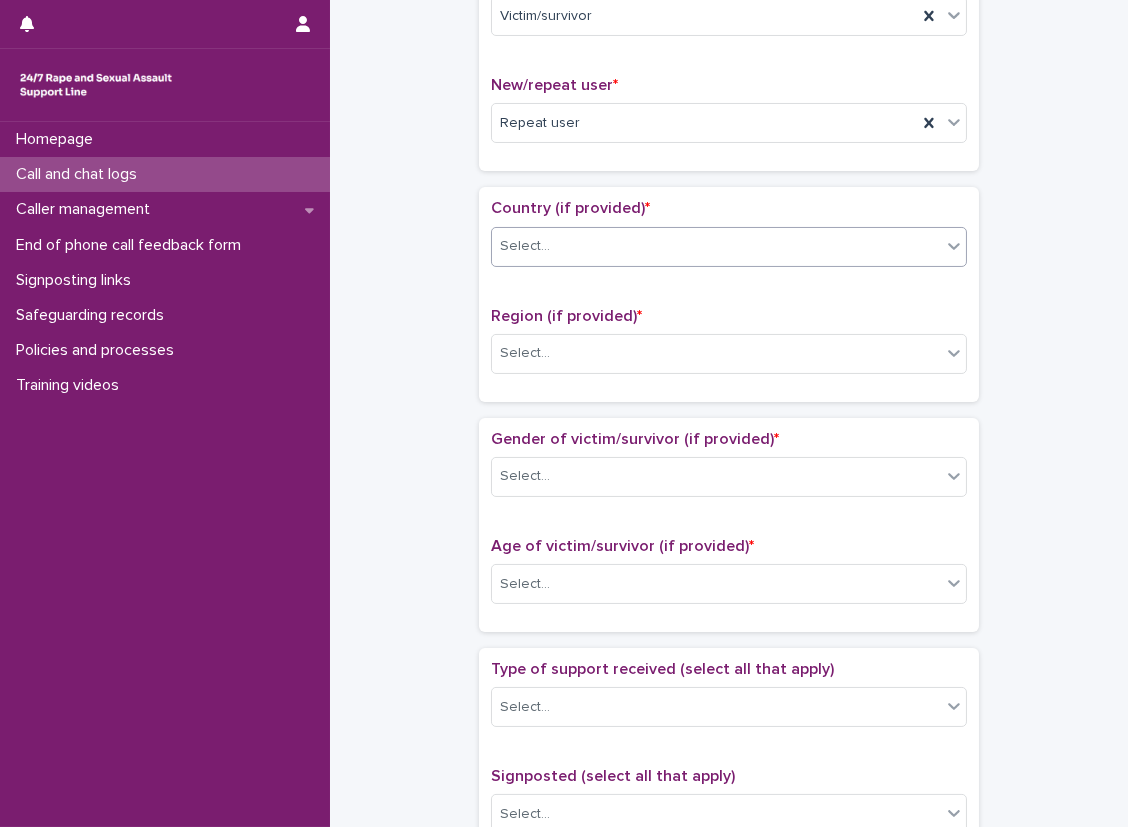 click on "Select..." at bounding box center (716, 246) 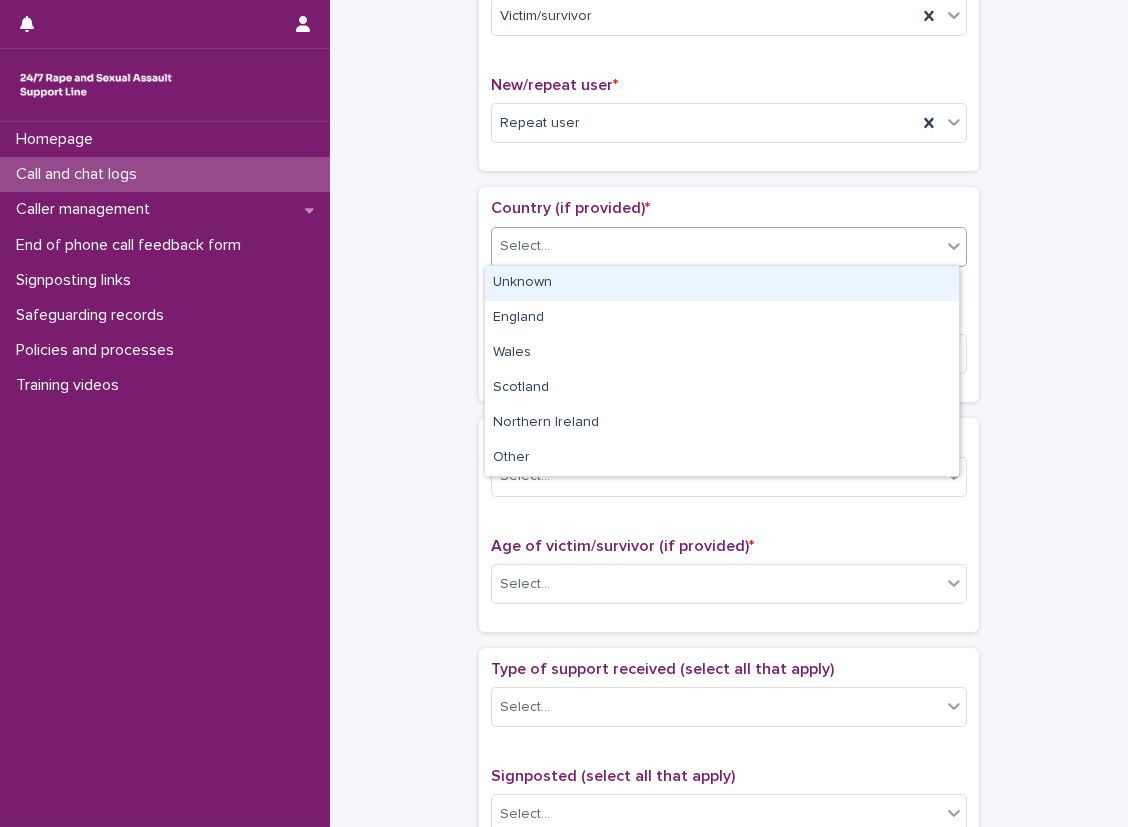 click on "Unknown" at bounding box center (722, 283) 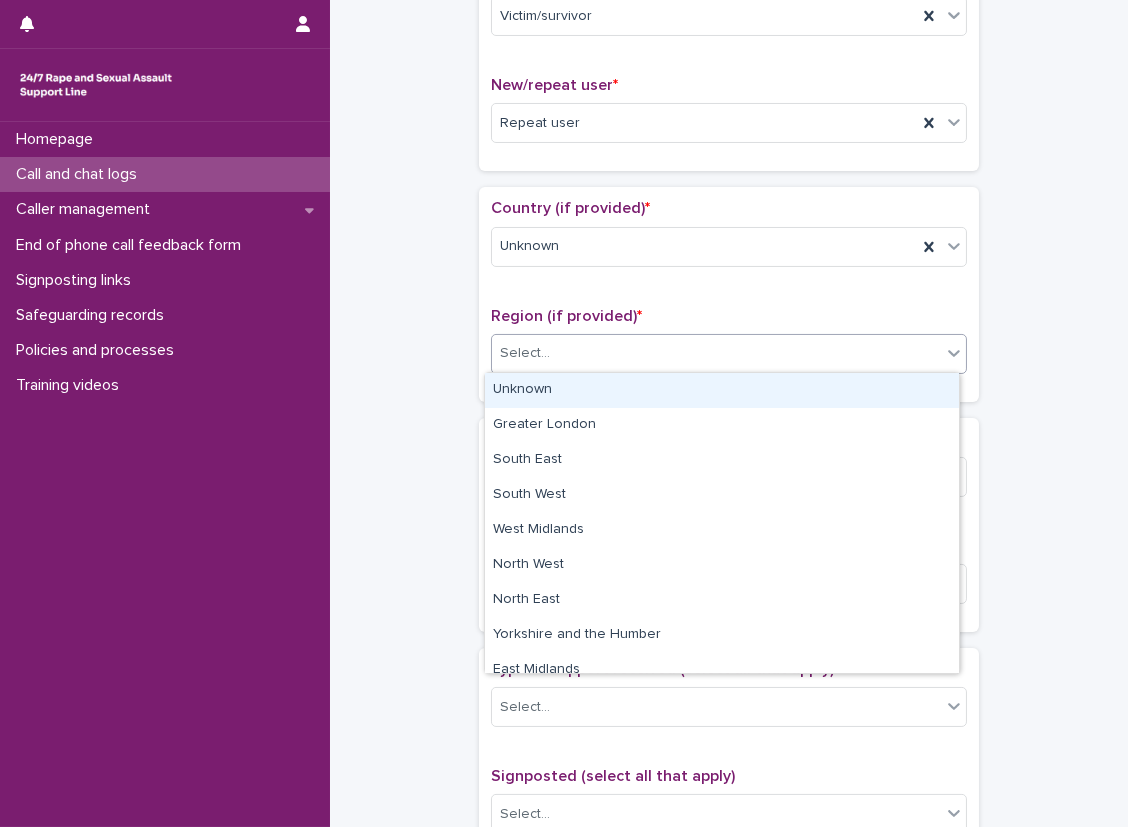 click on "Select..." at bounding box center [729, 354] 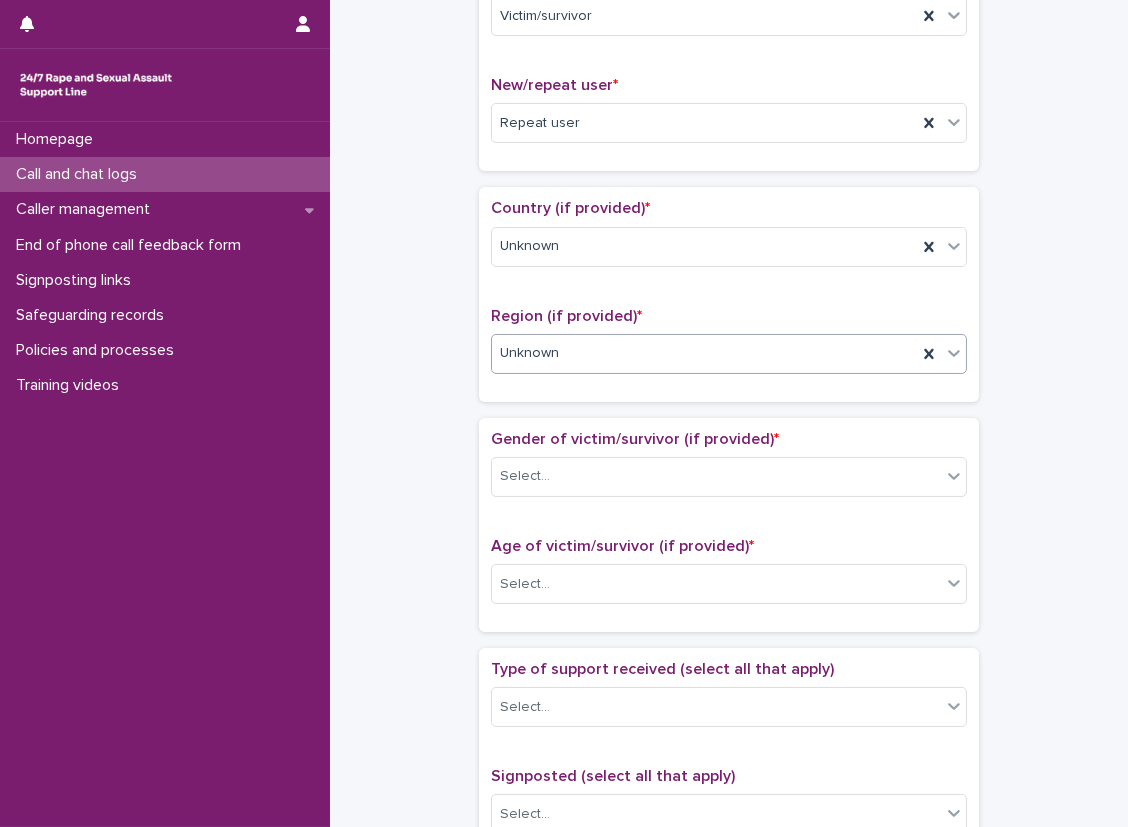 click on "**********" at bounding box center (729, 534) 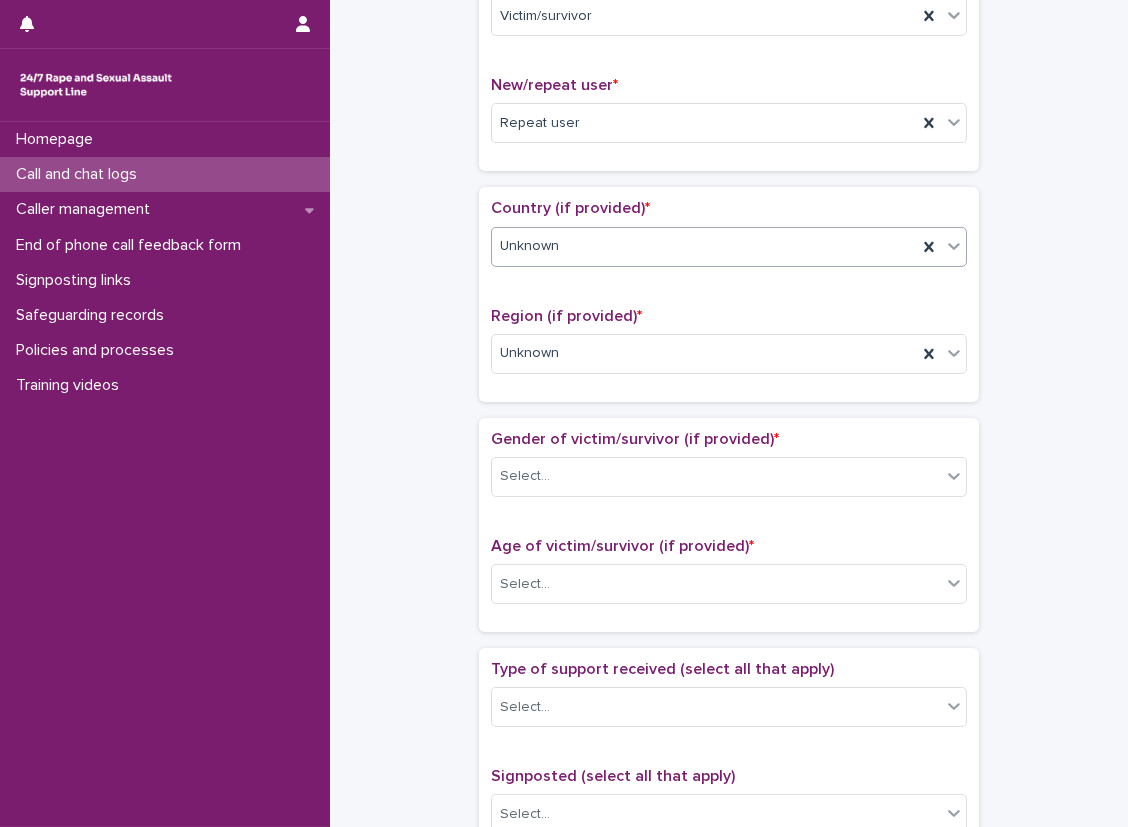 click on "Unknown" at bounding box center (704, 246) 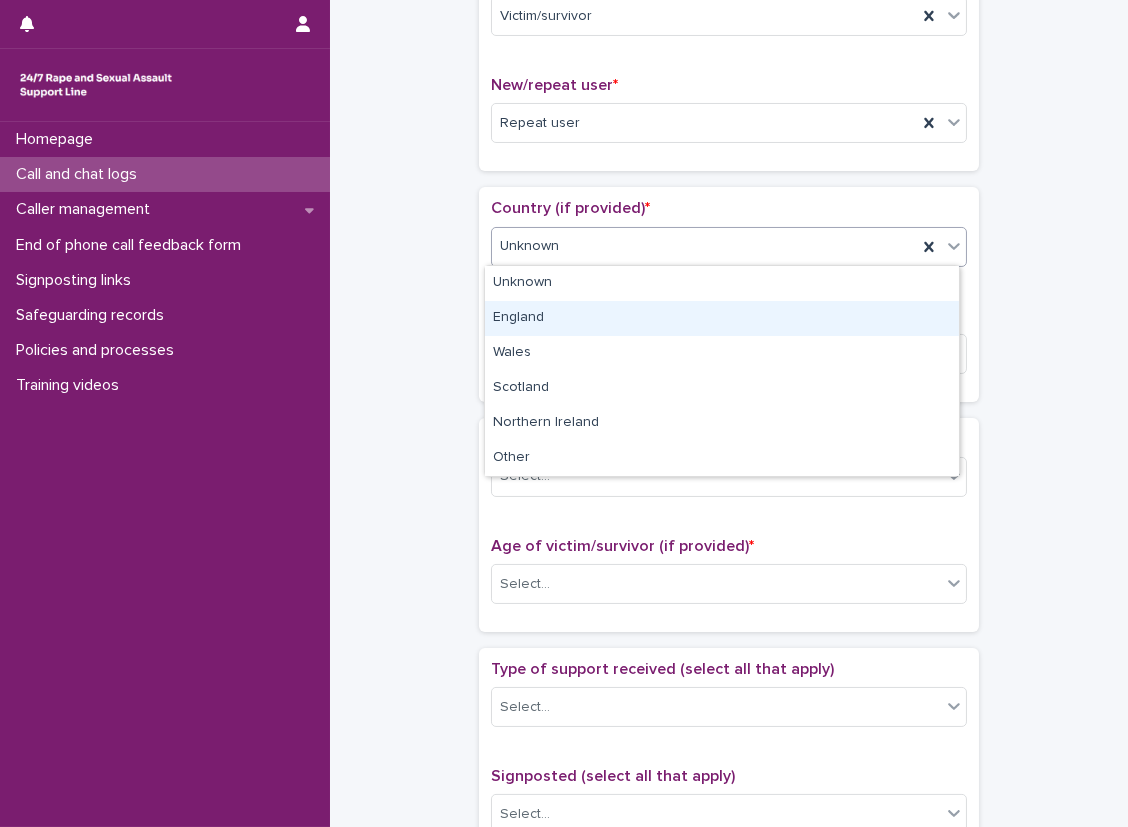 click on "England" at bounding box center [722, 318] 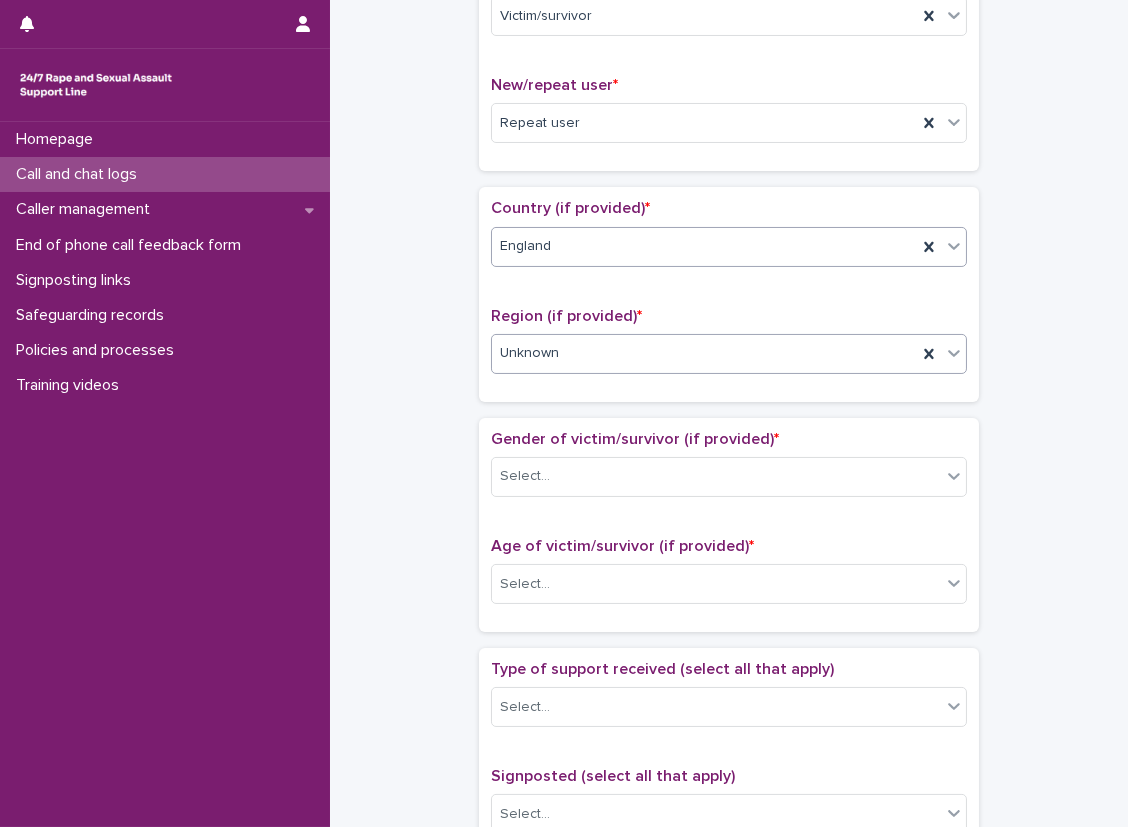 click on "Unknown" at bounding box center [704, 353] 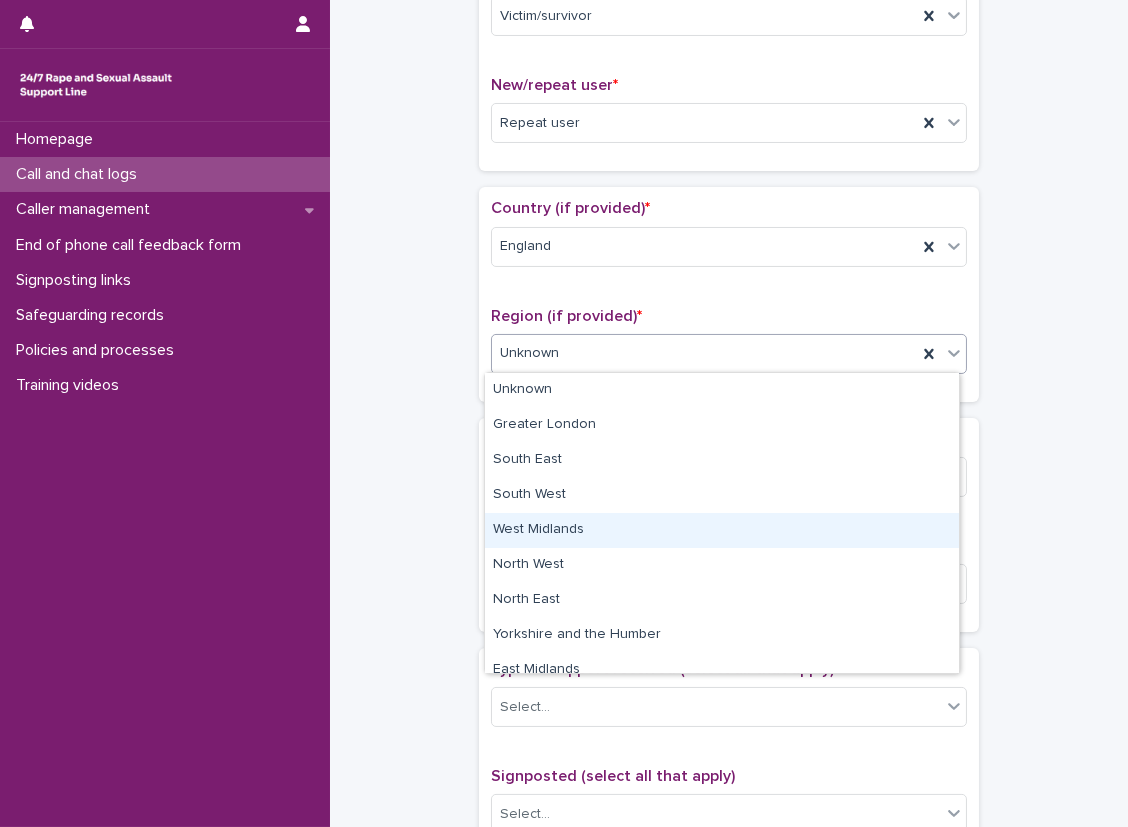 scroll, scrollTop: 85, scrollLeft: 0, axis: vertical 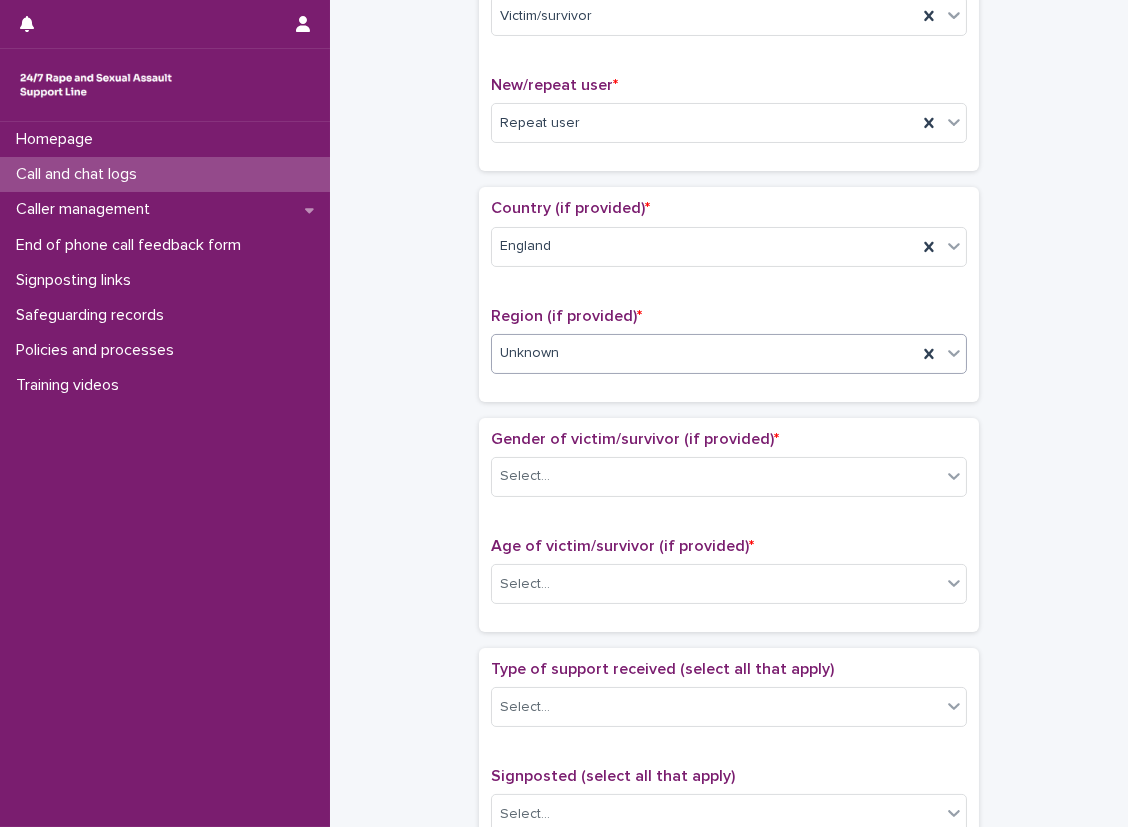 click on "Unknown" at bounding box center [704, 353] 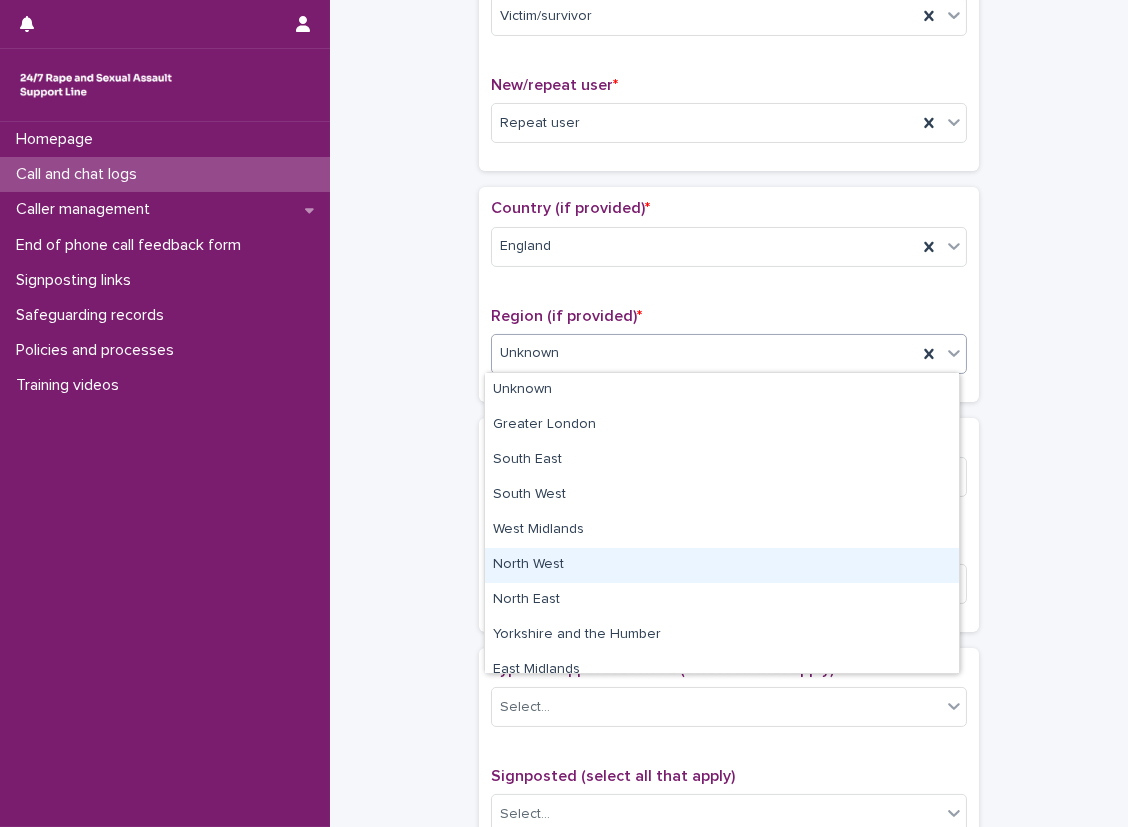 click on "North West" at bounding box center (722, 565) 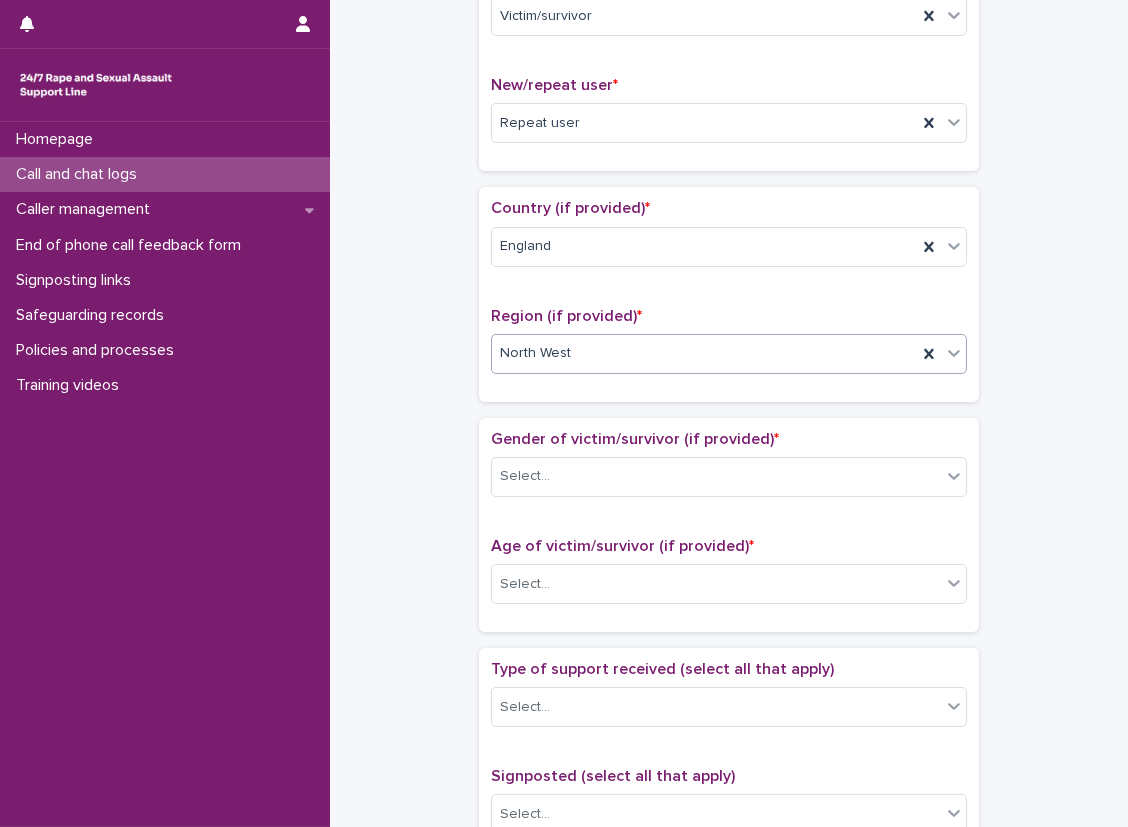 click on "**********" at bounding box center [729, 534] 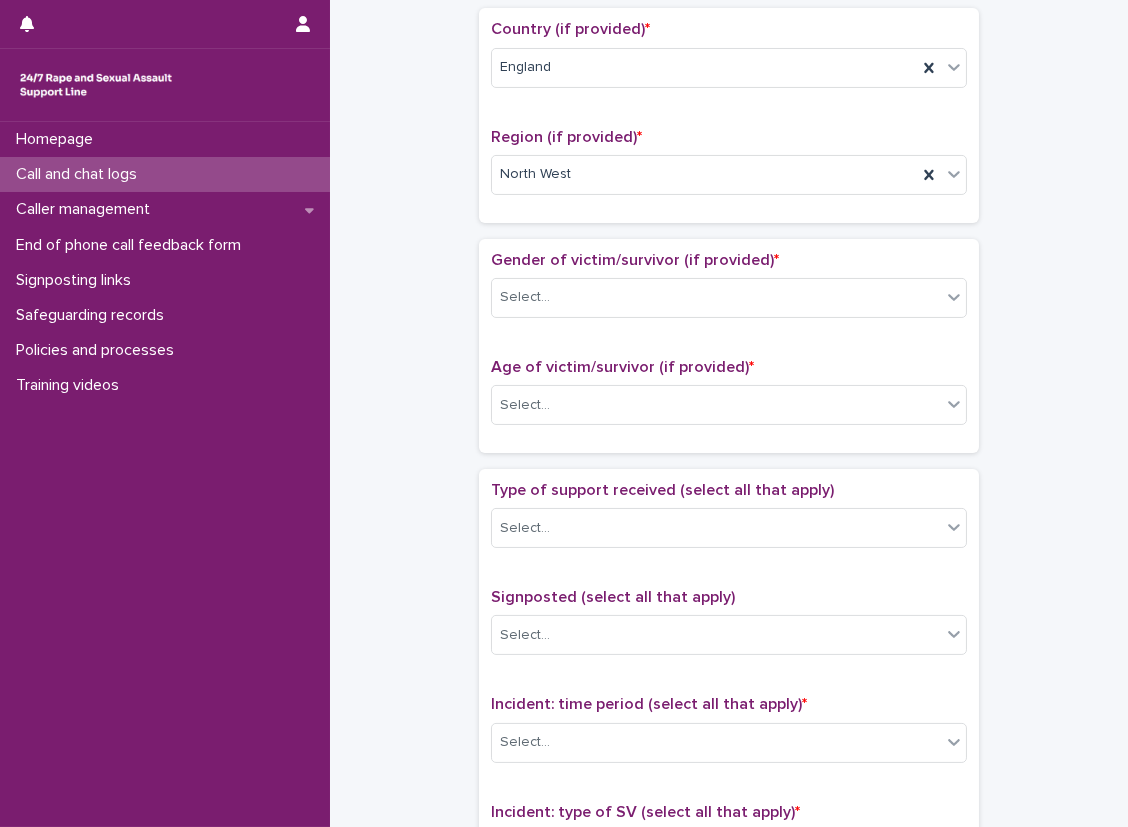 scroll, scrollTop: 800, scrollLeft: 0, axis: vertical 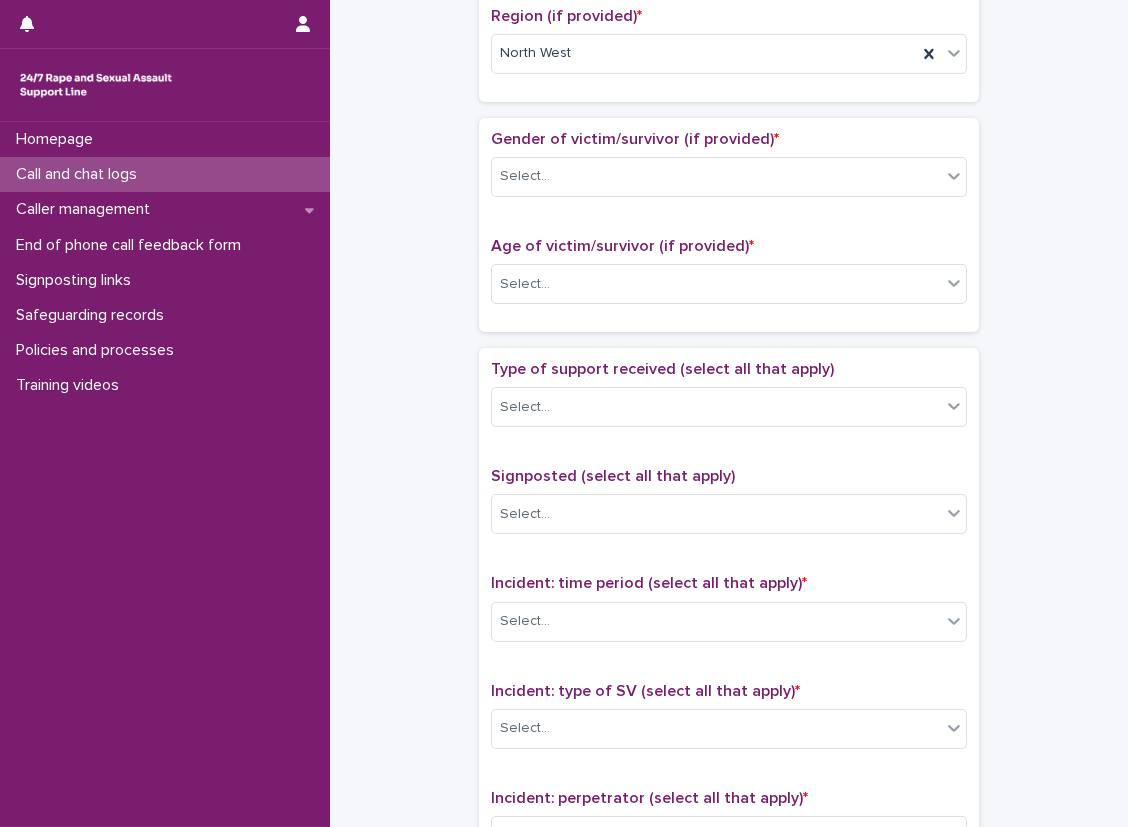 click on "Gender of victim/survivor (if provided) *" at bounding box center [635, 139] 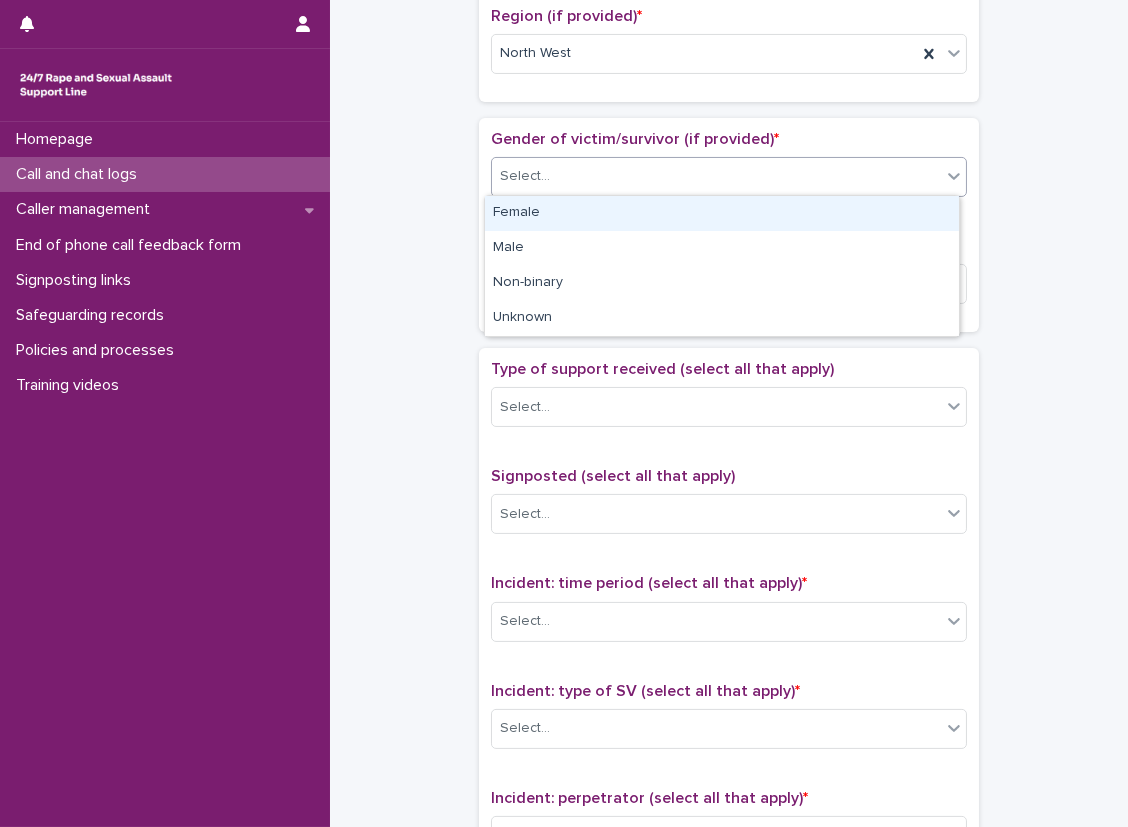 click on "Select..." at bounding box center [525, 176] 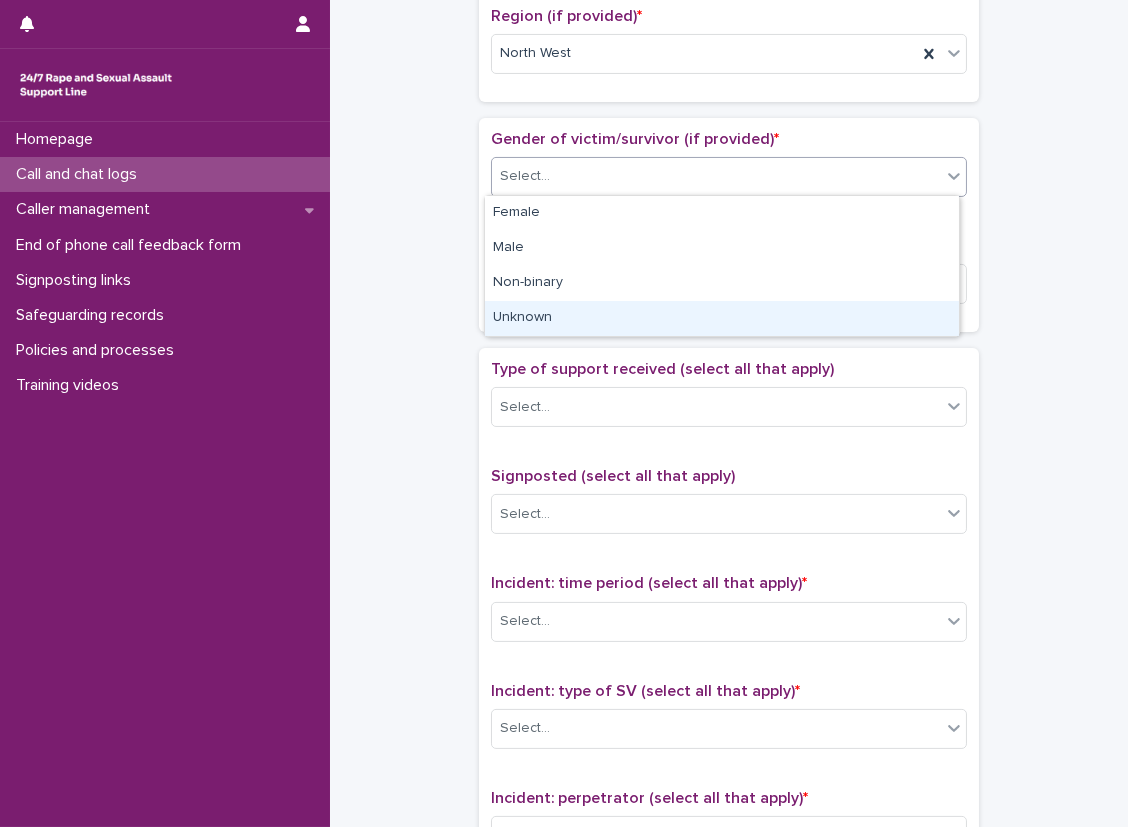 drag, startPoint x: 539, startPoint y: 224, endPoint x: 567, endPoint y: 310, distance: 90.44335 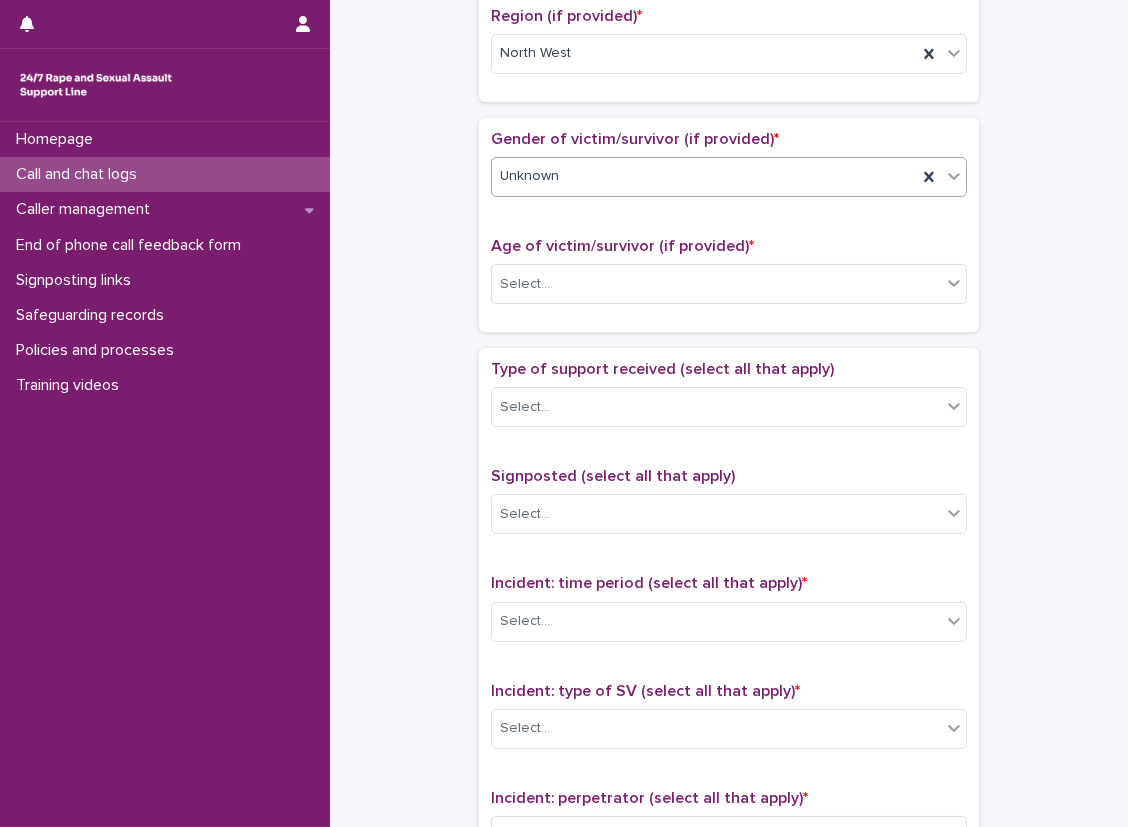 click on "**********" at bounding box center [564, 413] 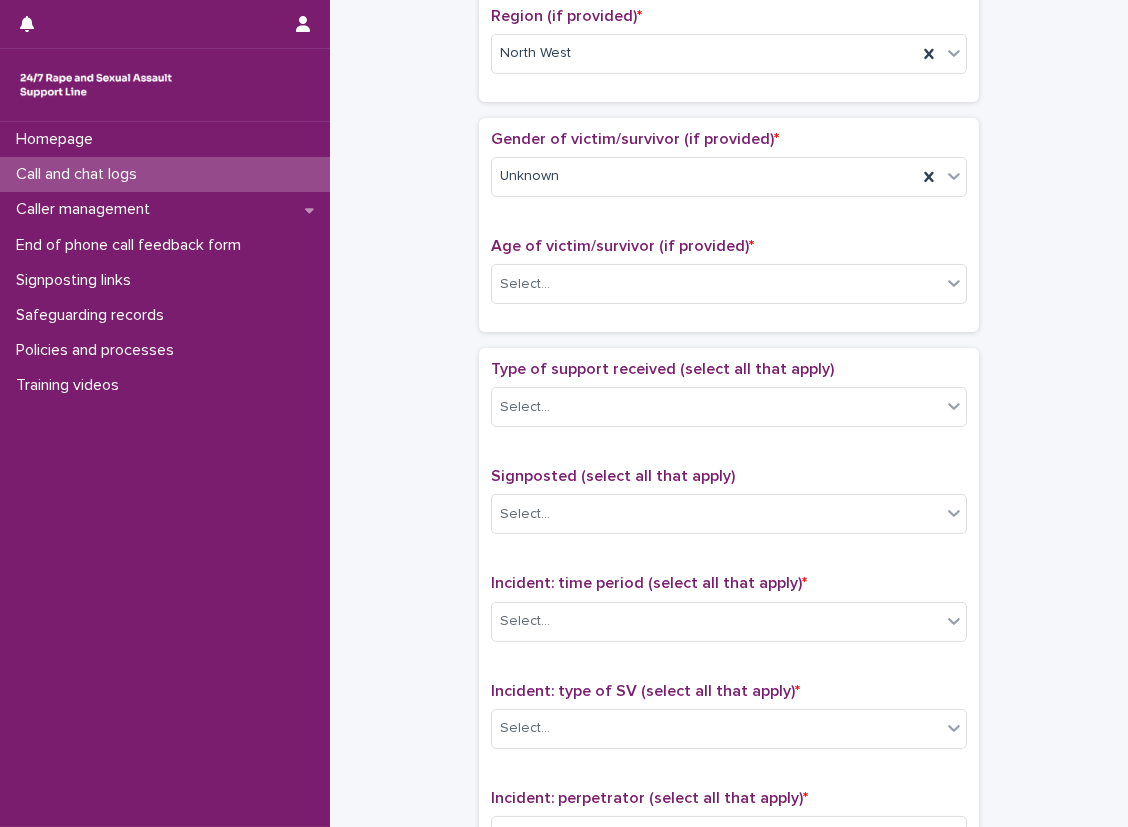 click on "Gender of victim/survivor (if provided) *" at bounding box center (729, 139) 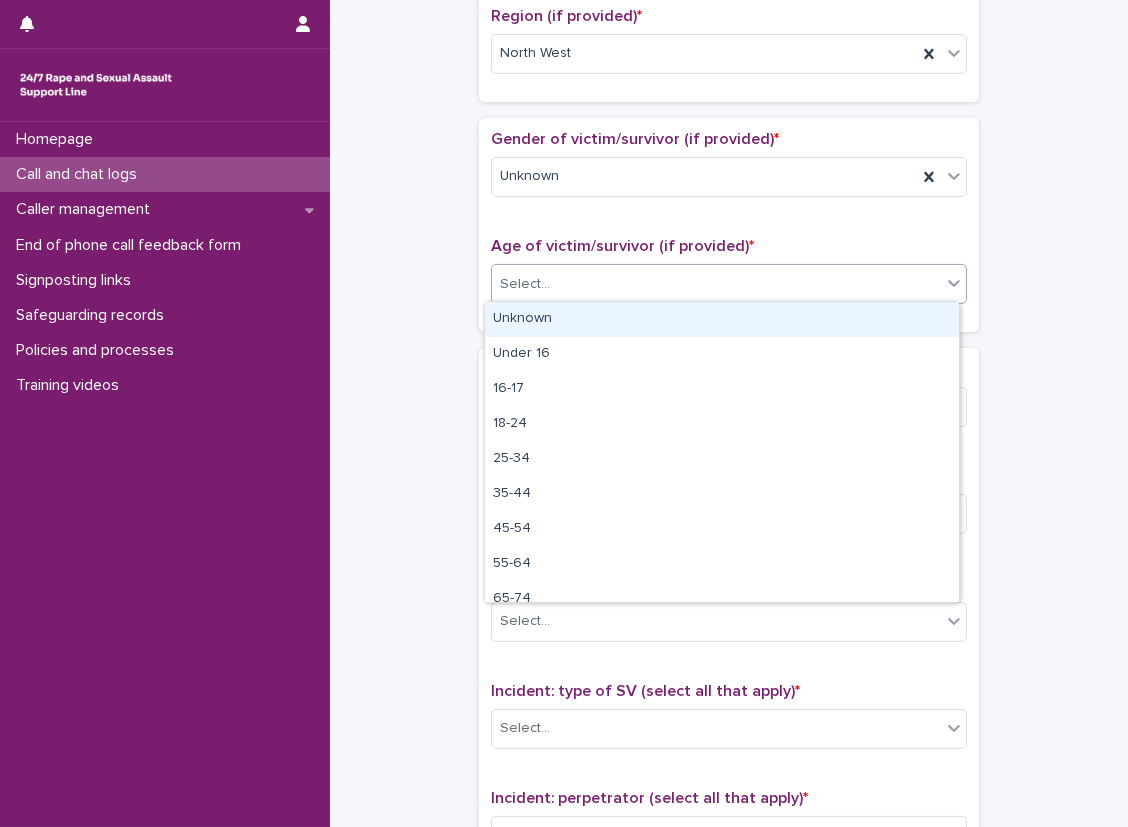 click on "Select..." at bounding box center [716, 284] 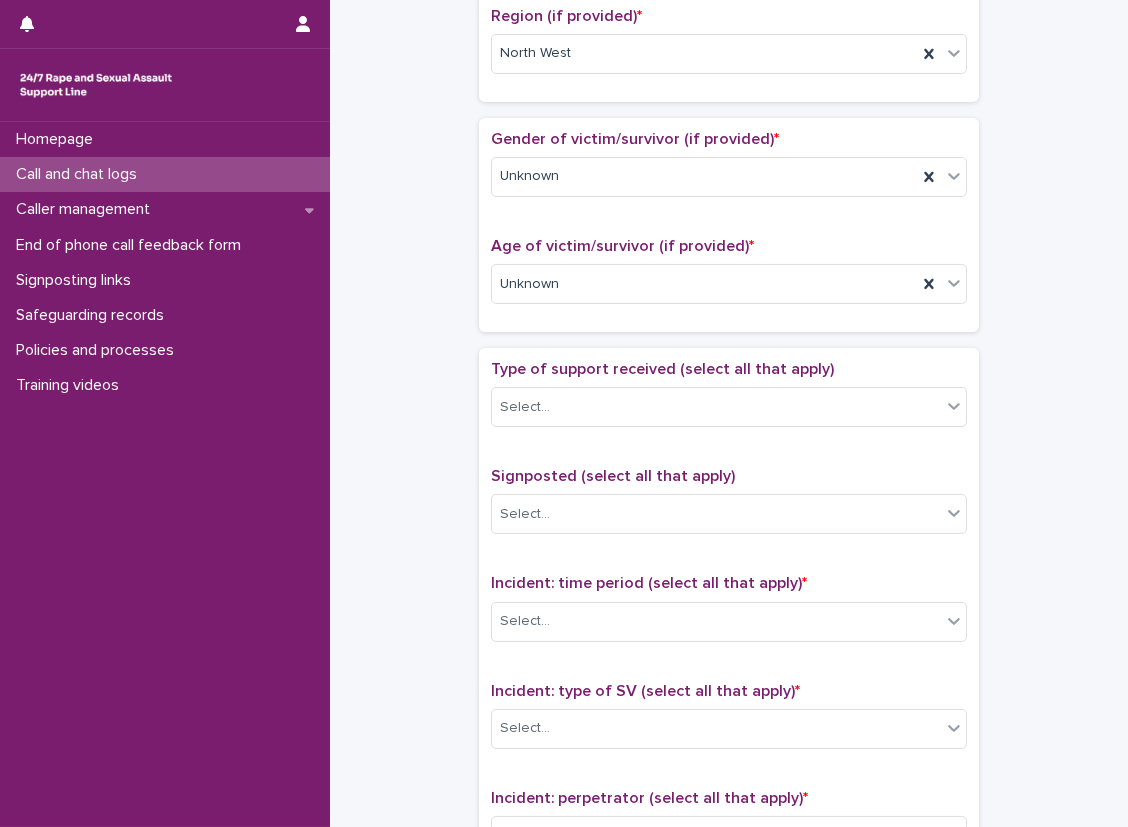 click on "**********" at bounding box center (729, 234) 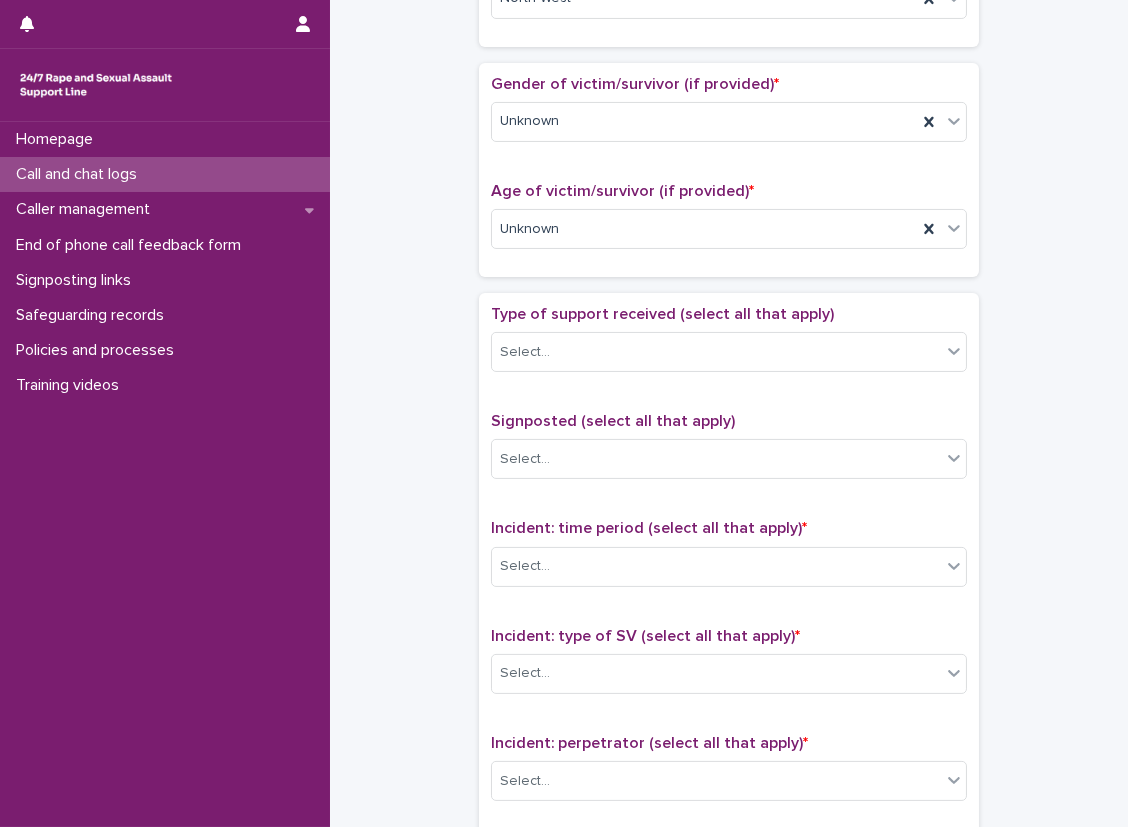 scroll, scrollTop: 900, scrollLeft: 0, axis: vertical 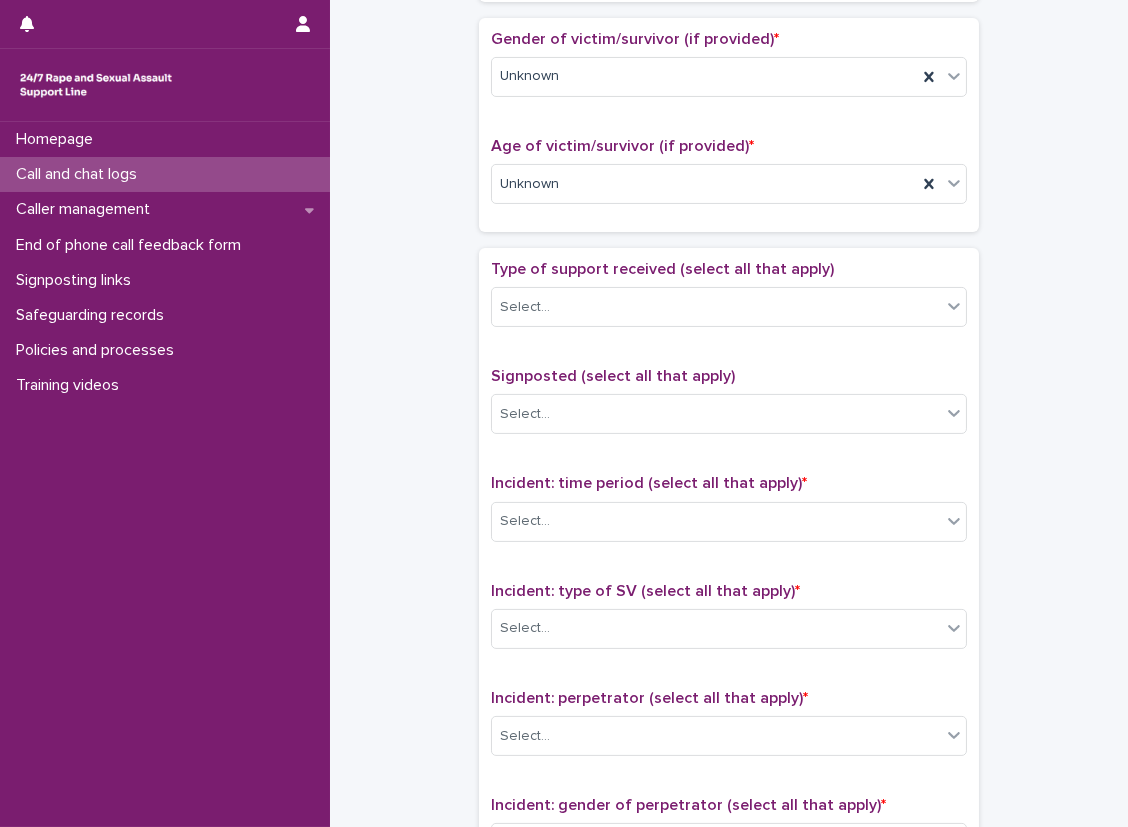 click on "**********" at bounding box center [729, 134] 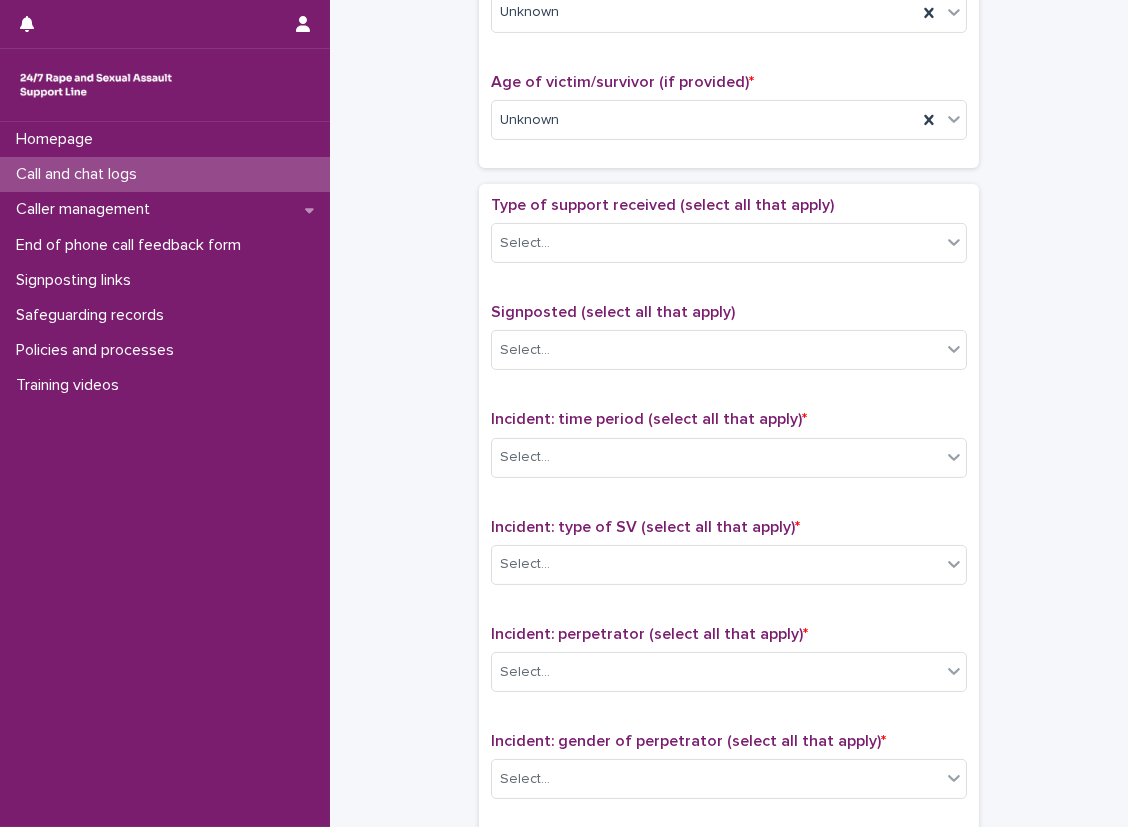 scroll, scrollTop: 1000, scrollLeft: 0, axis: vertical 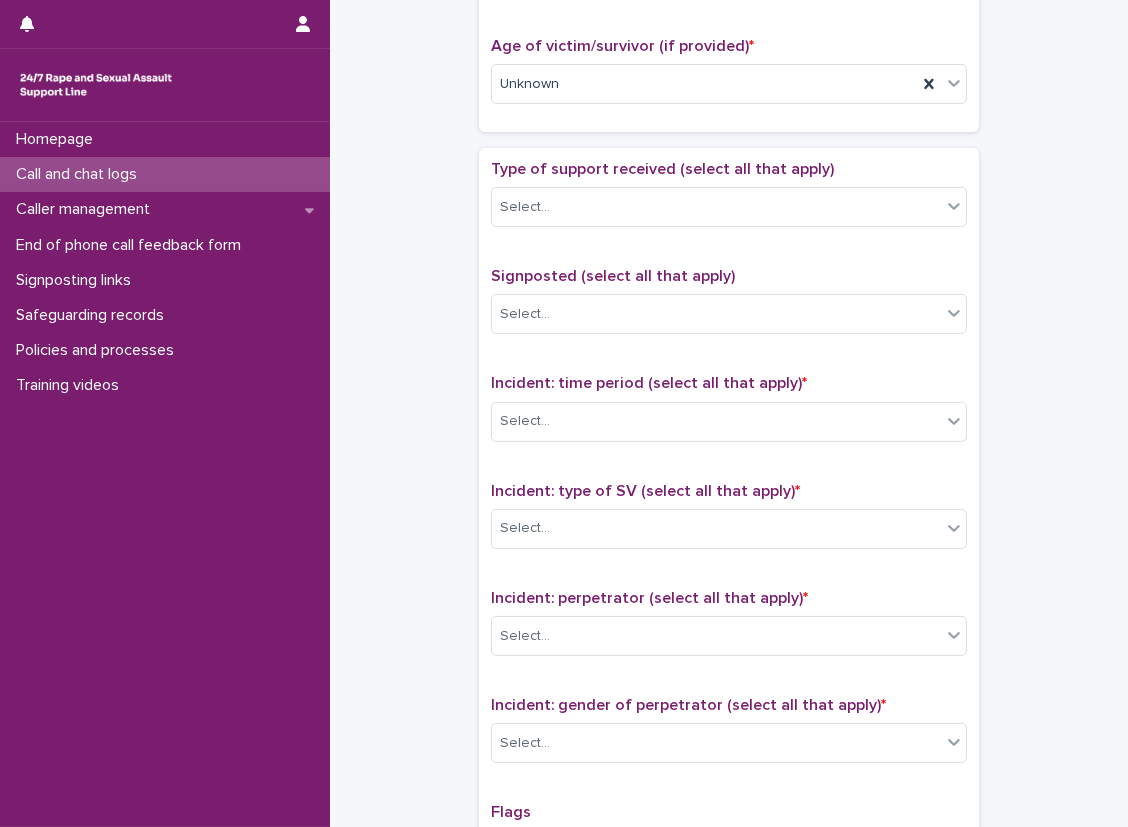 click on "Type of support received (select all that apply) Select..." at bounding box center [729, 201] 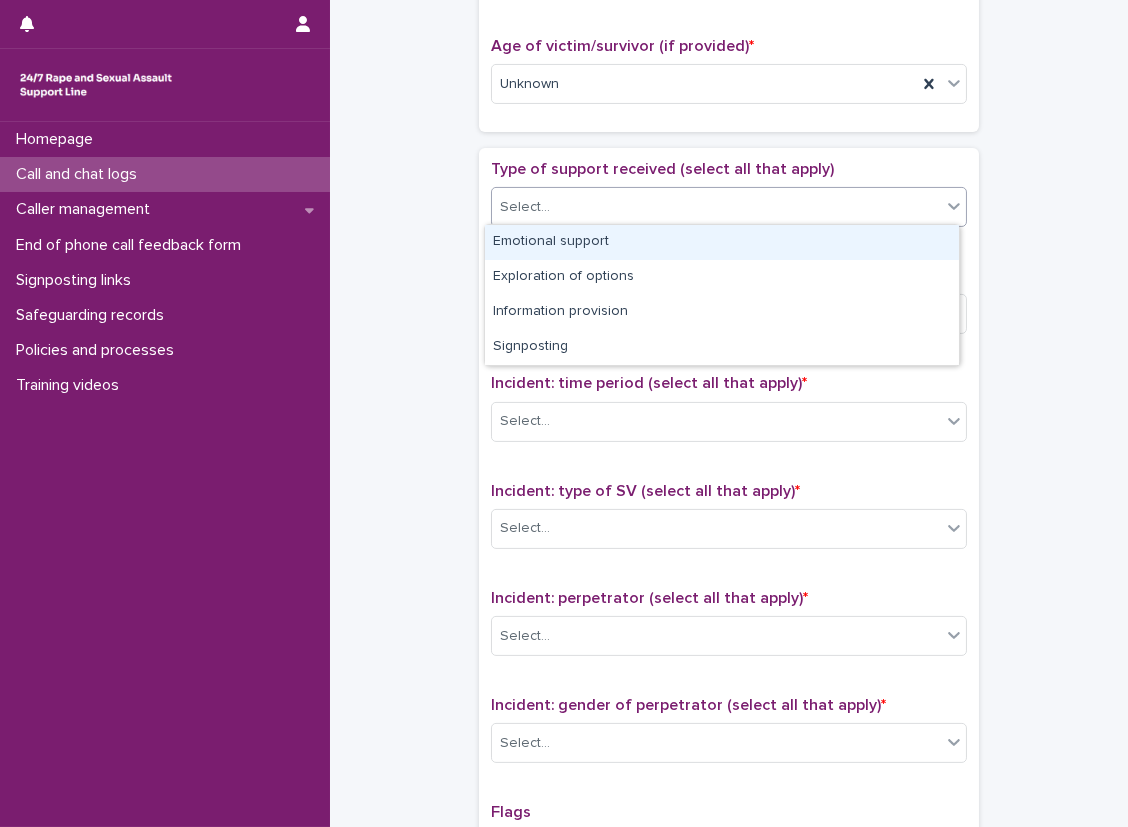 click on "Emotional support" at bounding box center (722, 242) 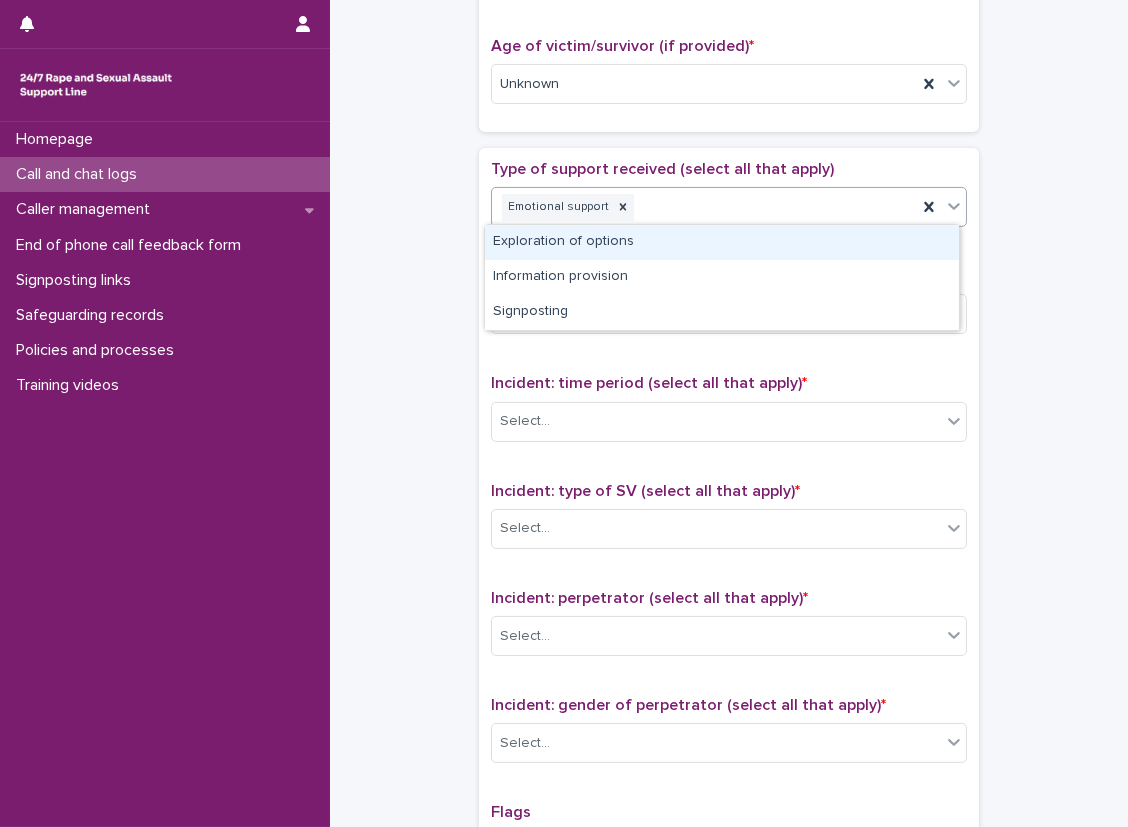 click on "Emotional support" at bounding box center [704, 207] 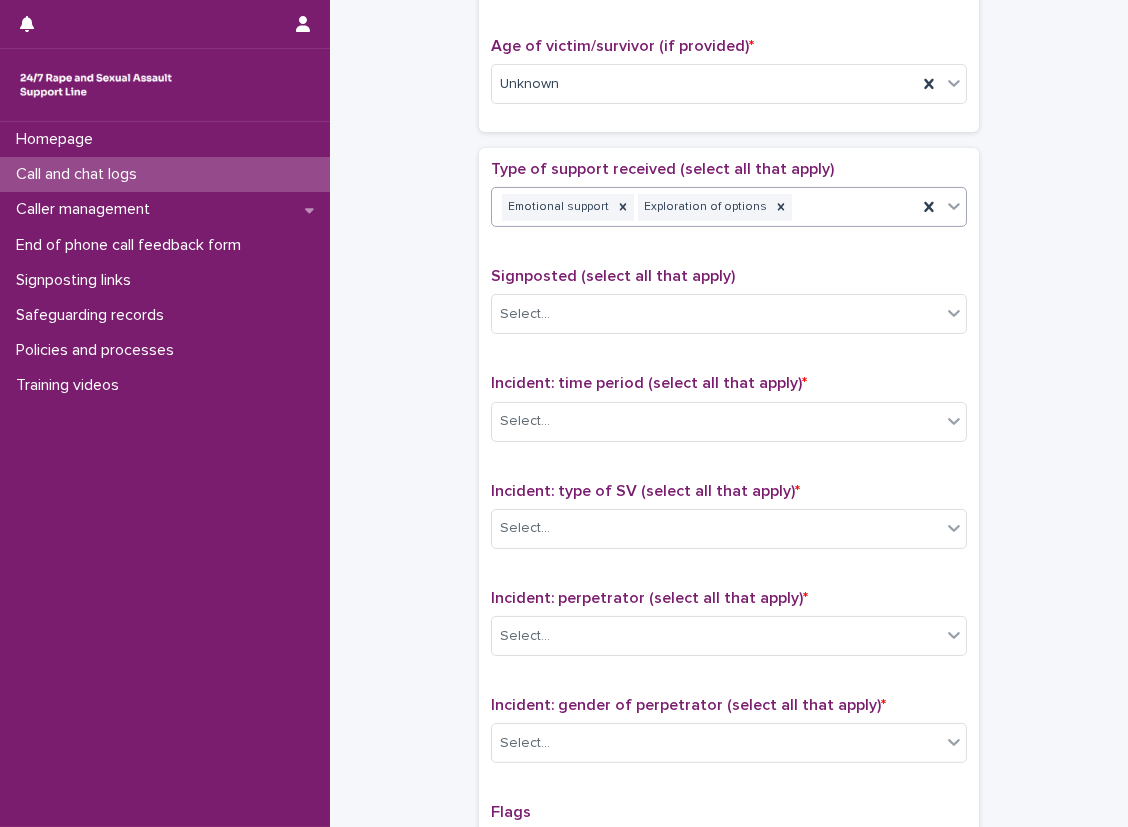 click on "Type of support received (select all that apply)   option Exploration of options, selected.     0 results available. Select is focused ,type to refine list, press Down to open the menu,  press left to focus selected values Emotional support Exploration of options Signposted (select all that apply) Select... Incident: time period (select all that apply) * Select... Incident: type of SV (select all that apply) * Select... Incident: perpetrator (select all that apply) * Select... Incident: gender of perpetrator (select all that apply) * Select... Flags Select... Comments" at bounding box center [729, 578] 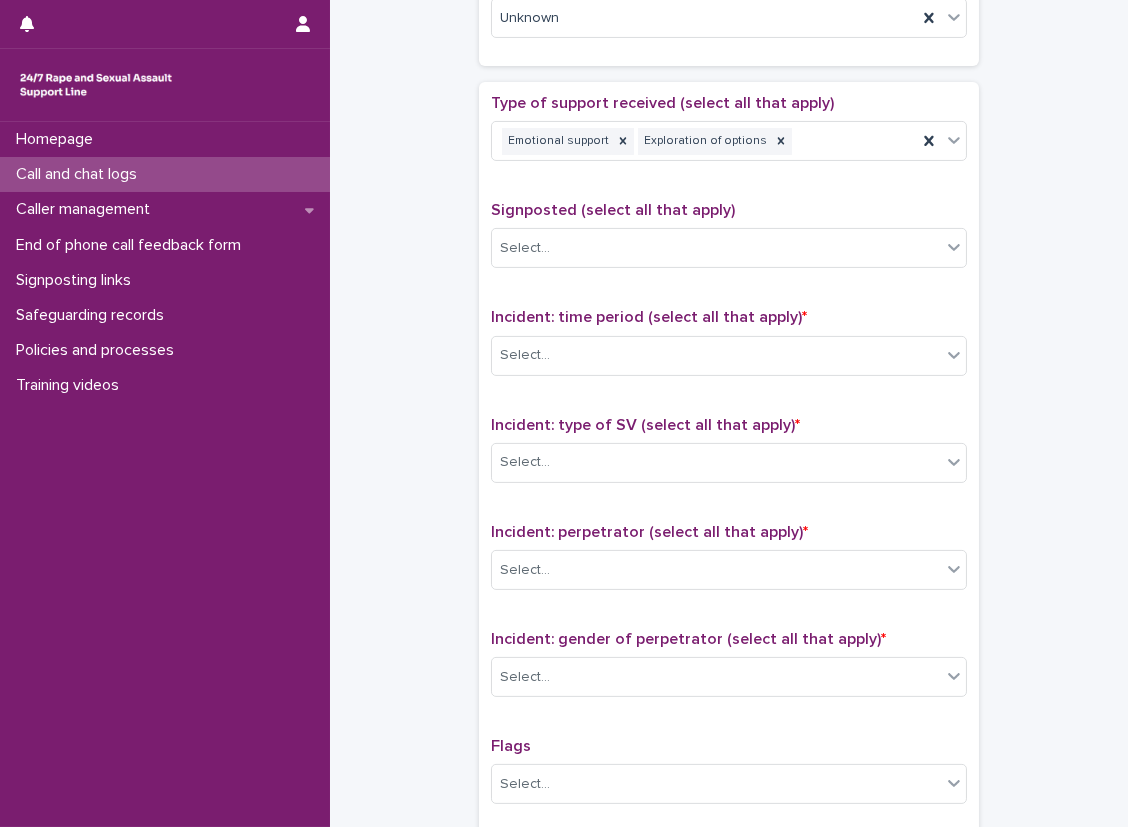 scroll, scrollTop: 1100, scrollLeft: 0, axis: vertical 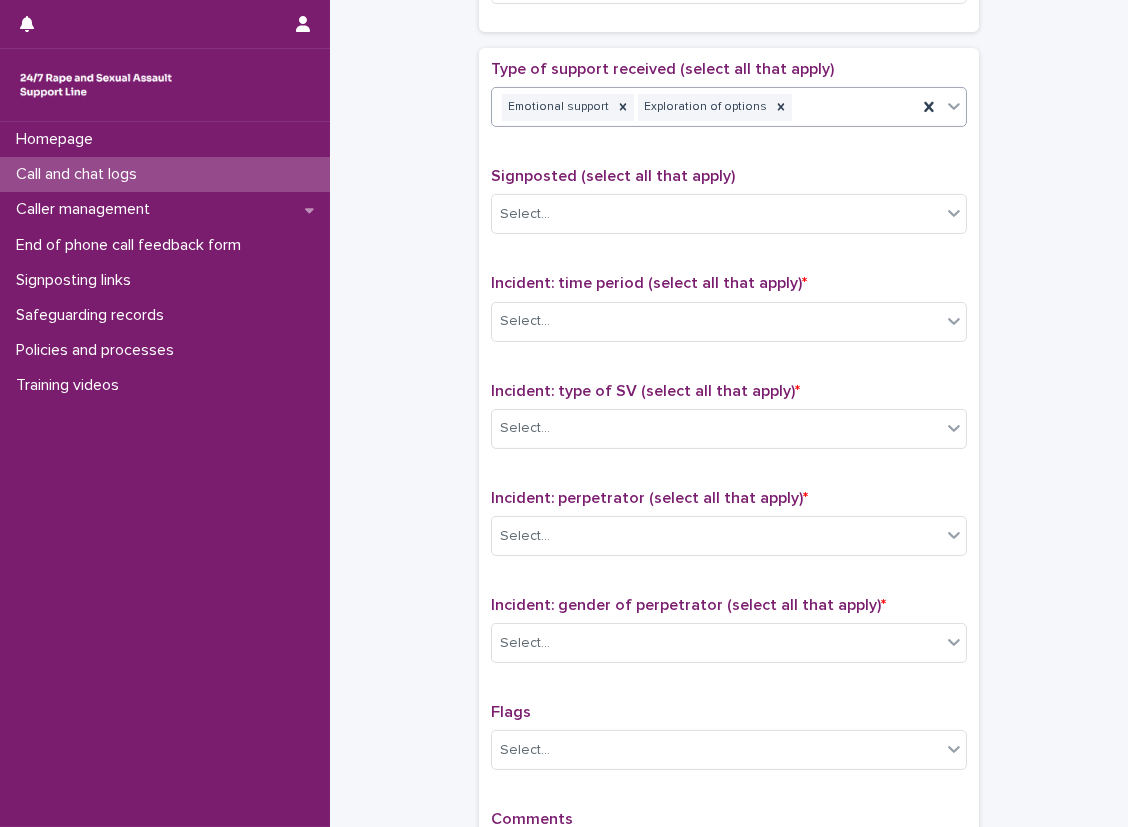 click on "Emotional support Exploration of options" at bounding box center (704, 107) 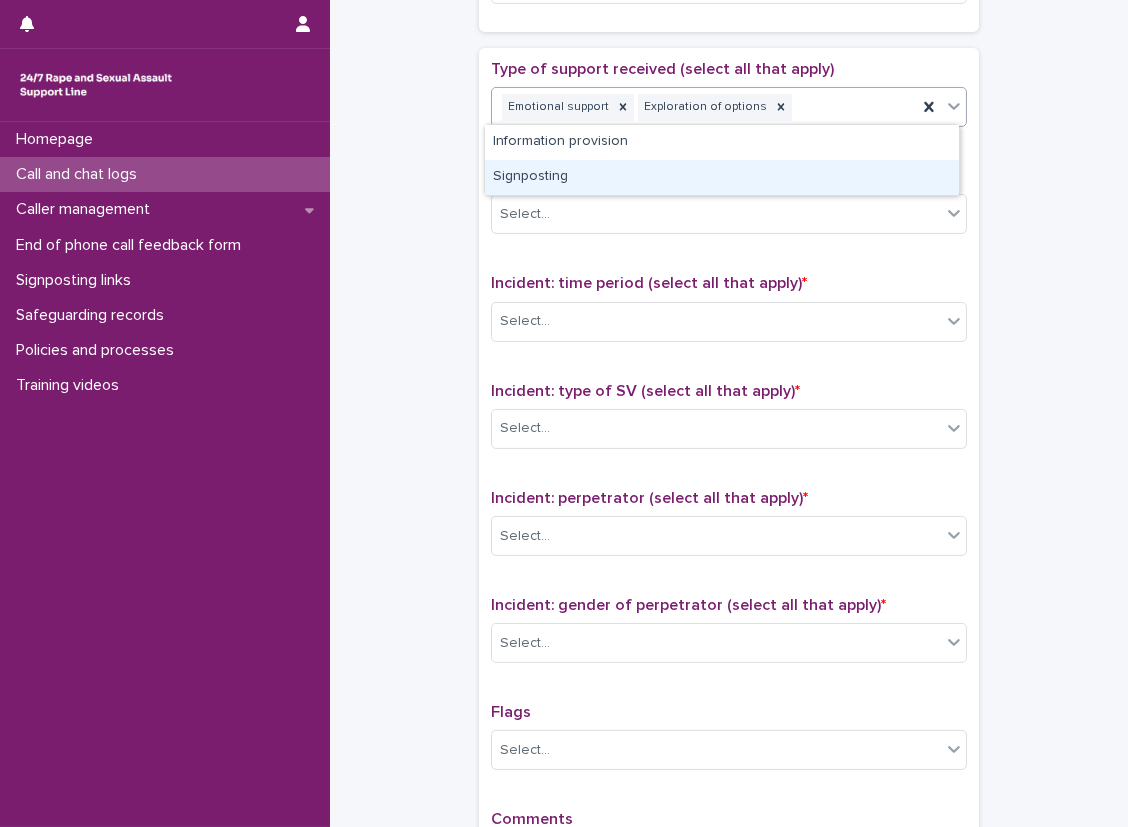 click on "**********" at bounding box center (729, -66) 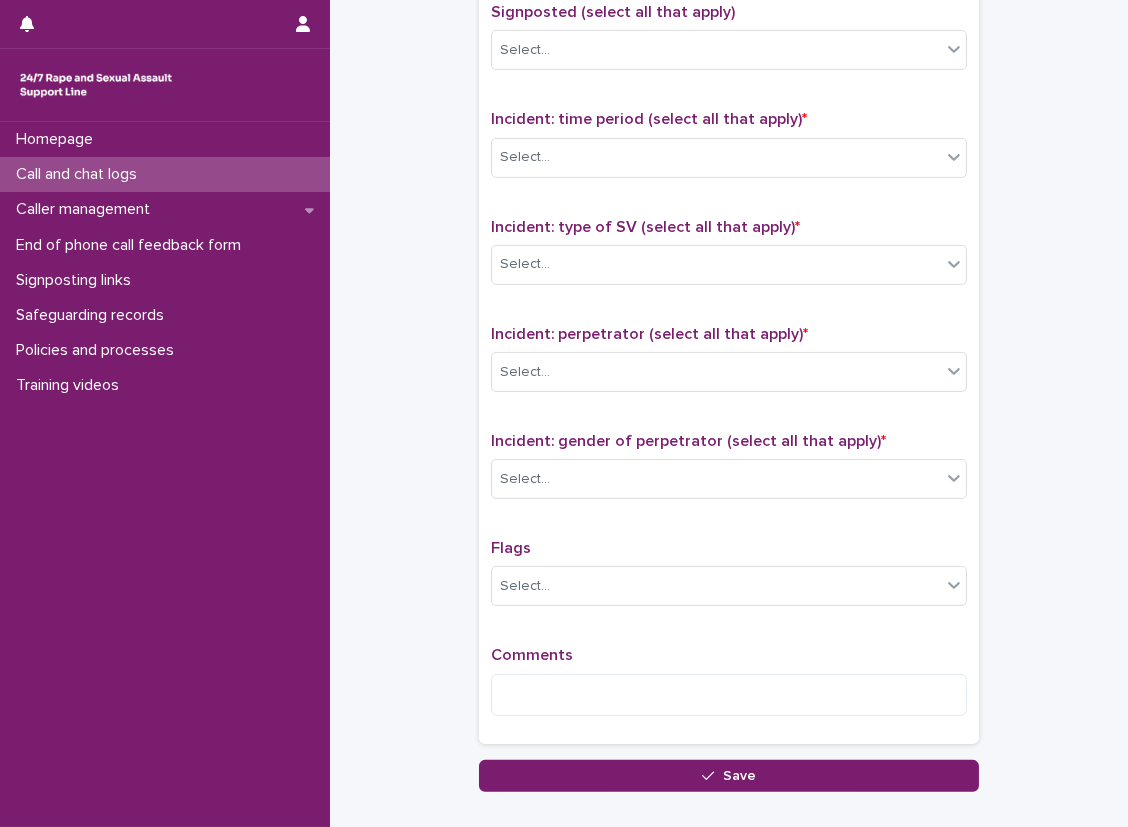 scroll, scrollTop: 1300, scrollLeft: 0, axis: vertical 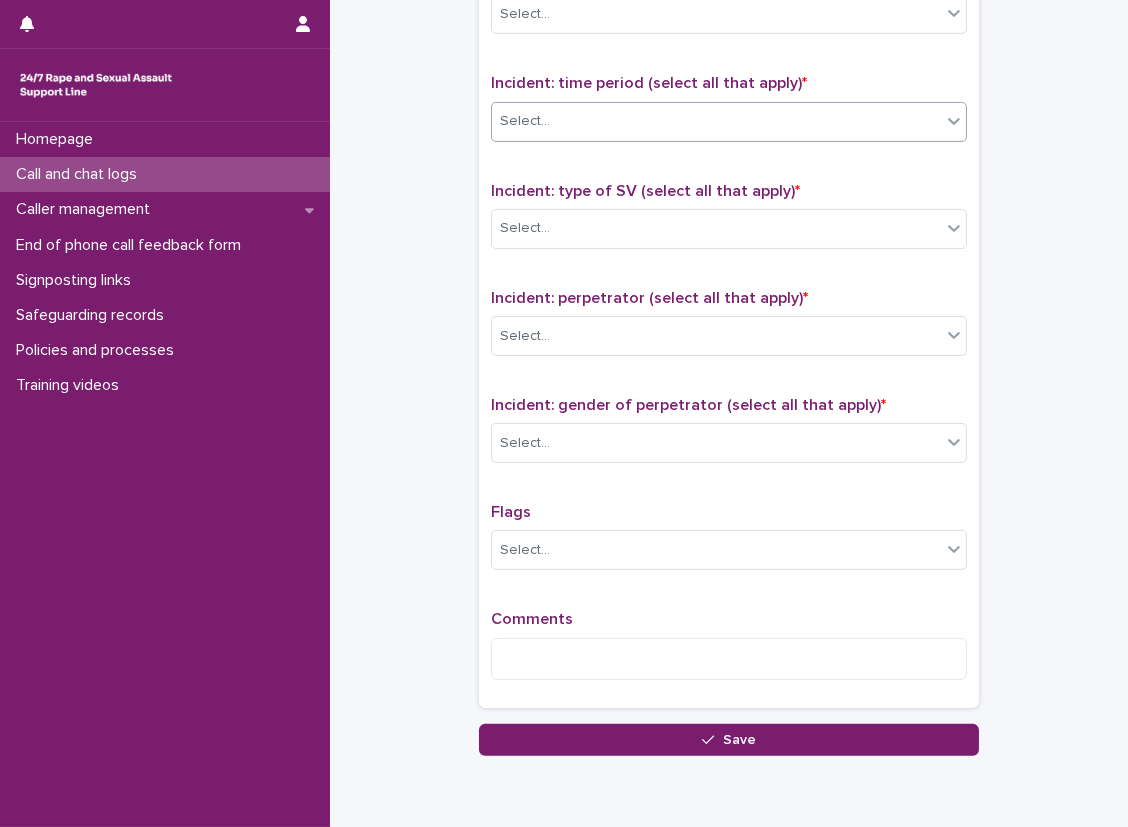 click on "Select..." at bounding box center (729, 122) 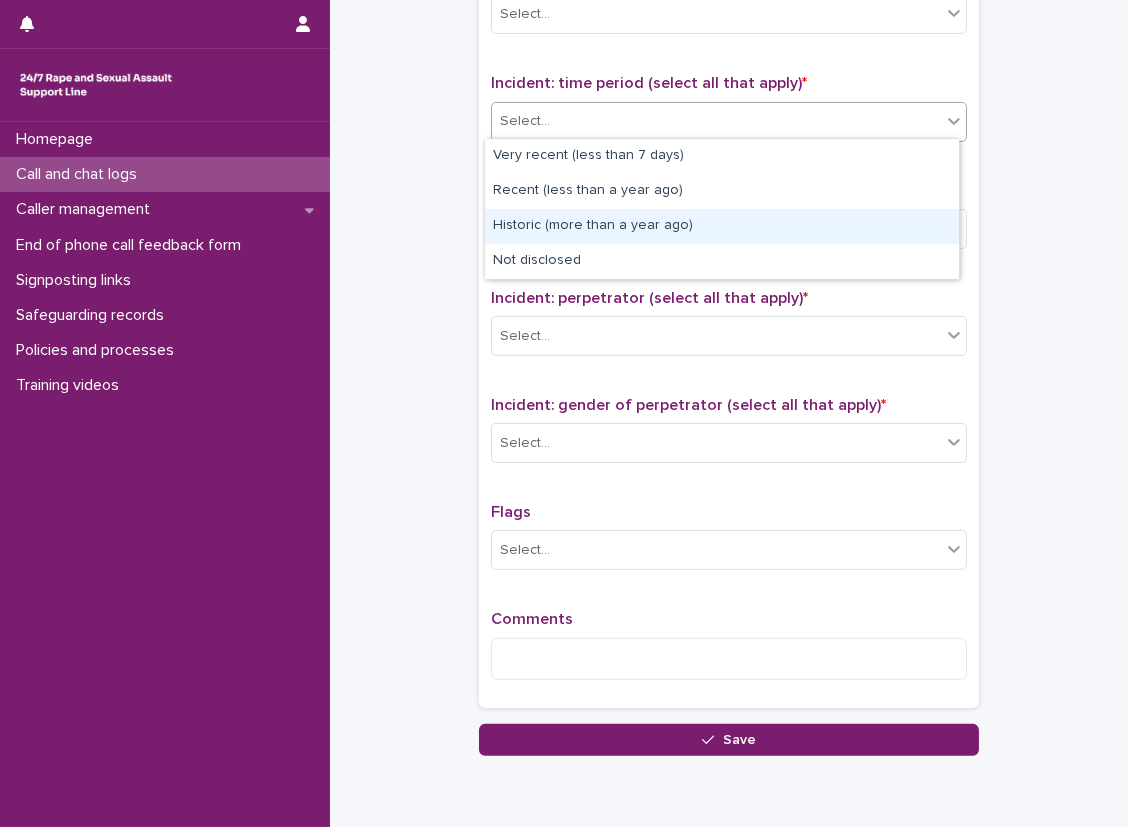 click on "Historic (more than a year ago)" at bounding box center [722, 226] 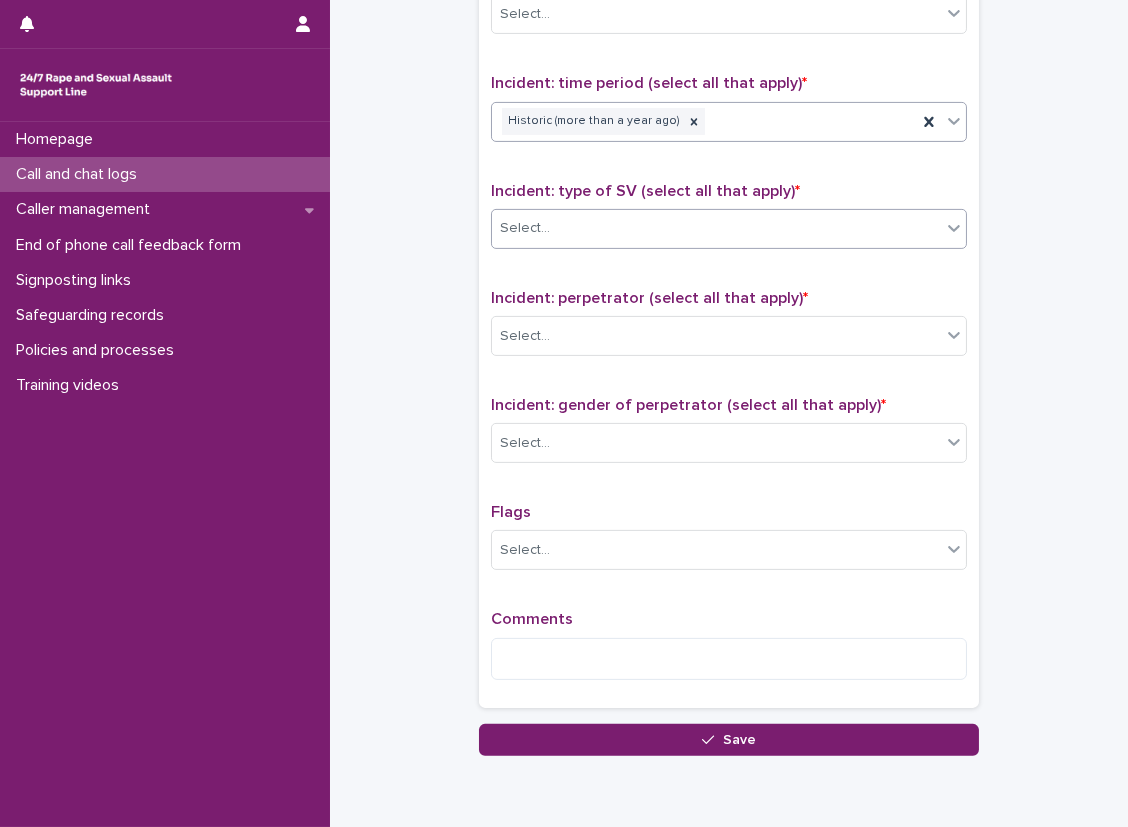 click on "Select..." at bounding box center (716, 228) 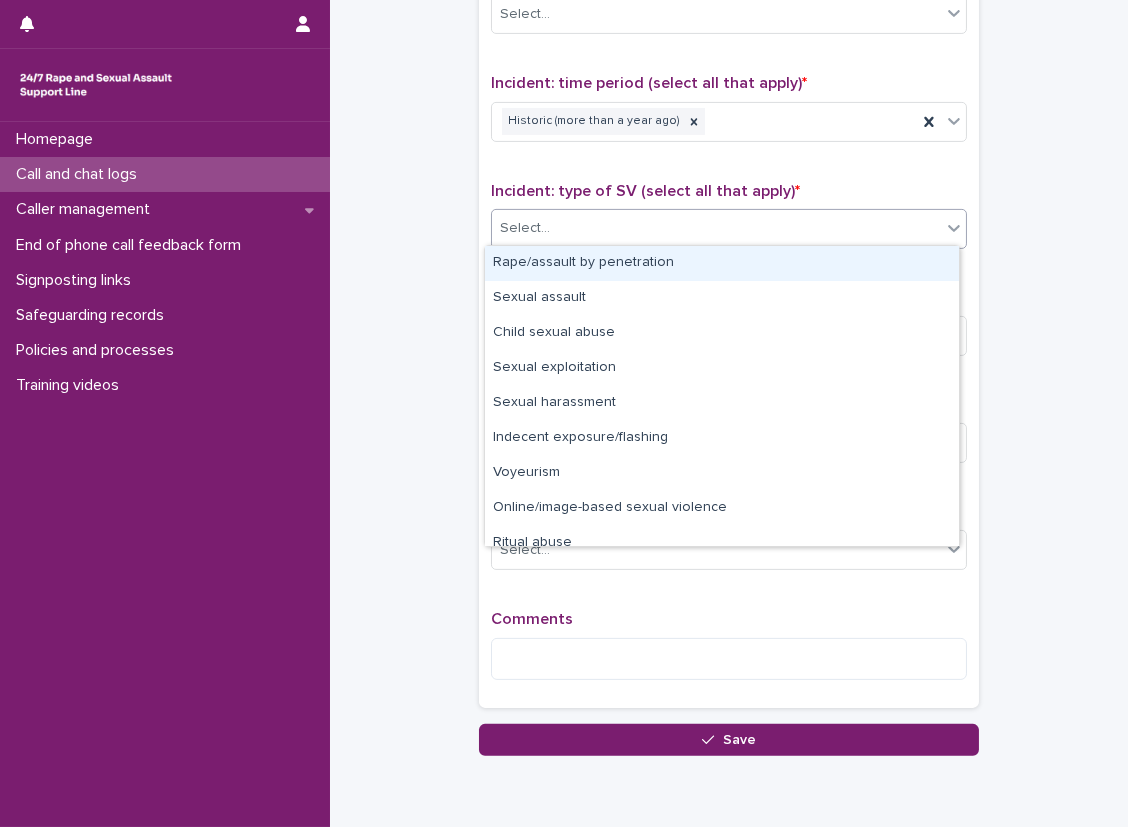 click on "Rape/assault by penetration" at bounding box center [722, 263] 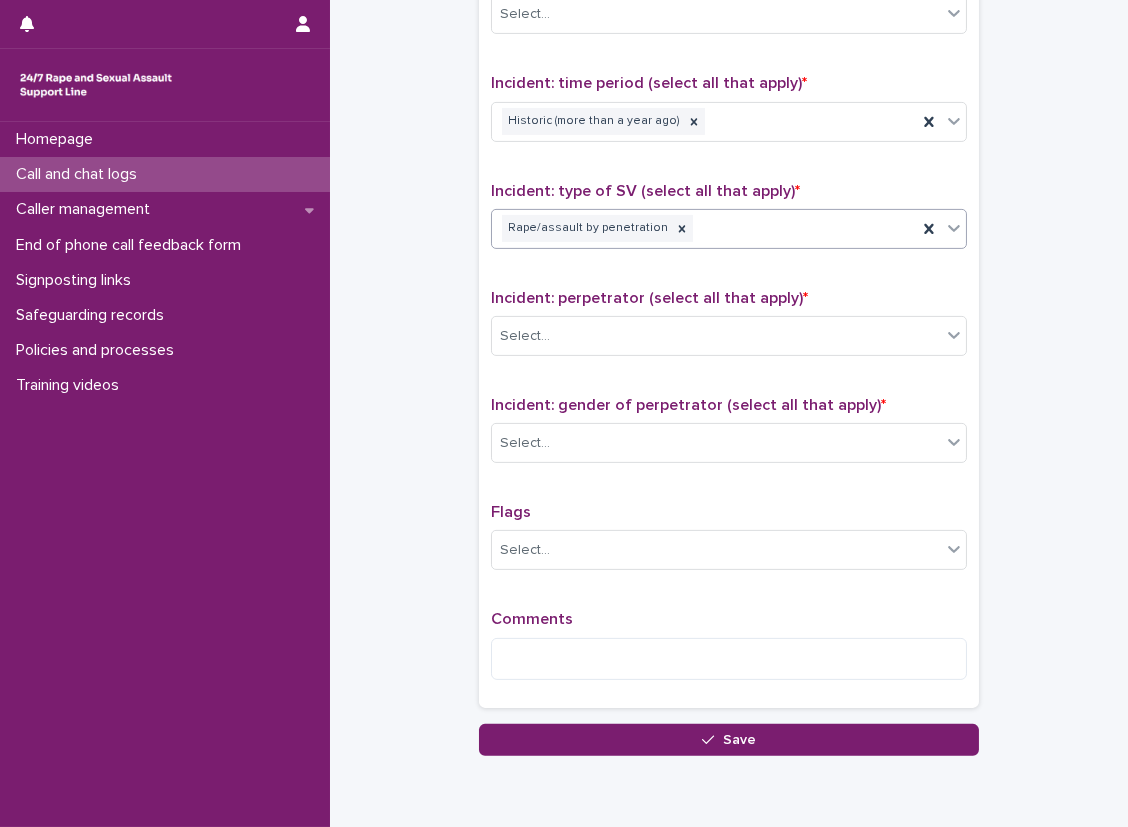 click on "Rape/assault by penetration" at bounding box center [704, 228] 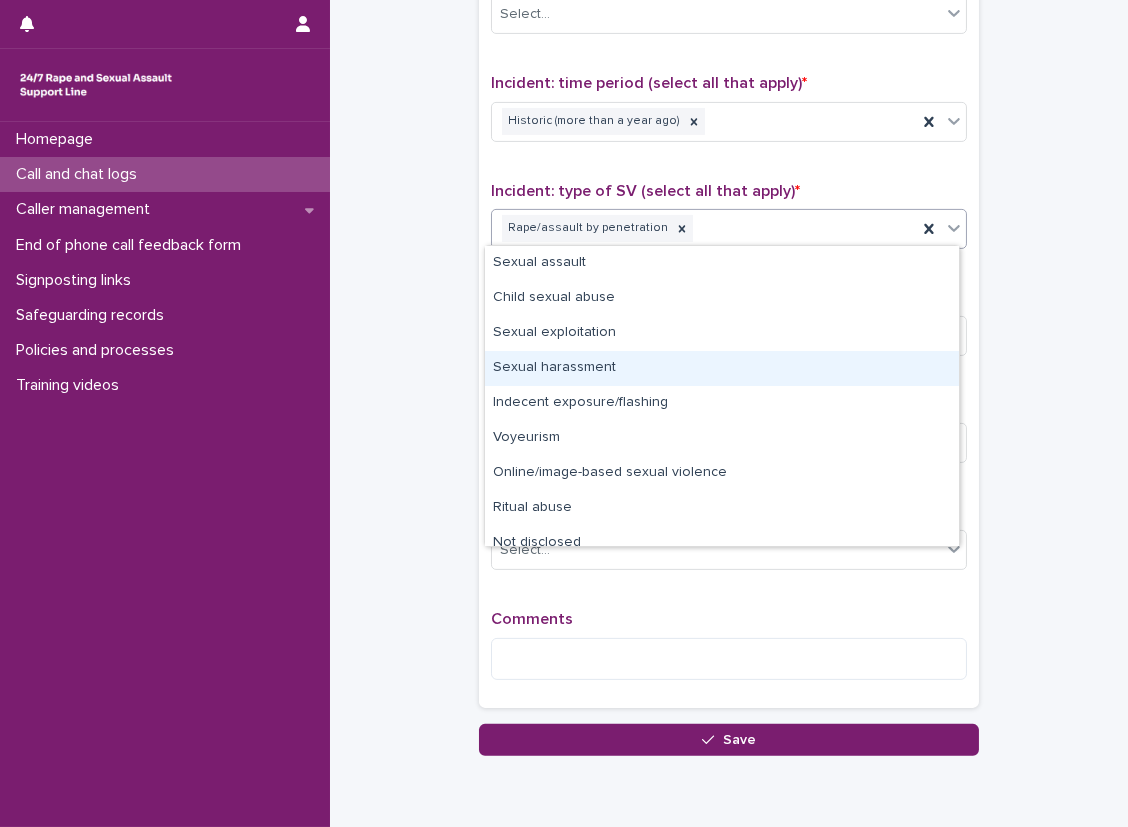click on "Sexual harassment" at bounding box center (722, 368) 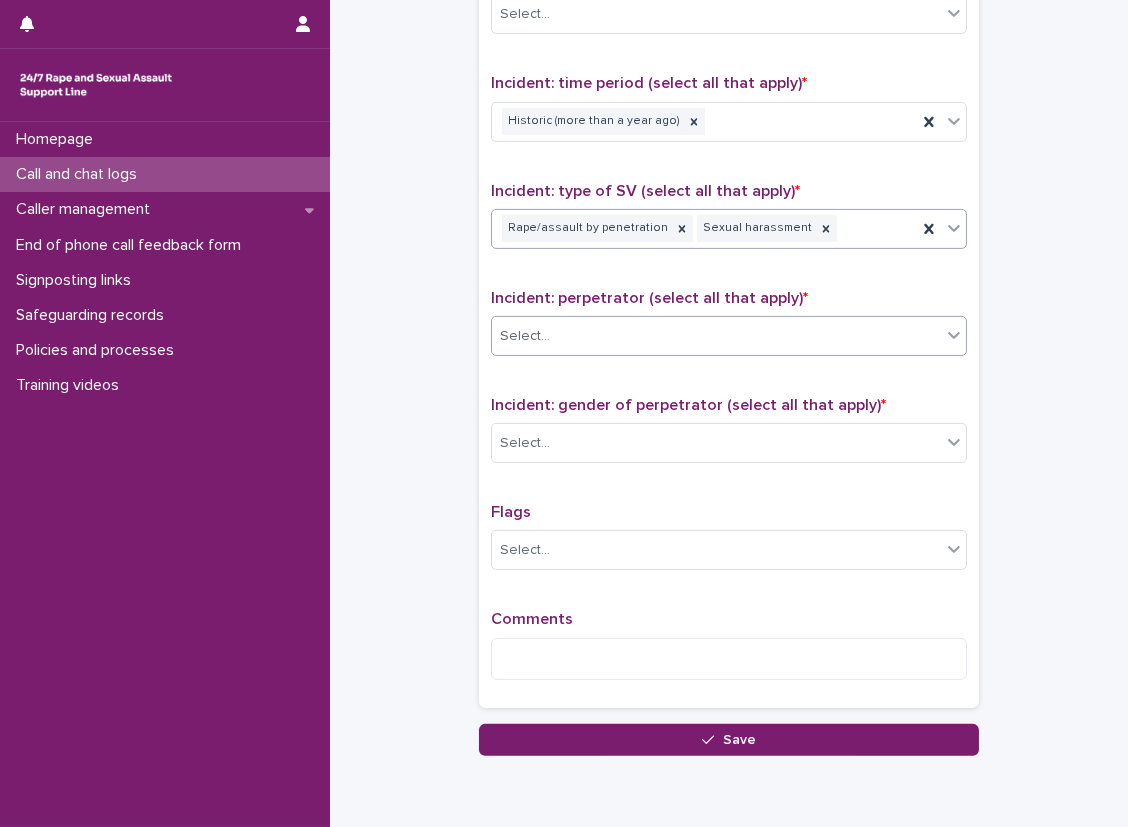 click on "Select..." at bounding box center [716, 336] 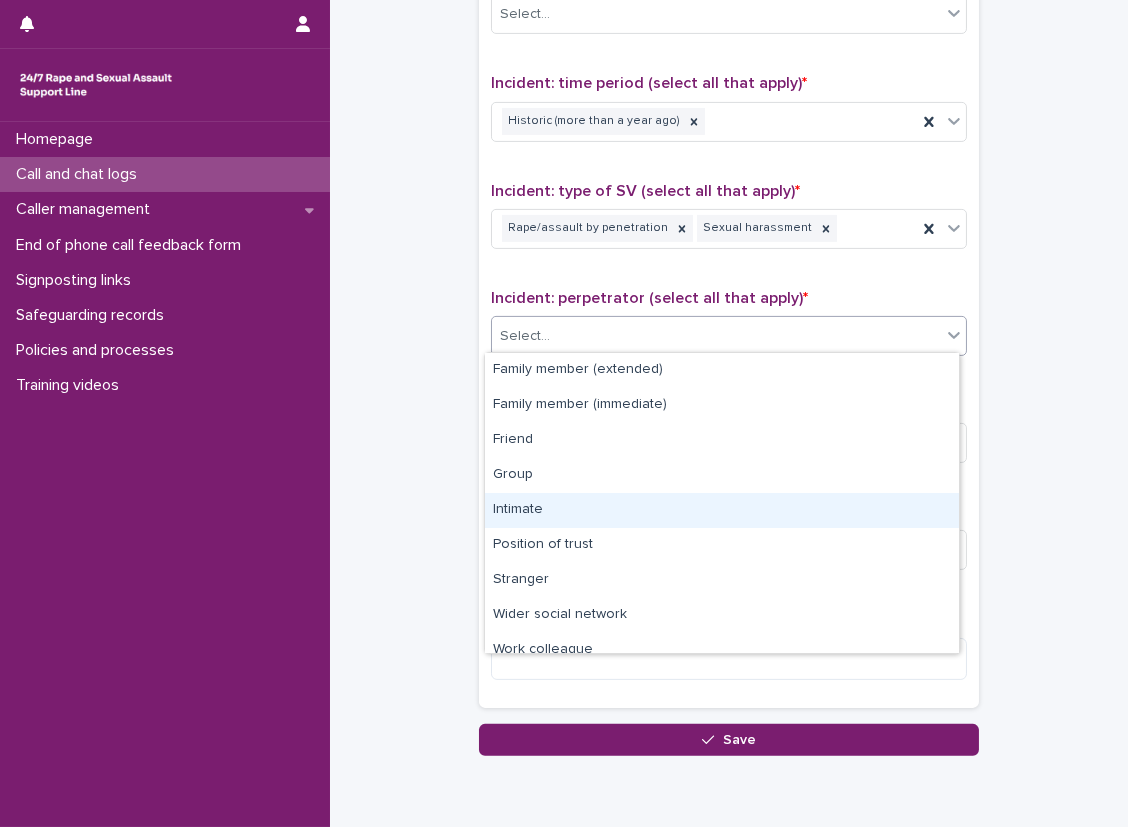 click on "Intimate" at bounding box center [722, 510] 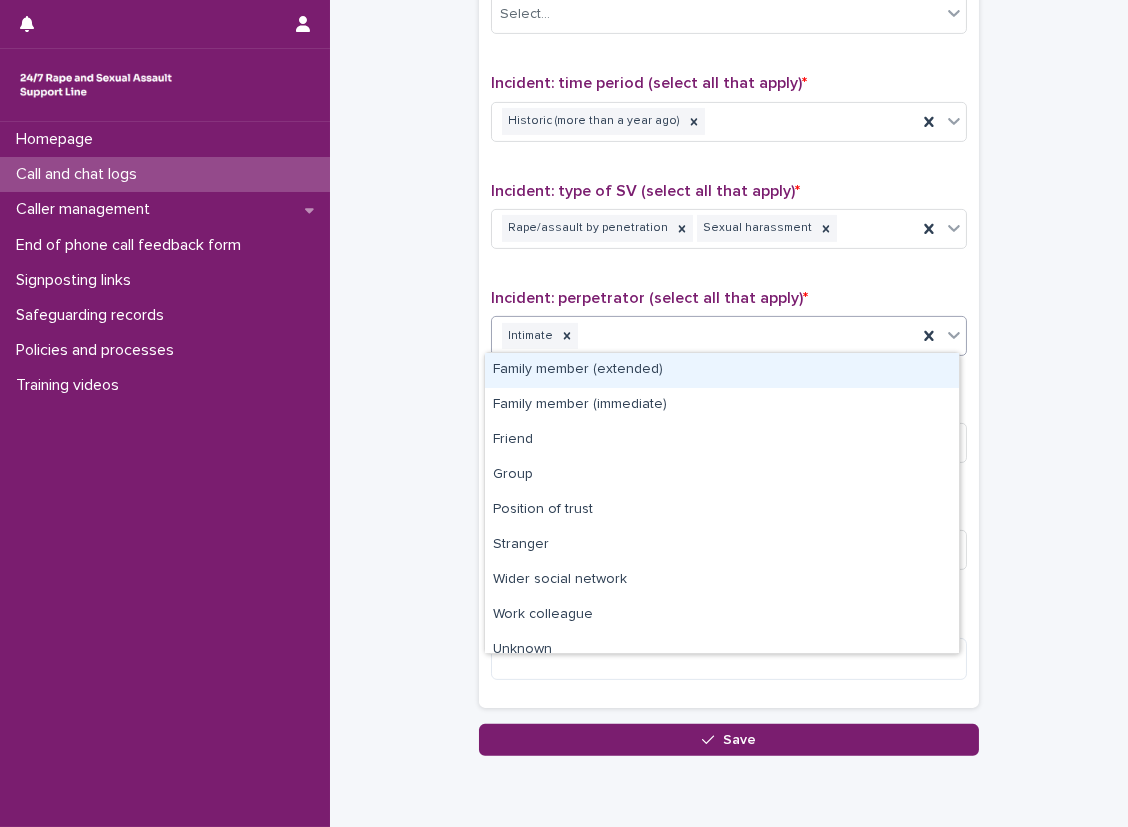 click on "Intimate" at bounding box center (704, 336) 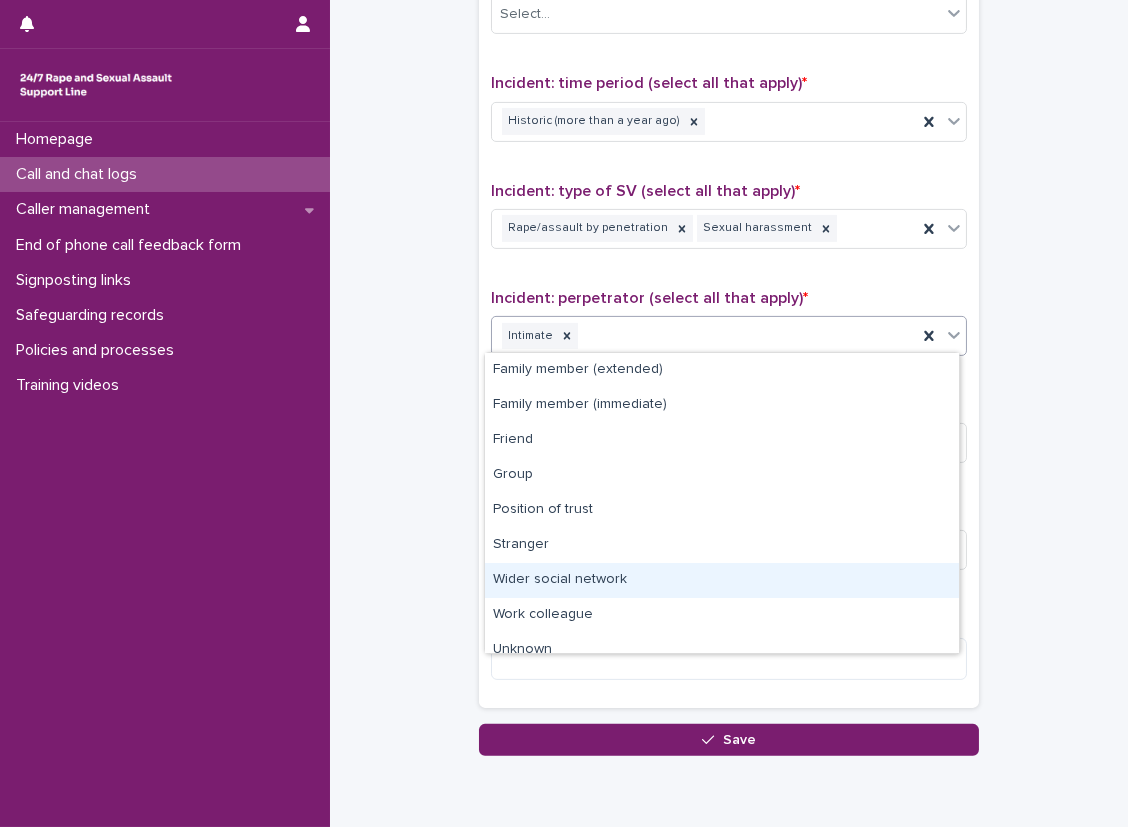 click on "Wider social network" at bounding box center (722, 580) 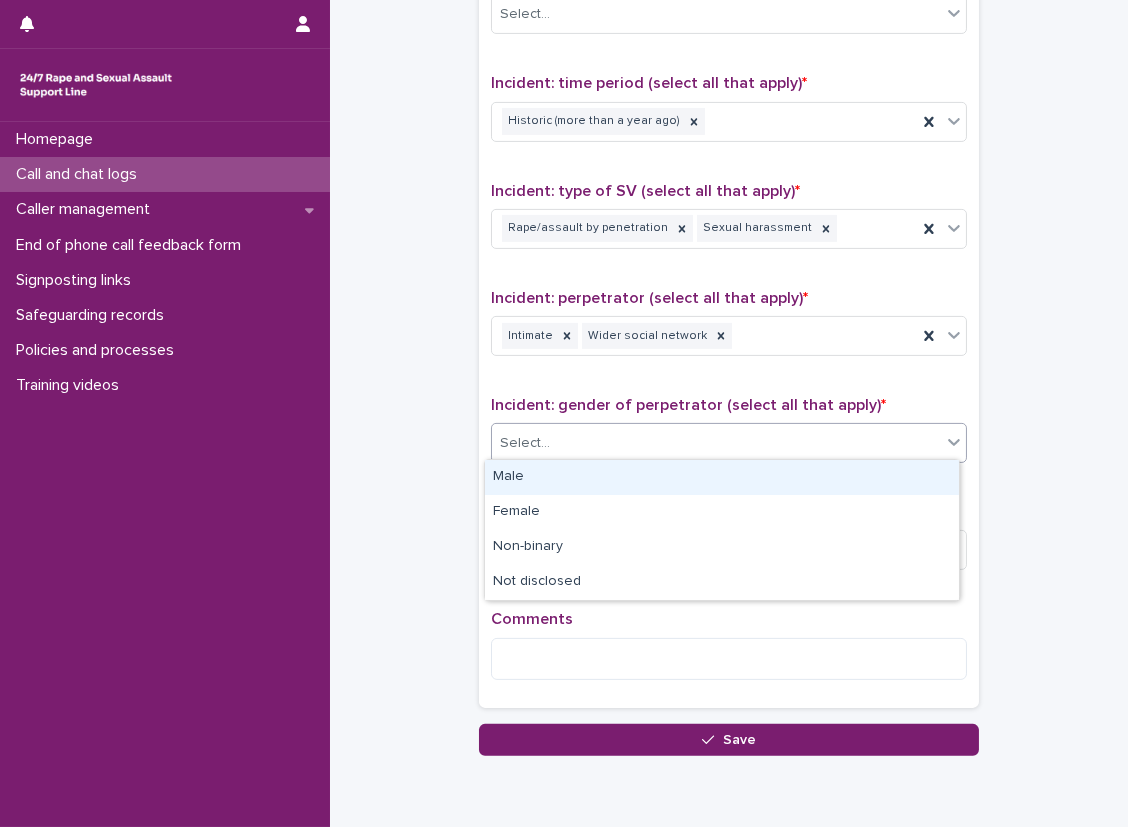 click on "Select..." at bounding box center (729, 443) 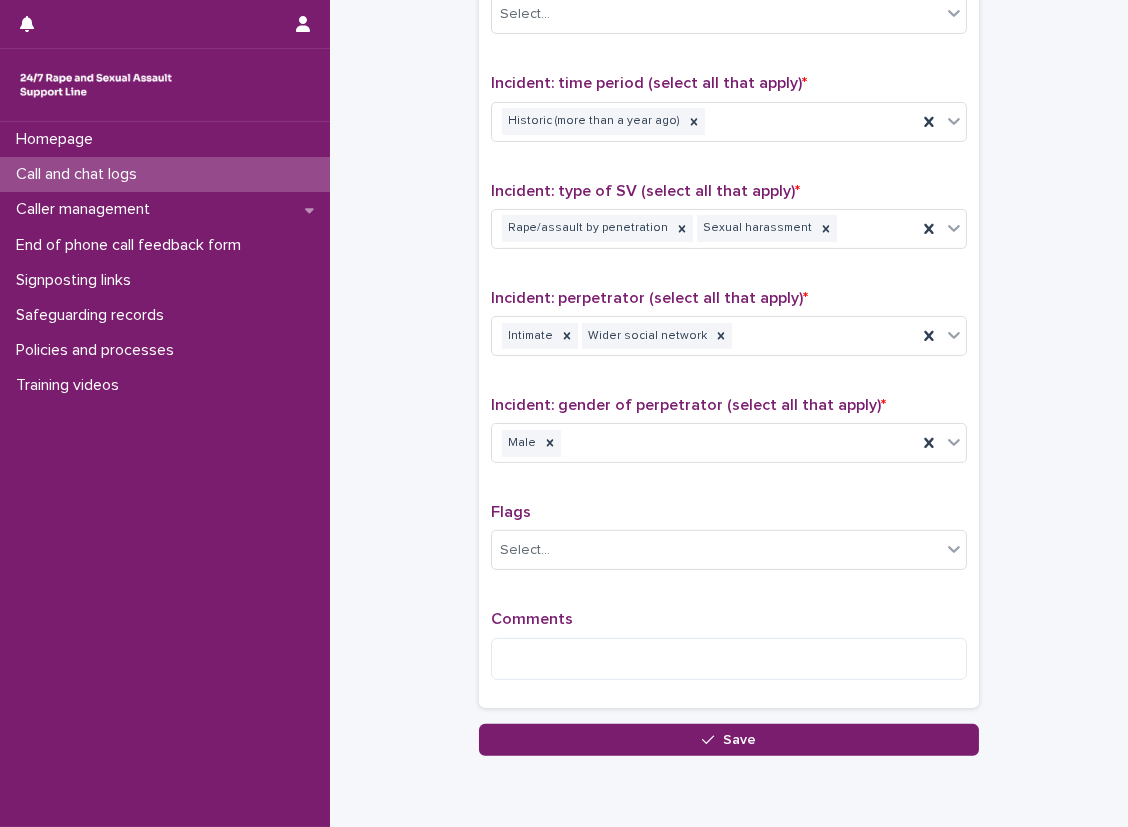 click on "Type of support received (select all that apply) Emotional support Exploration of options Signposted (select all that apply) Select... Incident: time period (select all that apply) * Historic (more than a year ago) Incident: type of SV (select all that apply) * Rape/assault by penetration Sexual harassment Incident: perpetrator (select all that apply) * Intimate Wider social network Incident: gender of perpetrator (select all that apply) * Male Flags Select... Comments" at bounding box center [729, 278] 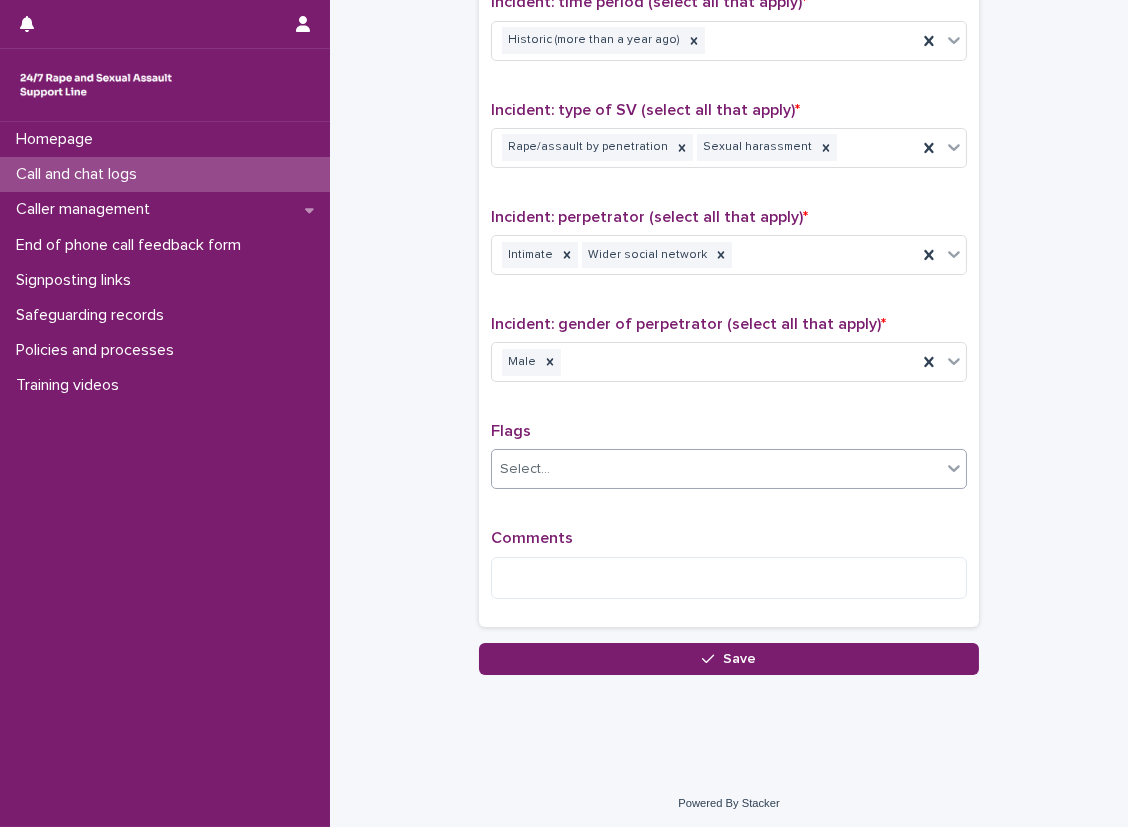 scroll, scrollTop: 1281, scrollLeft: 0, axis: vertical 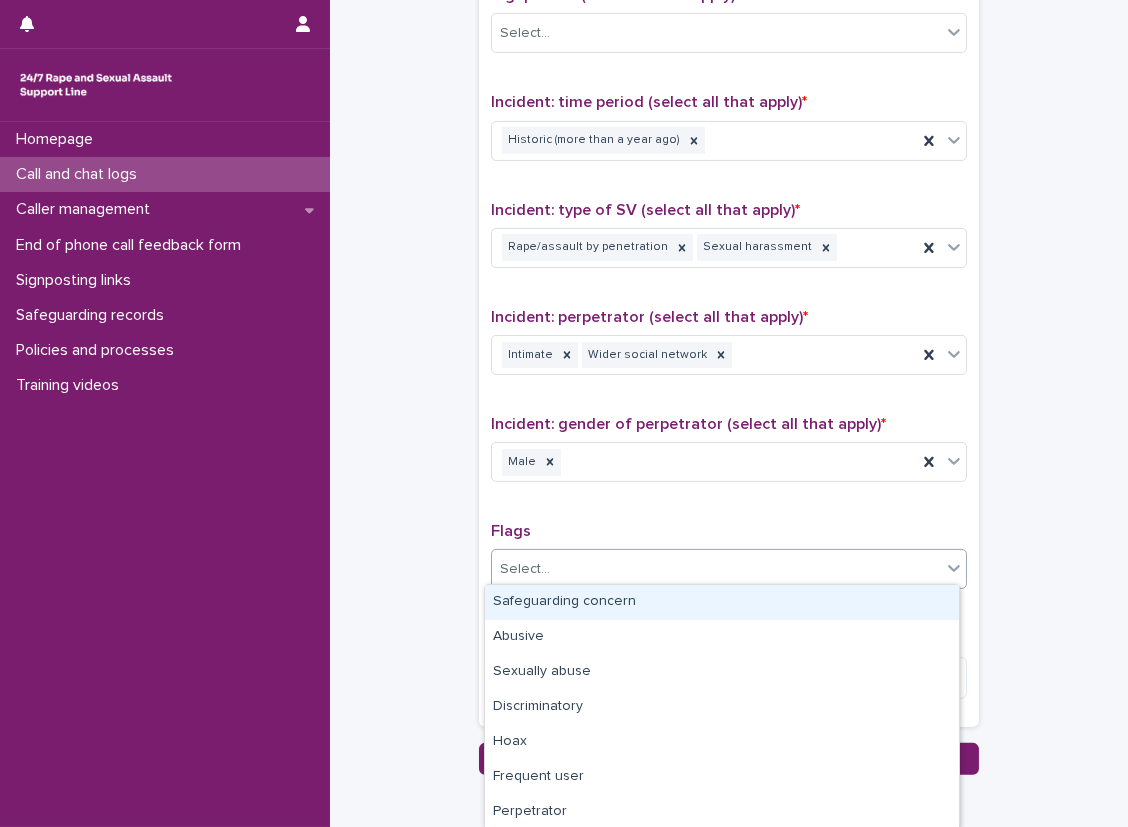 click on "Select..." at bounding box center [716, 569] 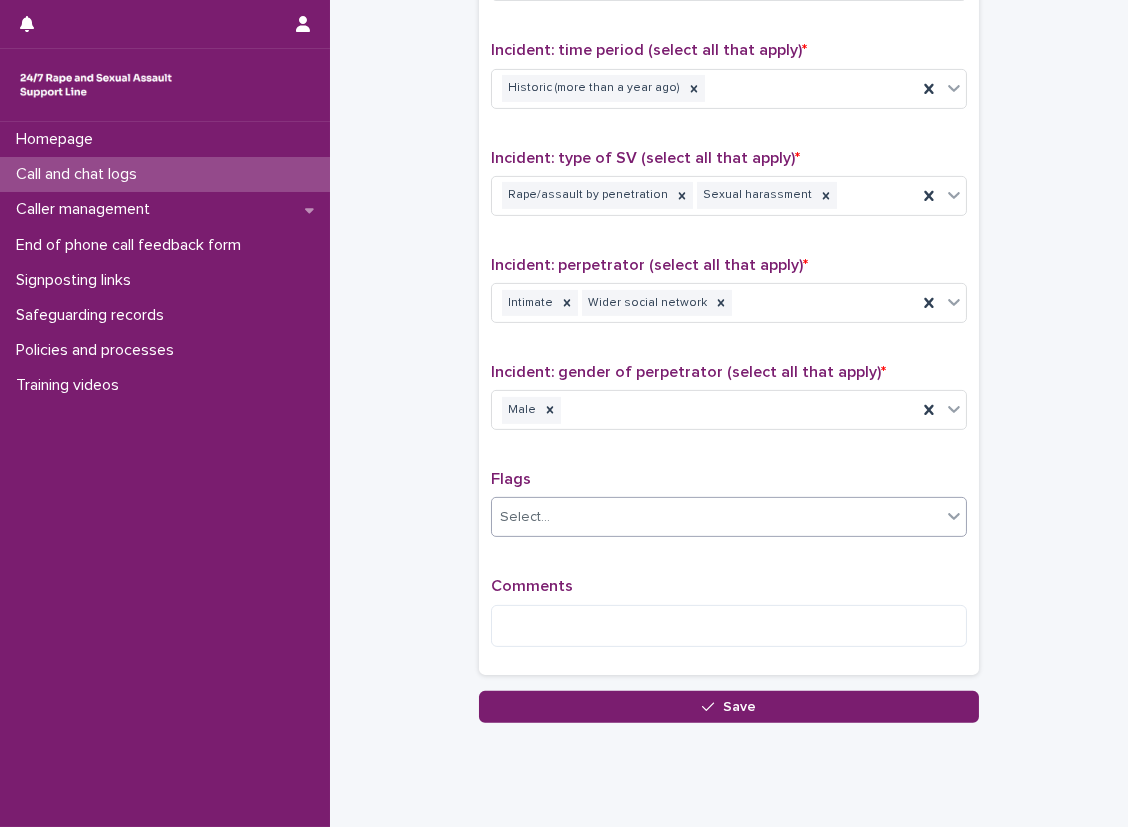 scroll, scrollTop: 1381, scrollLeft: 0, axis: vertical 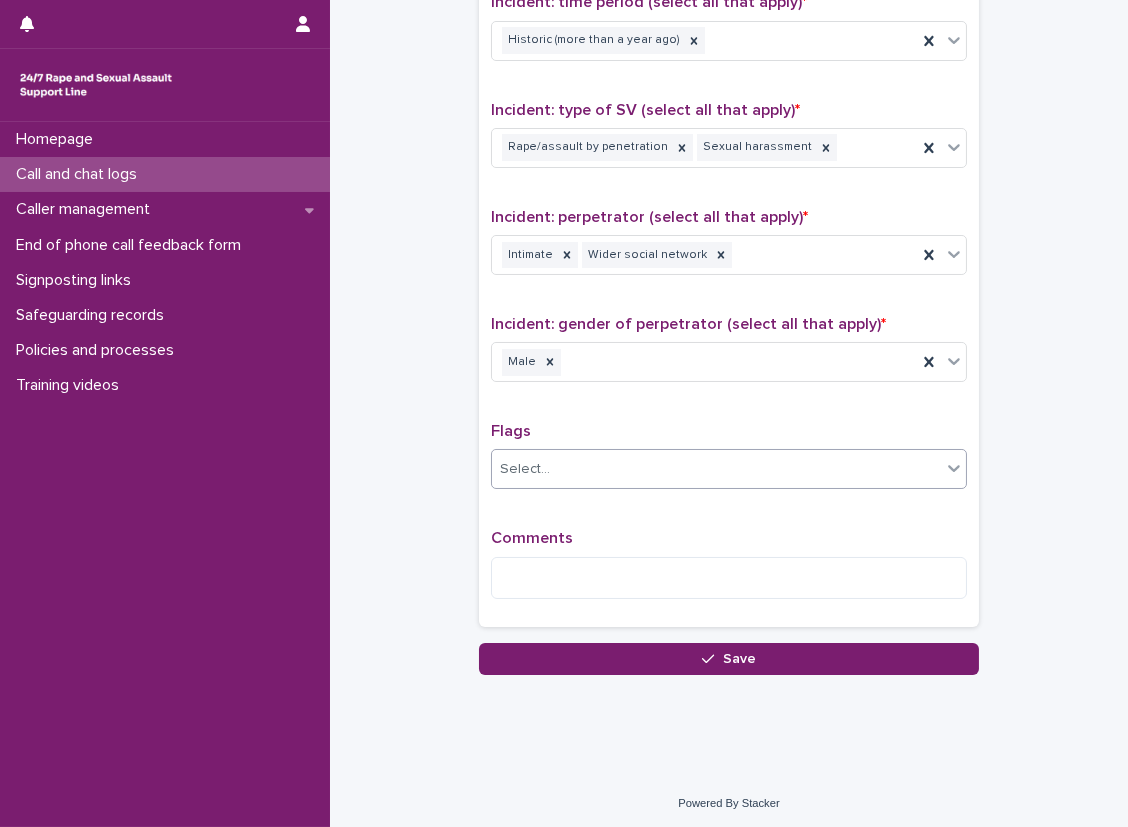 click on "Select..." at bounding box center [716, 469] 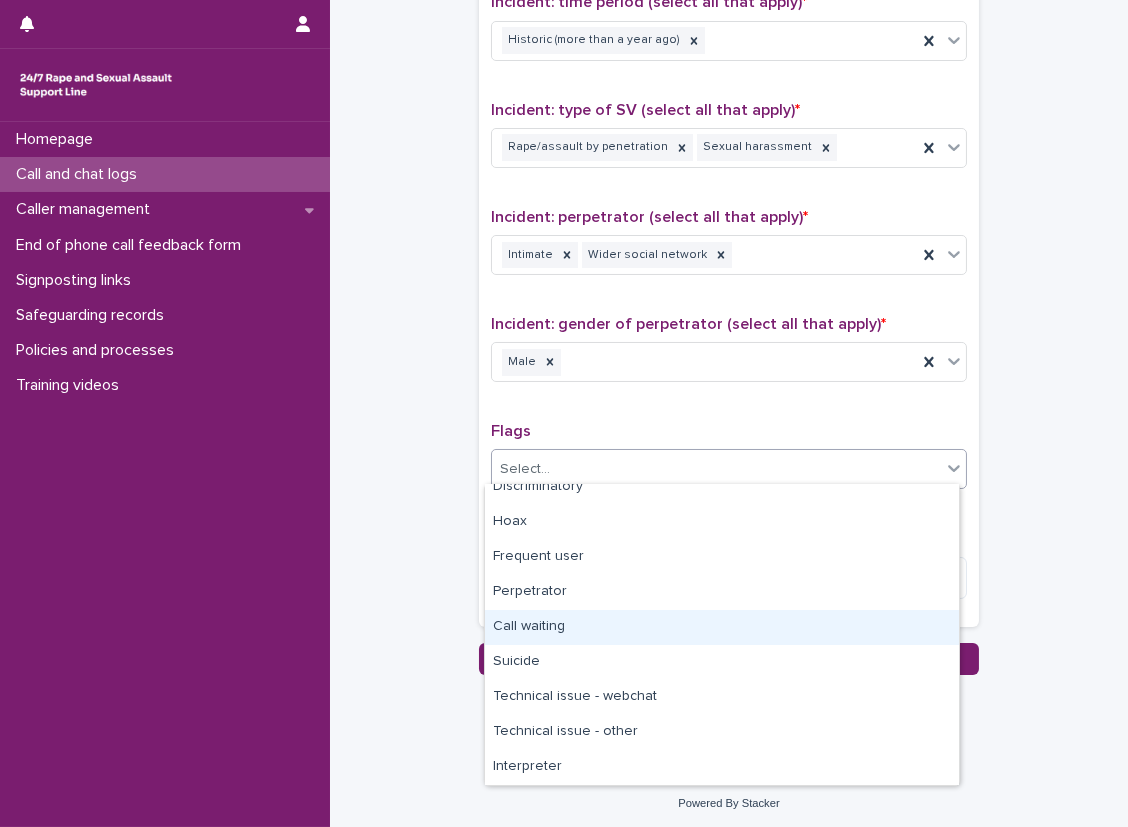 scroll, scrollTop: 0, scrollLeft: 0, axis: both 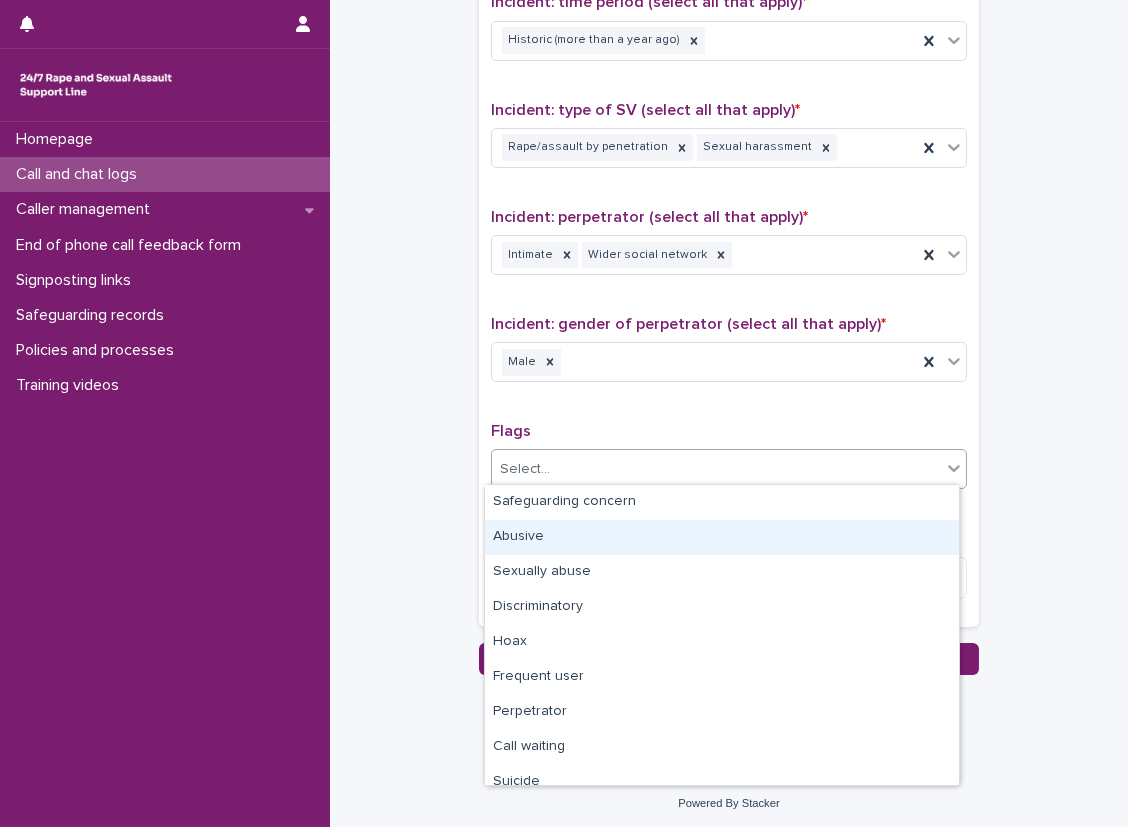 click on "**********" at bounding box center [729, -347] 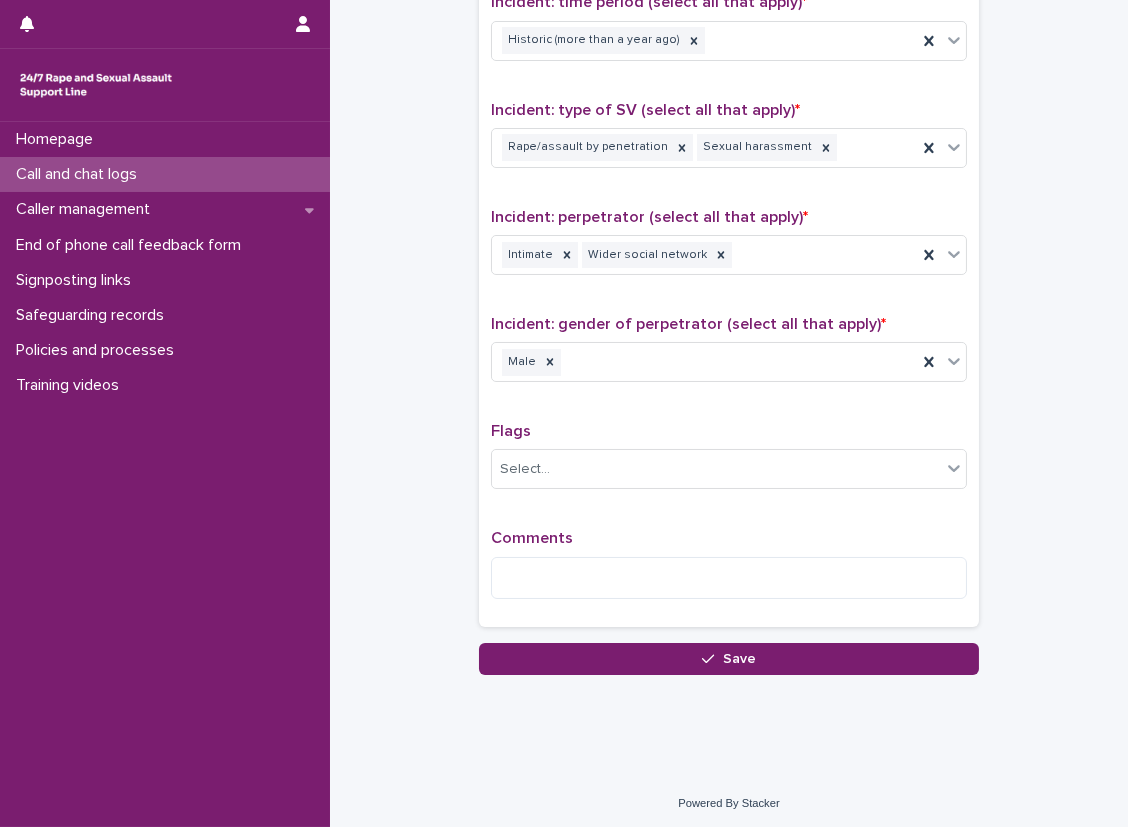 click on "Comments" at bounding box center (532, 538) 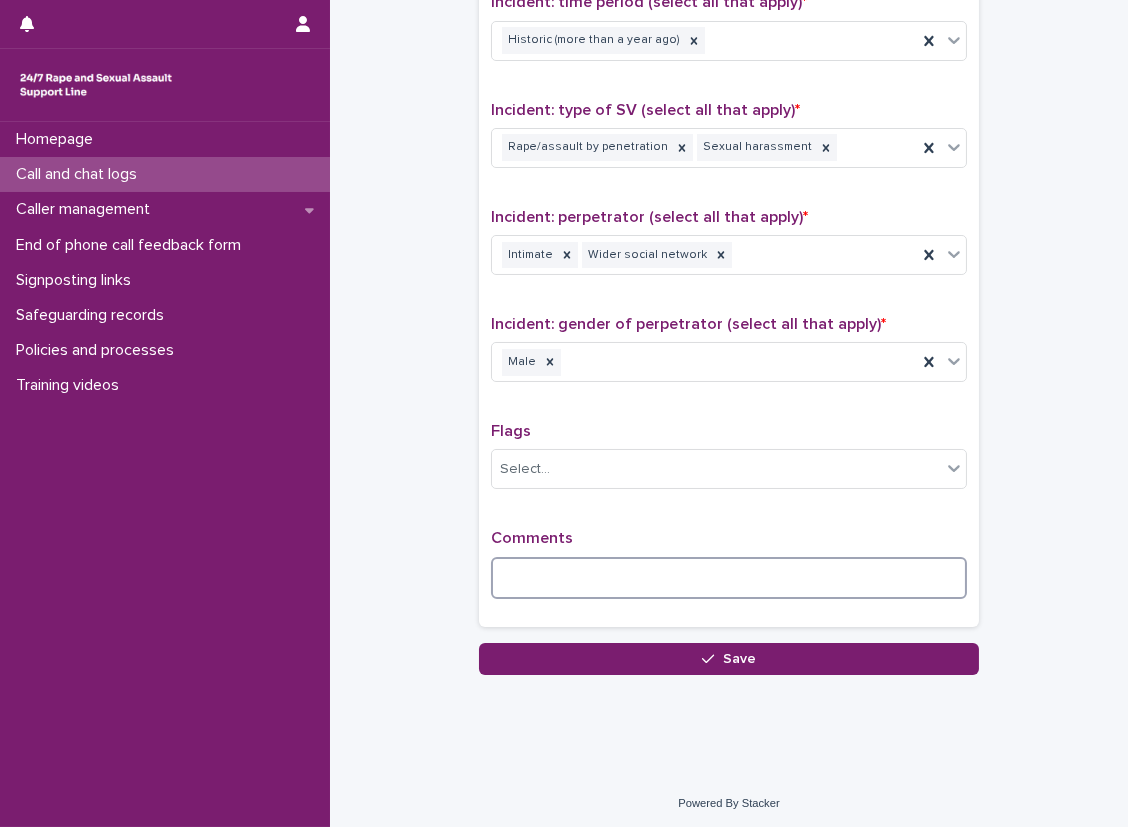 click at bounding box center (729, 578) 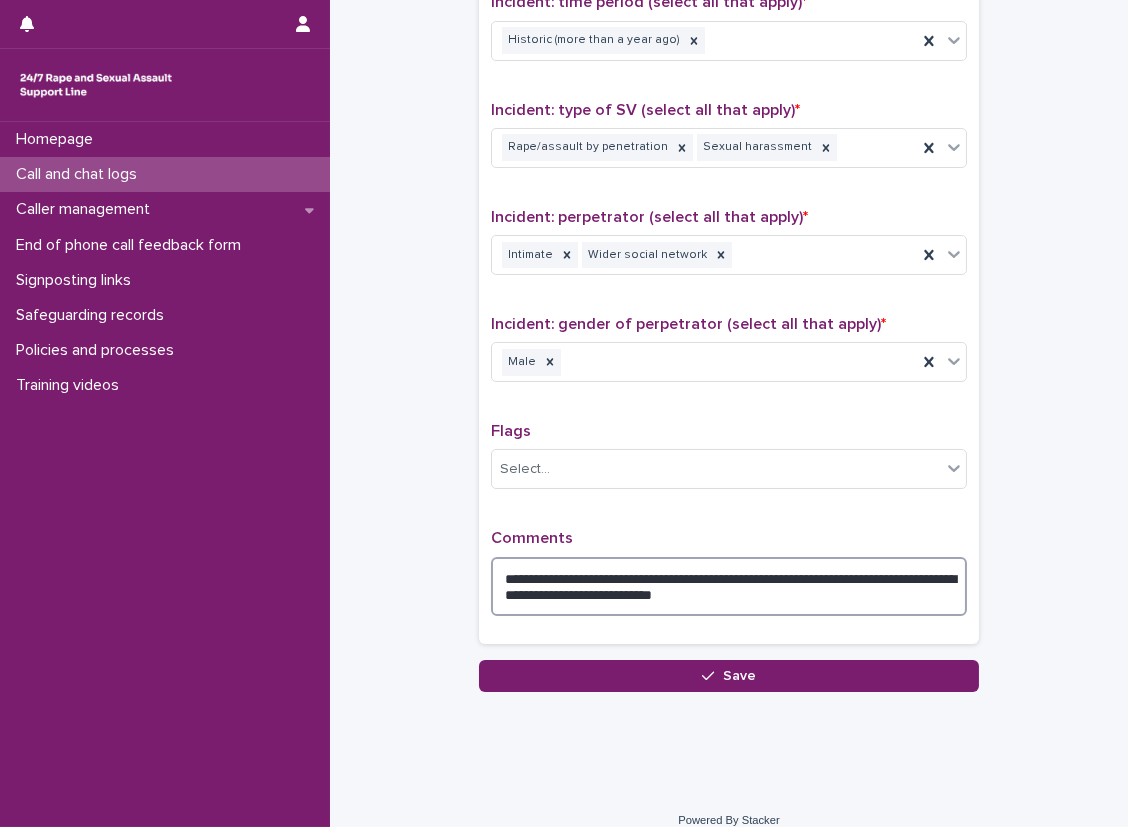 click on "**********" at bounding box center [729, 587] 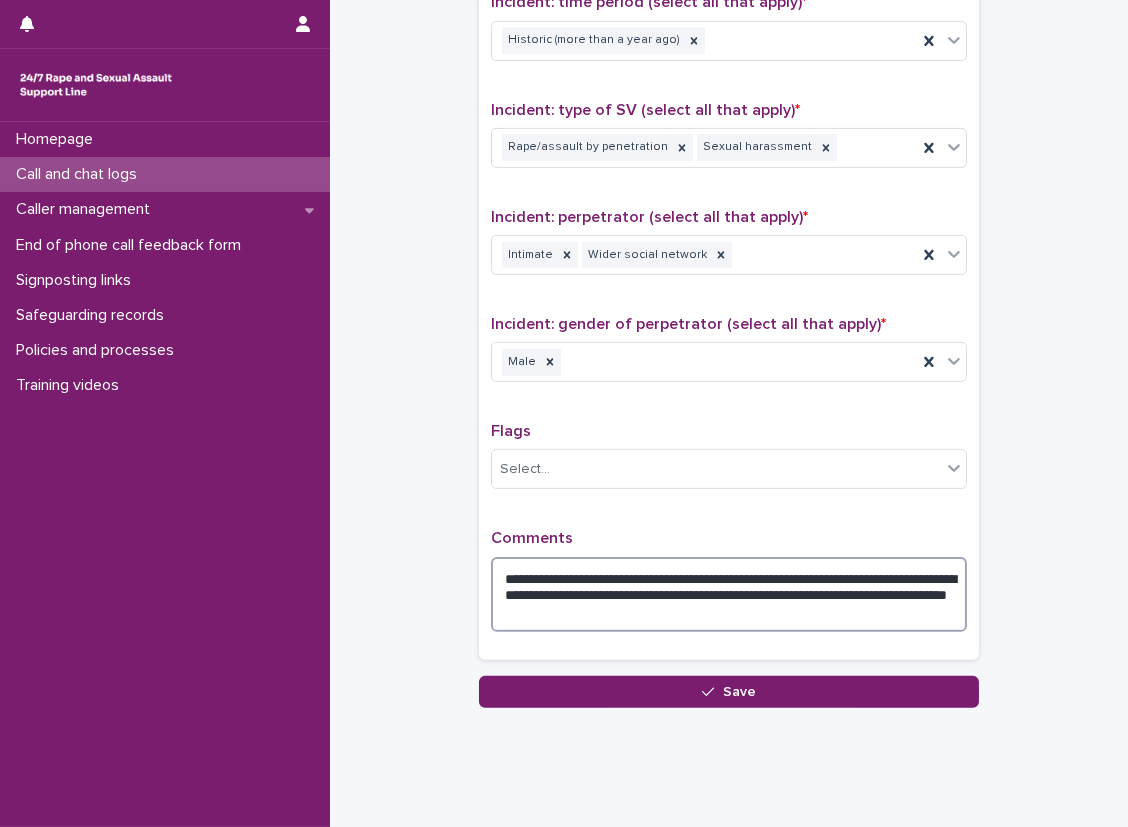type on "**********" 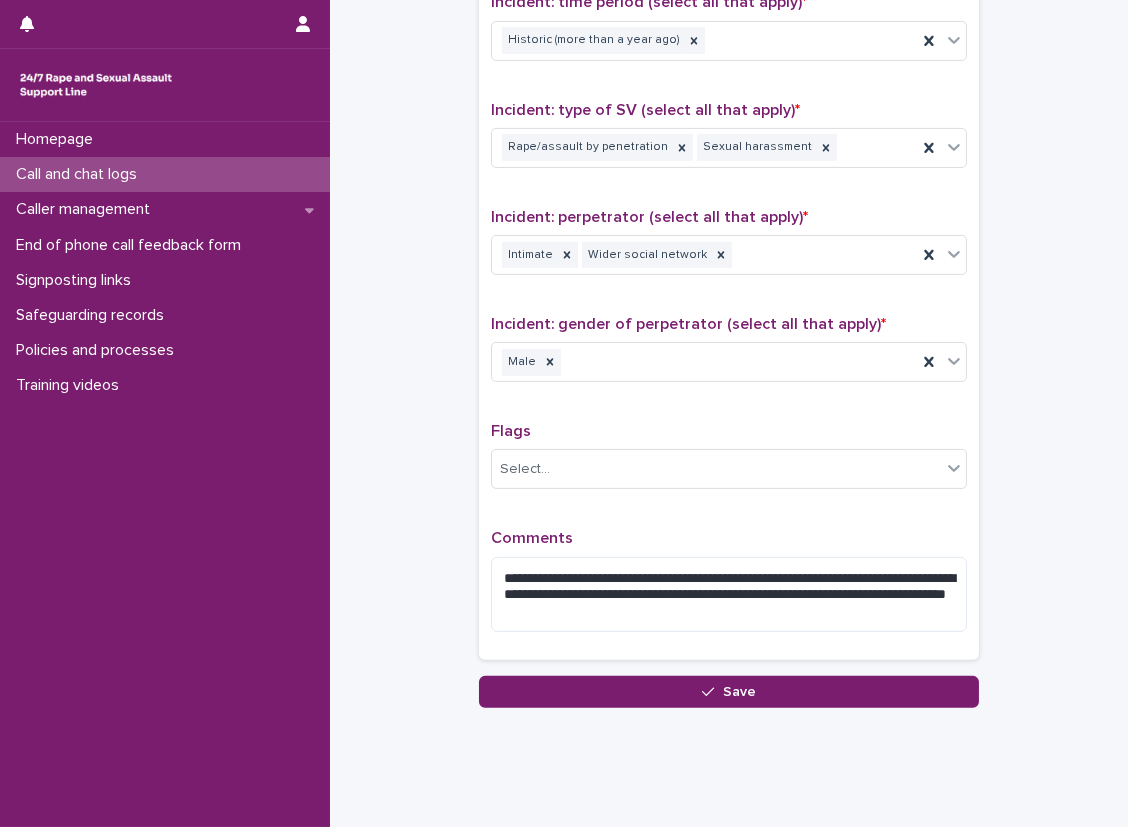 click on "**********" at bounding box center (729, -330) 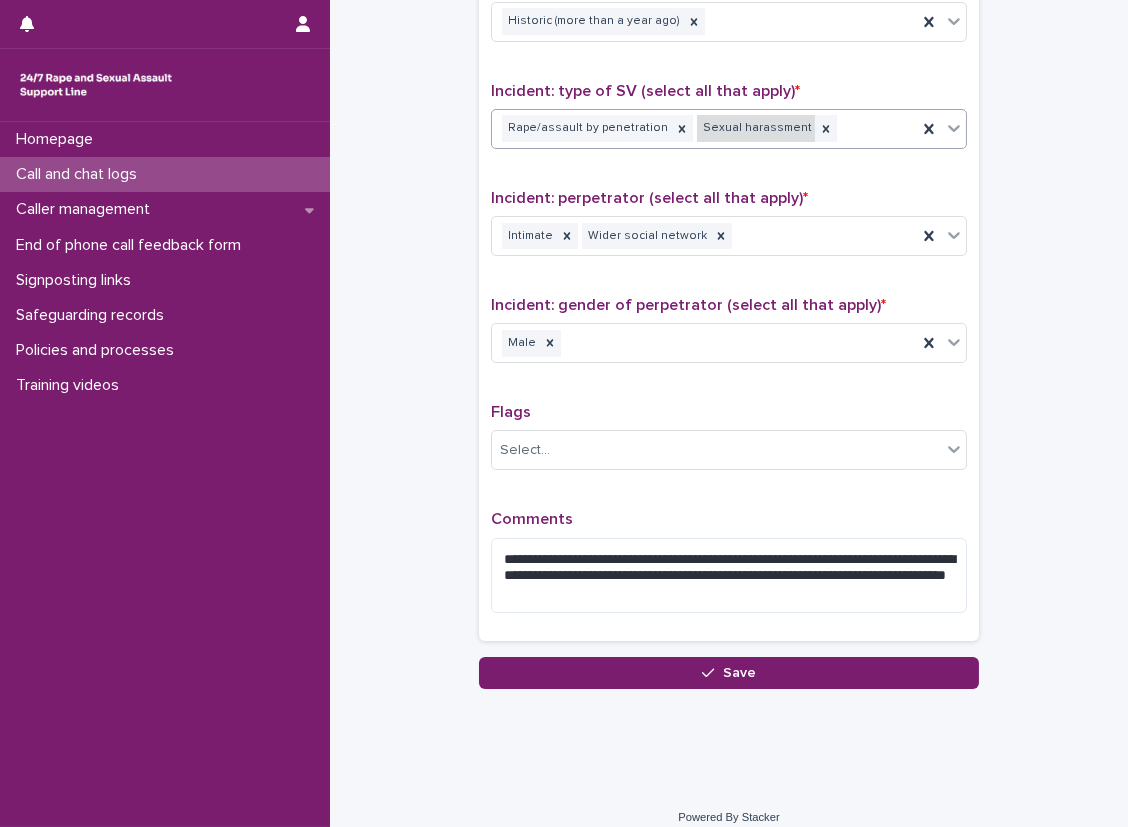 scroll, scrollTop: 1300, scrollLeft: 0, axis: vertical 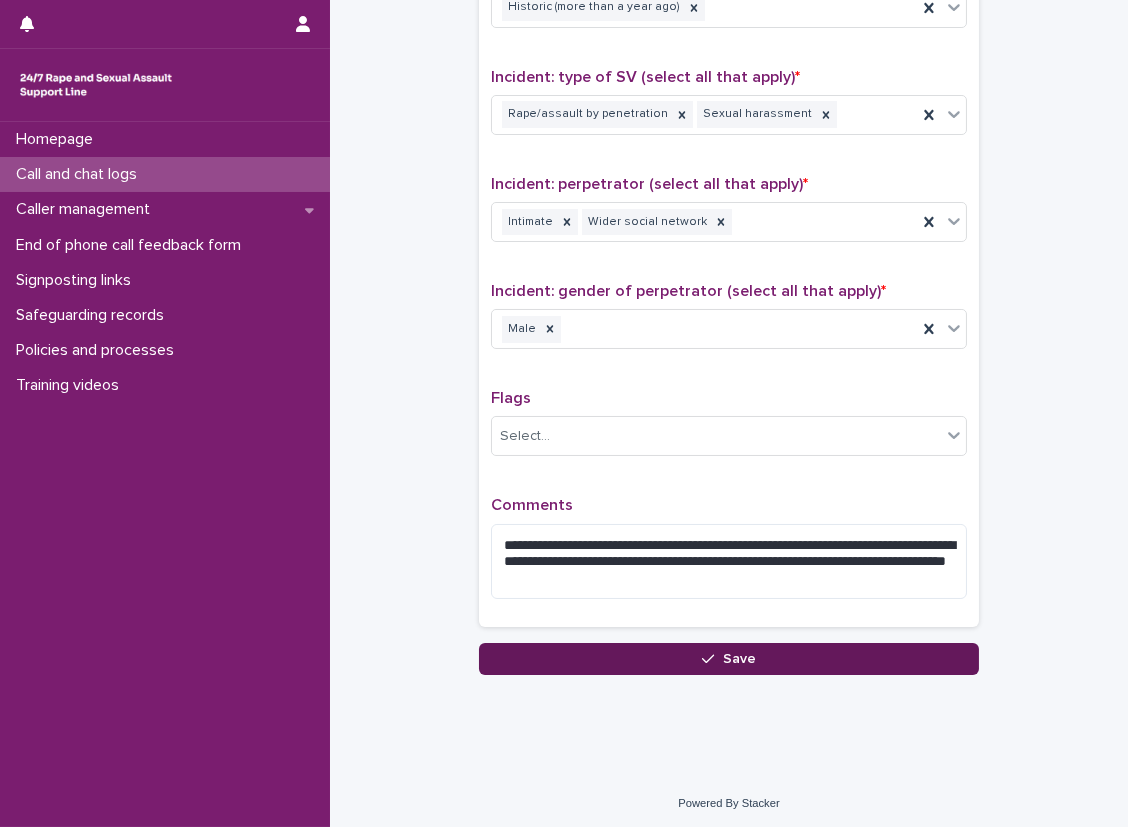 click on "Save" at bounding box center (729, 659) 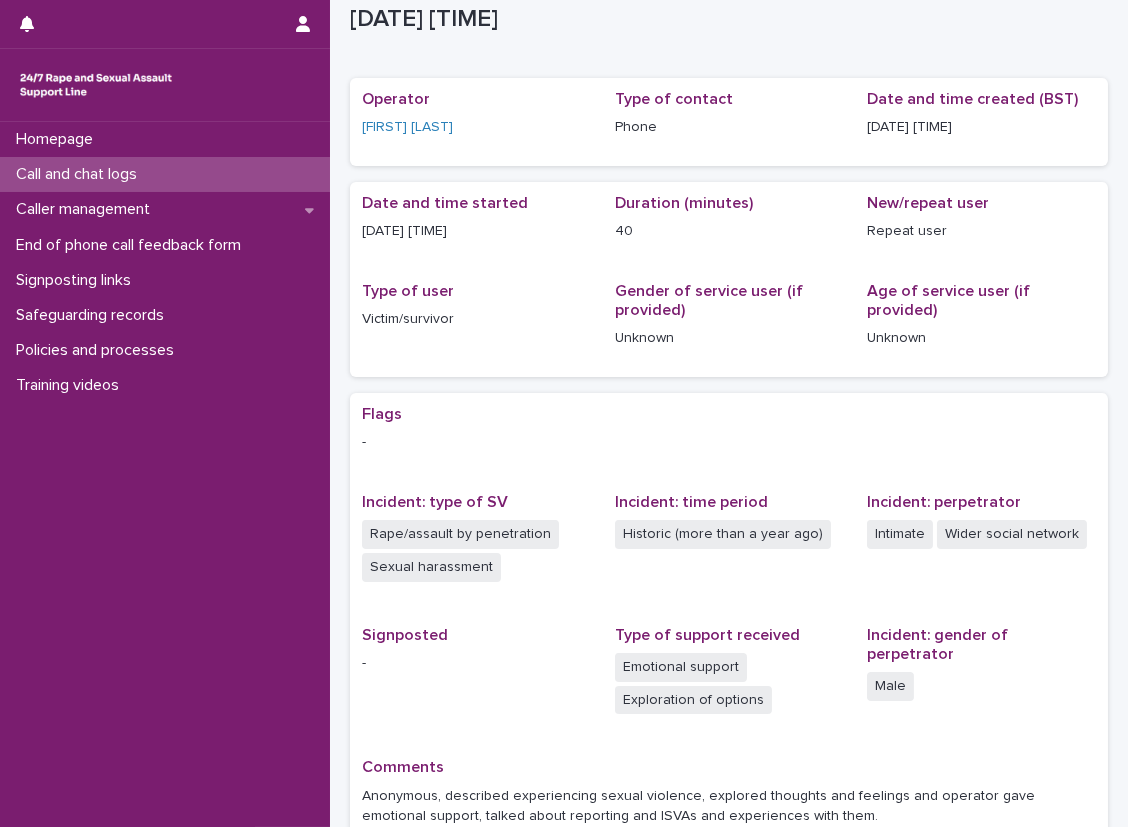 scroll, scrollTop: 142, scrollLeft: 0, axis: vertical 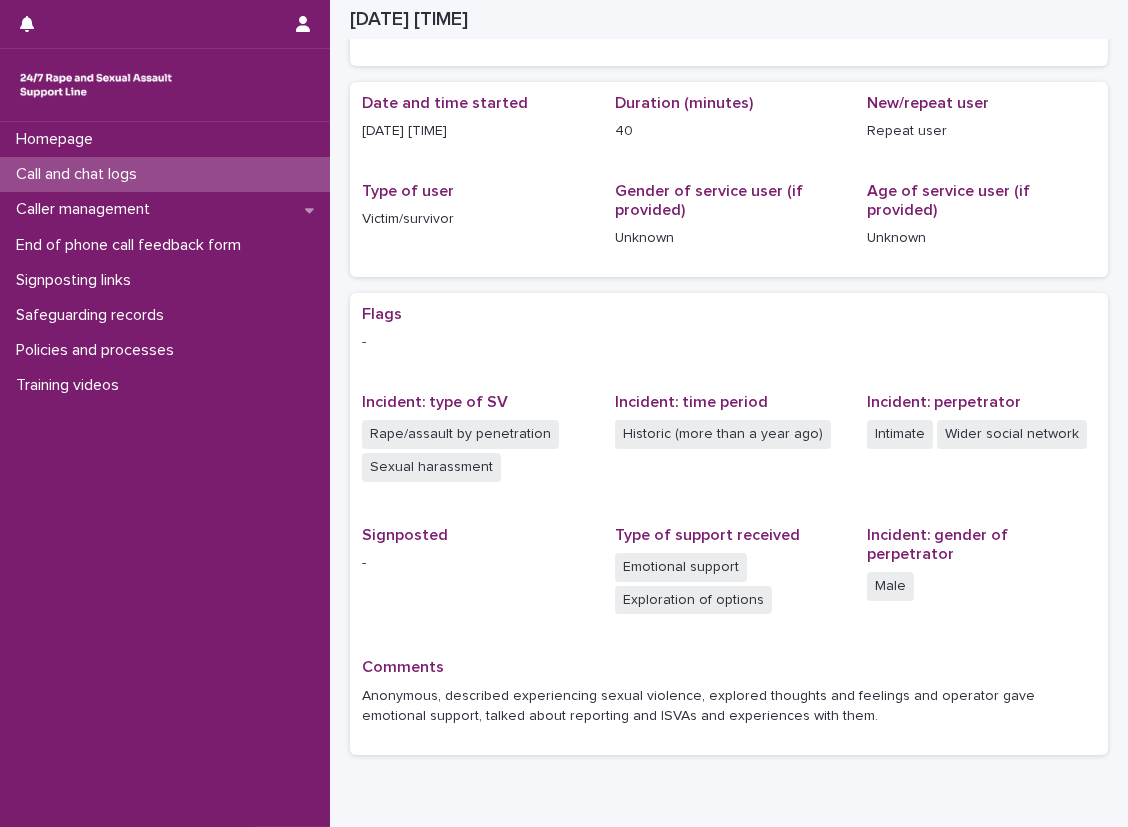 click on "Call and chat logs" at bounding box center [165, 174] 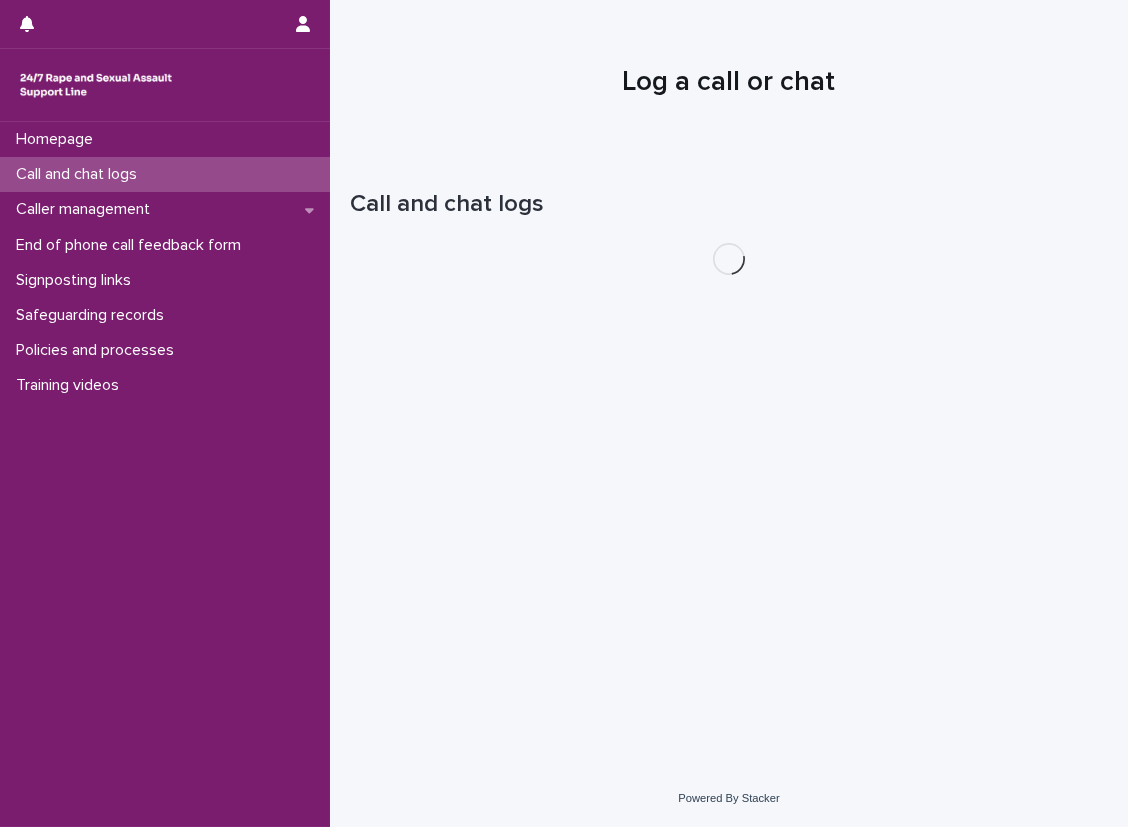 scroll, scrollTop: 0, scrollLeft: 0, axis: both 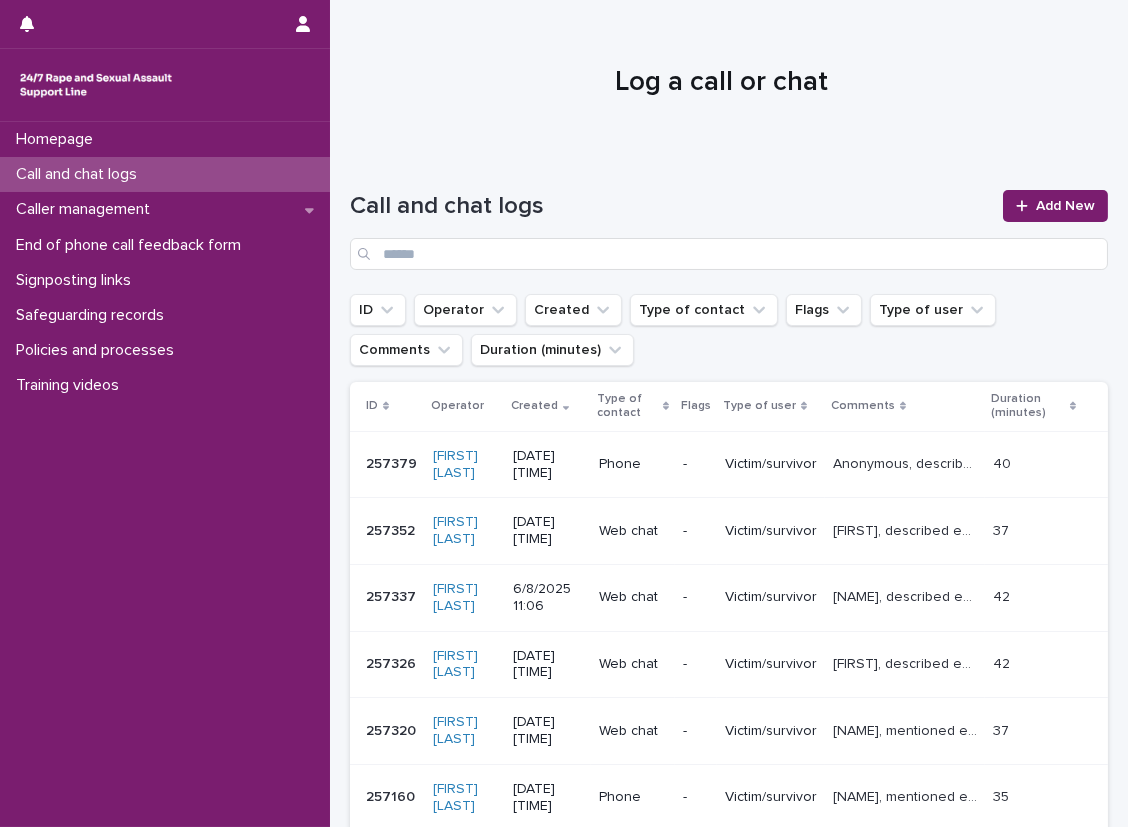 click on "Anonymous, described experiencing sexual violence, explored thoughts and feelings and operator gave emotional support, talked about reporting and ISVAs and experiences with them." at bounding box center (907, 462) 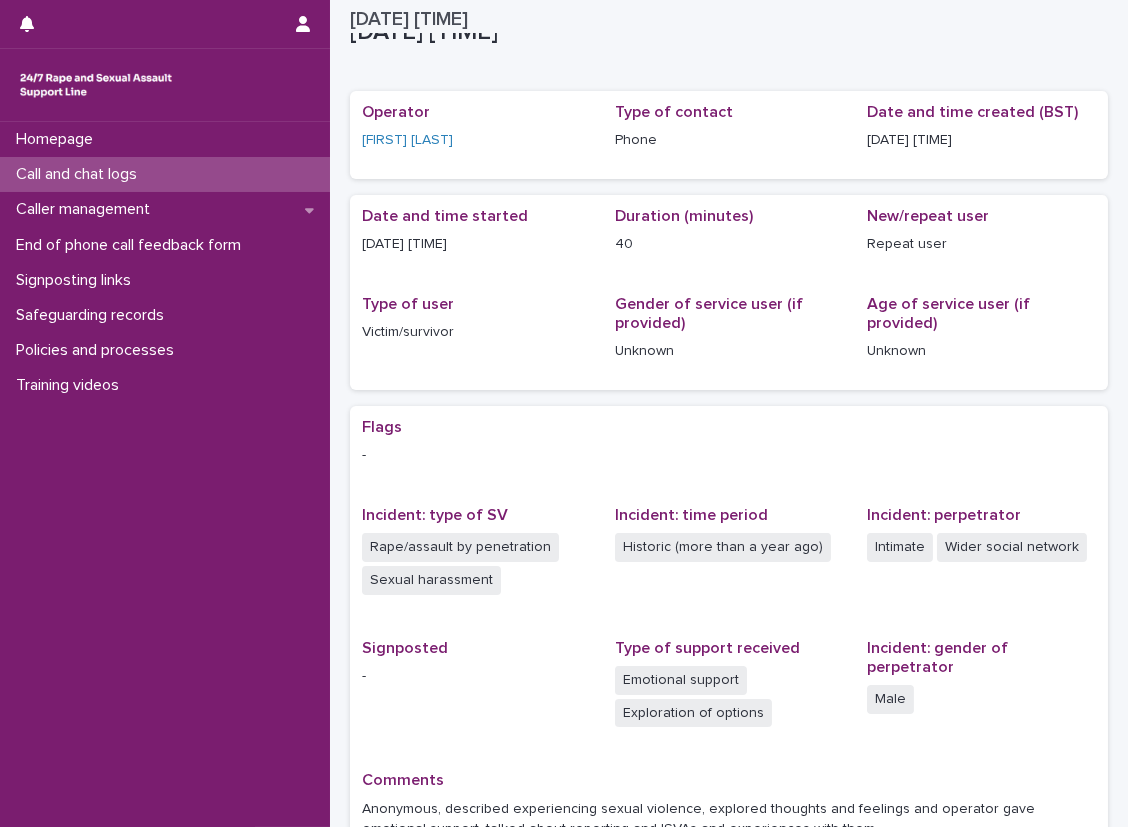 scroll, scrollTop: 0, scrollLeft: 0, axis: both 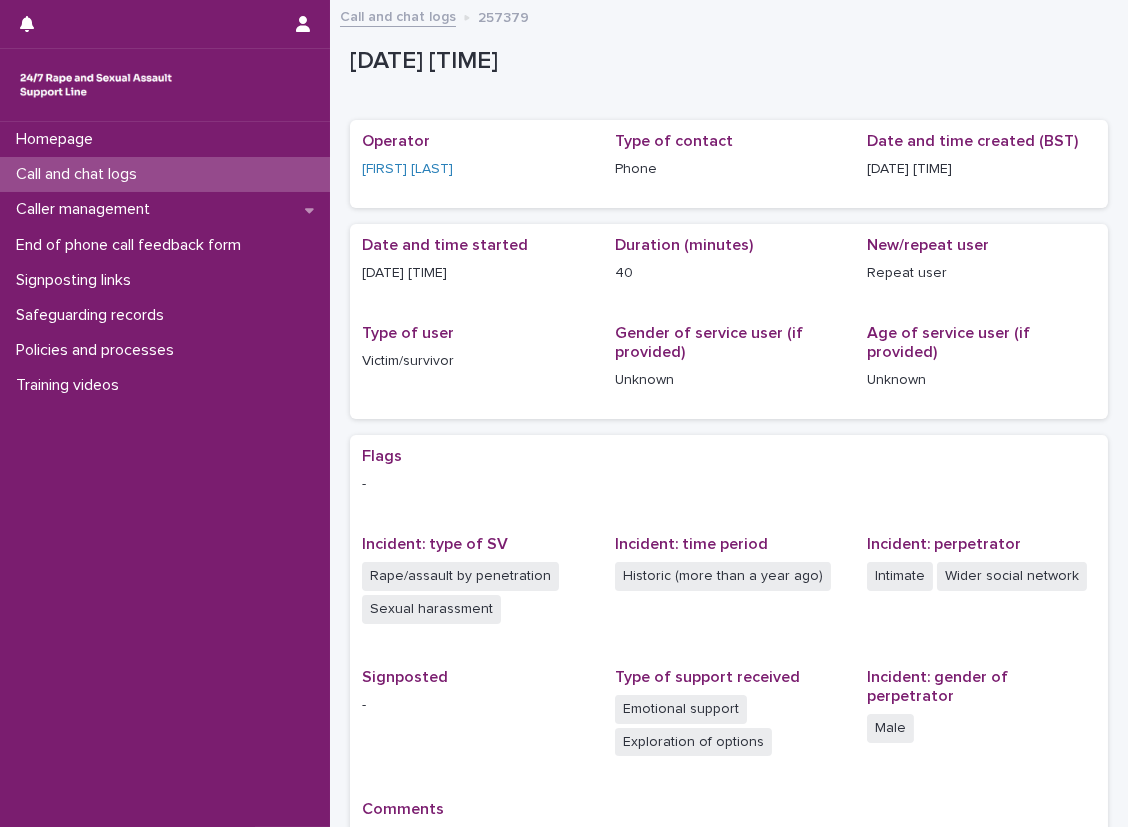 click on "Call and chat logs" at bounding box center (165, 174) 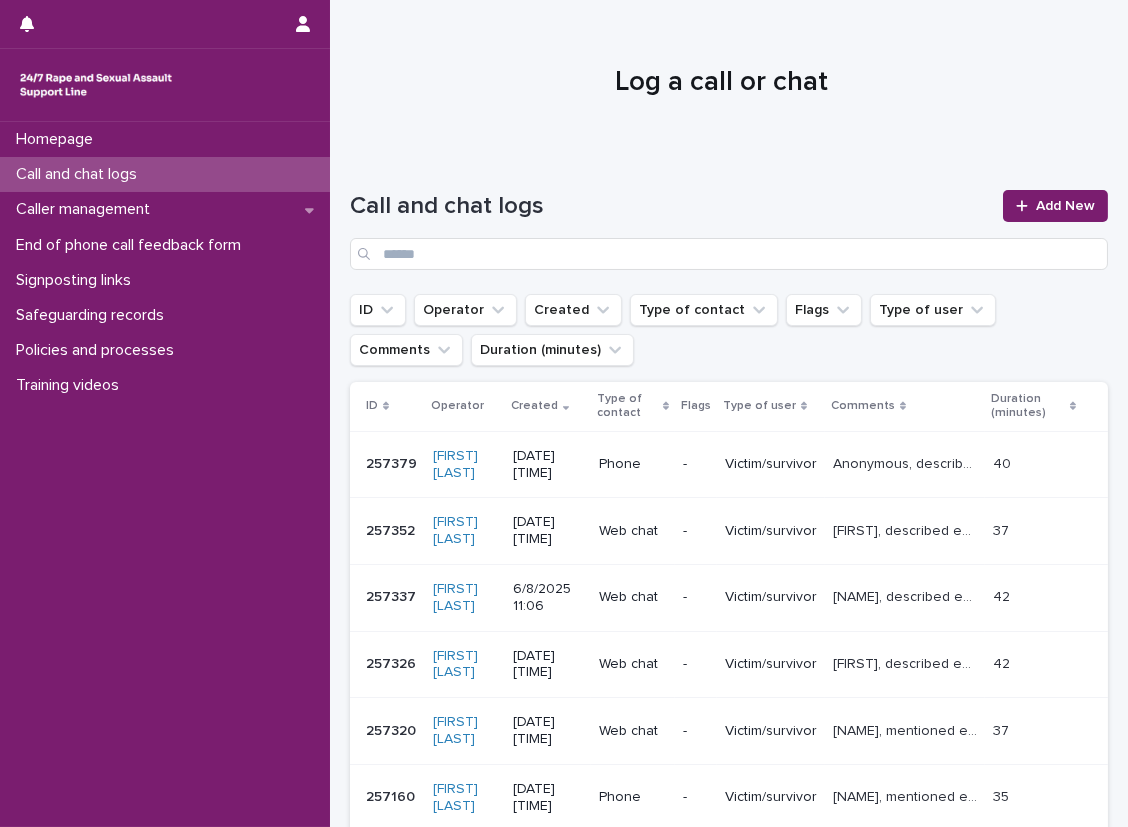 click on "Victim/survivor" at bounding box center [771, 464] 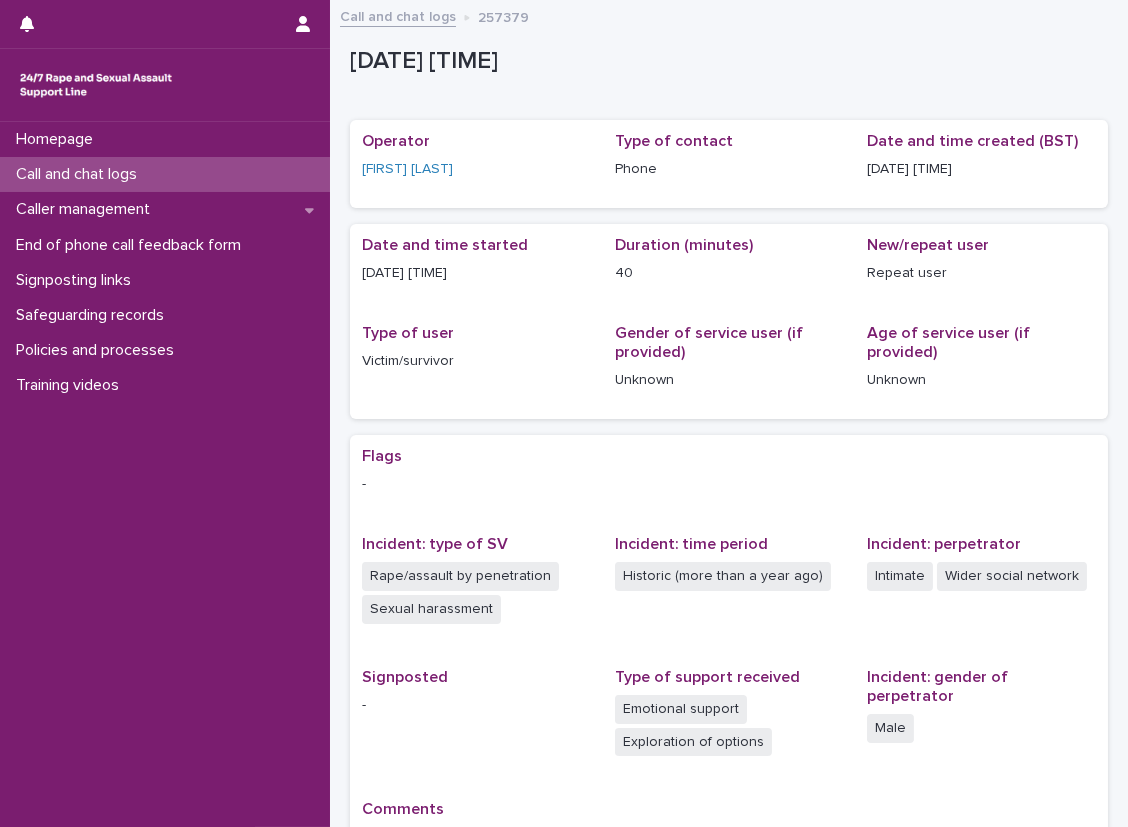 scroll, scrollTop: 100, scrollLeft: 0, axis: vertical 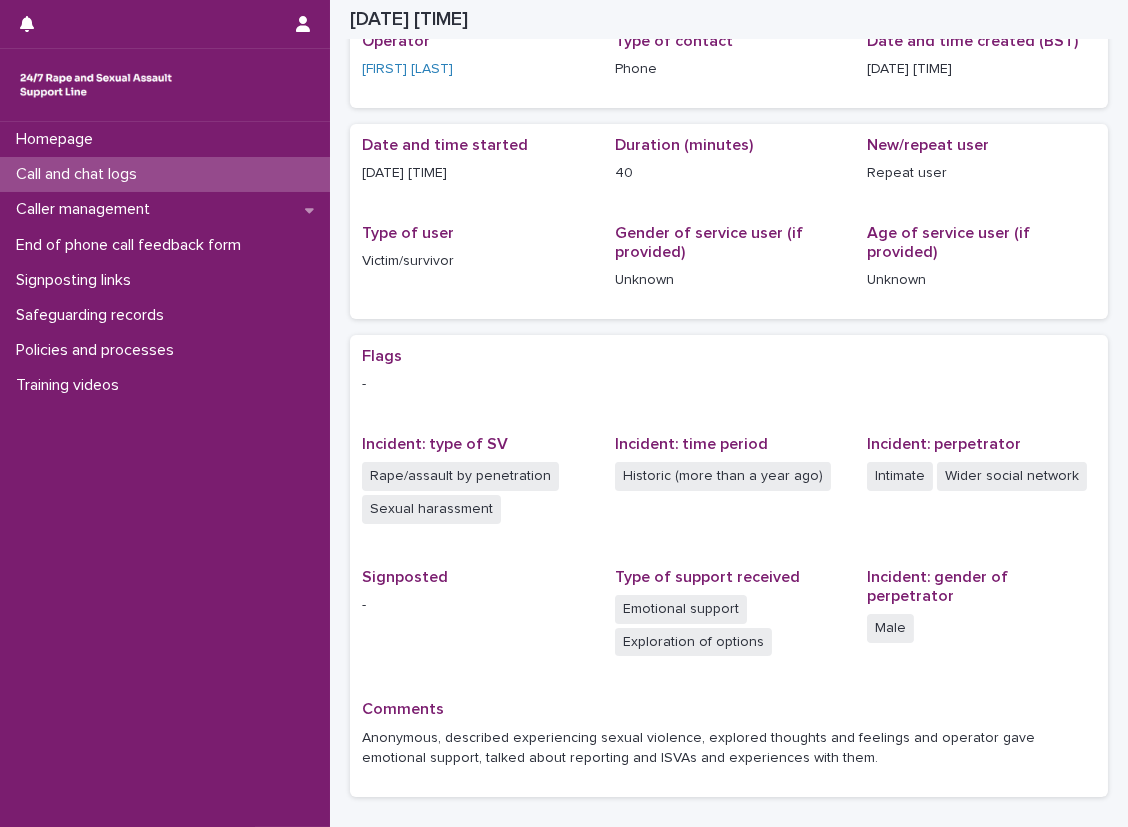 click on "Flags" at bounding box center [729, 356] 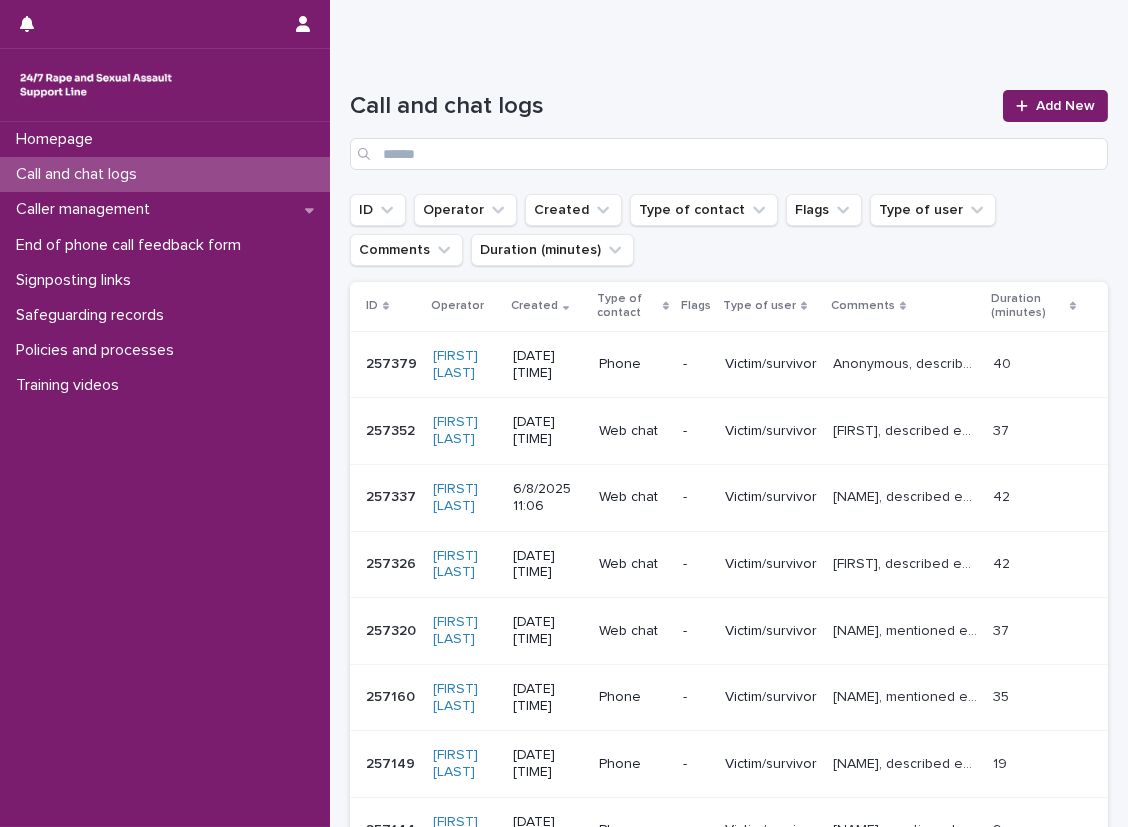 scroll, scrollTop: 0, scrollLeft: 0, axis: both 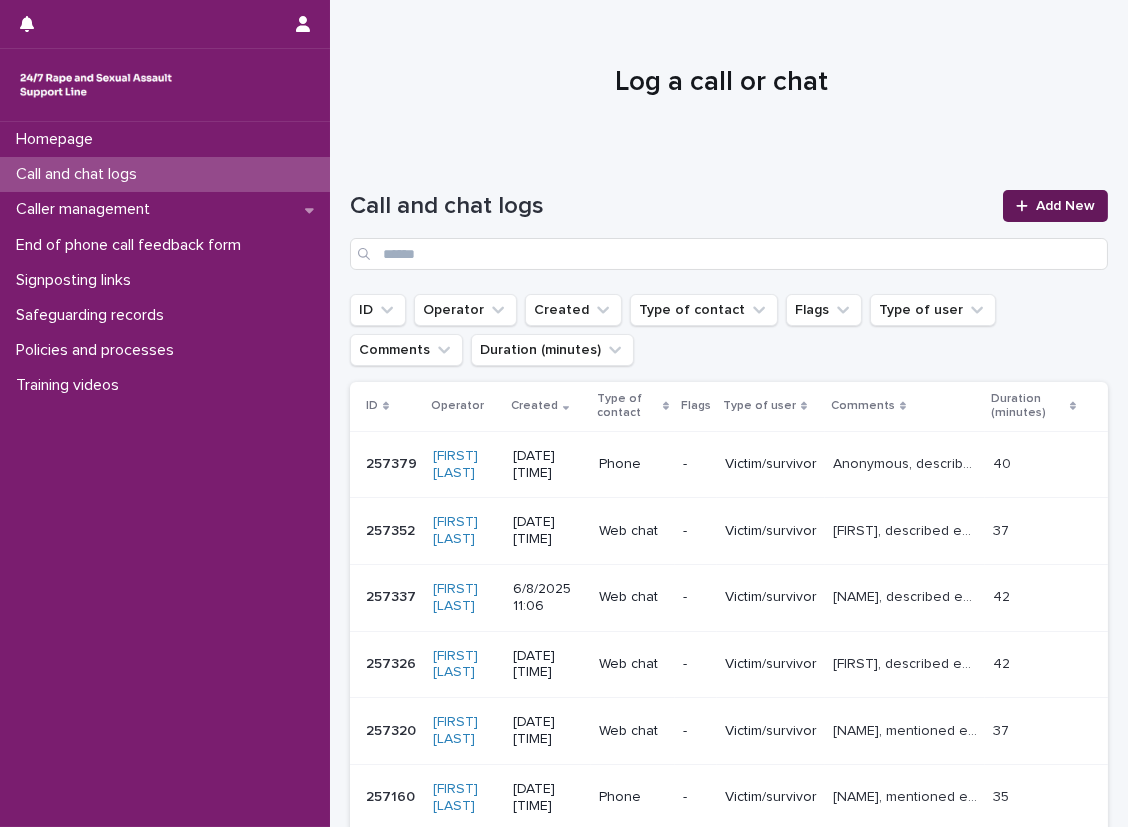 click on "Add New" at bounding box center [1055, 206] 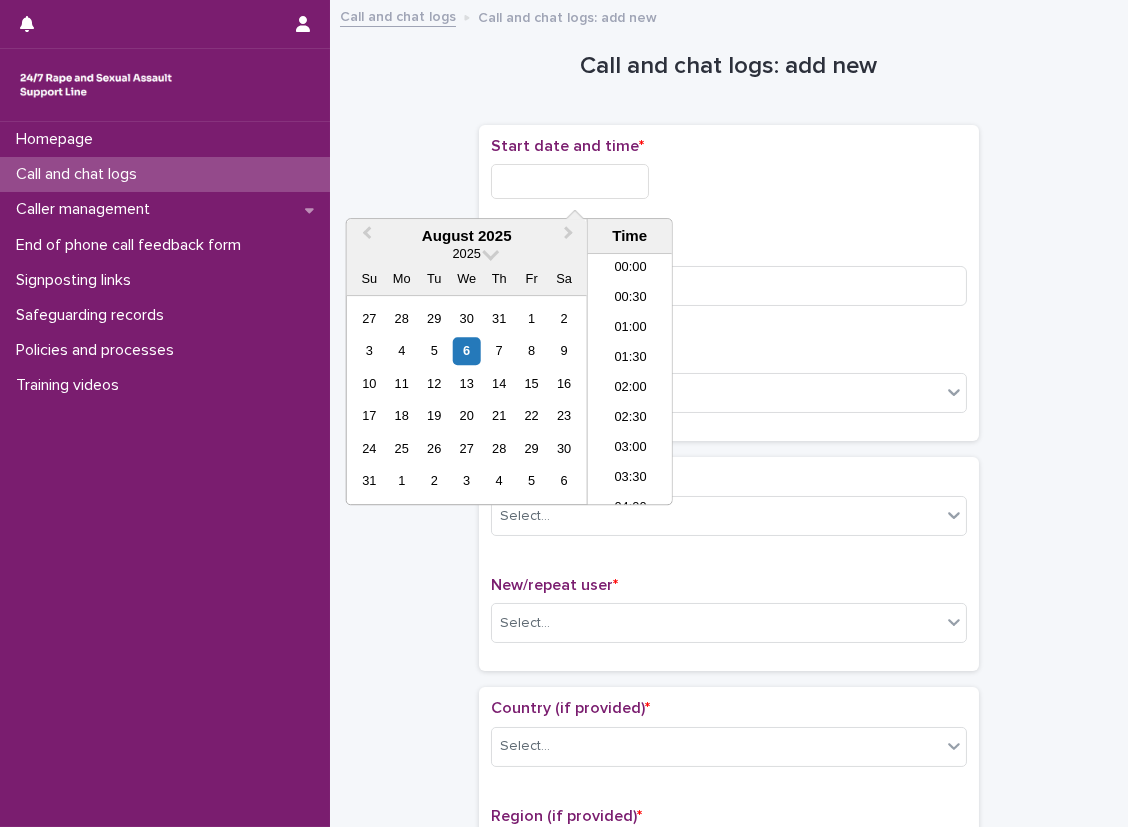 click at bounding box center (570, 181) 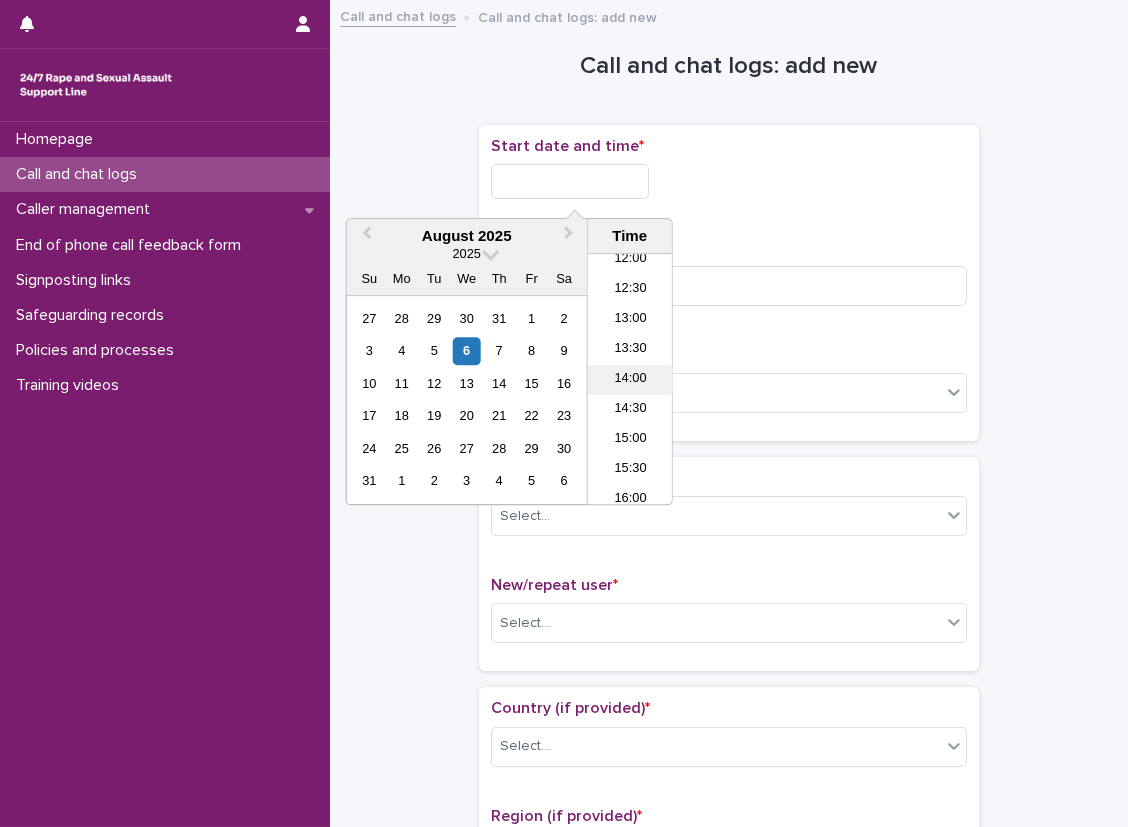 click on "14:00" at bounding box center (630, 380) 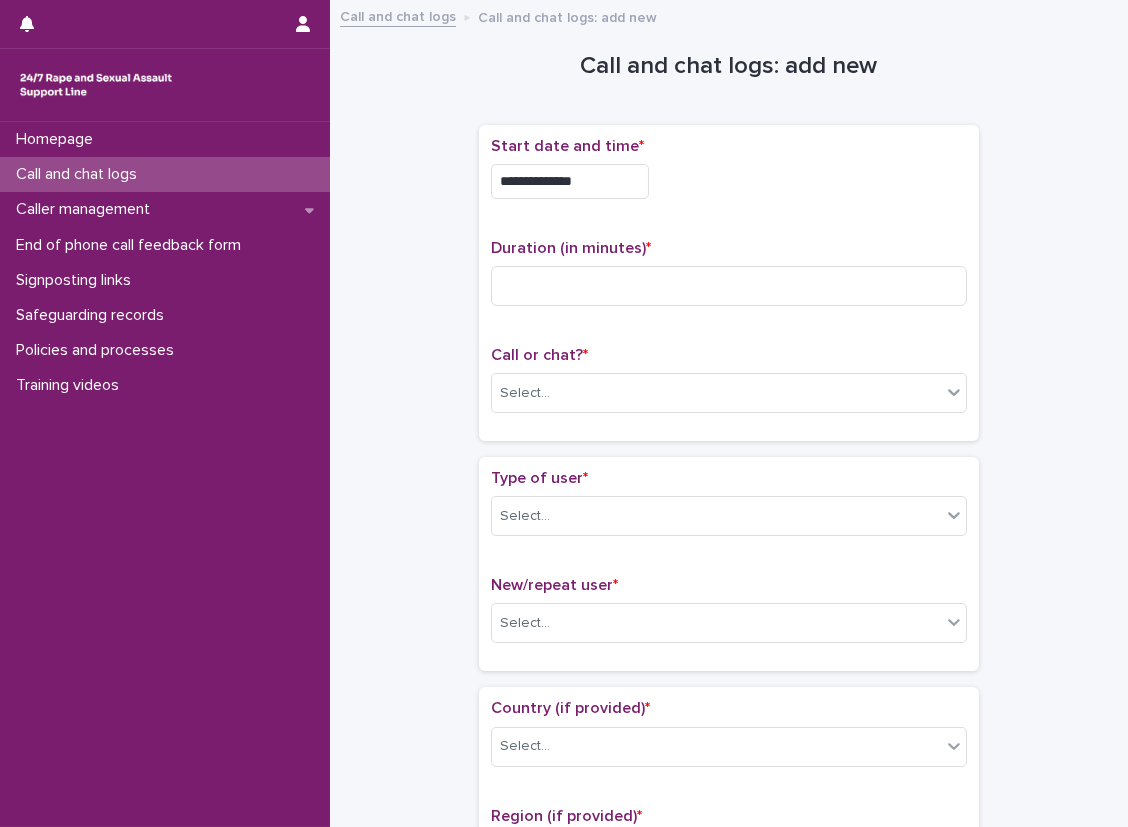 click on "**********" at bounding box center [570, 181] 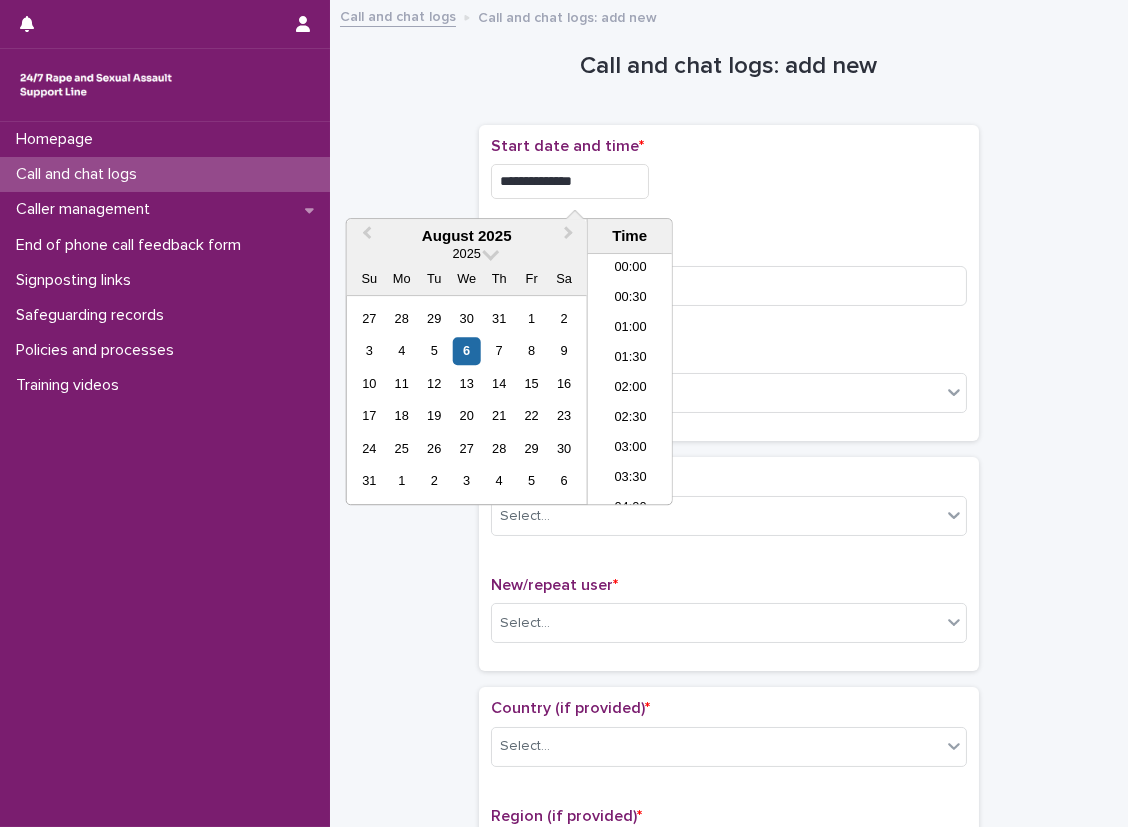 scroll, scrollTop: 729, scrollLeft: 0, axis: vertical 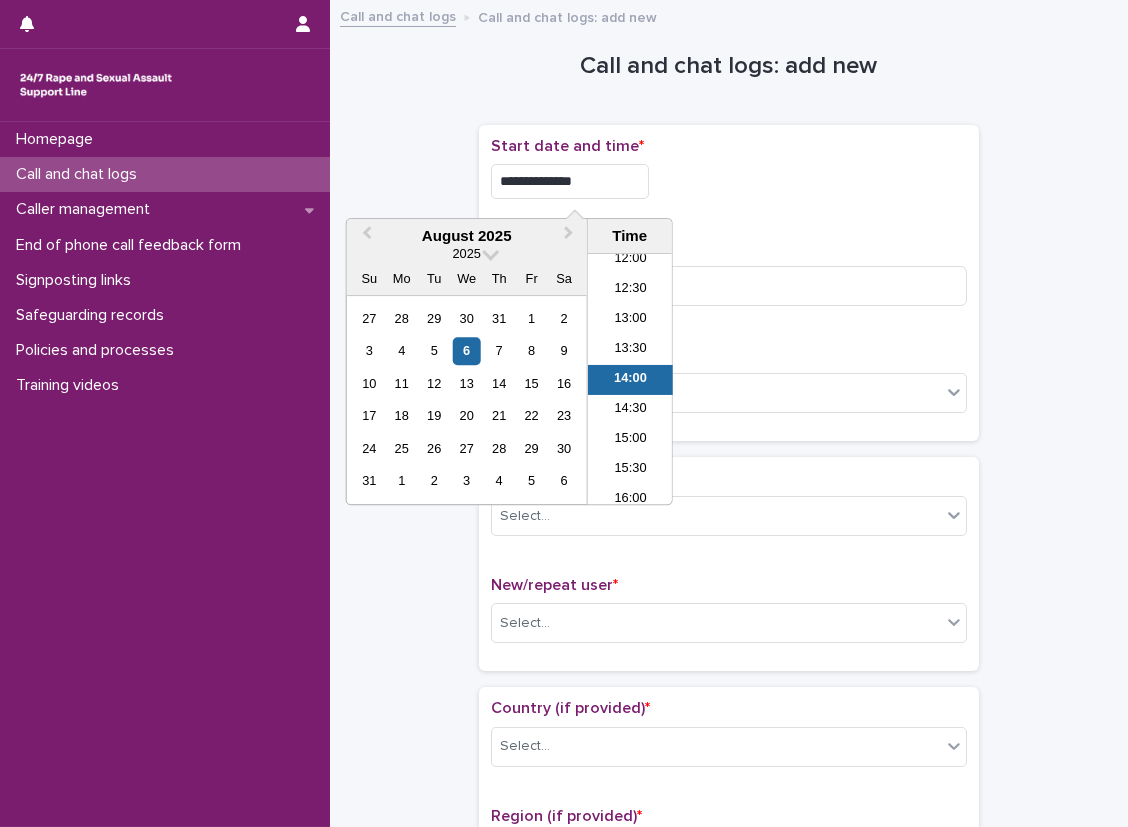 type on "**********" 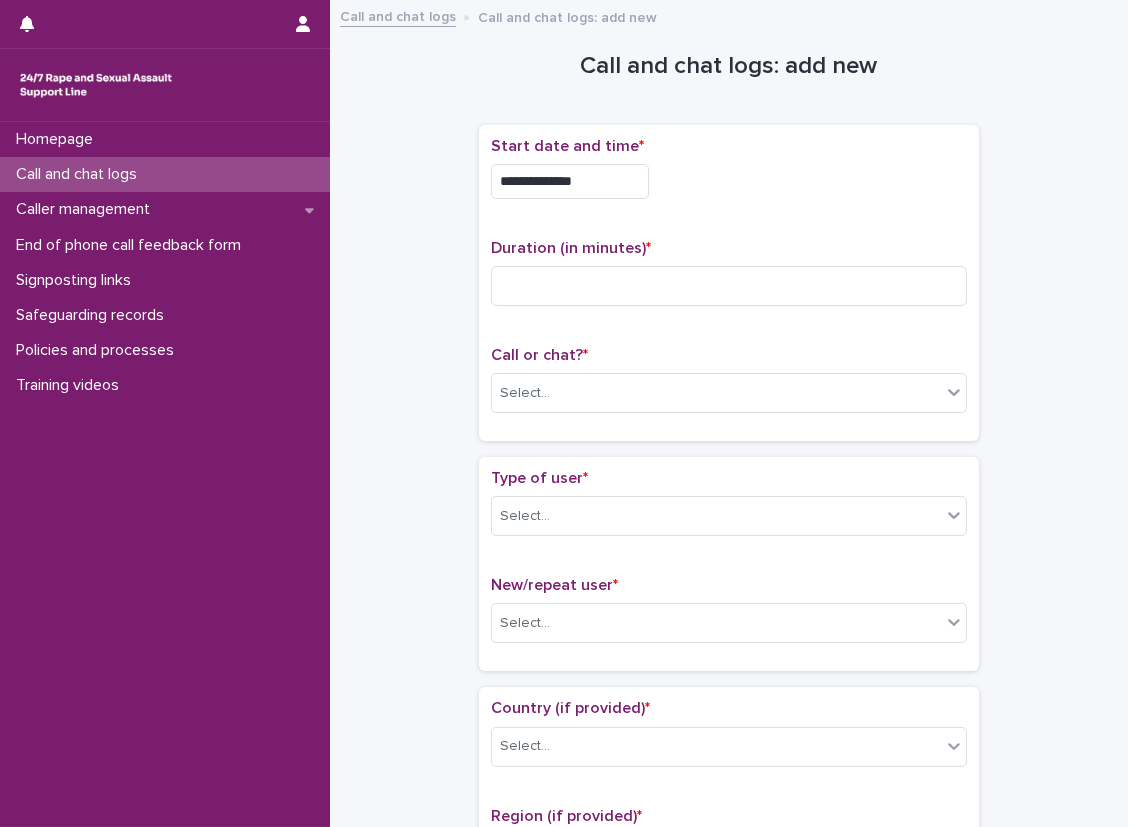 click on "Duration (in minutes) *" at bounding box center (729, 248) 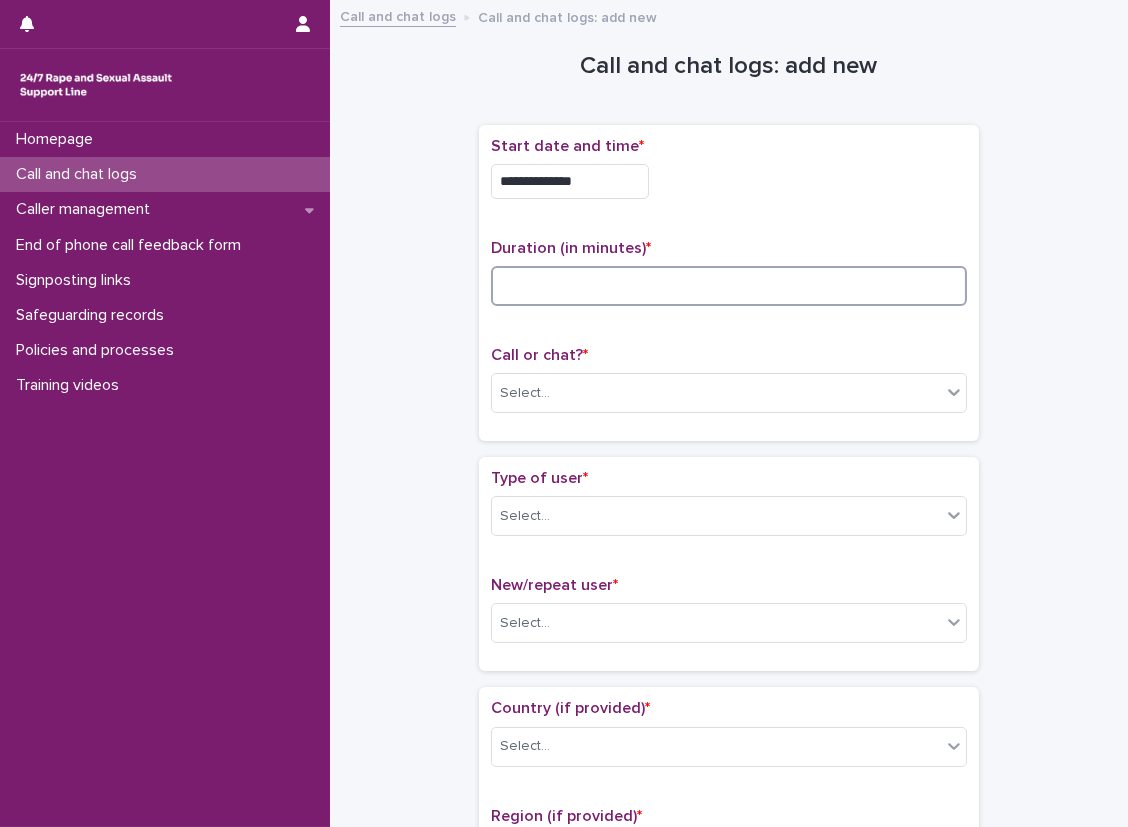 click at bounding box center (729, 286) 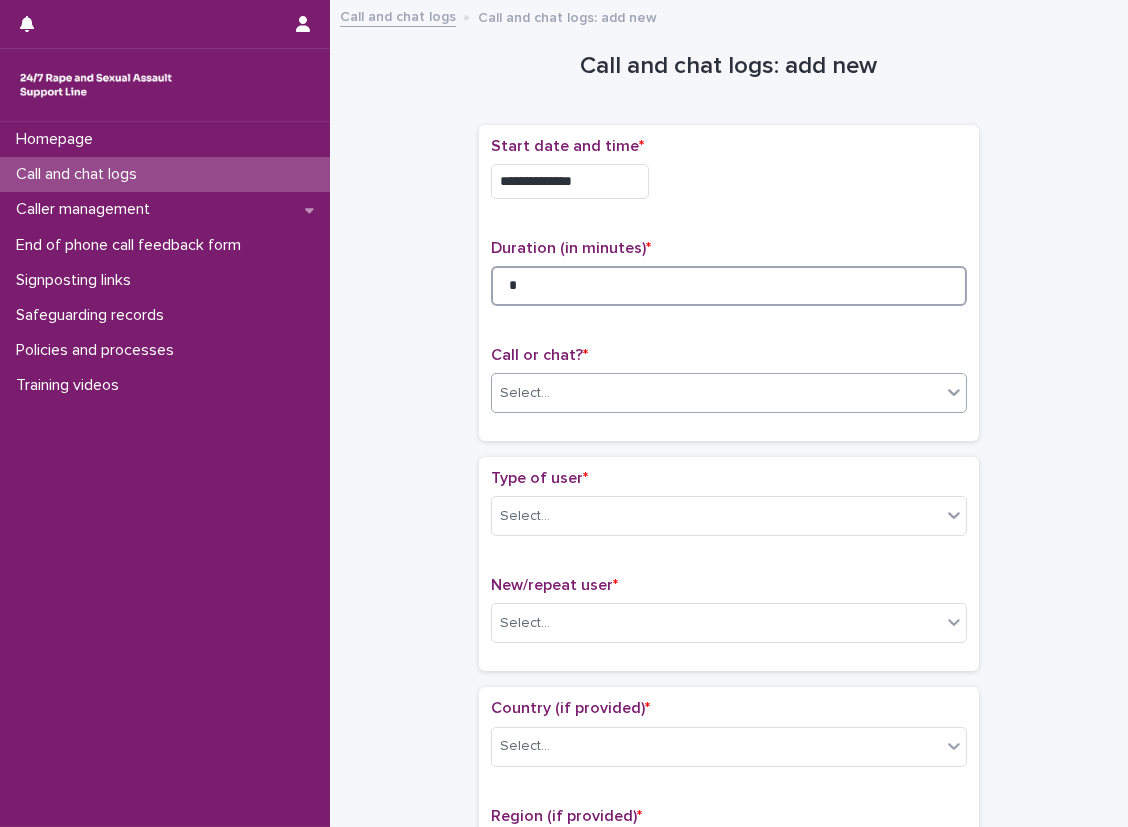 type on "*" 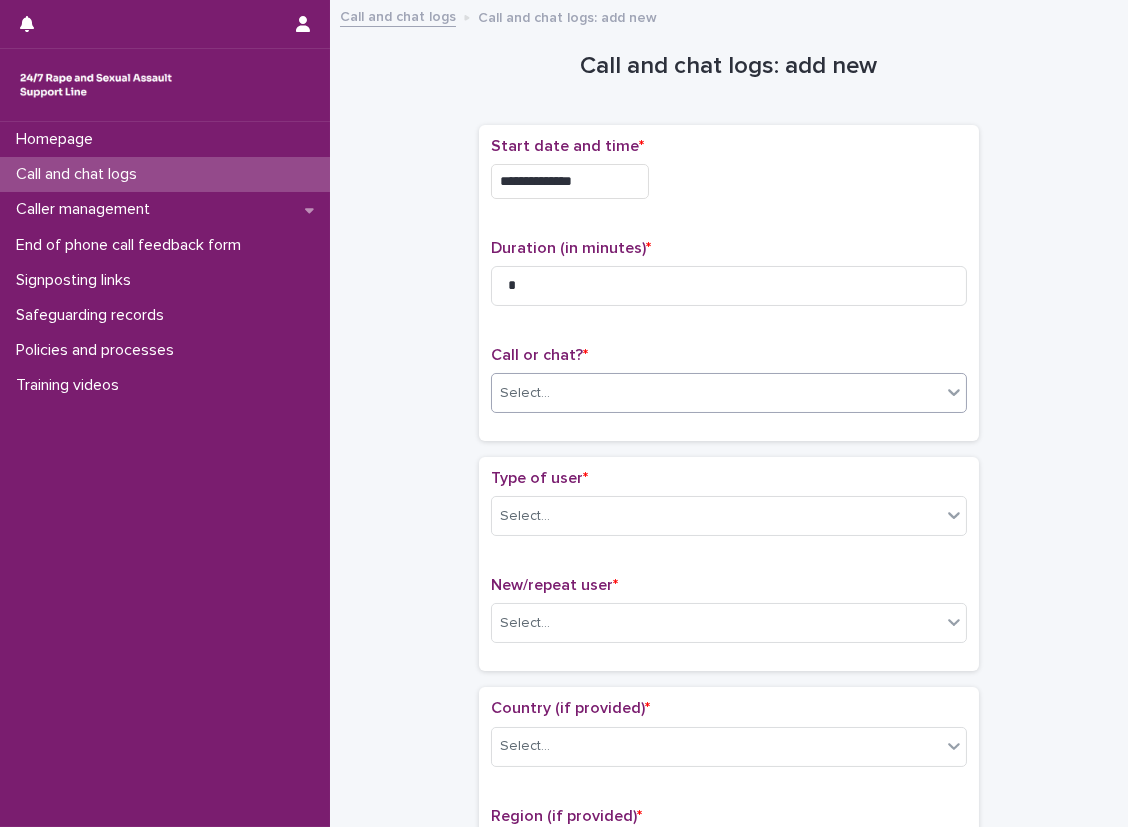click on "Select..." at bounding box center (716, 393) 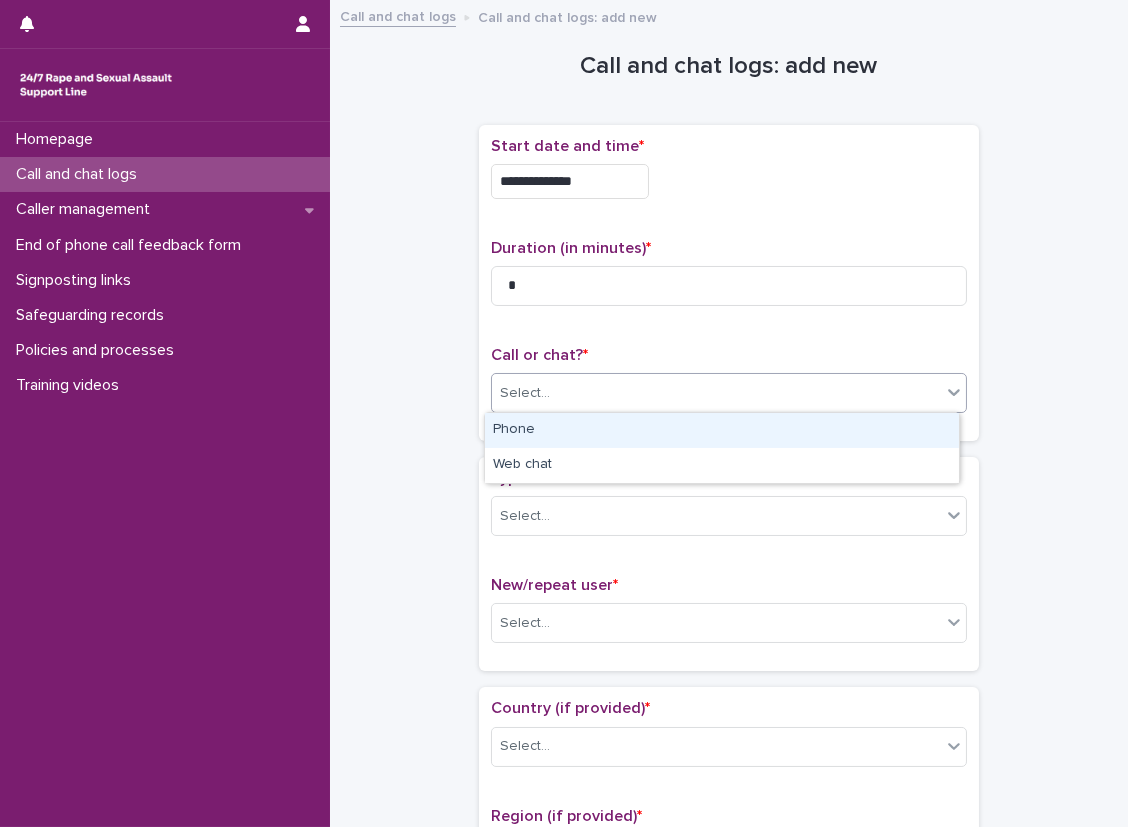 click on "Phone" at bounding box center [722, 430] 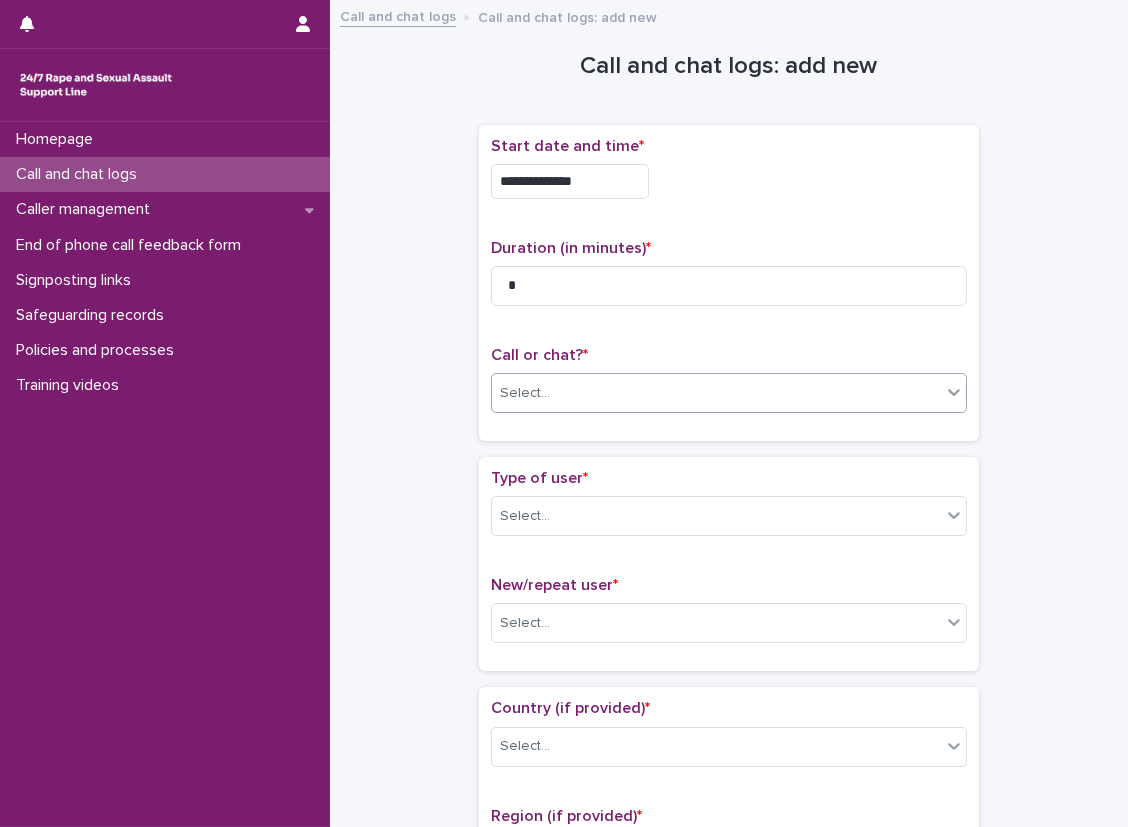 click on "Type of user * Select..." at bounding box center [729, 510] 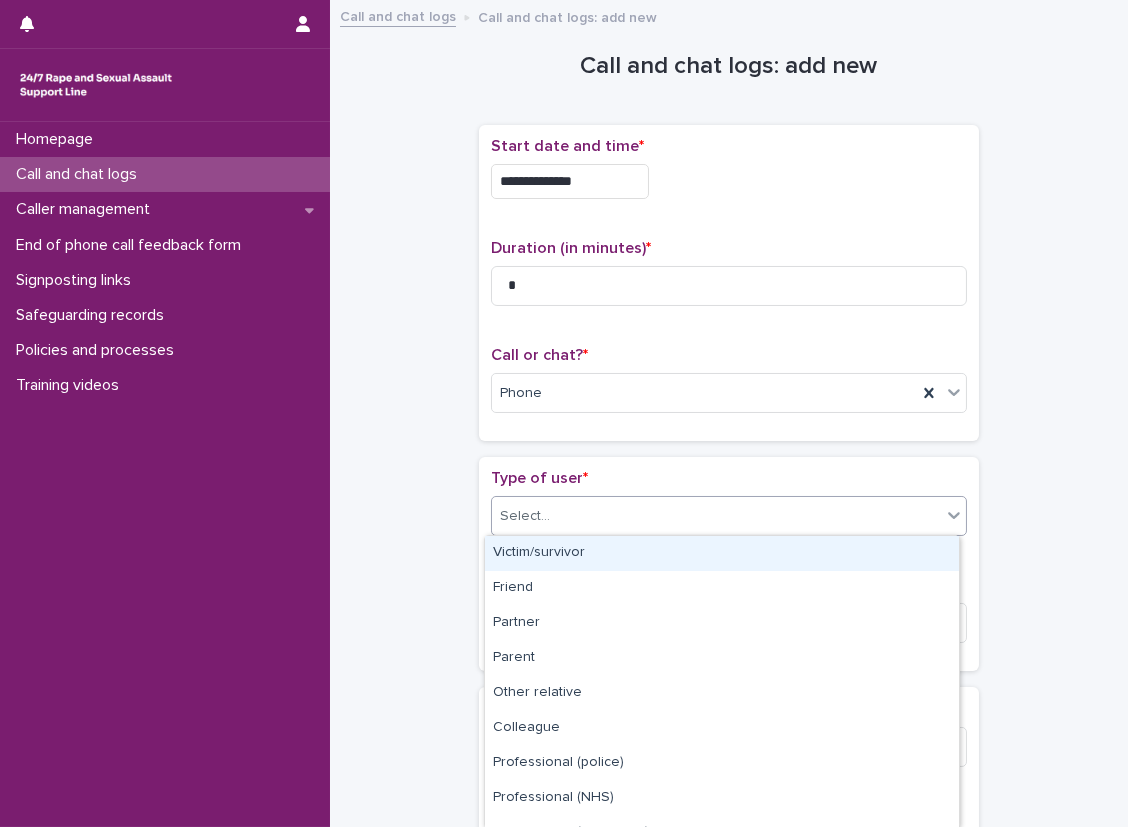 click on "Select..." at bounding box center (716, 516) 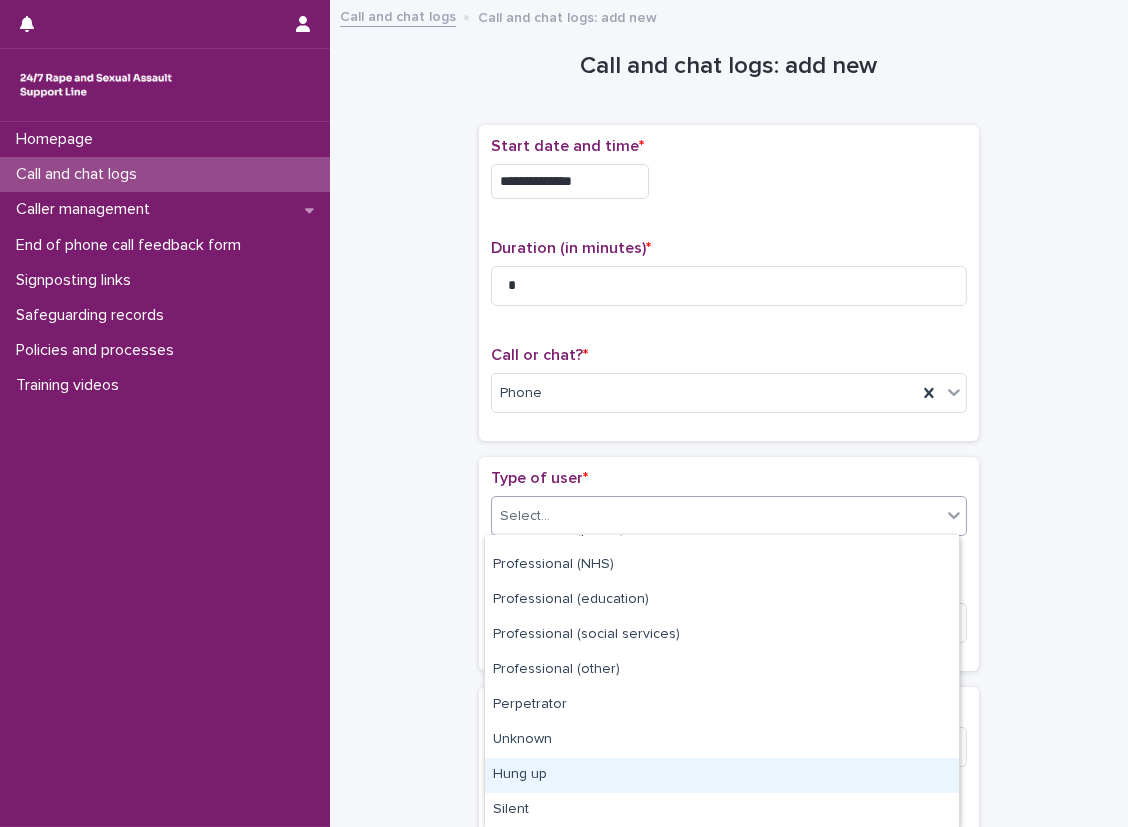 click on "Hung up" at bounding box center [722, 775] 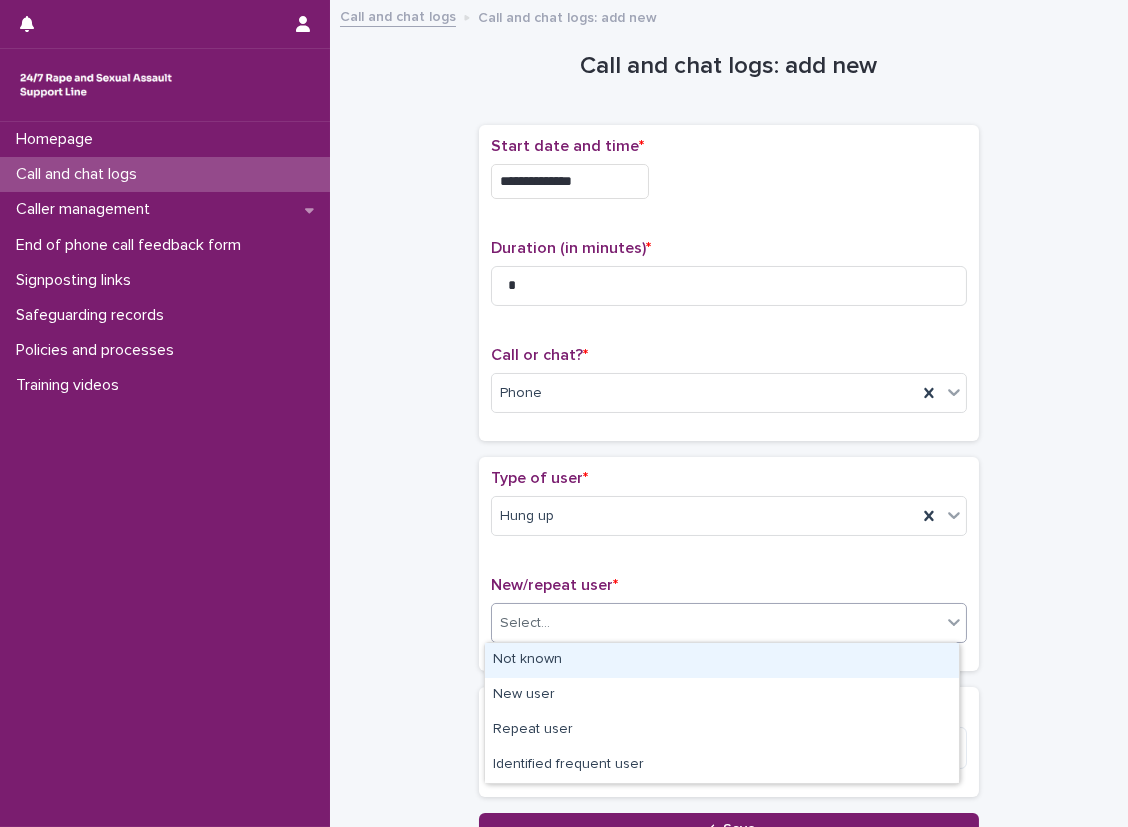 click on "Select..." at bounding box center (716, 623) 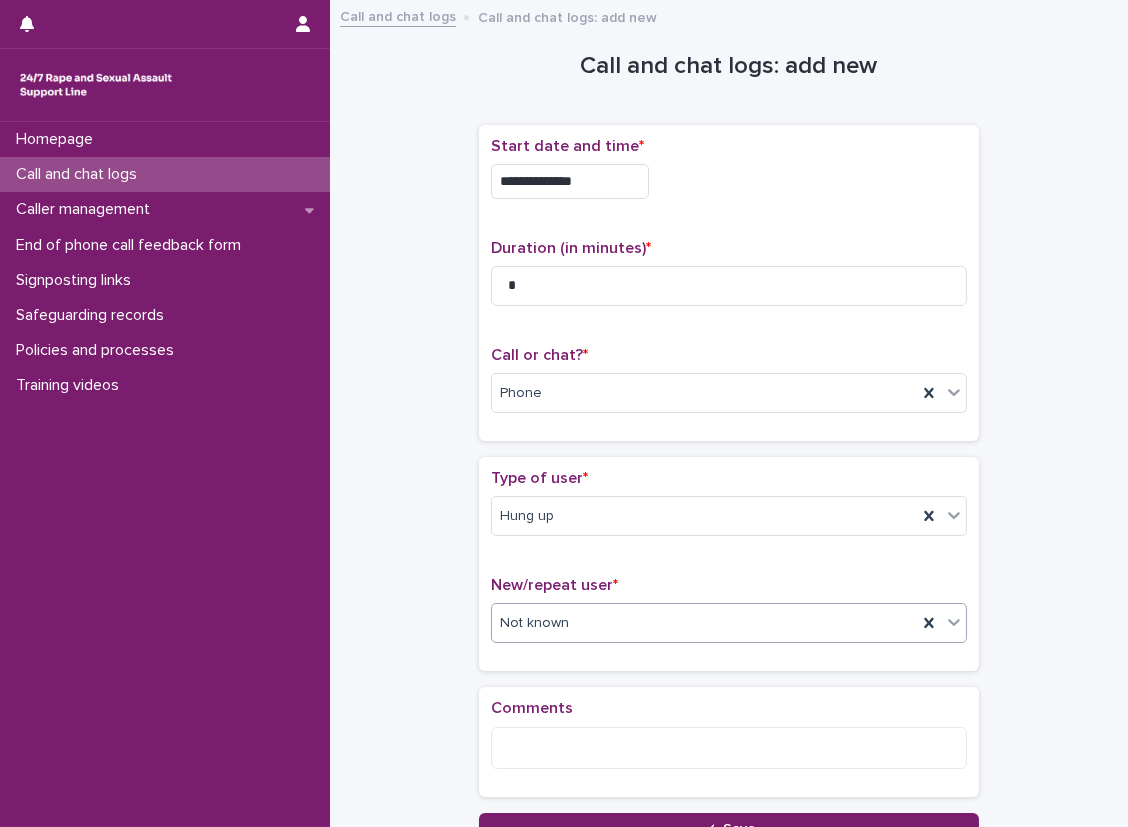 click on "**********" at bounding box center (729, 428) 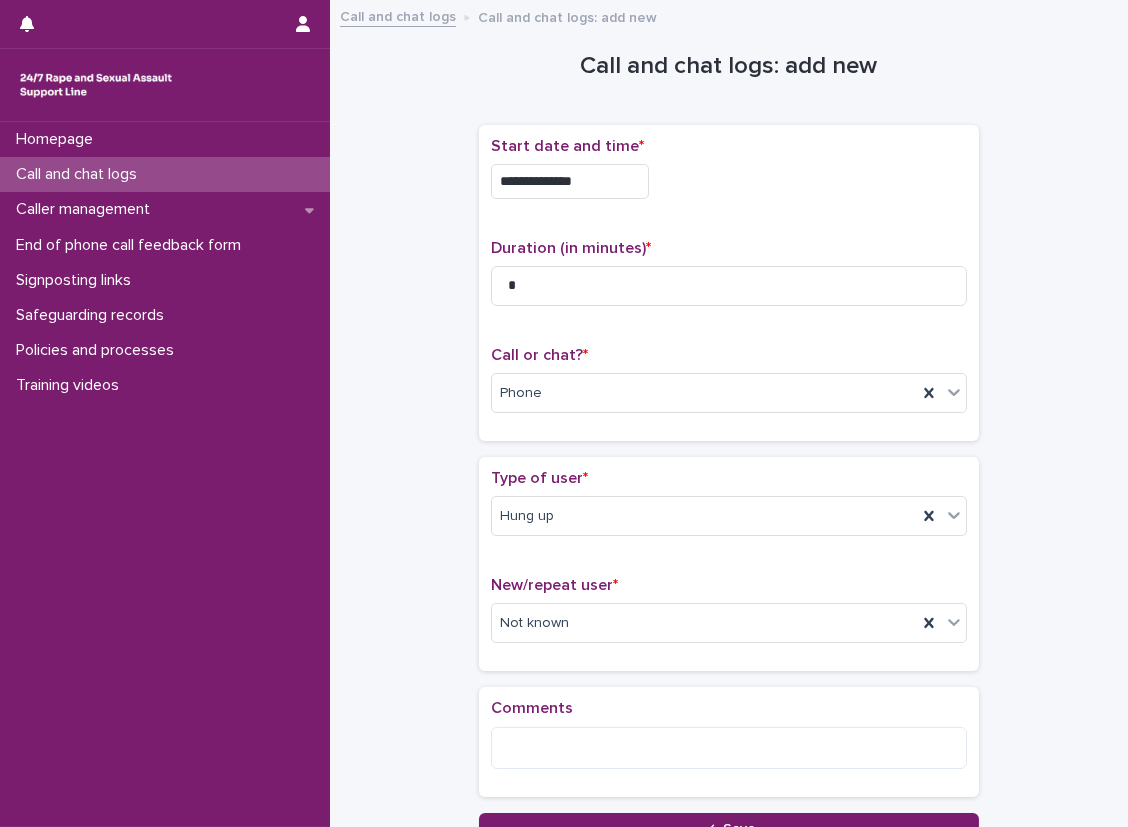 scroll, scrollTop: 100, scrollLeft: 0, axis: vertical 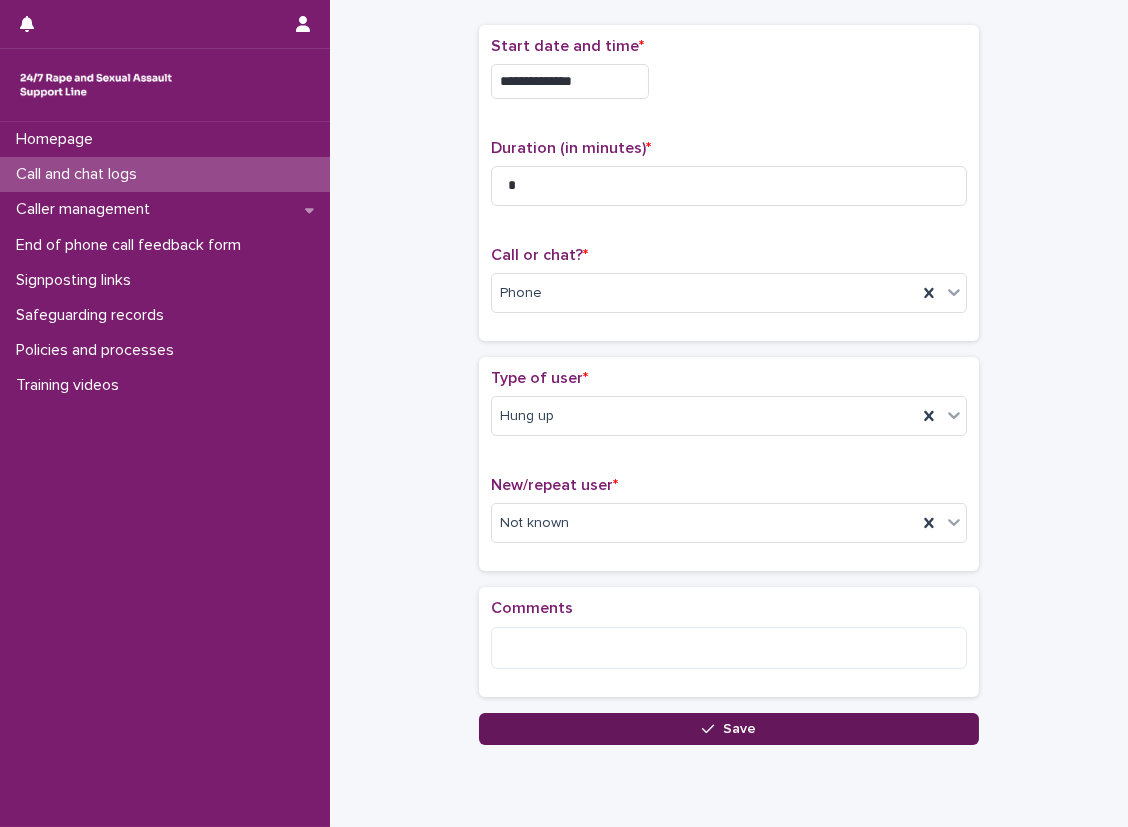 click on "Save" at bounding box center (729, 729) 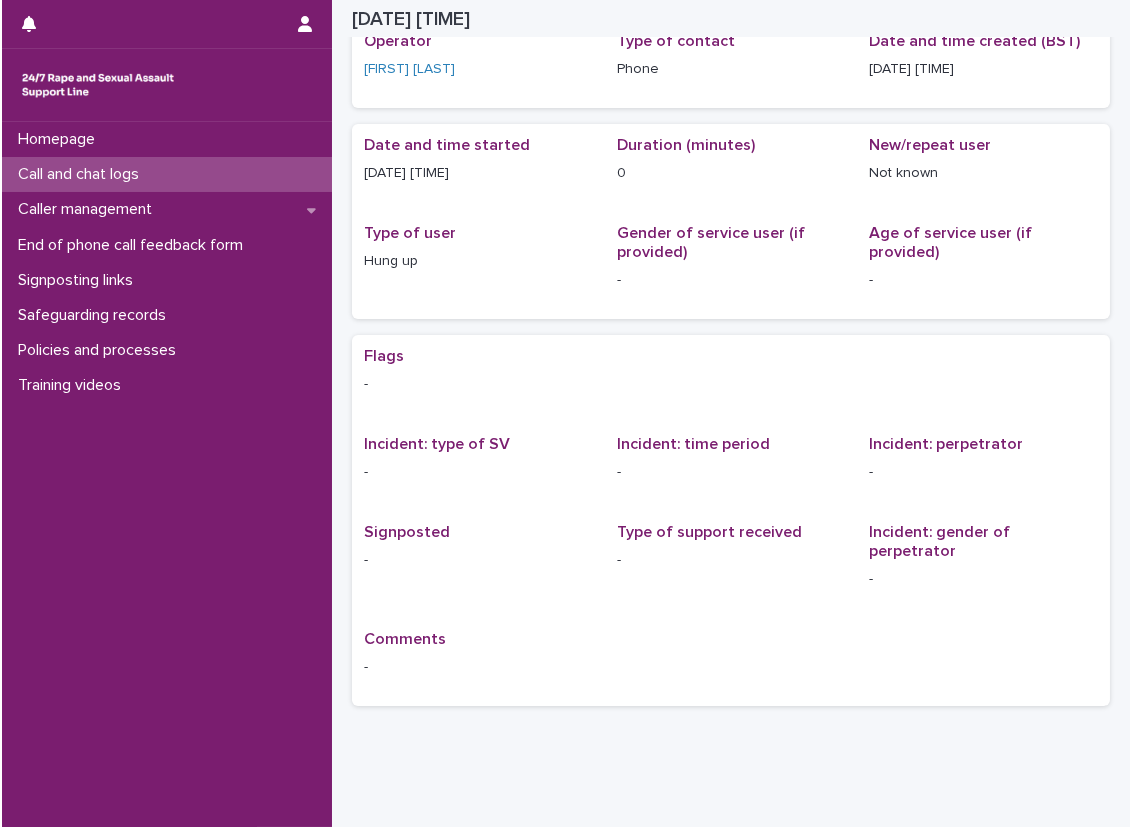 scroll, scrollTop: 0, scrollLeft: 0, axis: both 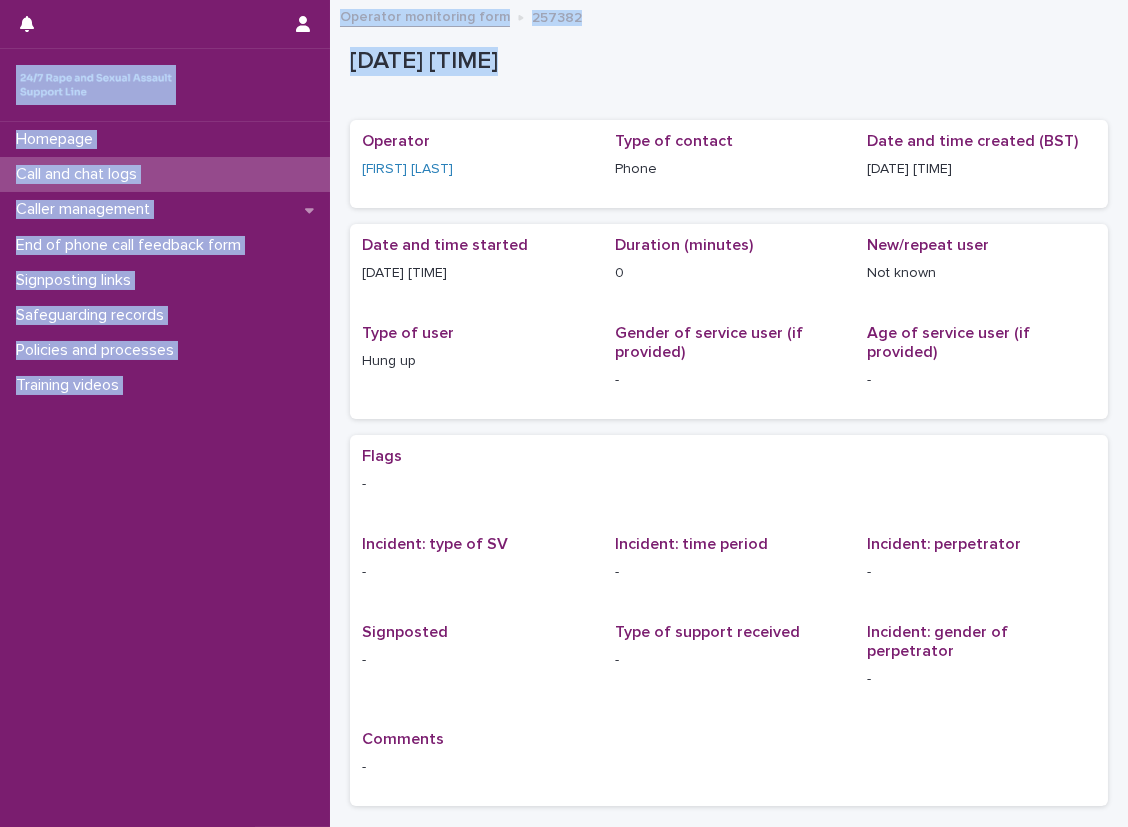 click on "Homepage Call and chat logs Caller management End of phone call feedback form Signposting links Safeguarding records Policies and processes Training videos Operator monitoring form [NUMBER] Loading... Saving… Loading... Saving… [DATE] [TIME] 6/8/2025 14:09 Sorry, there was an error saving your record. Please try again. Please fill out the required fields below. Loading... Saving… Loading... Saving… Loading... Saving… Operator [NAME]   Type of contact Phone Date and time created (BST) 6/8/2025 14:09 Loading... Saving… Date and time started 6/8/2025 14:08 Duration (minutes) 0 New/repeat user Not known Type of user Hung up Gender of service user (if provided) - Age of service user (if provided) - Loading... Saving… Loading... Saving… Flags - Incident: type of SV - Incident: time period - Incident: perpetrator - Signposted - Type of support received - Incident: gender of perpetrator - Comments - Powered By Stacker" at bounding box center [564, 413] 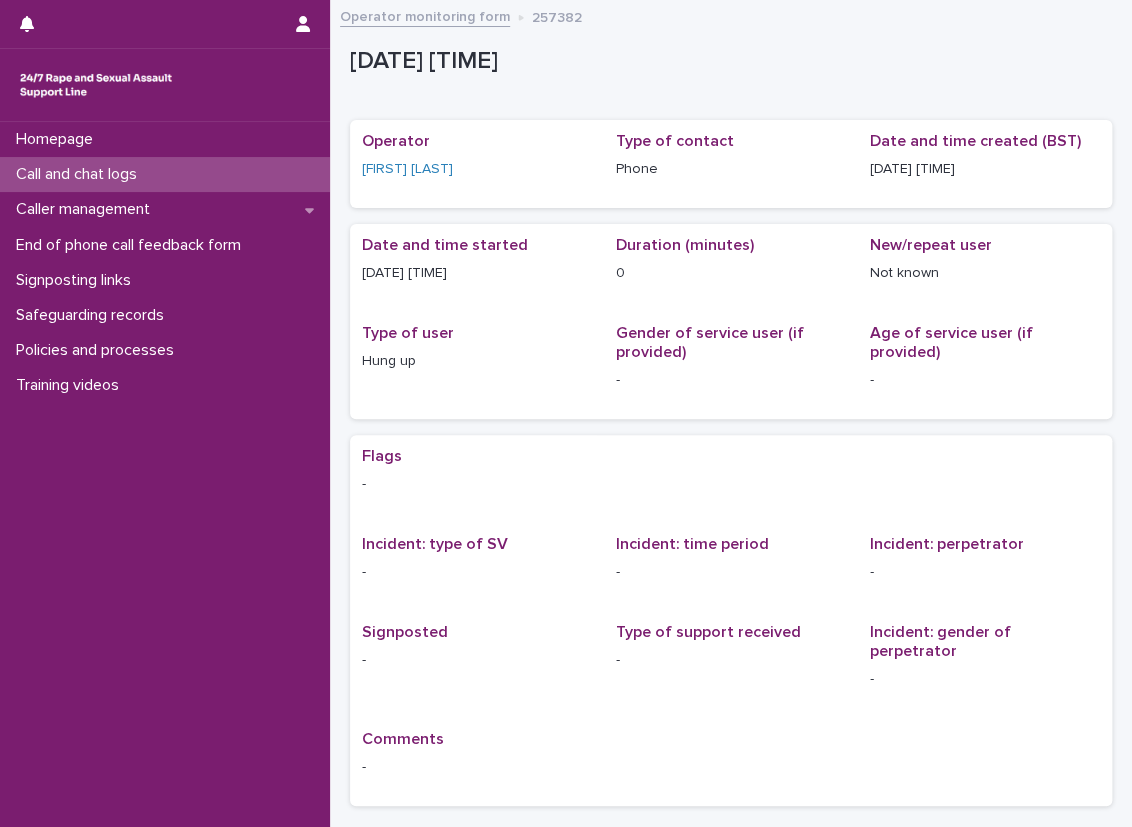 click on "Operator [NAME]   Type of contact Phone Date and time created (BST) [DATE] [TIME] Loading... Saving… Date and time started [DATE] [TIME] Duration (minutes) 0 New/repeat user Not known Type of user Hung up Gender of service user (if provided) - Age of service user (if provided) - Loading... Saving… Loading... Saving… Flags - Incident: type of SV - Incident: time period - Incident: perpetrator - Signposted - Type of support received - Incident: gender of perpetrator - Comments -" at bounding box center [731, 459] 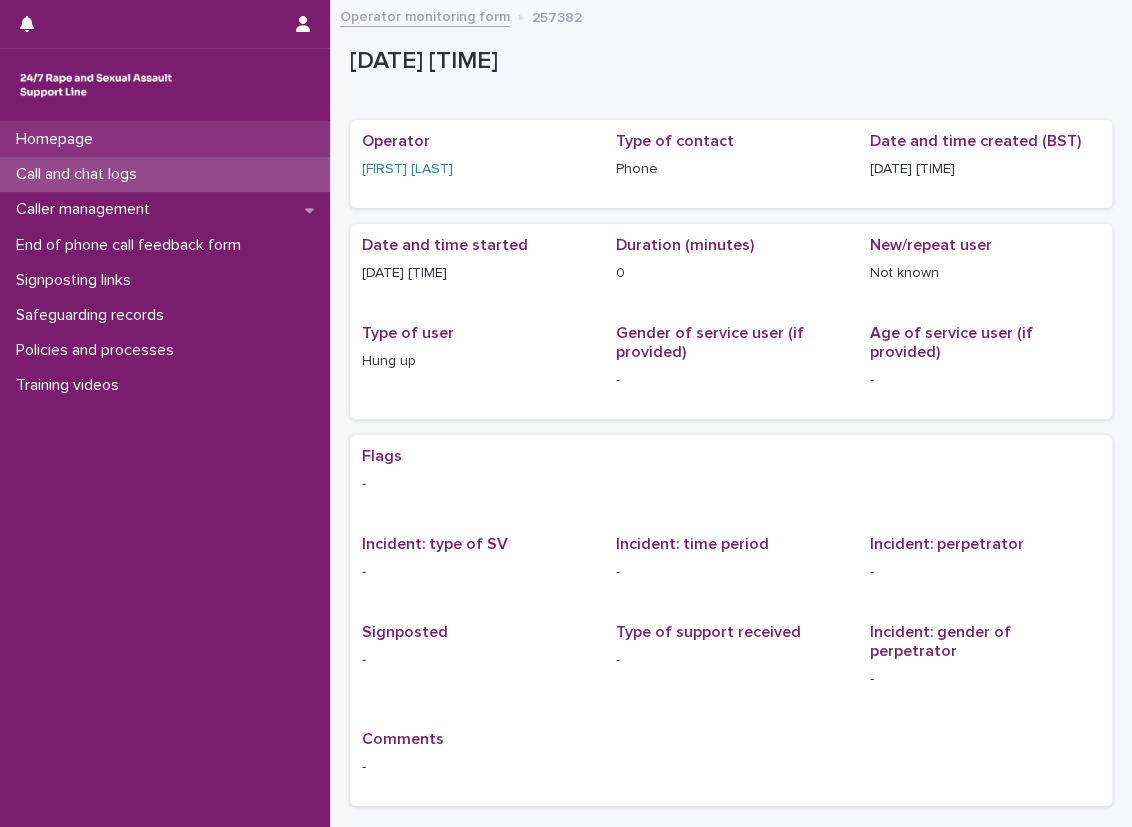 click on "Homepage" at bounding box center (165, 139) 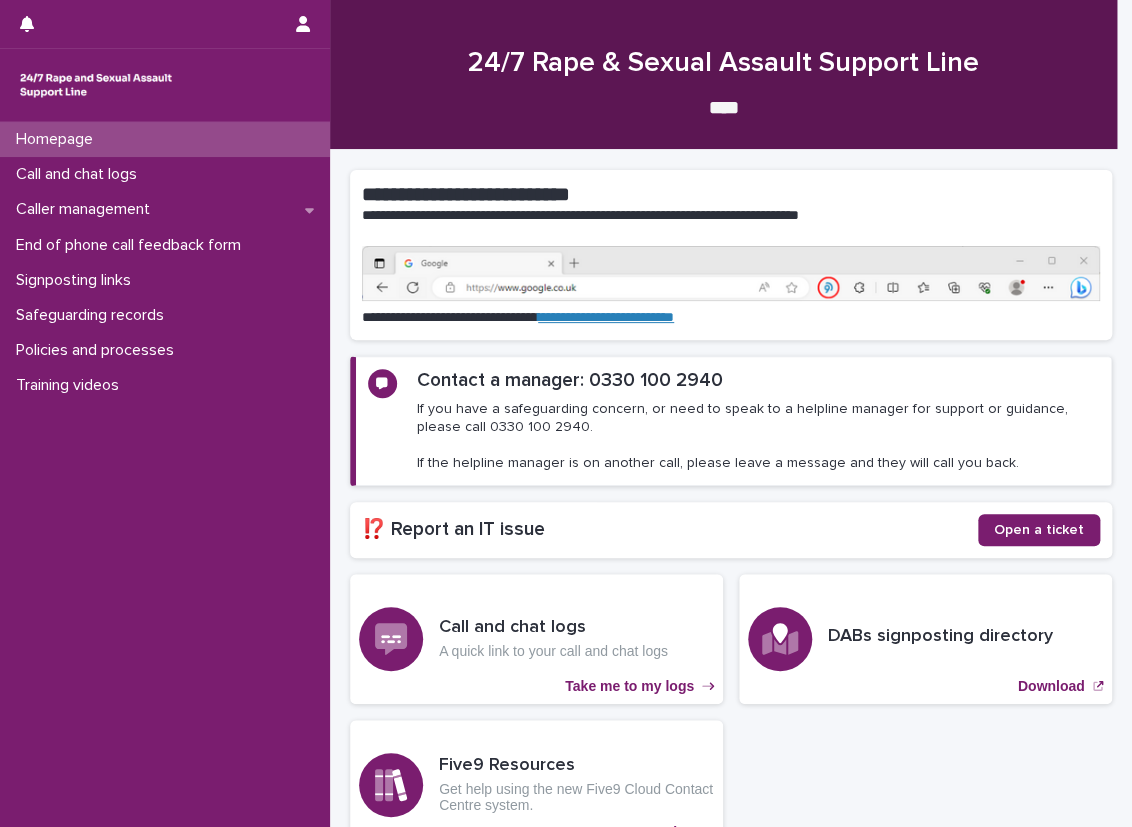 click on "Homepage" at bounding box center [165, 139] 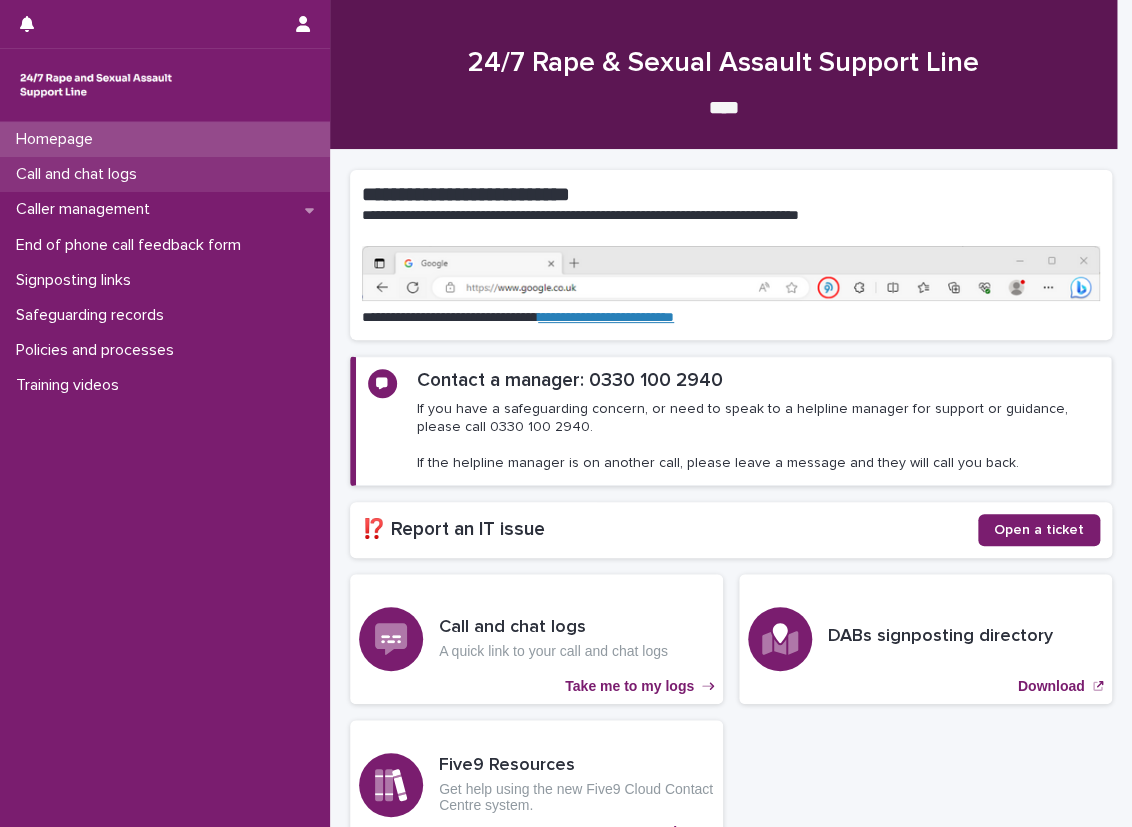 click on "Call and chat logs" at bounding box center (165, 174) 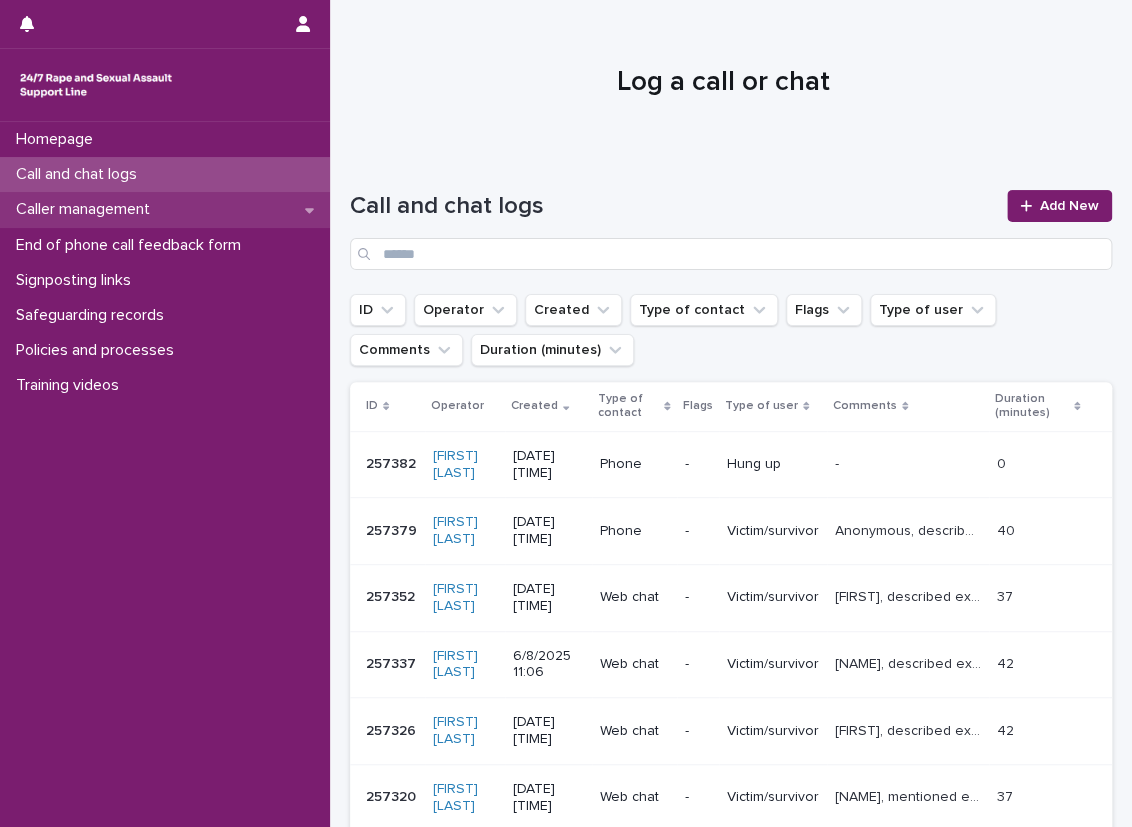 click on "Caller management" at bounding box center [165, 209] 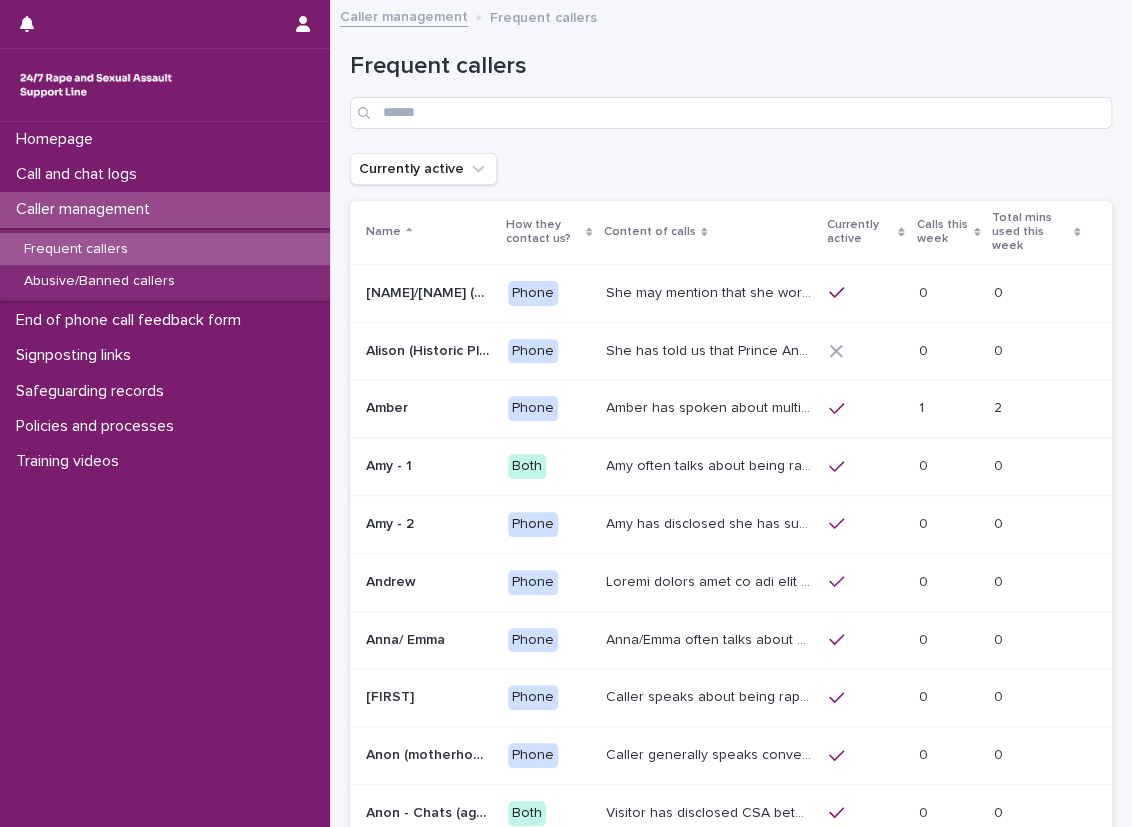 click on "Calls this week" at bounding box center [943, 232] 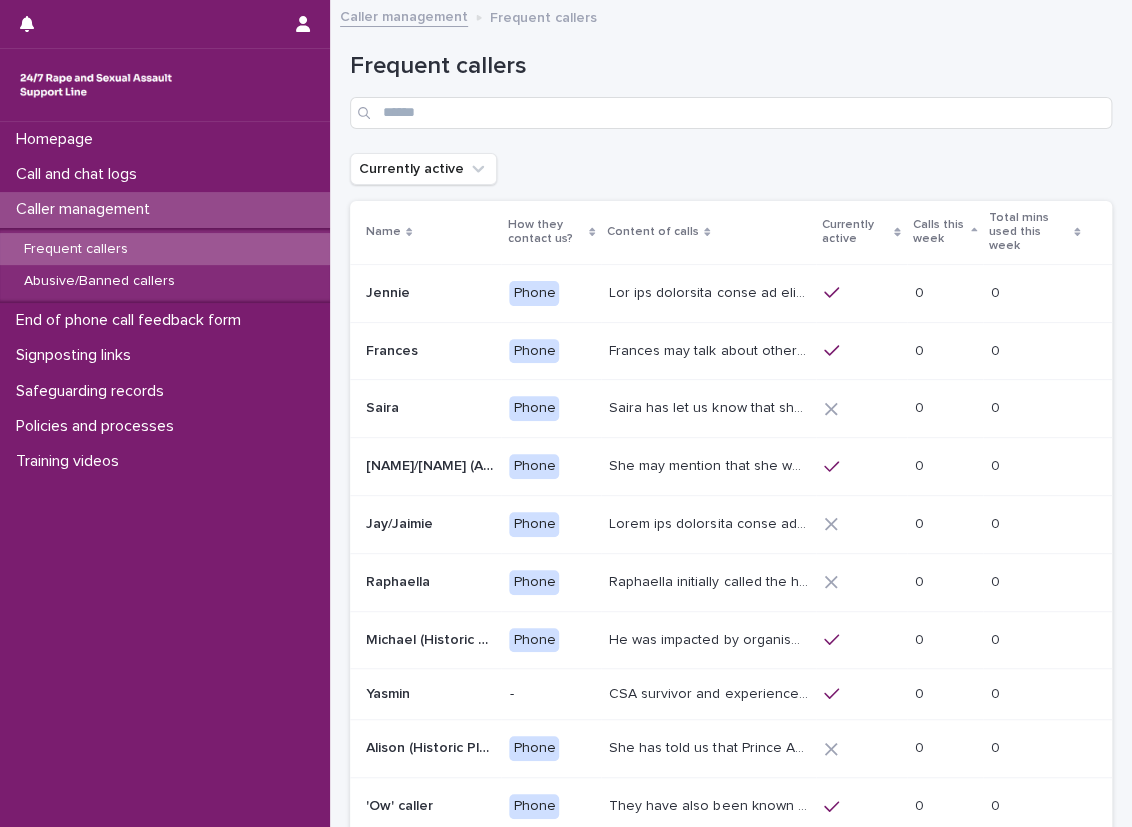 click on "Calls this week" at bounding box center [939, 232] 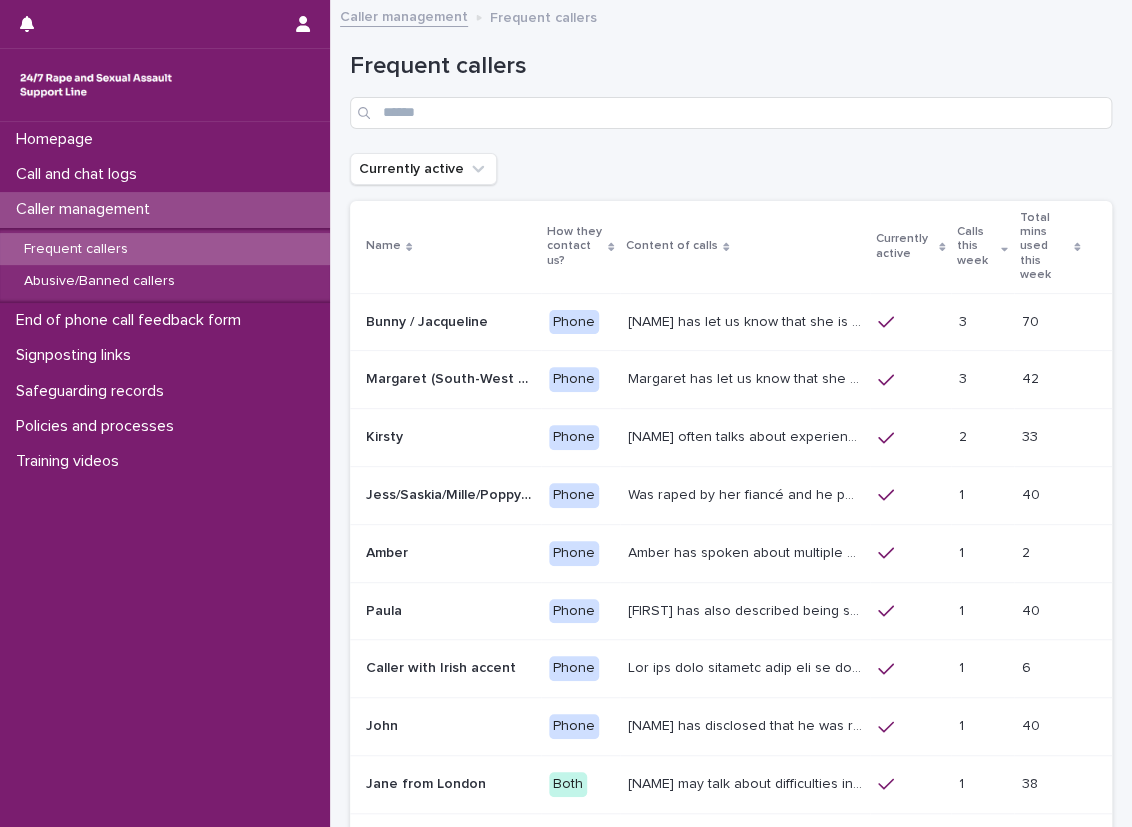click on "Currently active" at bounding box center [731, 169] 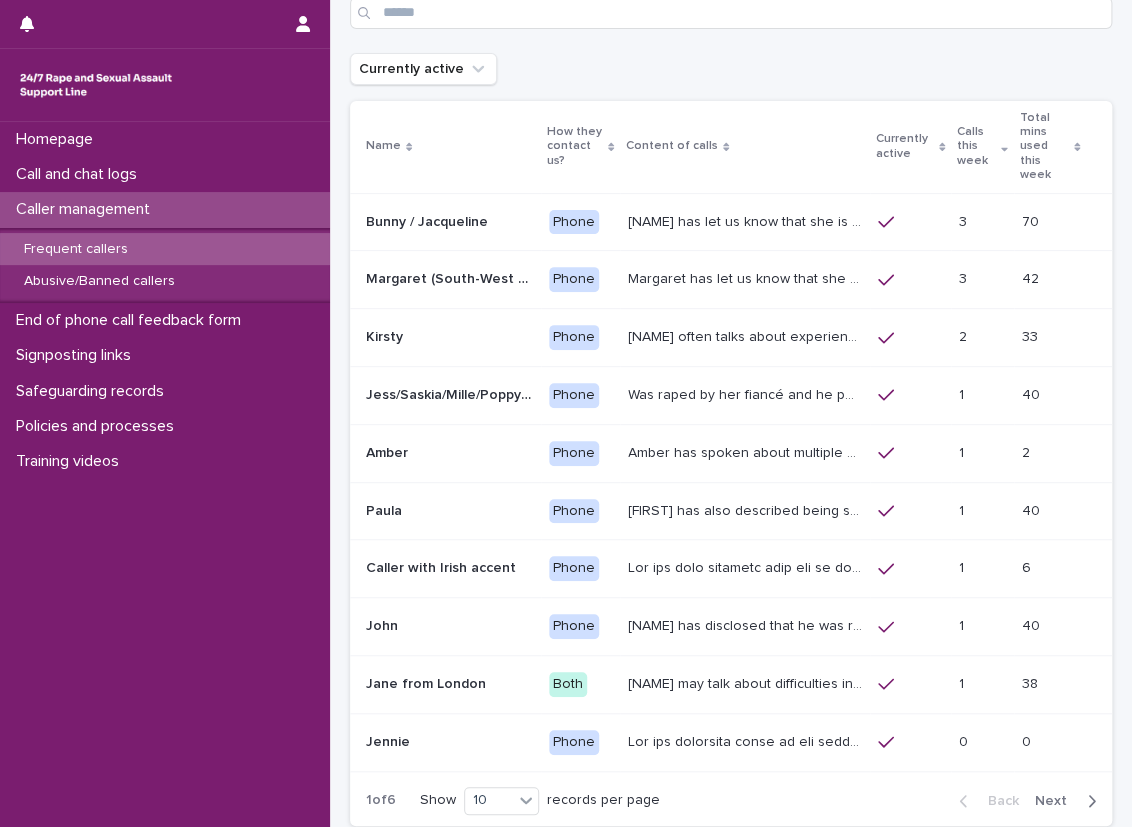 click on "[NAME] has let us know that she is in her 50s, and lives in Devon.
She has talked through experiences of sexual violence including exploitation facilitated by her mum; abuse within her marriage; by her ex-partner's Dad and her landlord [NAME]
[NAME] has disclosed to us that she is experiencing ongoing sexual harassment from [NAME] and he raped her in early June 2024. [NAME] has been arrested but is now on bail. 07/09/24- [NAME] mentioned that [NAME] is on bail until December as it has been extended.
[NAME] often asks the HSW to make sense of her experiences and will say 'why is that?'.
[NAME]'s let us know (14.1.25) that her ex-husband was convicted of storing CSA images. She was not aware of his committing this offence at the time." at bounding box center (747, 220) 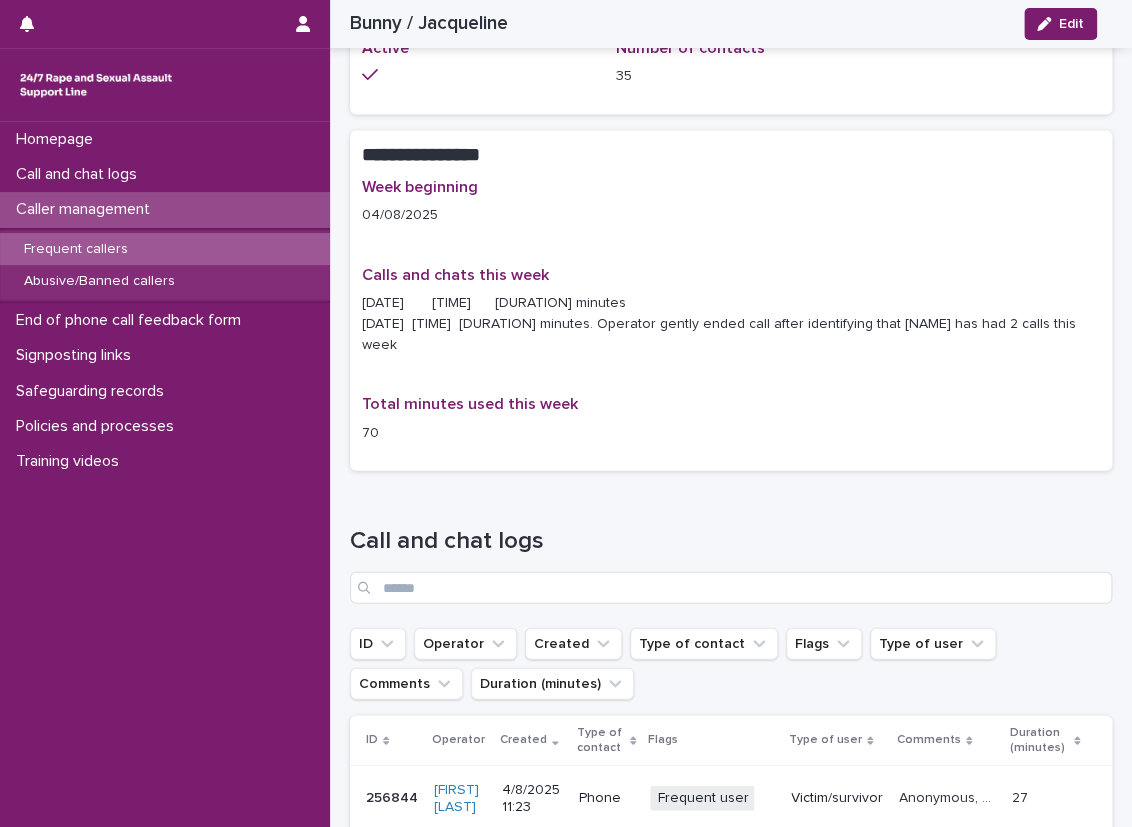 scroll, scrollTop: 1514, scrollLeft: 0, axis: vertical 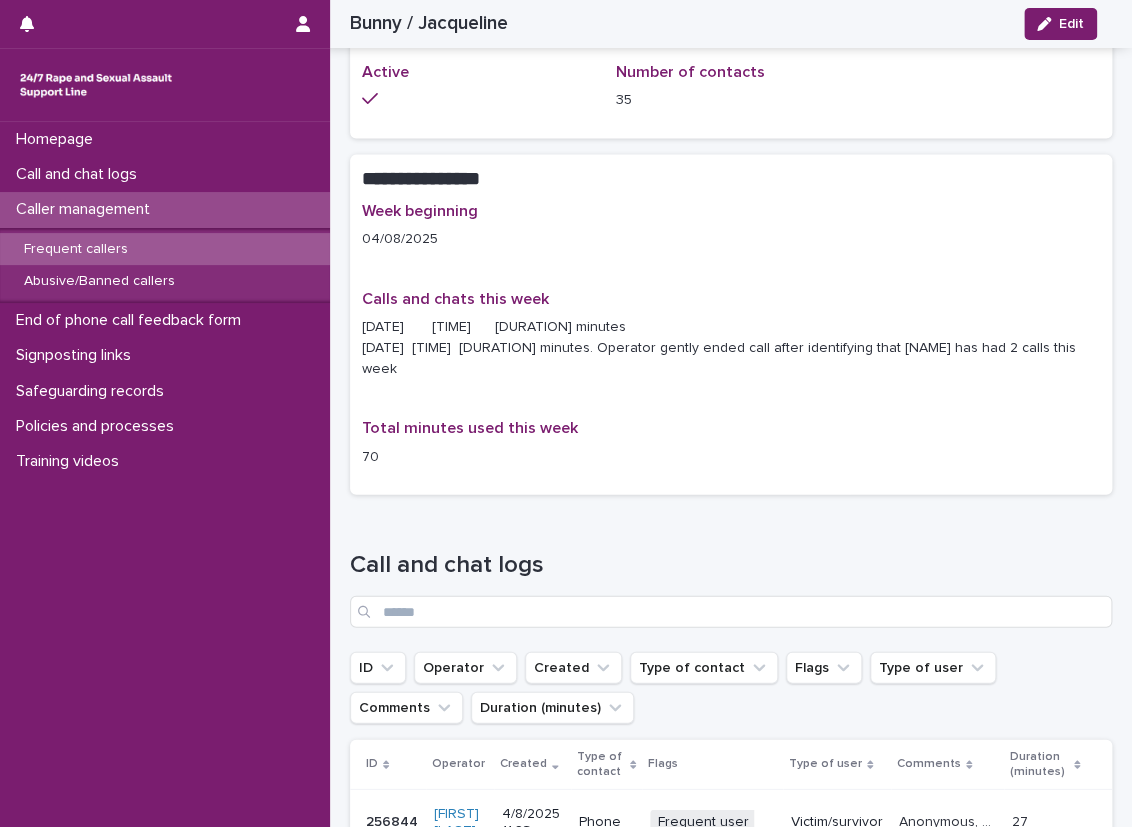 click on "Week beginning [DATE] Calls and chats this week  05.08.25       12:32      39 minutes
06/08/25  13.38  4 minutes. Operator gently ended call after identifying that [NICKNAME] has had 2 calls this week Total minutes used this week 70" at bounding box center (731, 343) 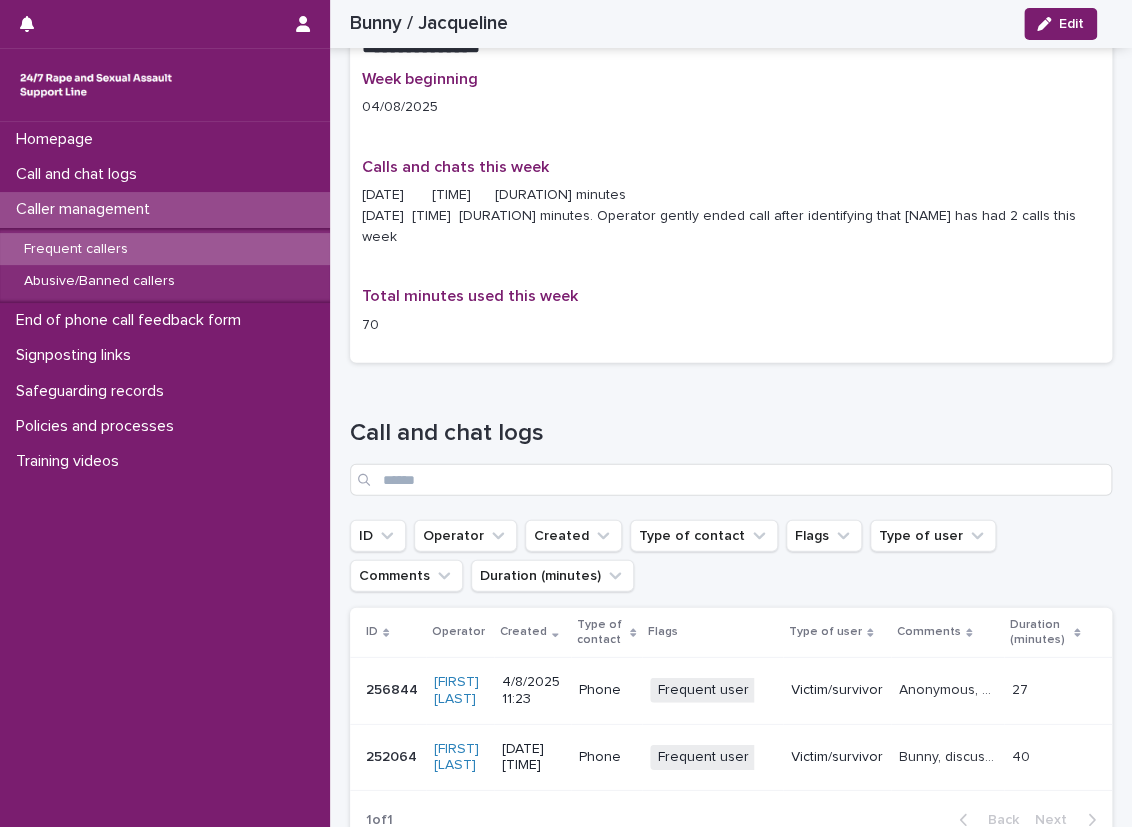 scroll, scrollTop: 1614, scrollLeft: 0, axis: vertical 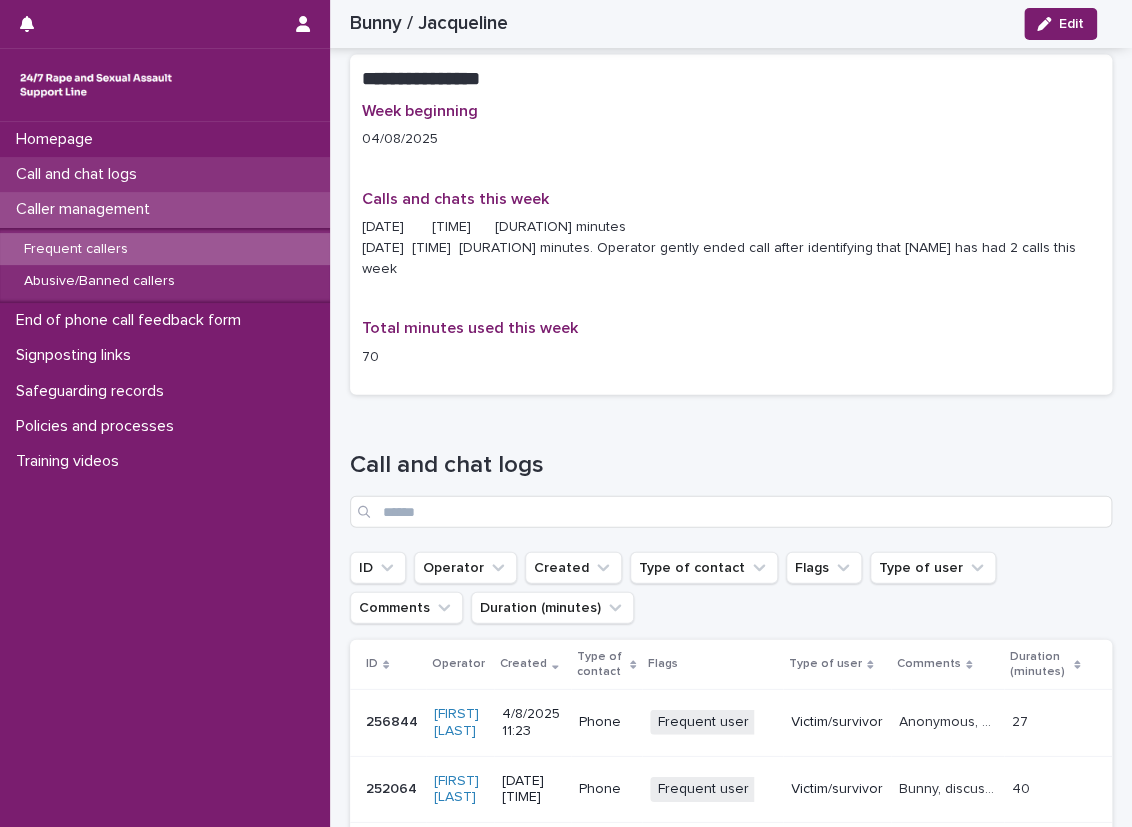 click on "Call and chat logs" at bounding box center [165, 174] 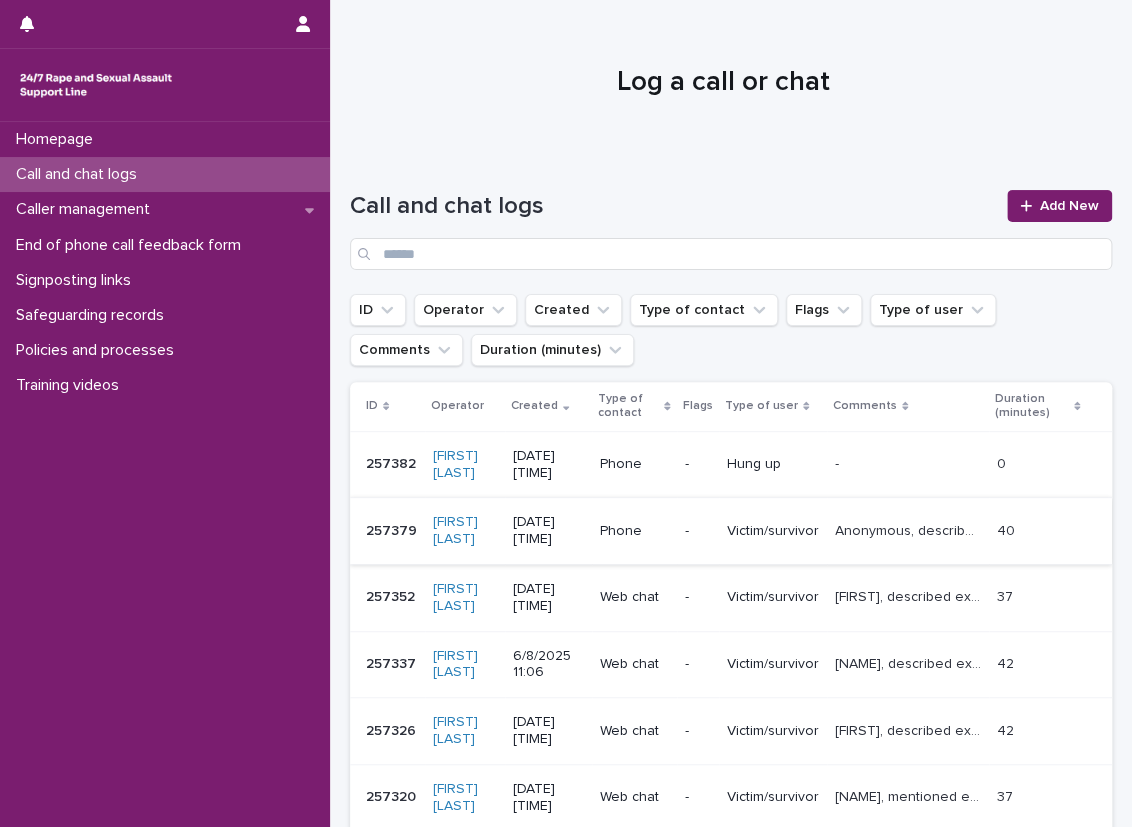 scroll, scrollTop: 400, scrollLeft: 0, axis: vertical 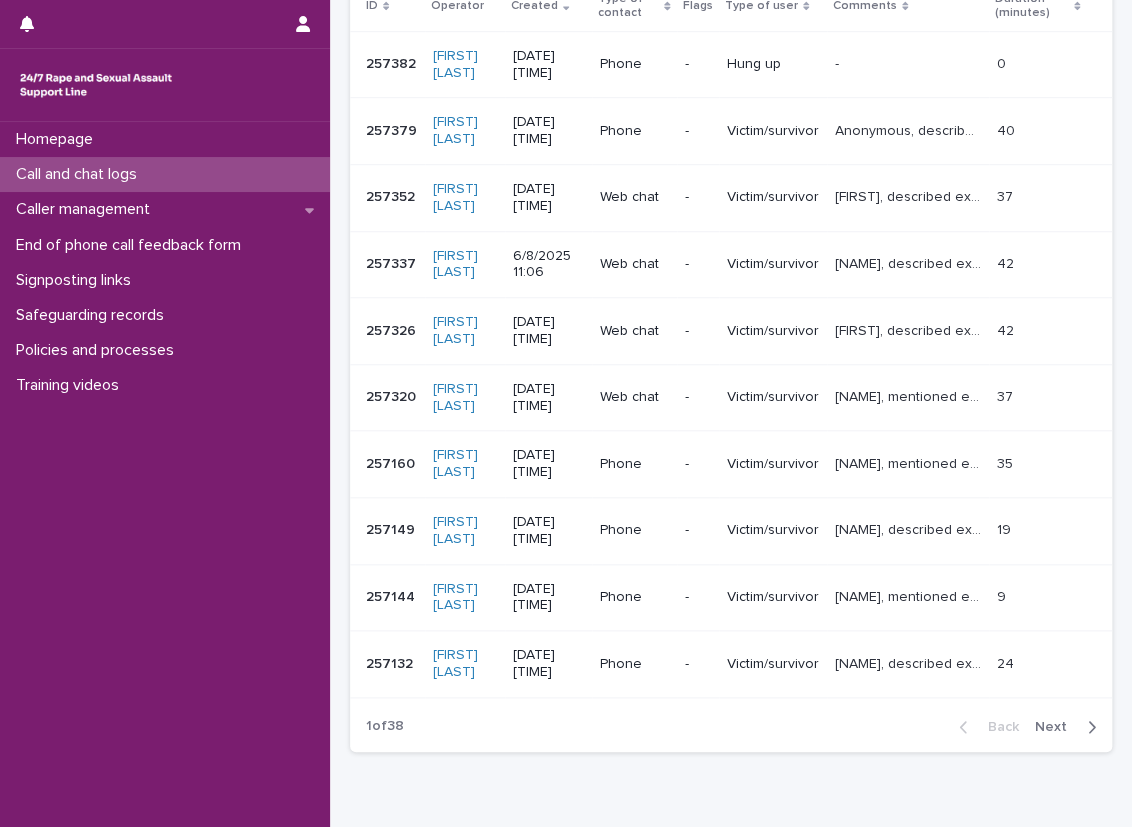 click on "Next" at bounding box center (1057, 727) 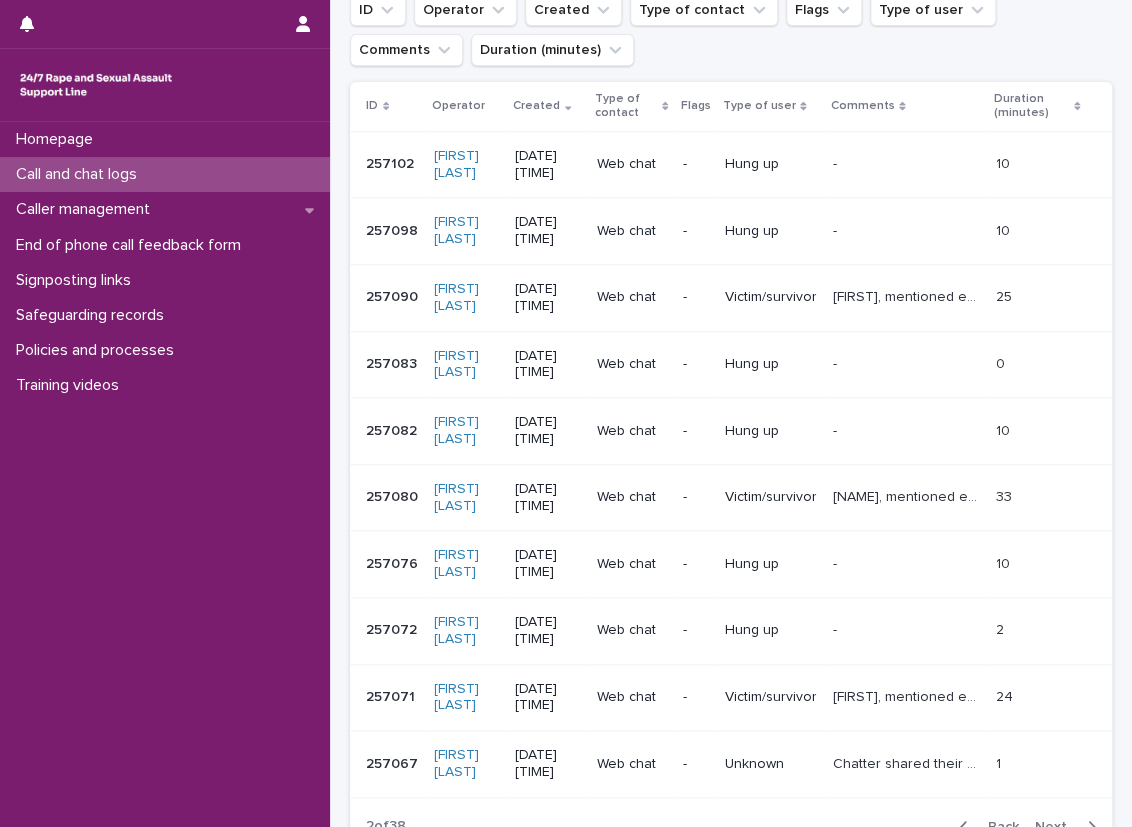 scroll, scrollTop: 400, scrollLeft: 0, axis: vertical 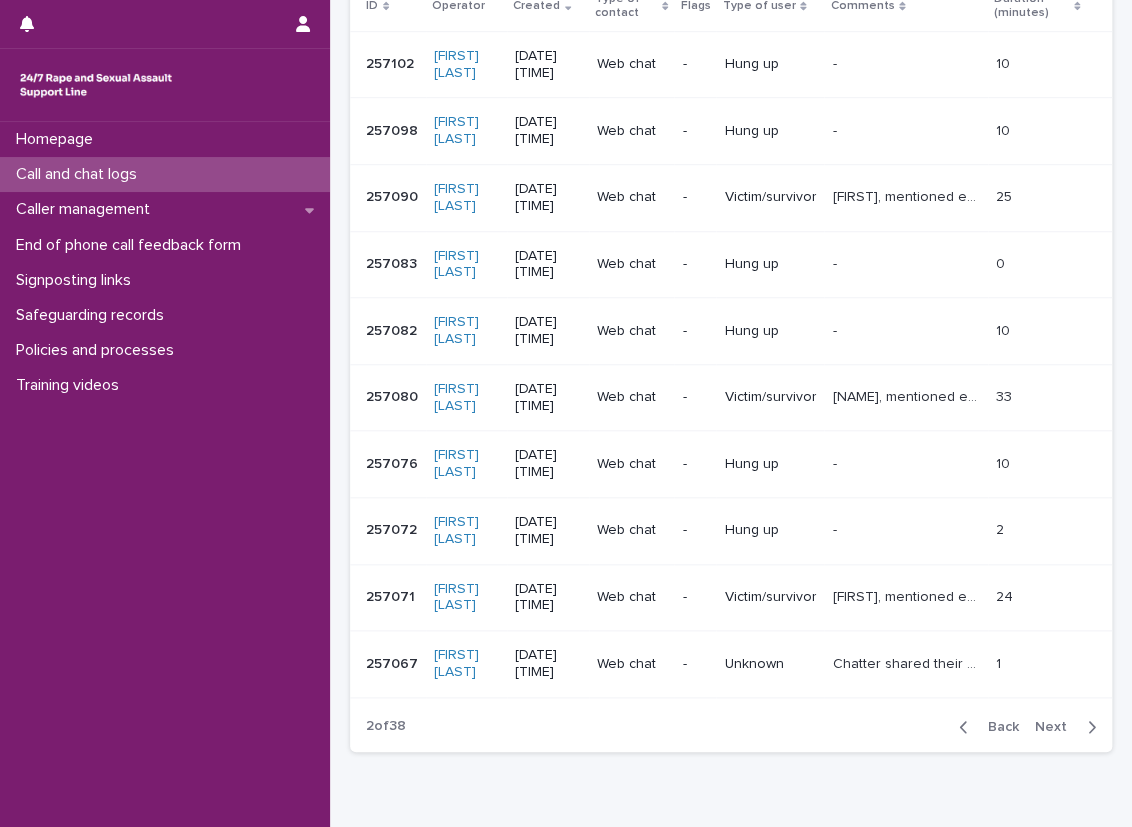 click on "Next" at bounding box center [1057, 727] 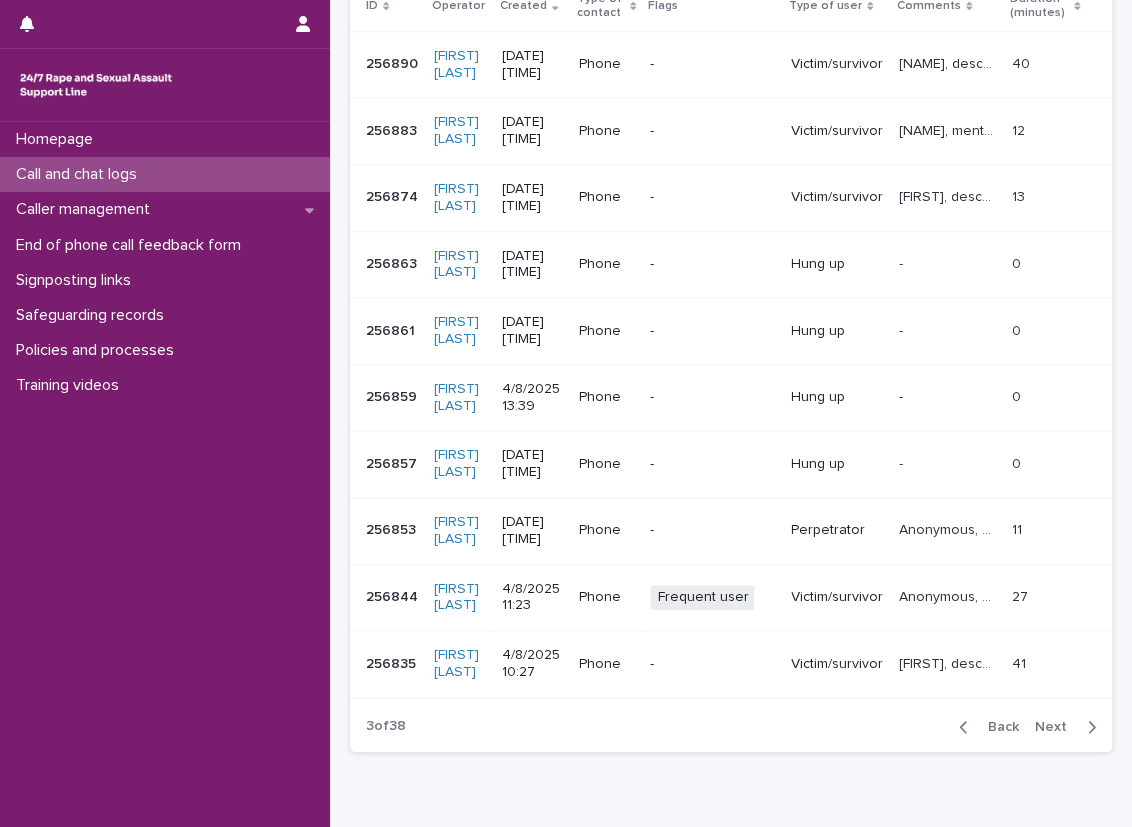 click on "Anonymous, described experiencing sexual violence, explored thoughts and feelings and operator gave emotional support, discussed relationships and families and experiences with them." at bounding box center [949, 595] 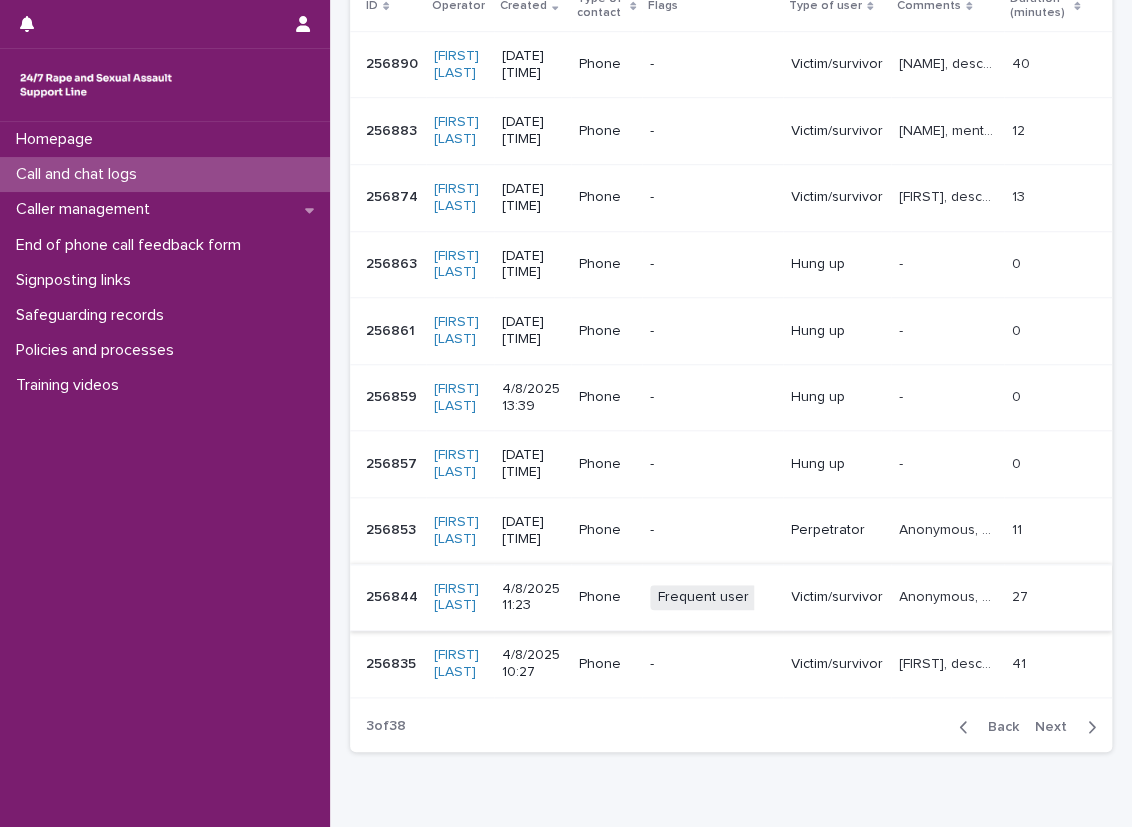 scroll, scrollTop: 0, scrollLeft: 0, axis: both 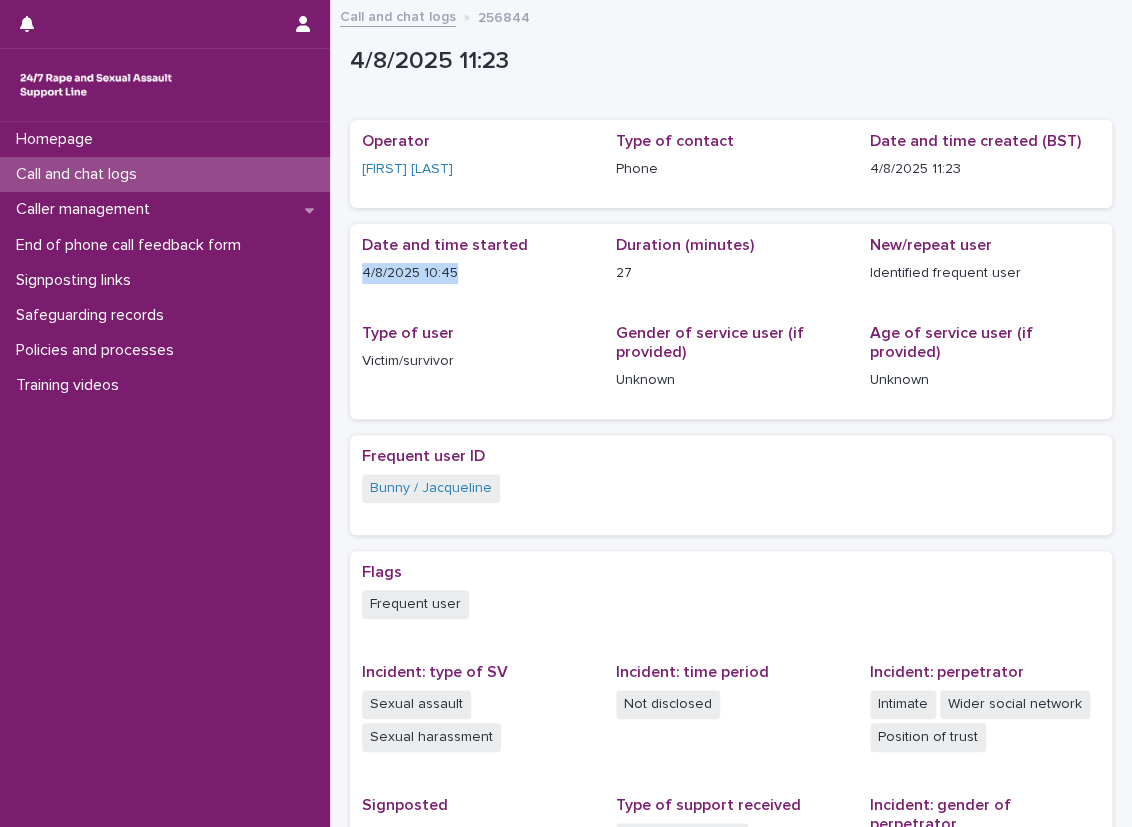 drag, startPoint x: 360, startPoint y: 267, endPoint x: 460, endPoint y: 279, distance: 100.71743 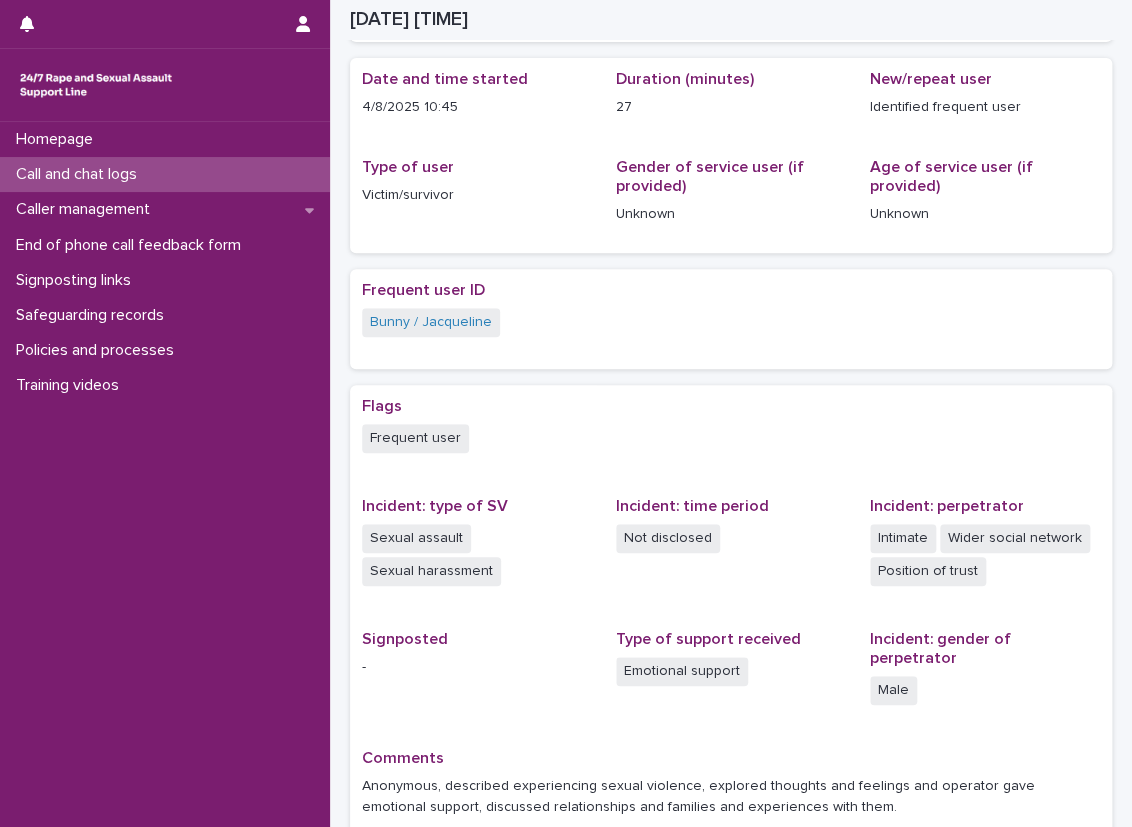 scroll, scrollTop: 200, scrollLeft: 0, axis: vertical 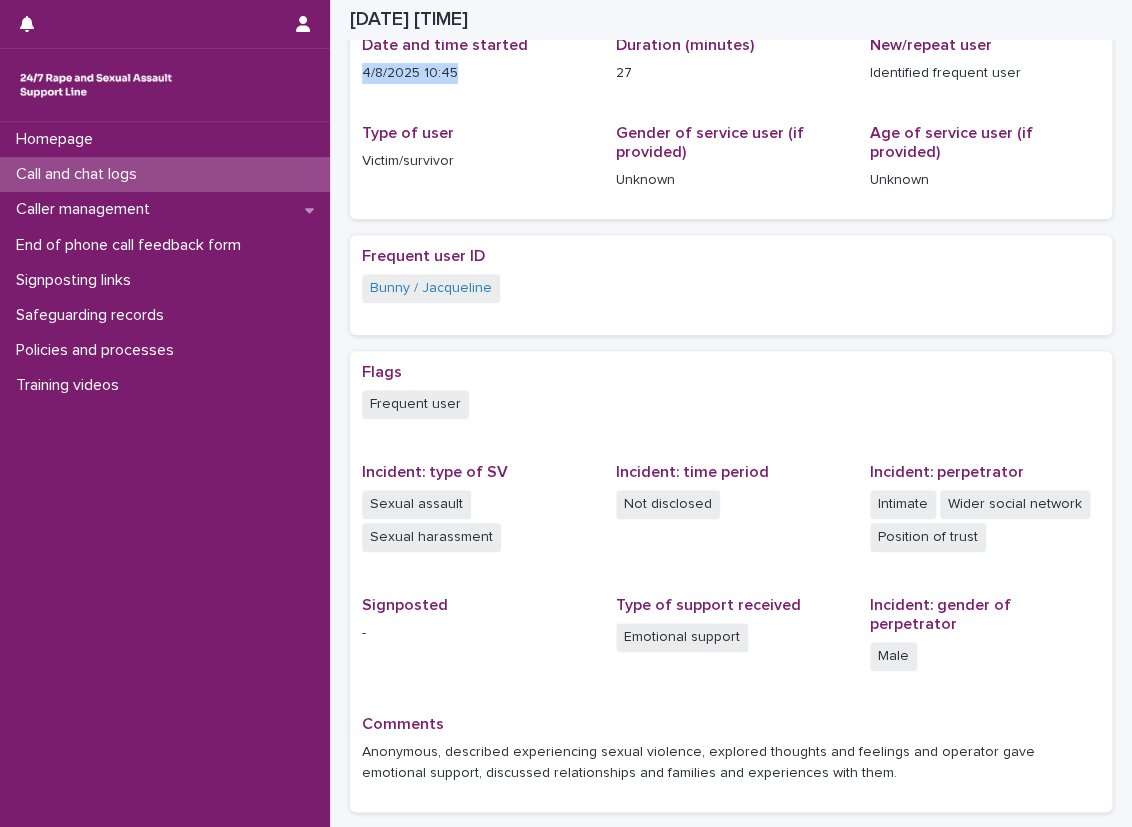 drag, startPoint x: 458, startPoint y: 68, endPoint x: 361, endPoint y: 76, distance: 97.32934 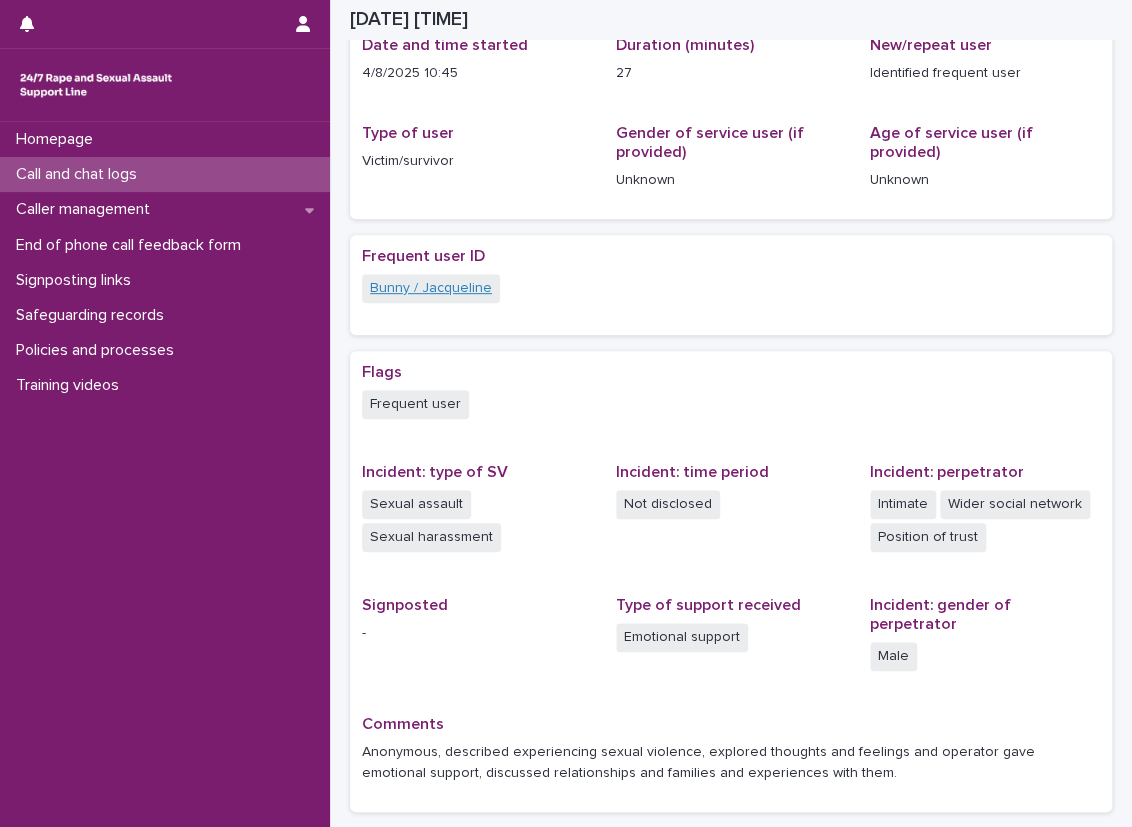 click on "Bunny / Jacqueline" at bounding box center (431, 288) 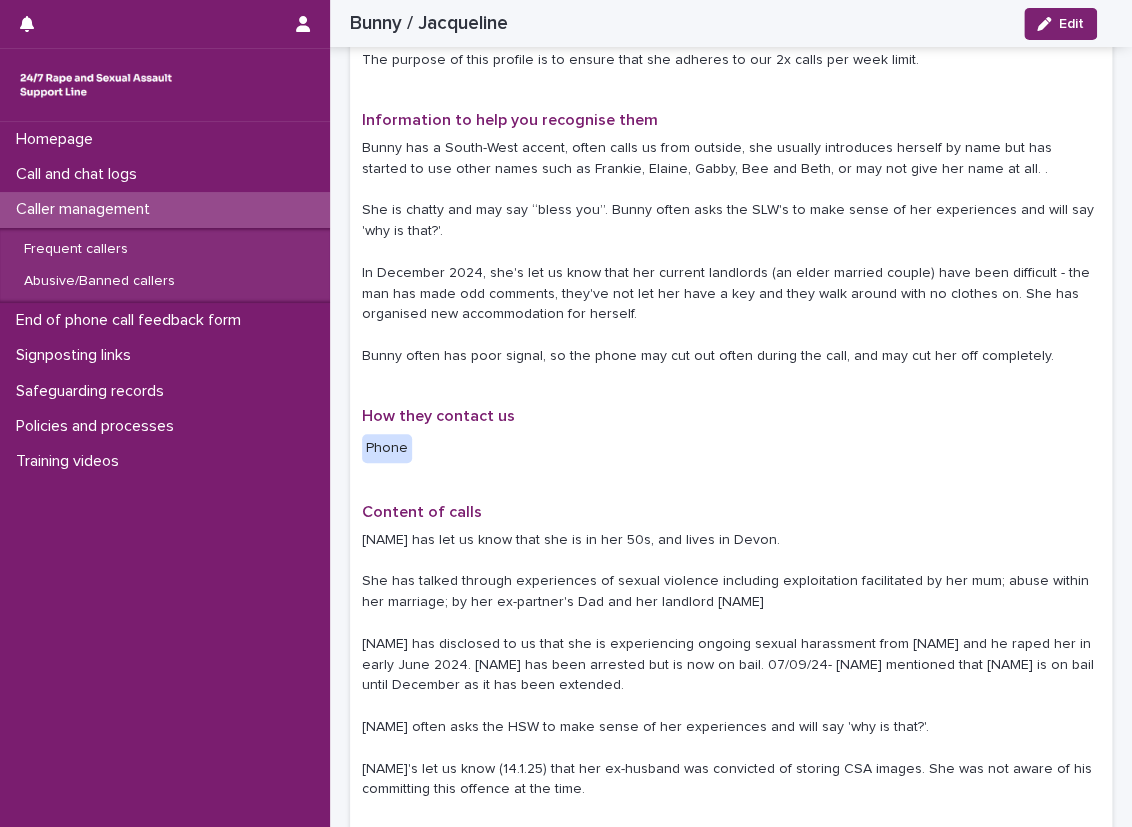 scroll, scrollTop: 0, scrollLeft: 0, axis: both 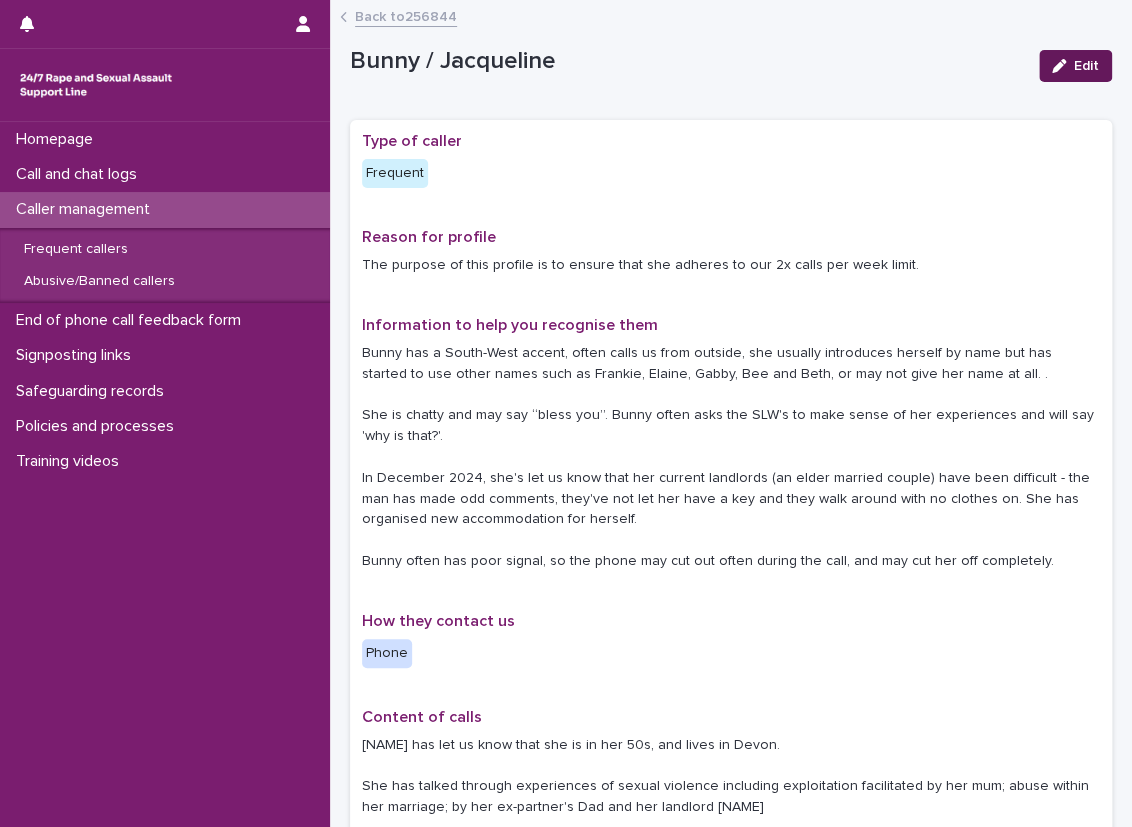 click on "Edit" at bounding box center [1075, 66] 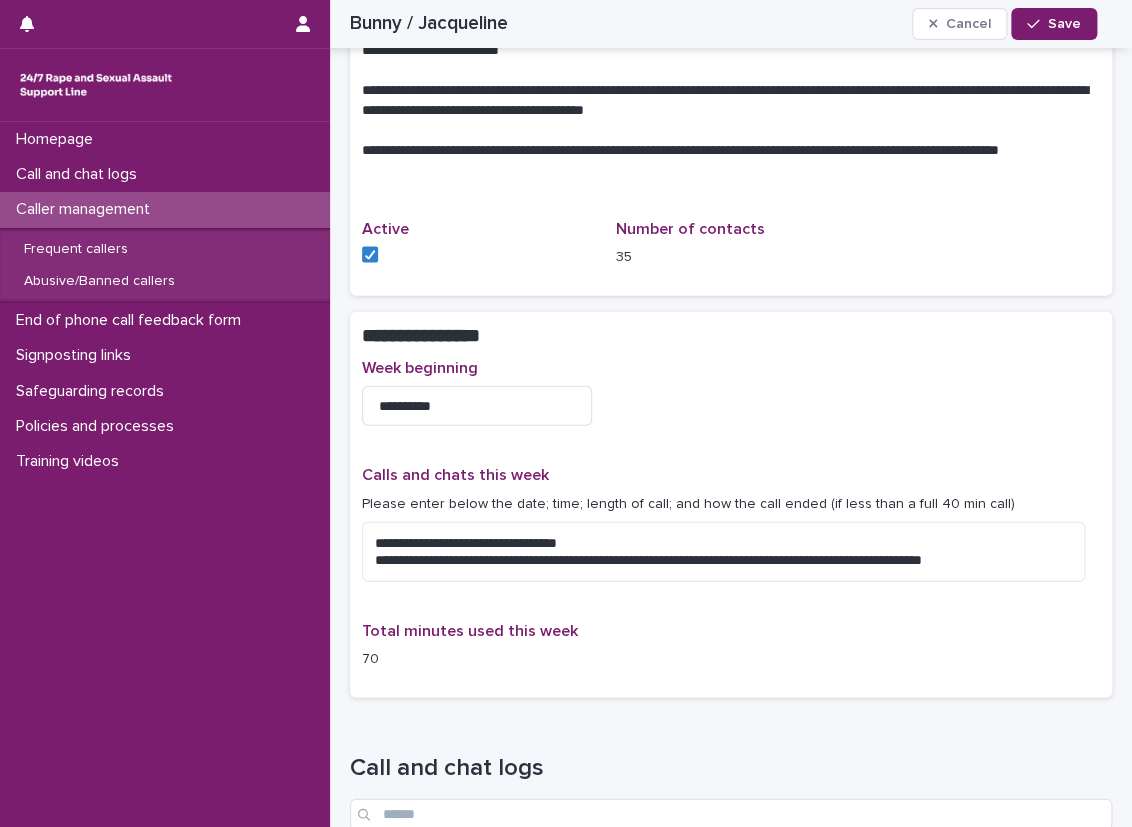 scroll, scrollTop: 1600, scrollLeft: 0, axis: vertical 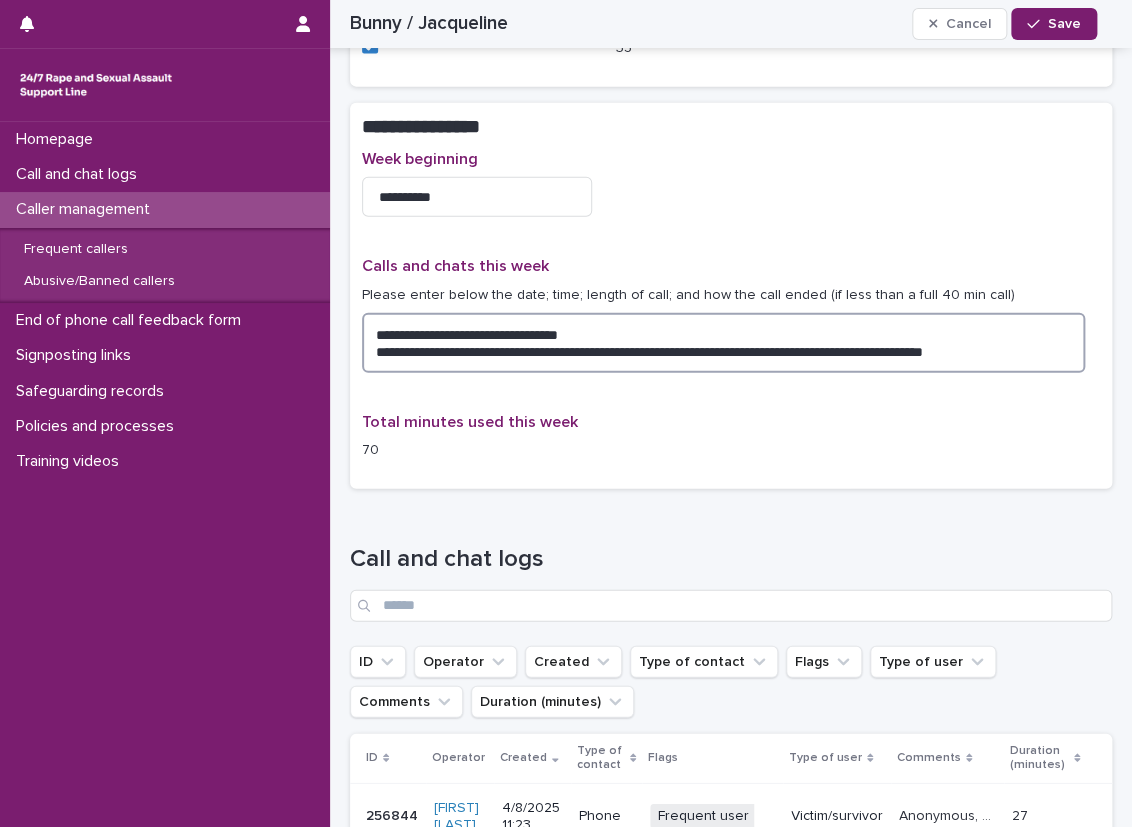 click on "**********" at bounding box center [723, 343] 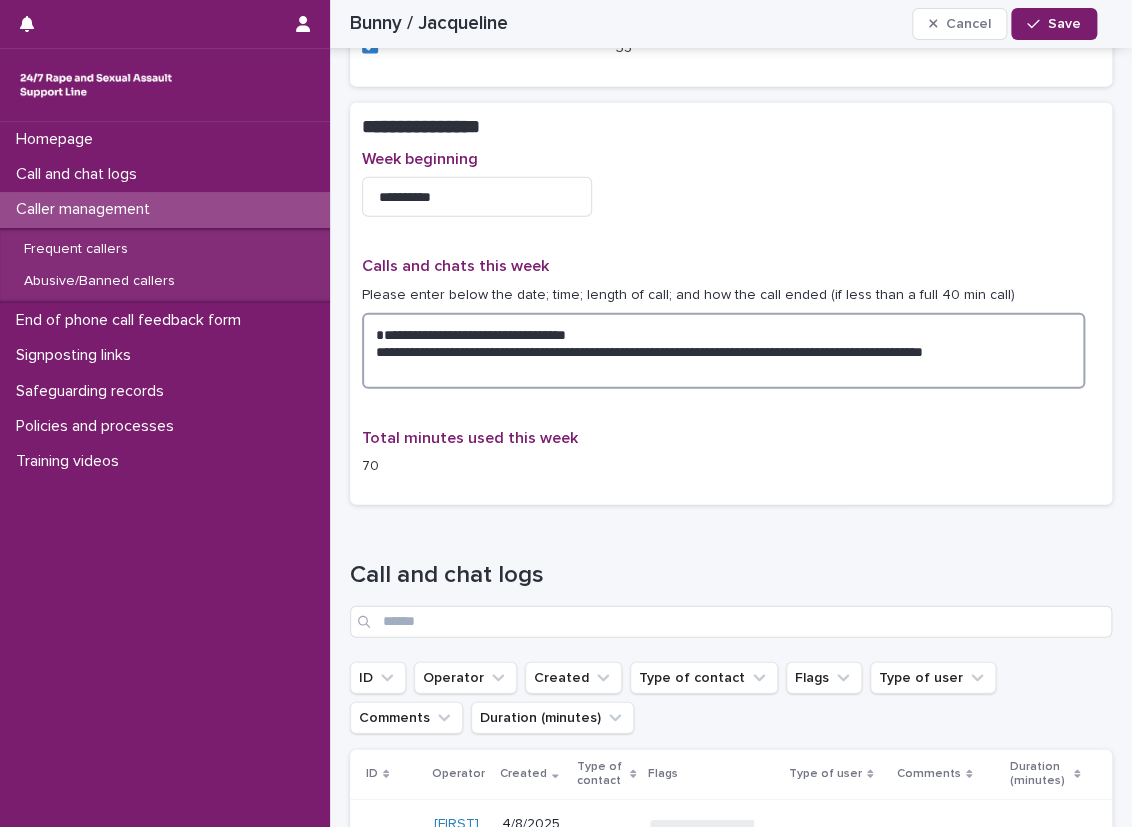 paste on "**********" 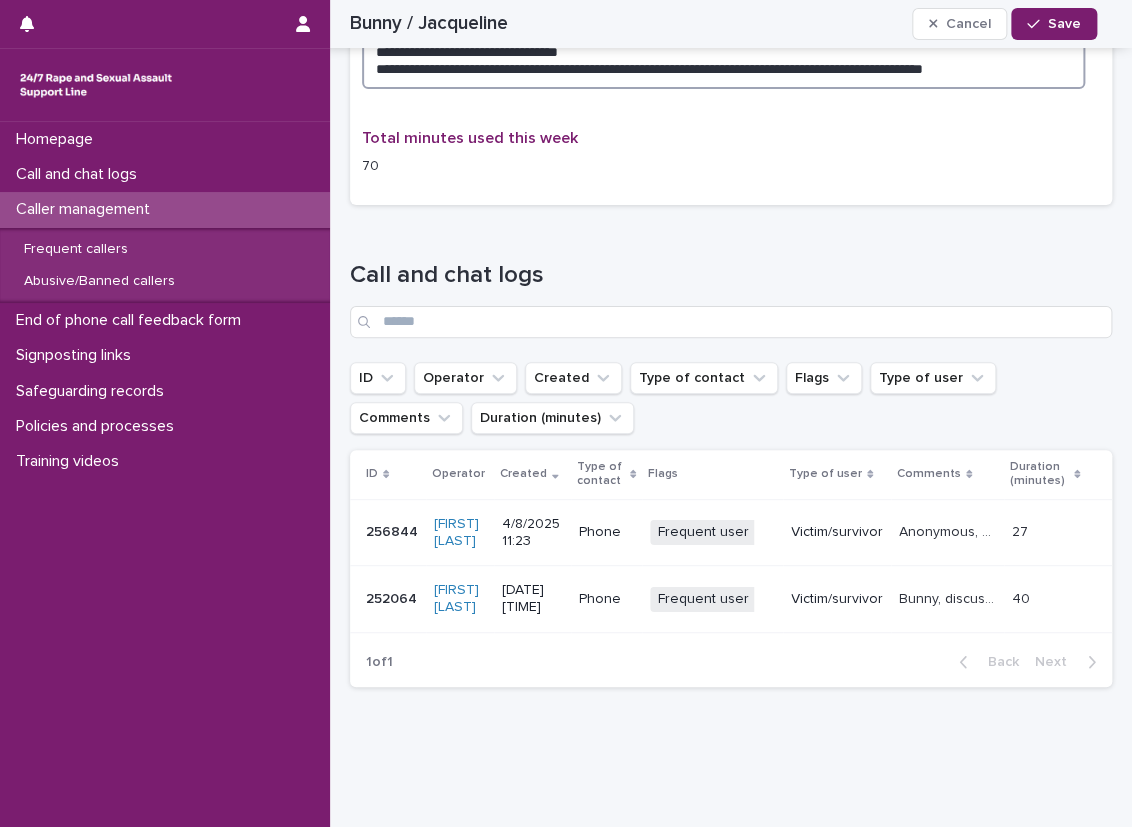 scroll, scrollTop: 1700, scrollLeft: 0, axis: vertical 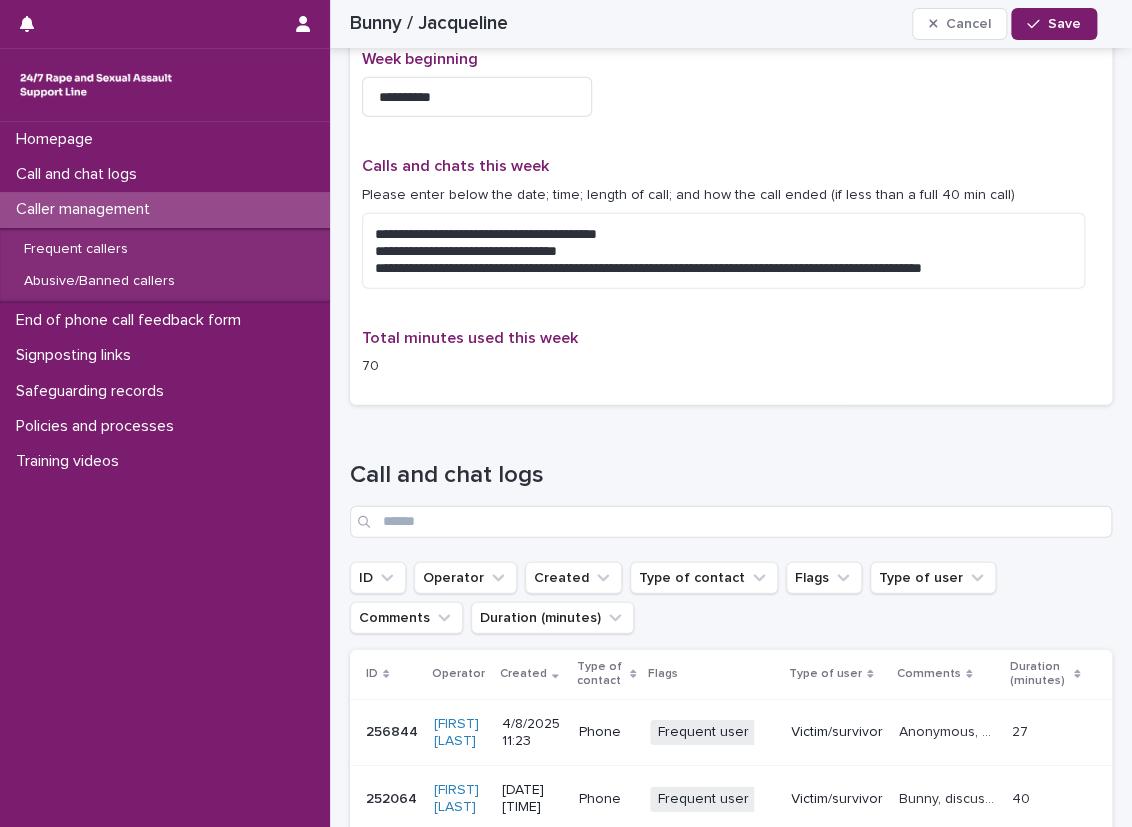 click on "Loading... Saving… Call and chat logs ID Operator Created Type of contact Flags Type of user Comments Duration (minutes) ID Operator Created Type of contact Flags Type of user Comments Duration (minutes) 256844 256844   [FIRST] [LAST]   [DATE] [TIME] Phone Frequent user + 0 Victim/survivor Anonymous, described experiencing sexual violence, explored thoughts and feelings and operator gave emotional support, discussed relationships and families and experiences with them.  Anonymous, described experiencing sexual violence, explored thoughts and feelings and operator gave emotional support, discussed relationships and families and experiences with them.    27 27   252064 252064   [FIRST] [LAST]   [DATE] [TIME] Phone Frequent user + 0 Victim/survivor [NICKNAME], discussed experiences with relationships and family and talked about the impacts of them, explored thoughts and feelings and operator gave emotional support, talked about boundaries.   40 40   1  of  1 Back Next" at bounding box center [731, 662] 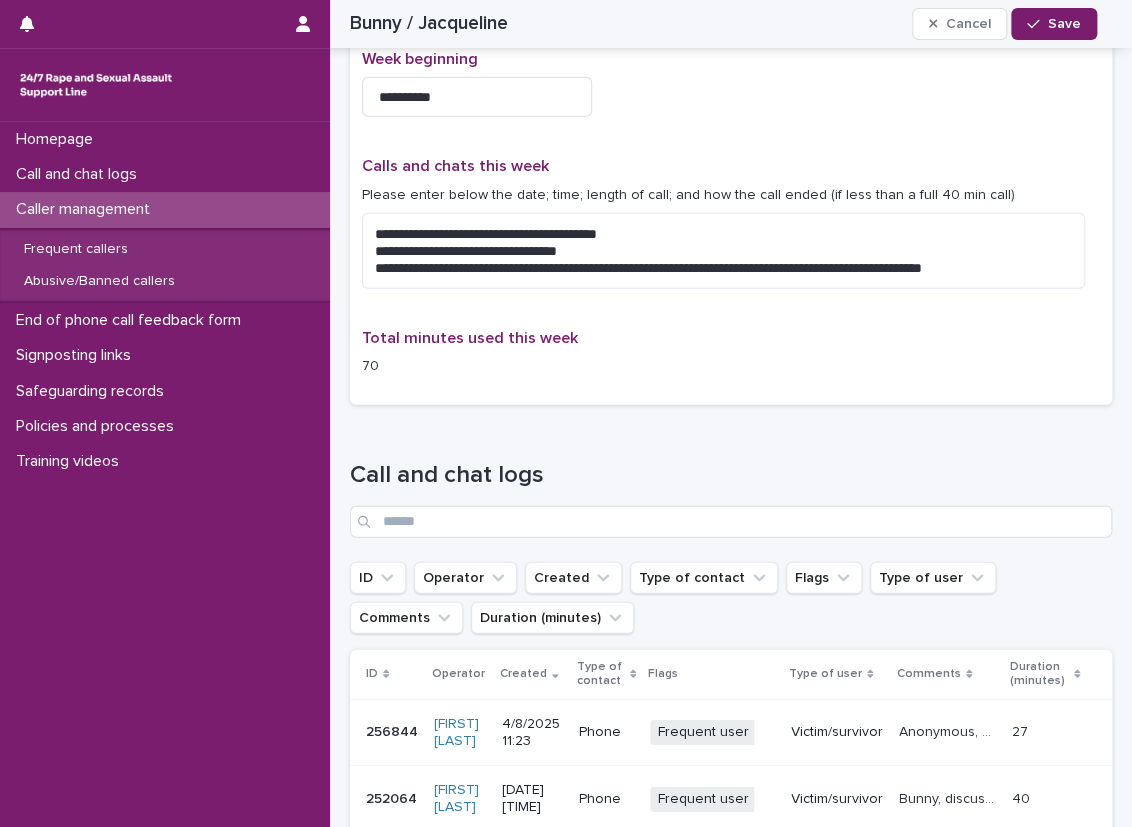 scroll, scrollTop: 1600, scrollLeft: 0, axis: vertical 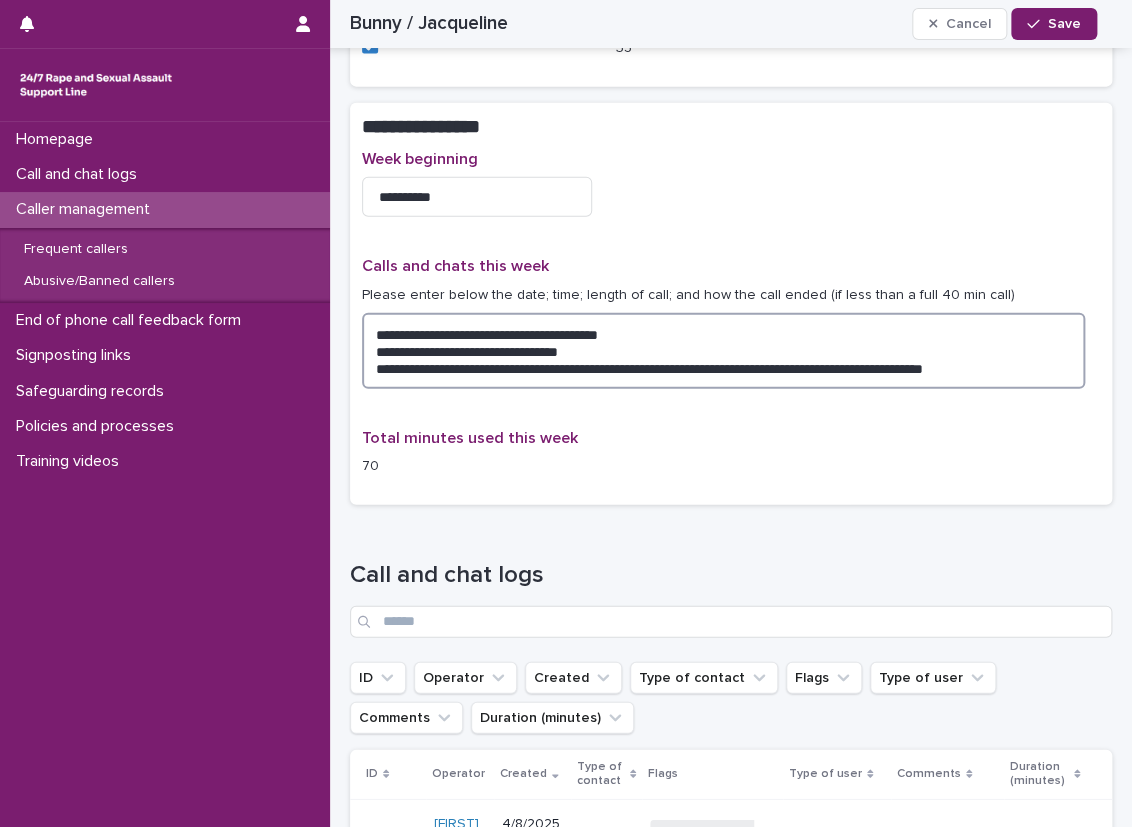 drag, startPoint x: 368, startPoint y: 325, endPoint x: 660, endPoint y: 314, distance: 292.20712 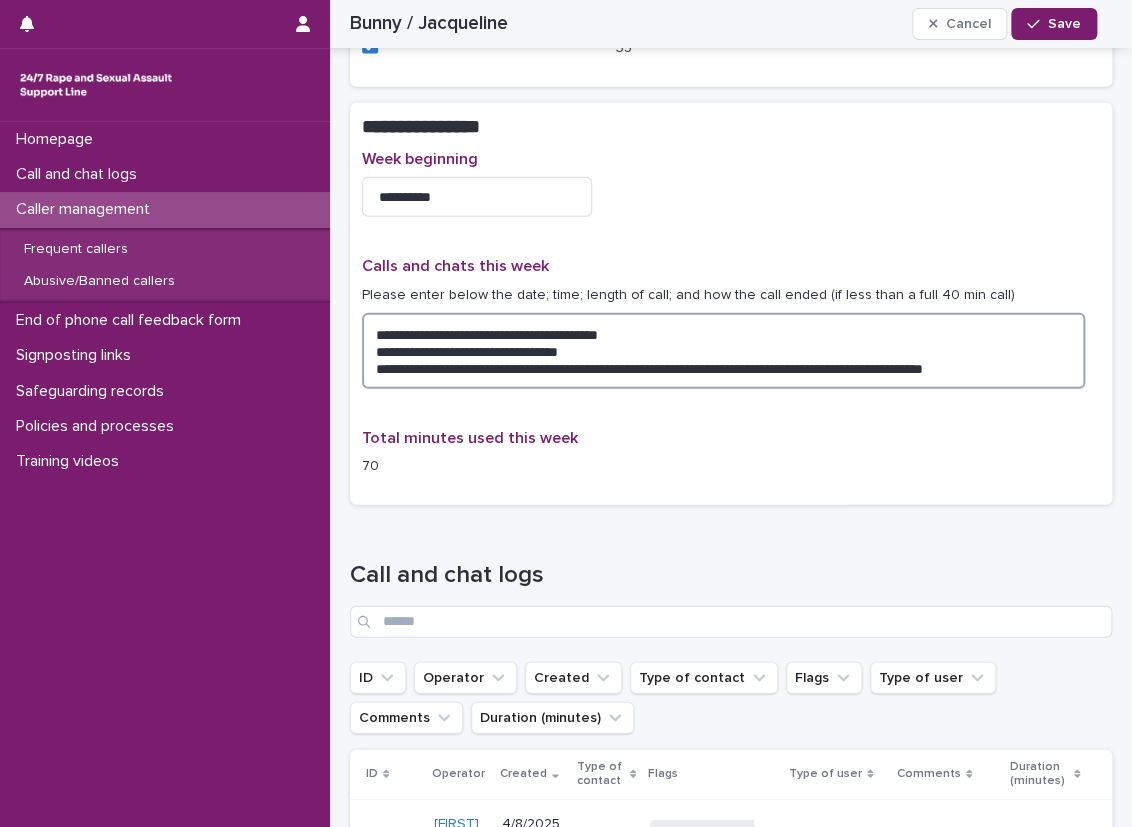 click on "**********" at bounding box center (723, 351) 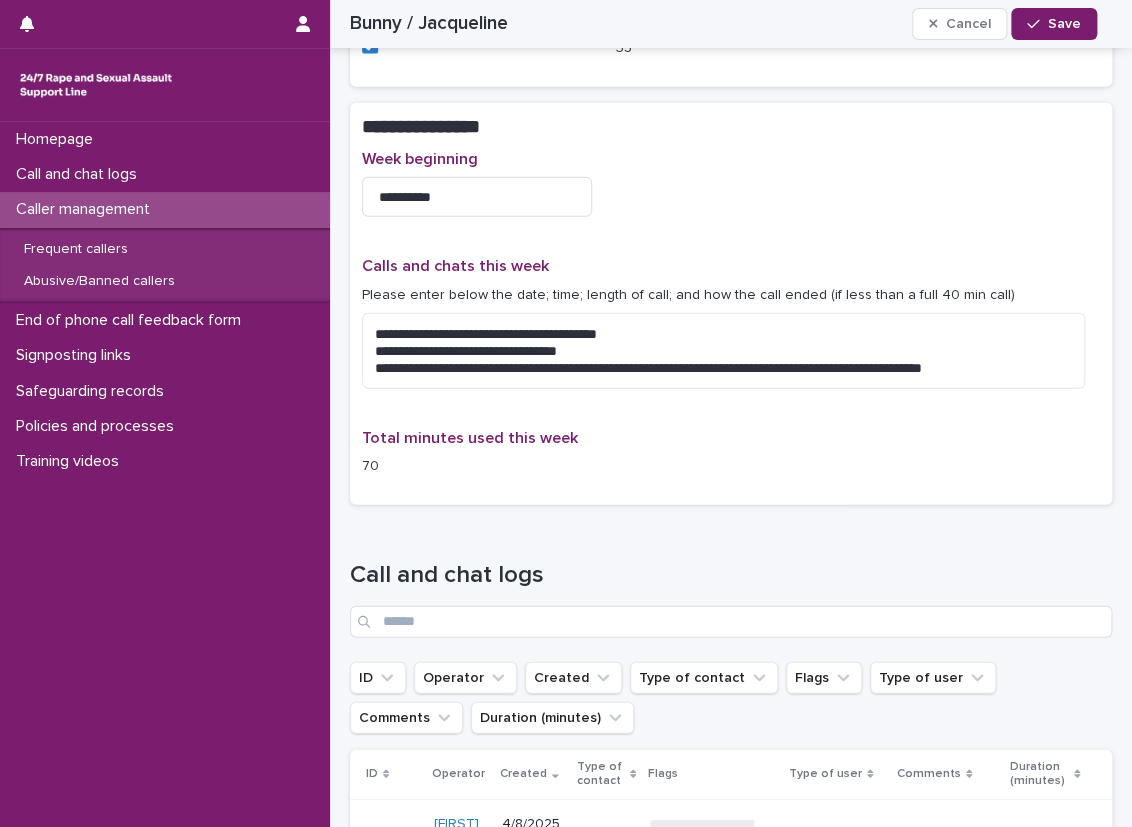 click on "**********" at bounding box center (731, 331) 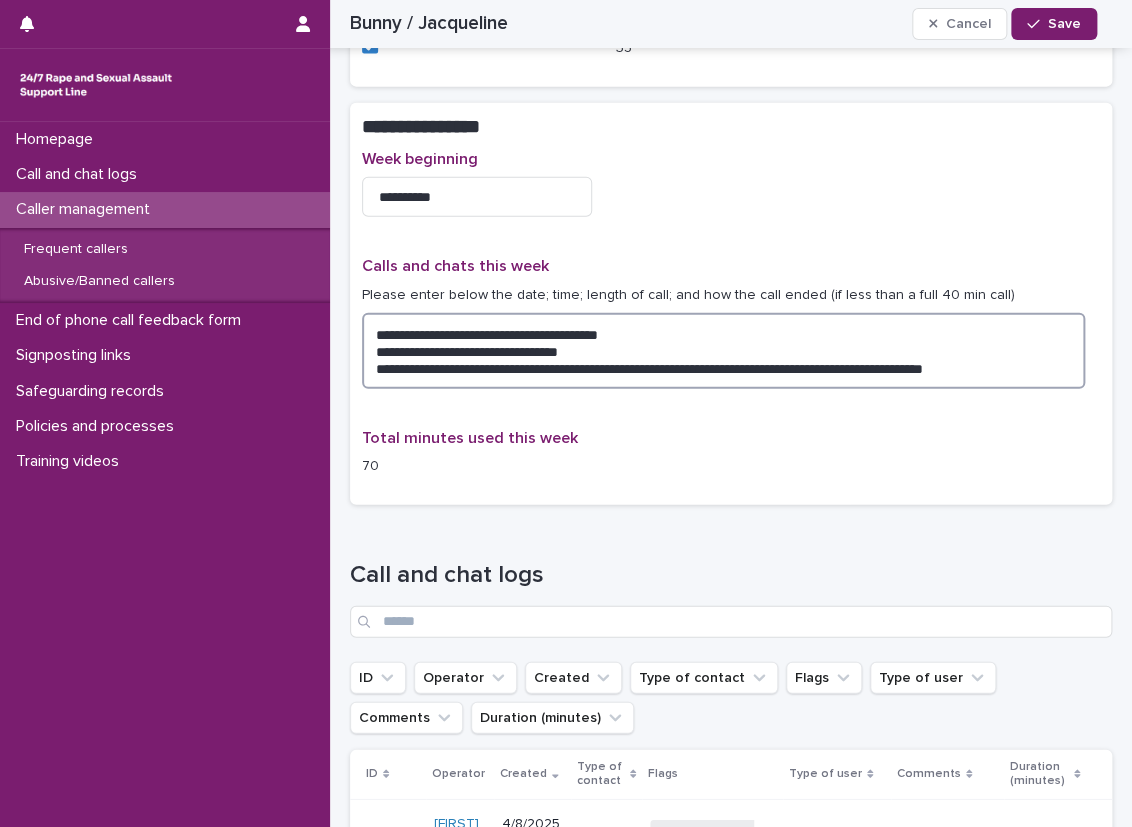 click on "**********" at bounding box center [723, 351] 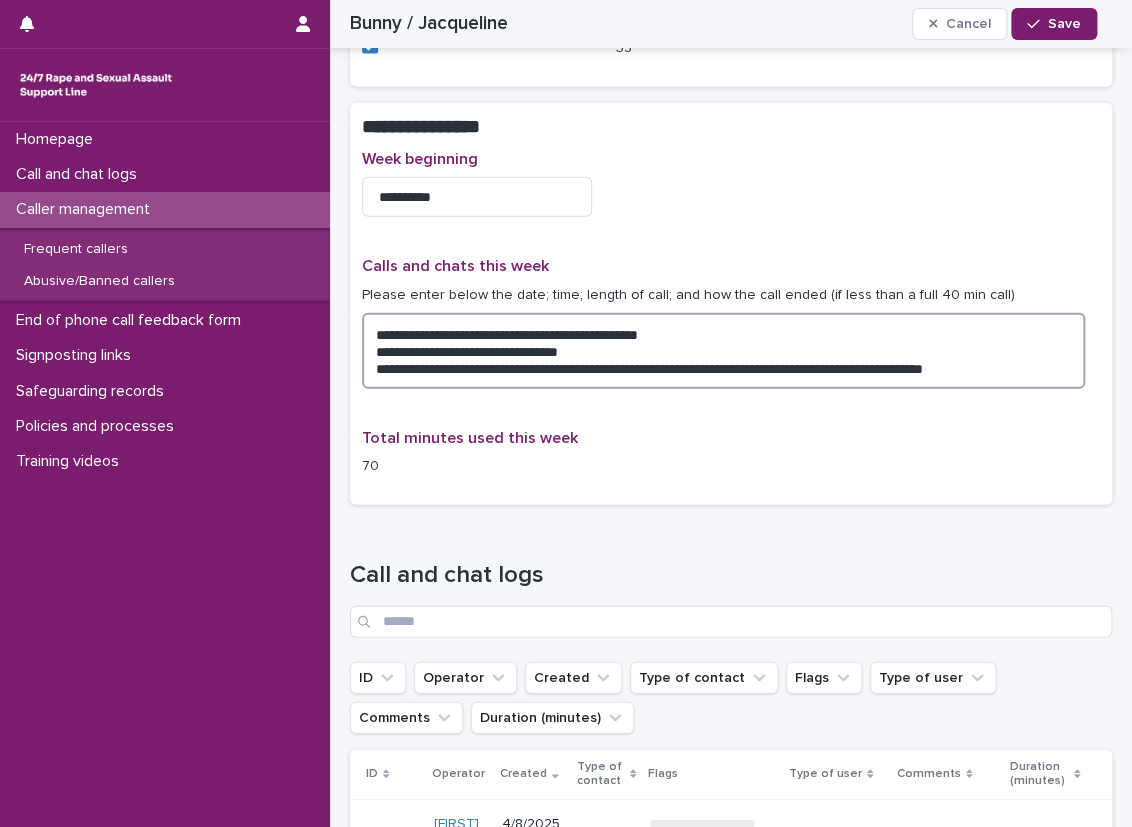 type on "**********" 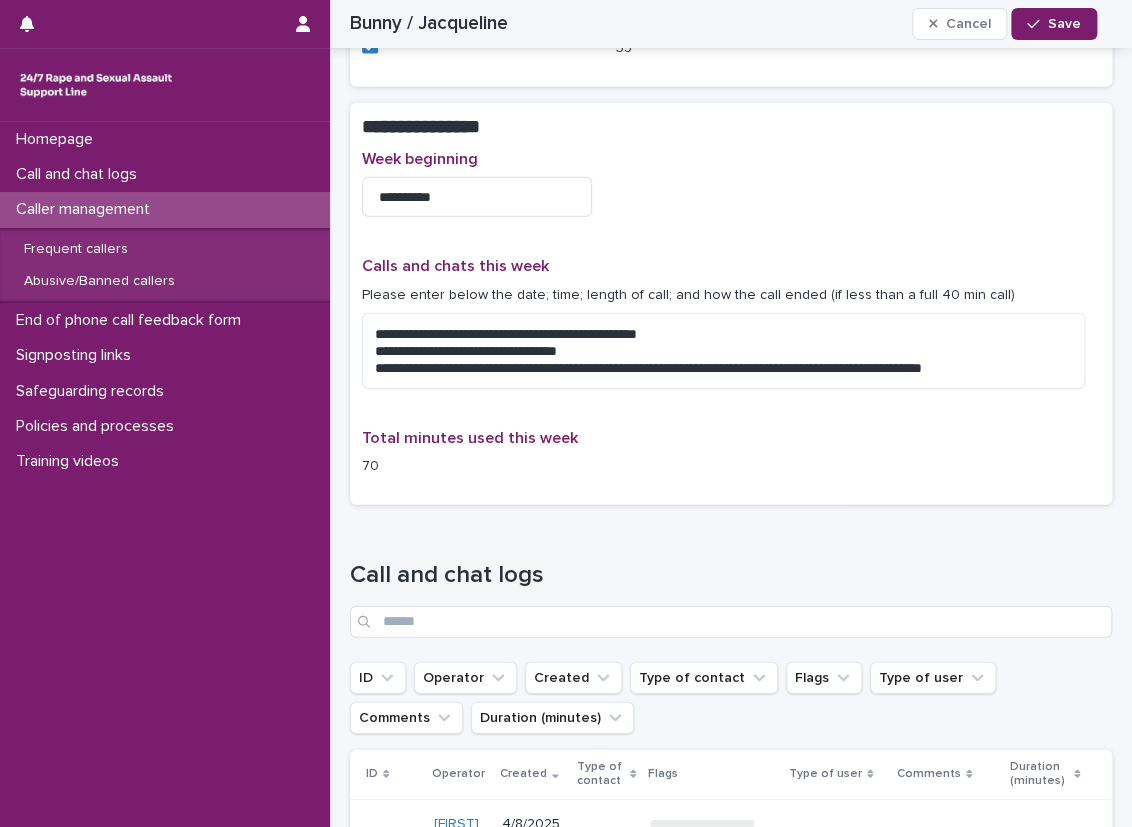 click on "Please enter below the date; time; length of call; and how the call ended (if less than a full 40 min call)" at bounding box center (731, 295) 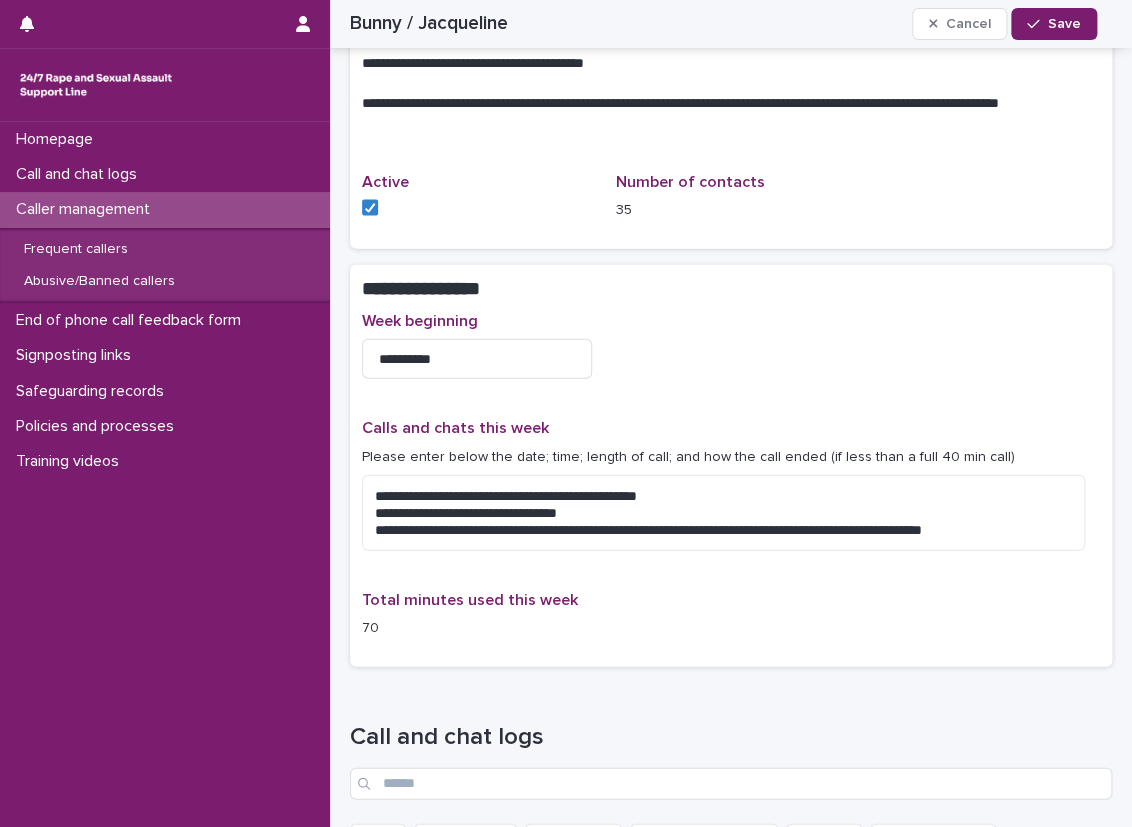 scroll, scrollTop: 1600, scrollLeft: 0, axis: vertical 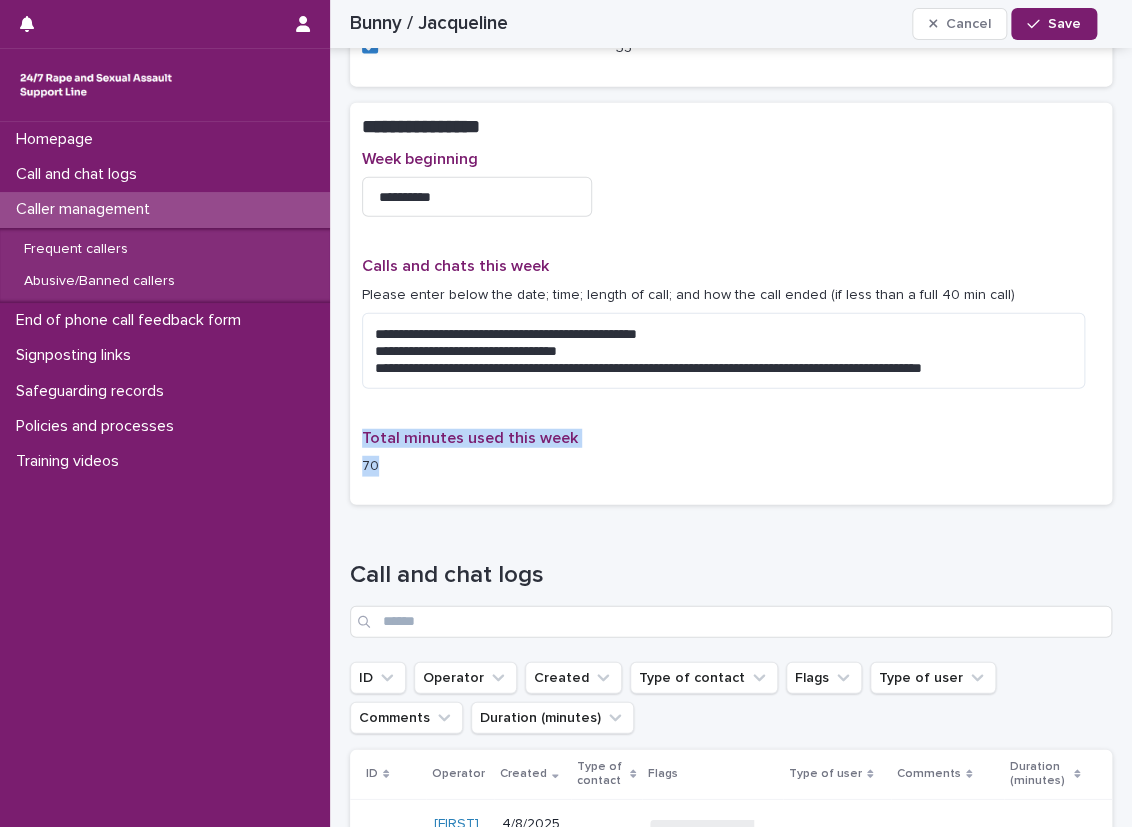 drag, startPoint x: 389, startPoint y: 462, endPoint x: 356, endPoint y: 443, distance: 38.078865 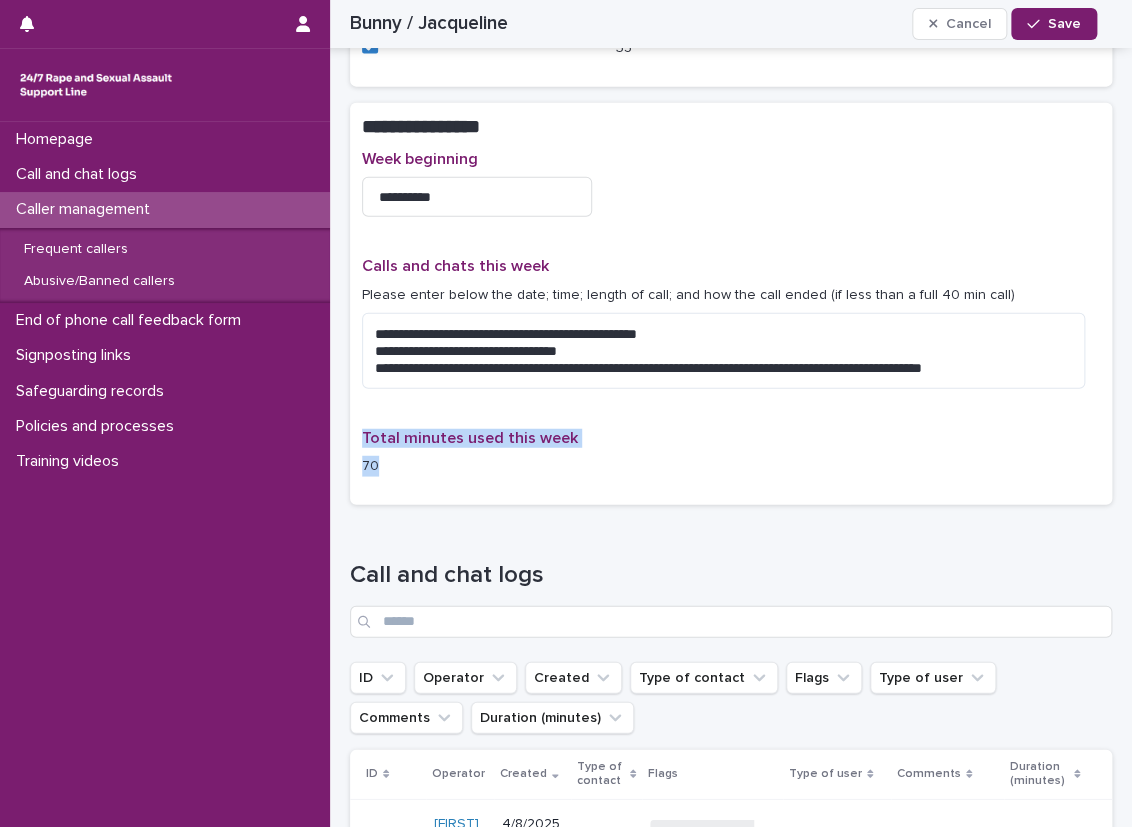 click on "**********" at bounding box center [731, 327] 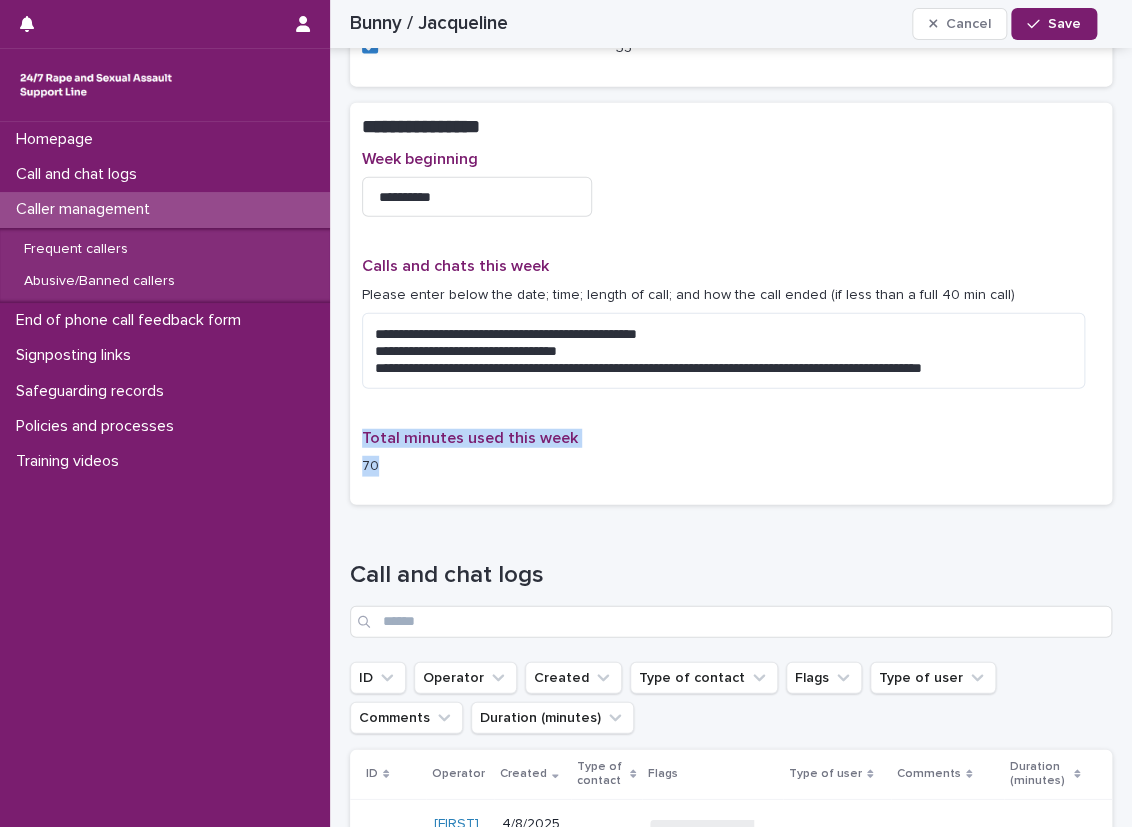 drag, startPoint x: 356, startPoint y: 443, endPoint x: 418, endPoint y: 489, distance: 77.201035 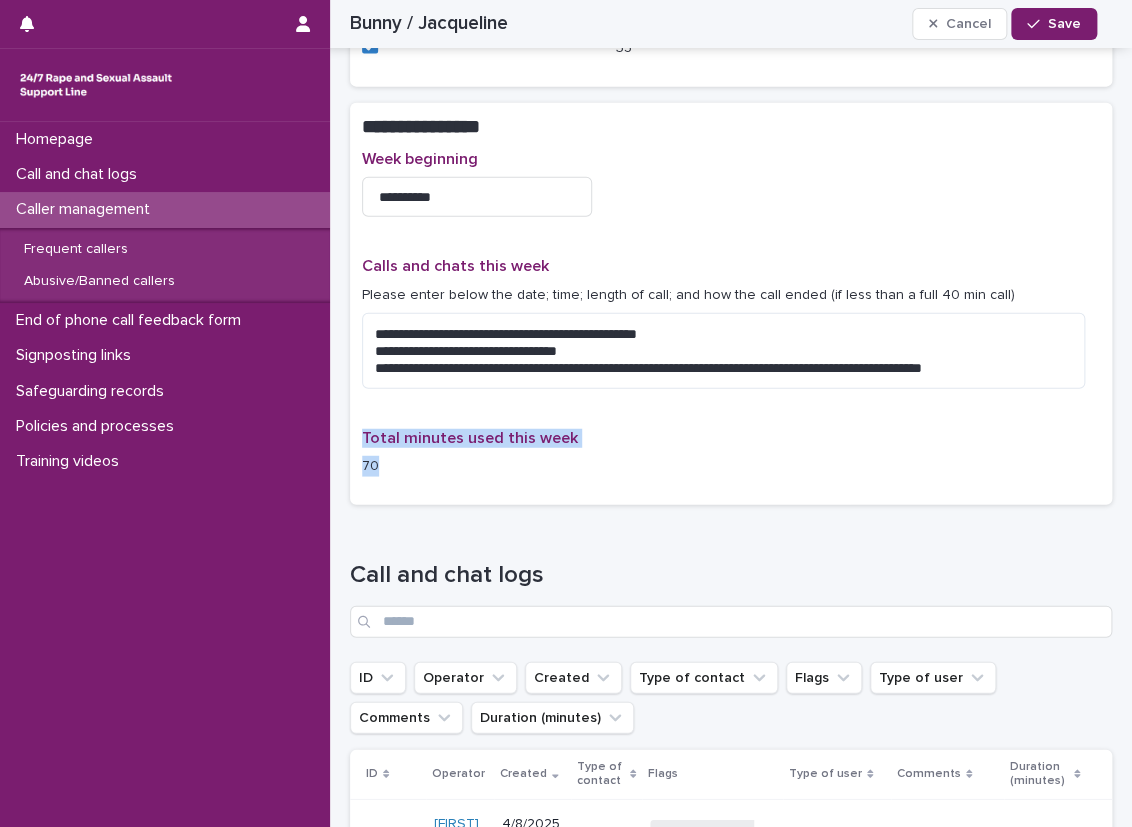 click on "Total minutes used this week 70" at bounding box center [477, 461] 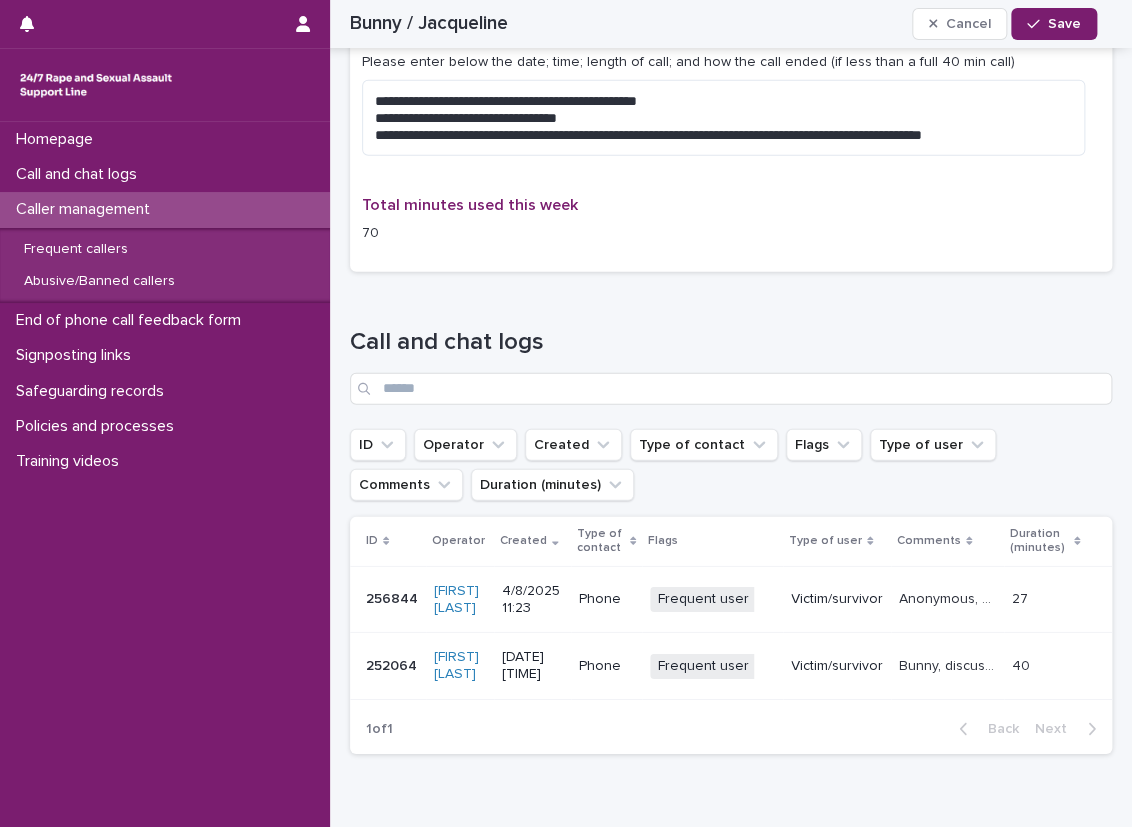 scroll, scrollTop: 1900, scrollLeft: 0, axis: vertical 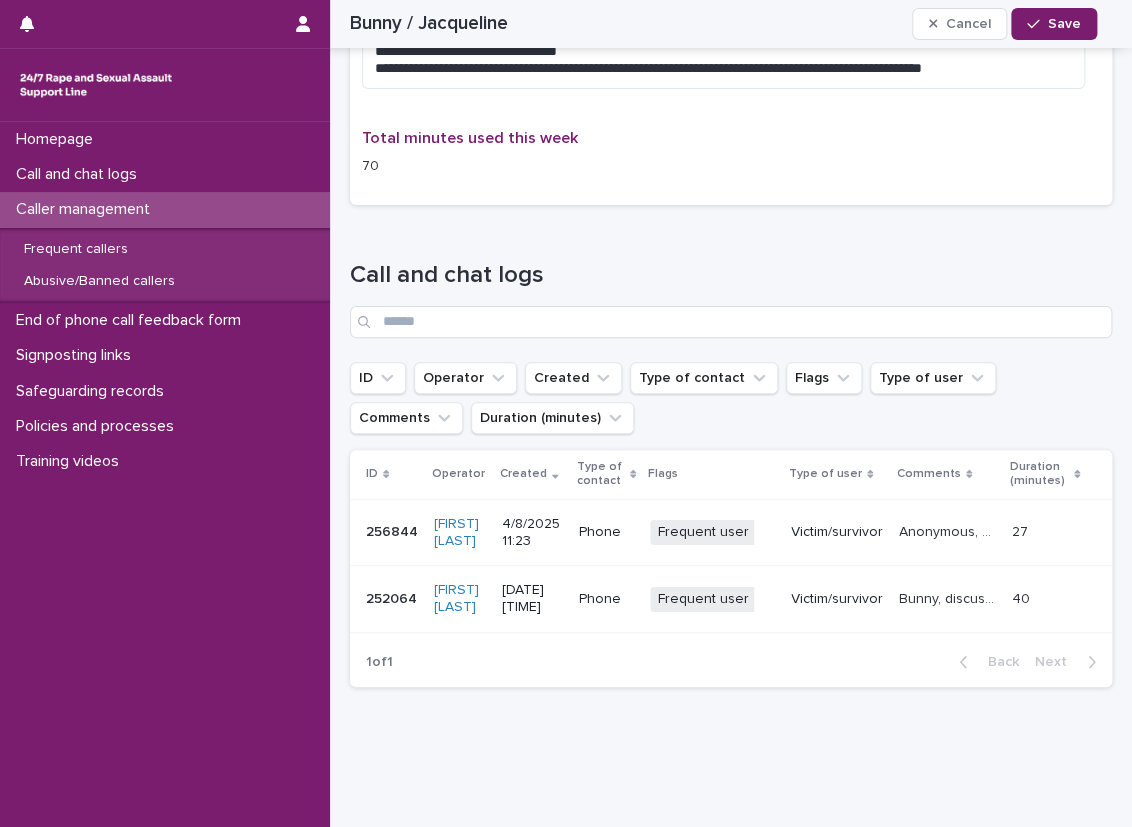 click on "ID Operator Created Type of contact Flags Type of user Comments Duration (minutes)" at bounding box center [731, 398] 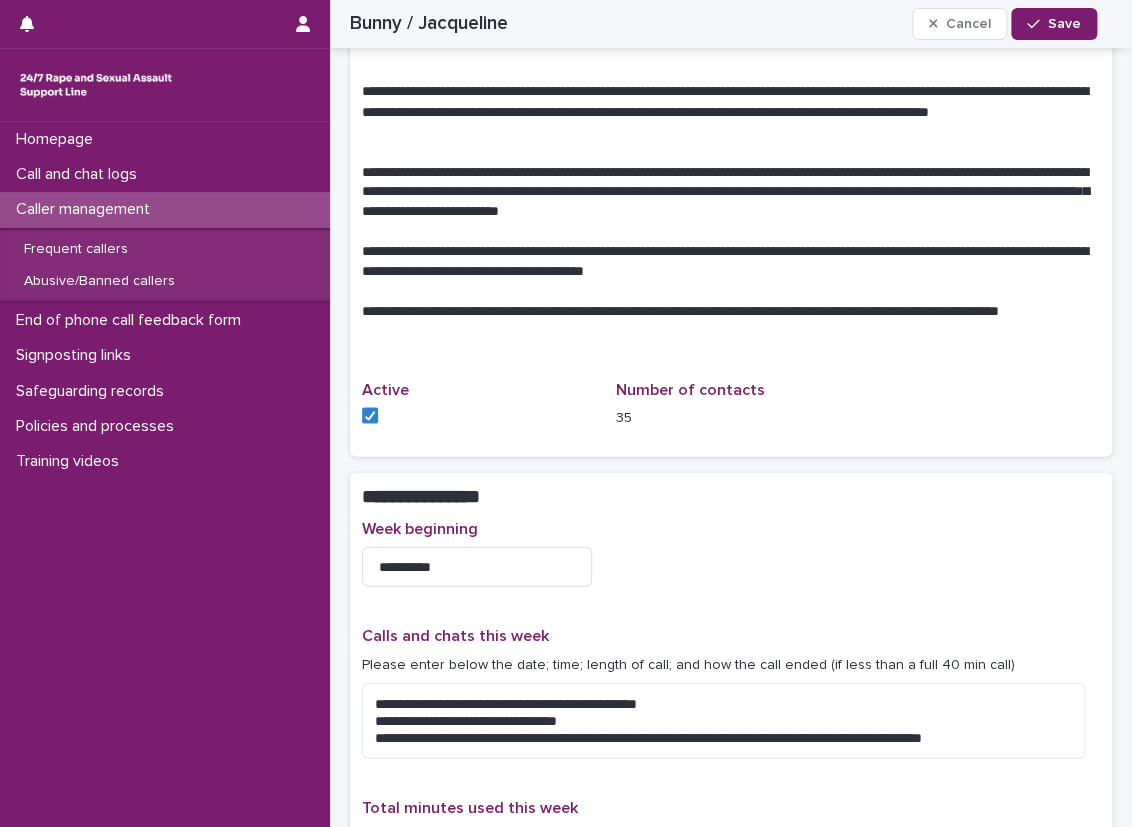 scroll, scrollTop: 1500, scrollLeft: 0, axis: vertical 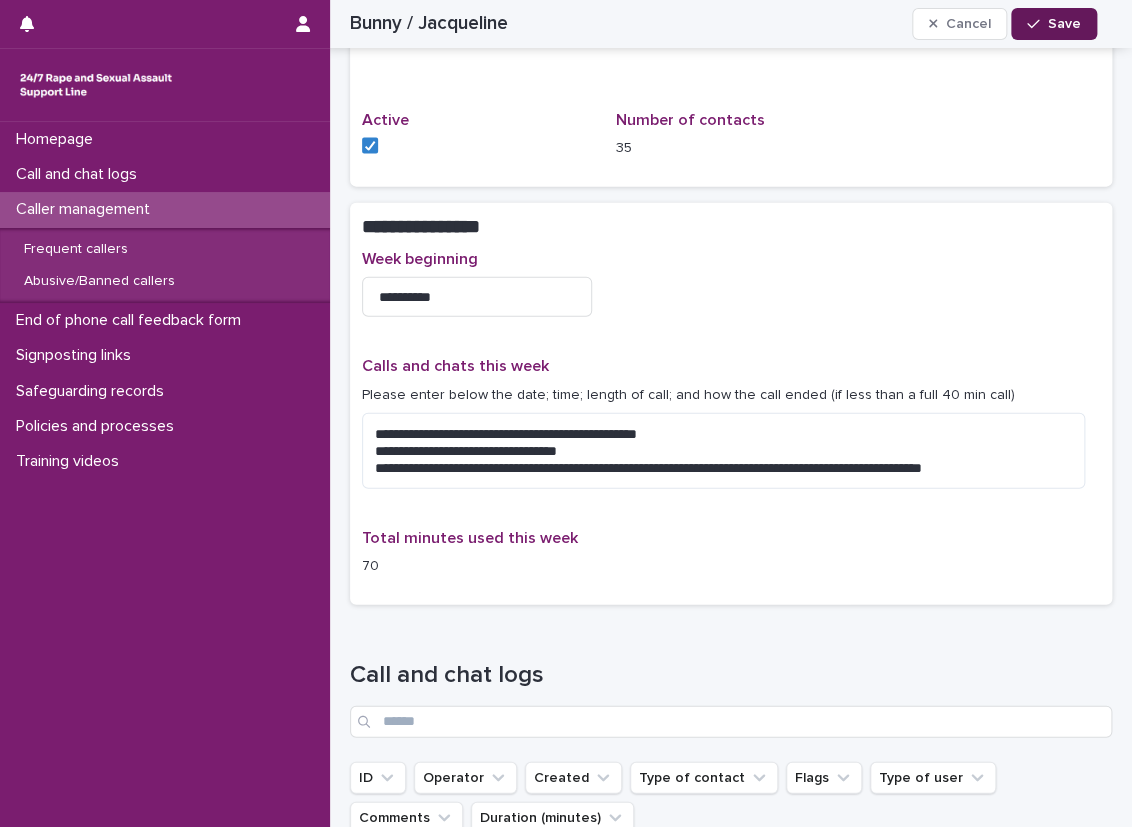 click on "Save" at bounding box center [1064, 24] 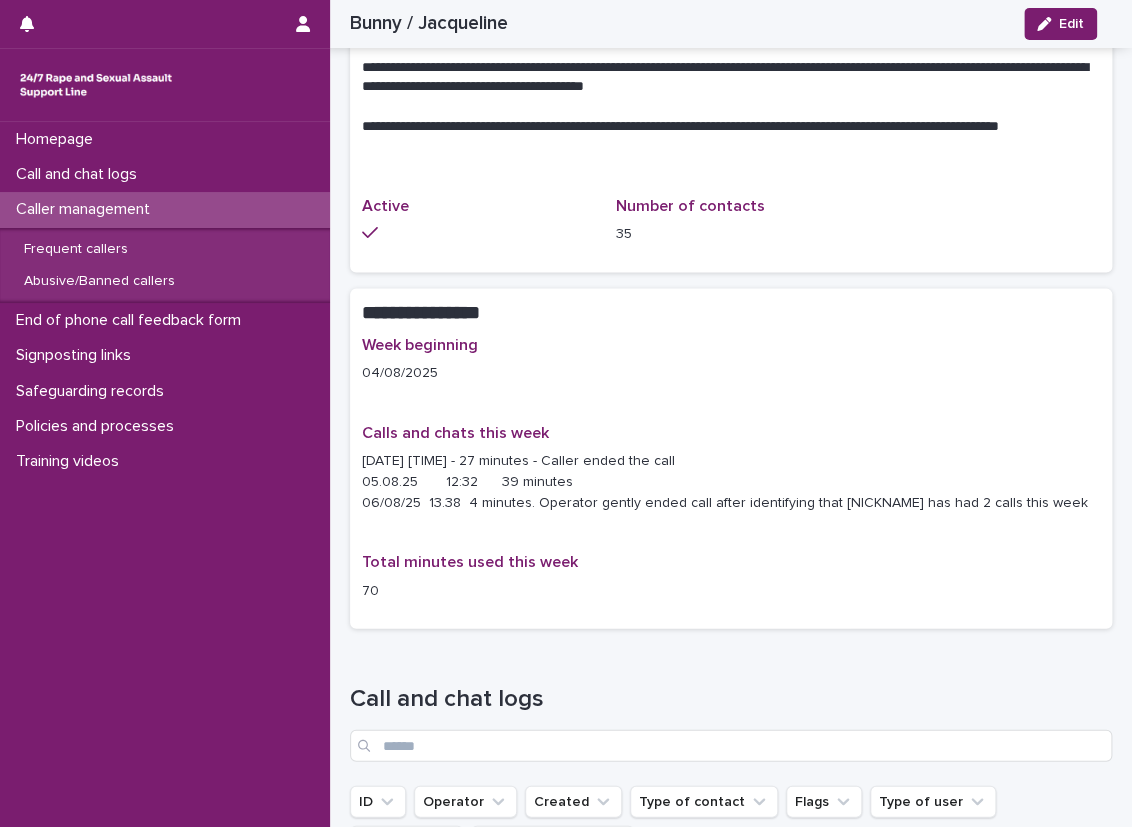 scroll, scrollTop: 1500, scrollLeft: 0, axis: vertical 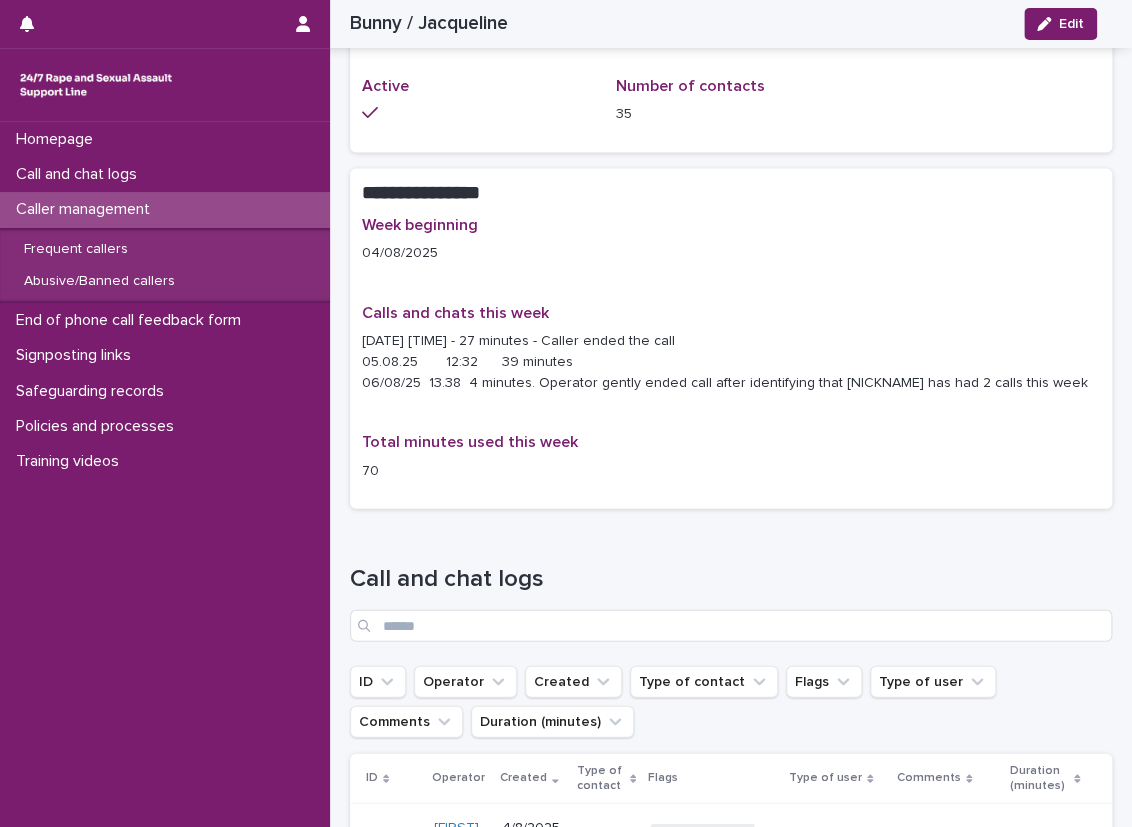 click on "Caller management" at bounding box center [165, 209] 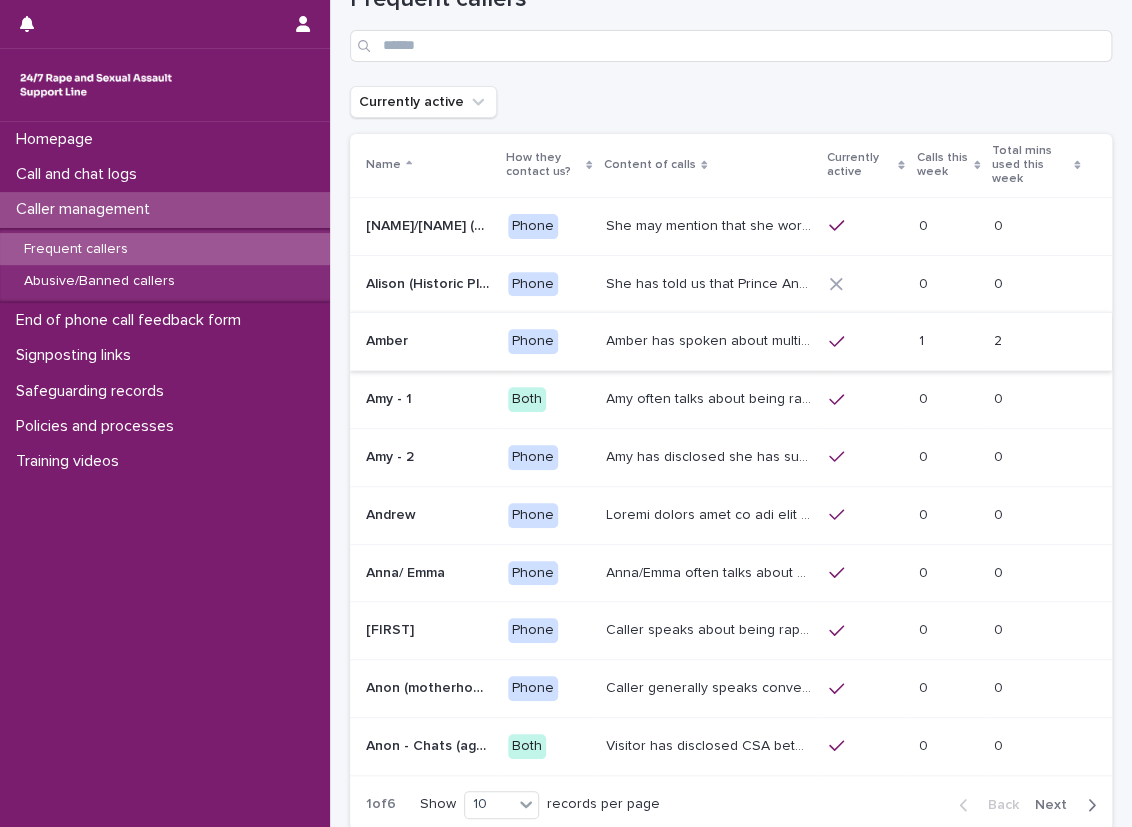 scroll, scrollTop: 100, scrollLeft: 0, axis: vertical 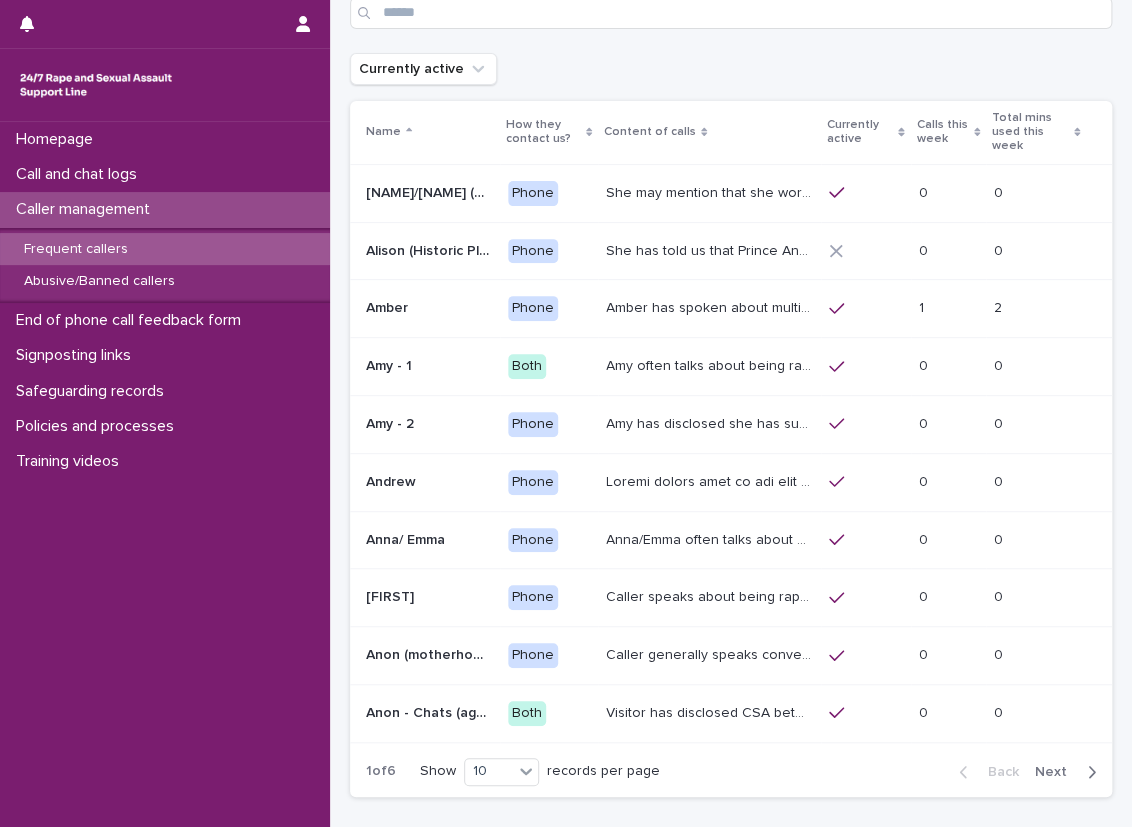 click on "Amber has spoken about multiple experiences of sexual abuse.
Amber told us she is now 18 (as of 06/01/25) - see Management Plan for more info around safeguarding/active suicides.
She's also mentioned that she has a twin sister called Jess who also calls the line and sounds very similar.
She has mentioned having a 2 year old child to some Helpline Workers.
In recent weeks, she has presented as suicidal and unable to call emergency services herself." at bounding box center [711, 306] 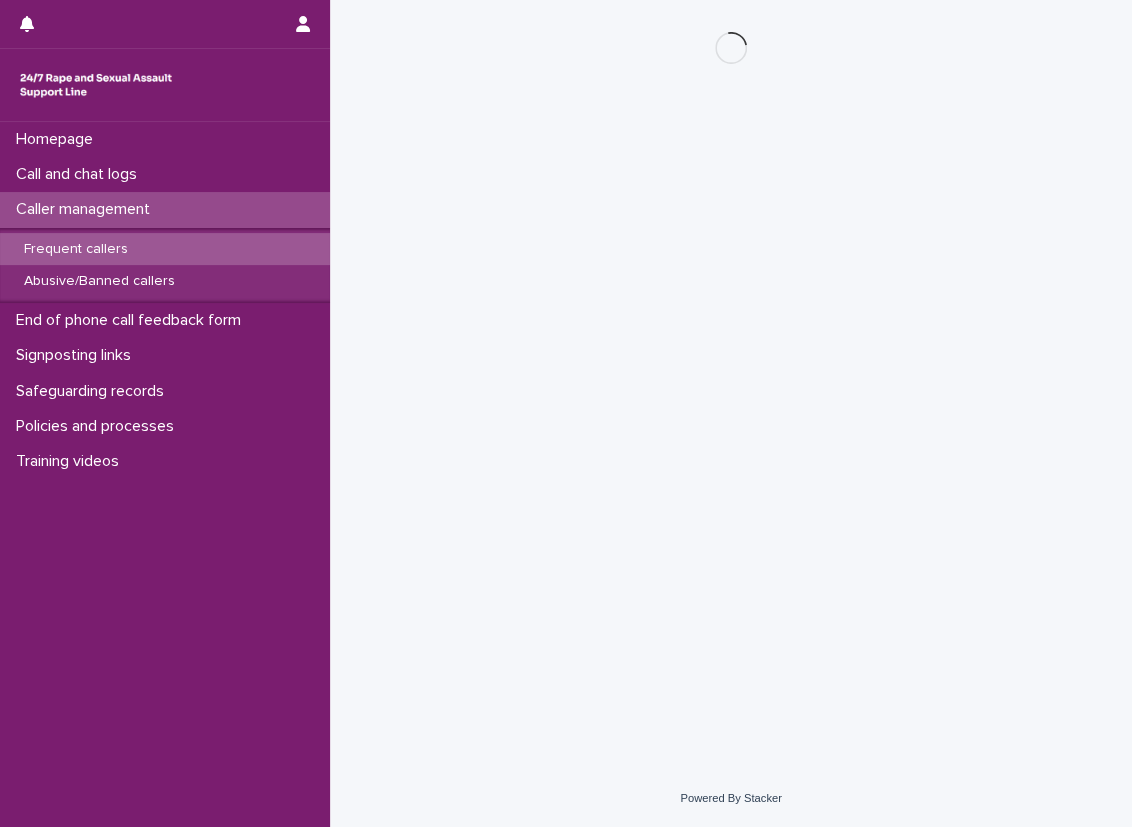 scroll, scrollTop: 0, scrollLeft: 0, axis: both 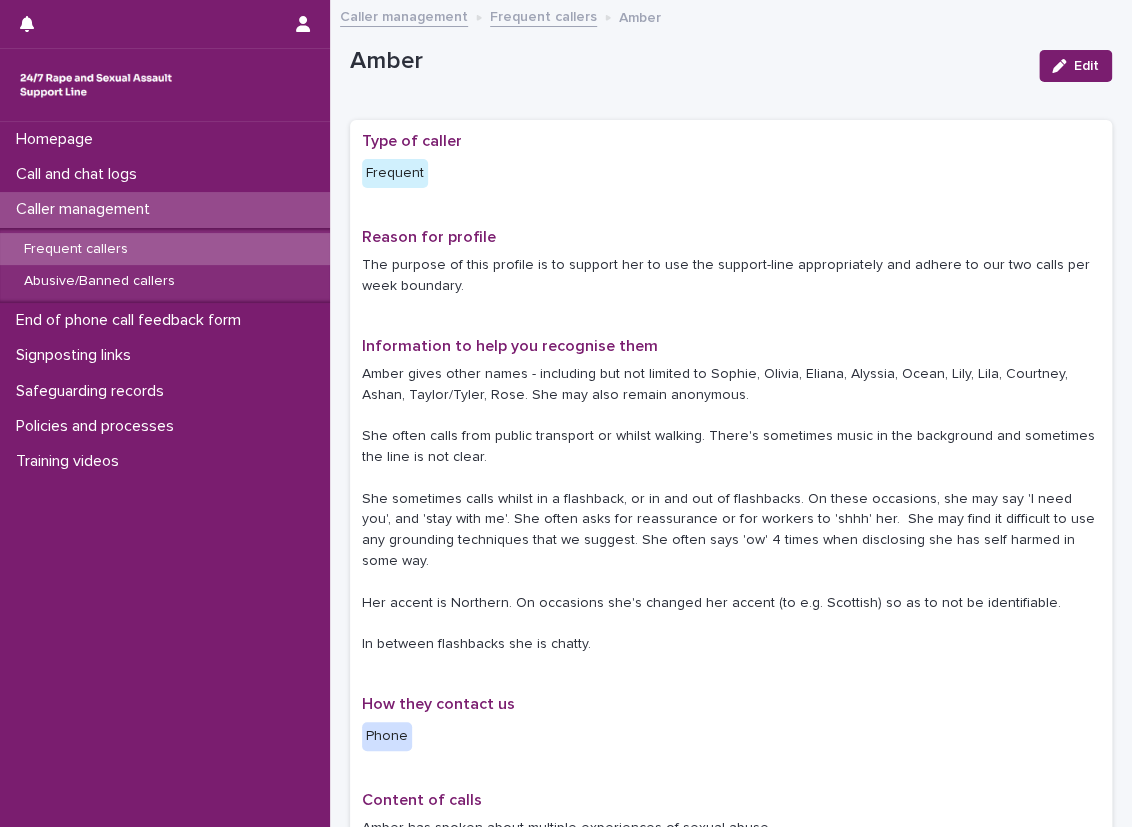 click on "**********" at bounding box center (731, 1105) 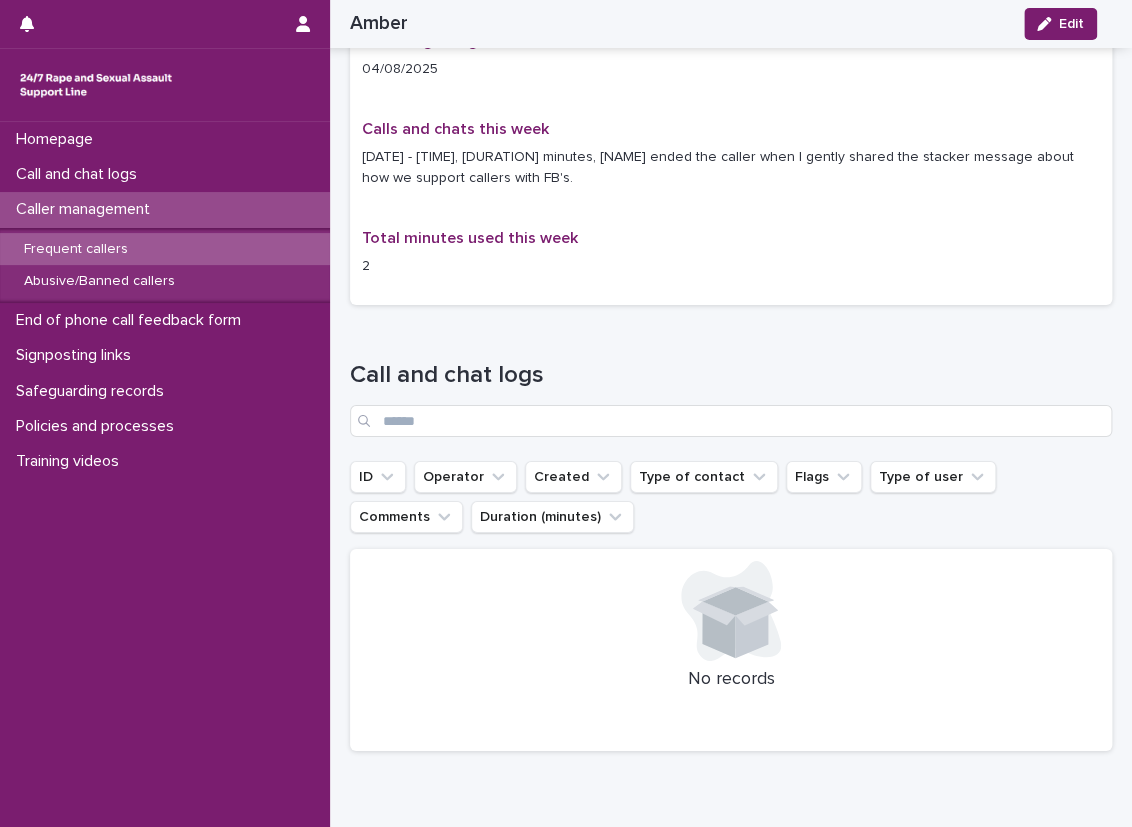 scroll, scrollTop: 1996, scrollLeft: 0, axis: vertical 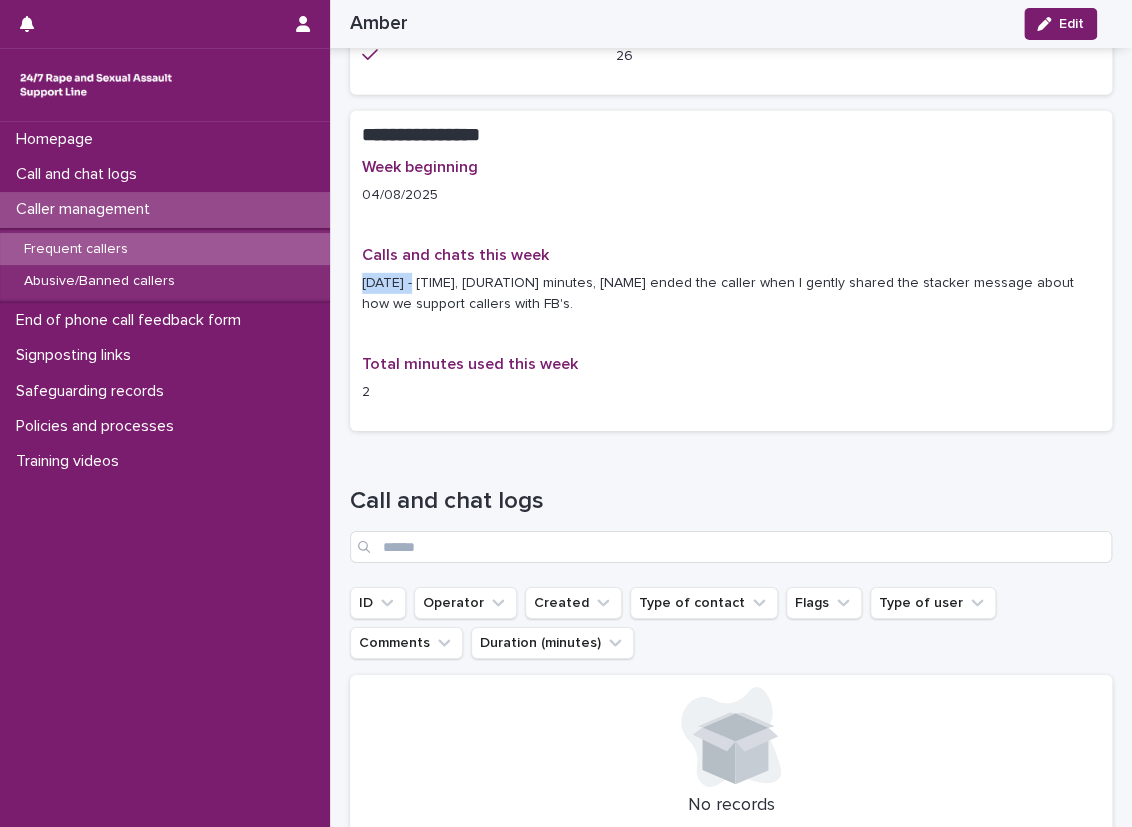 drag, startPoint x: 364, startPoint y: 262, endPoint x: 417, endPoint y: 262, distance: 53 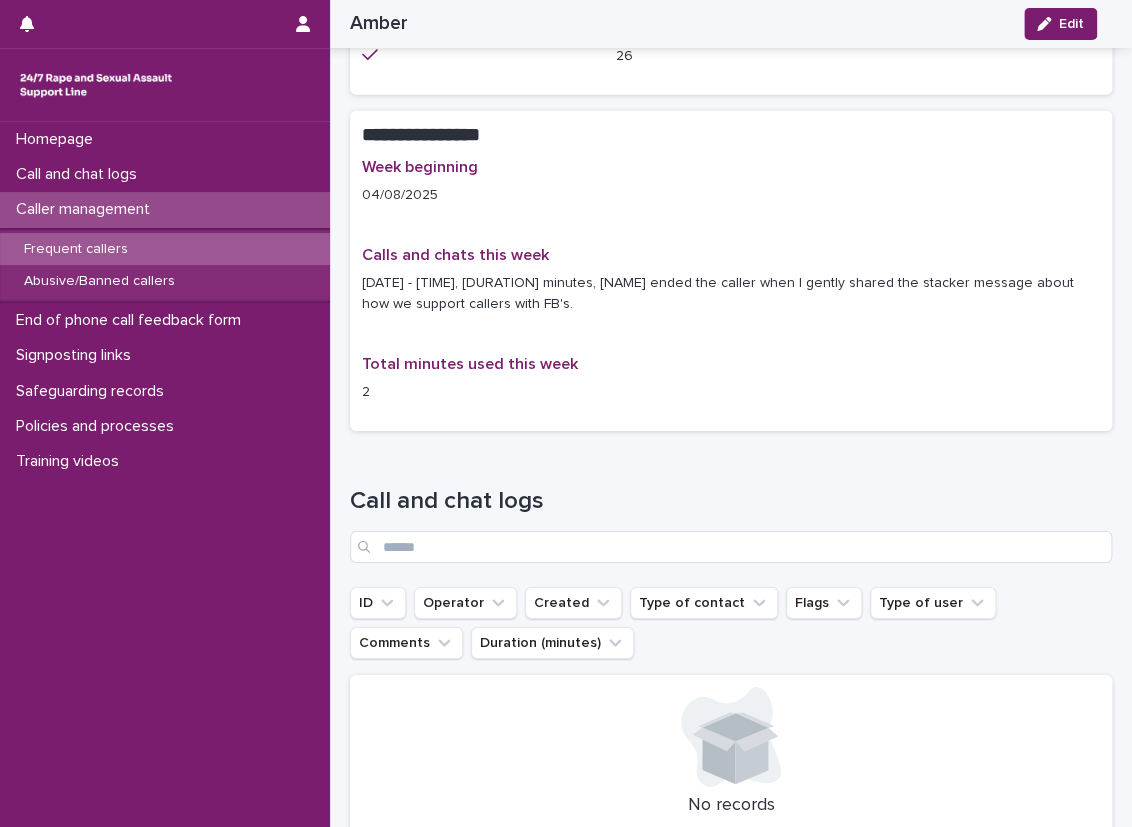 drag, startPoint x: 417, startPoint y: 262, endPoint x: 474, endPoint y: 263, distance: 57.00877 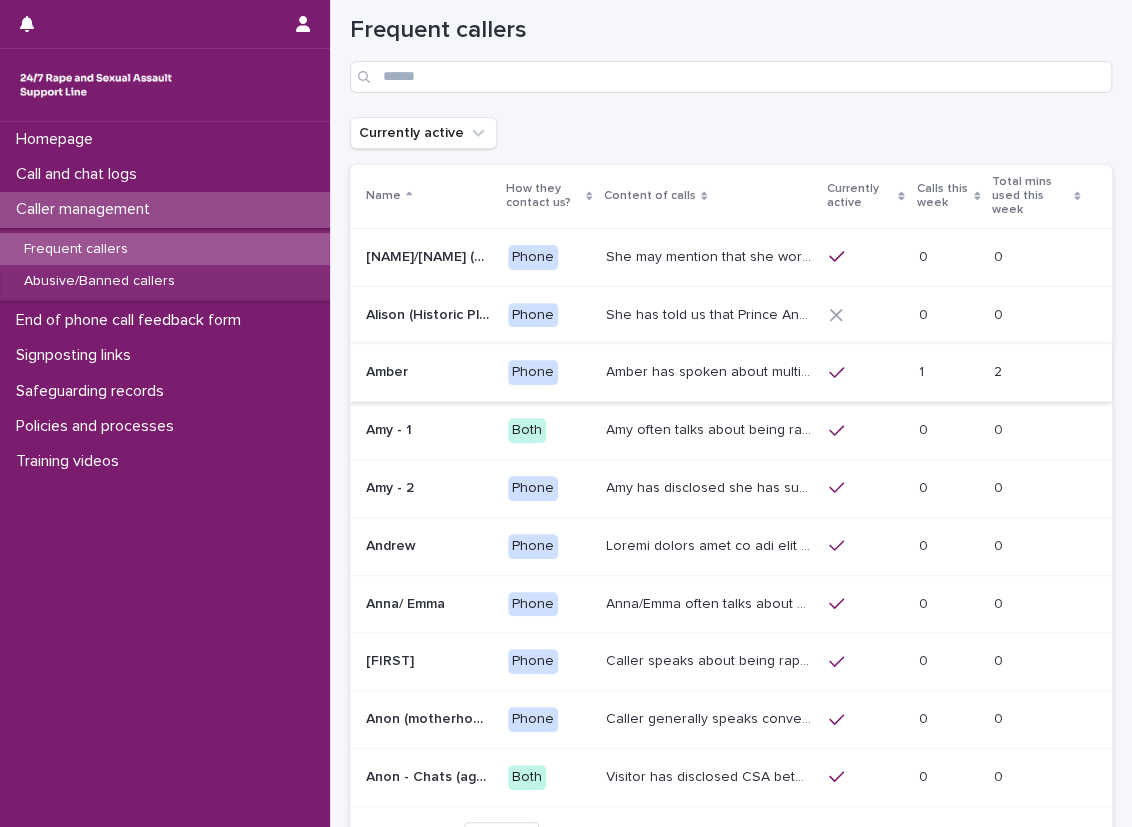 scroll, scrollTop: 100, scrollLeft: 0, axis: vertical 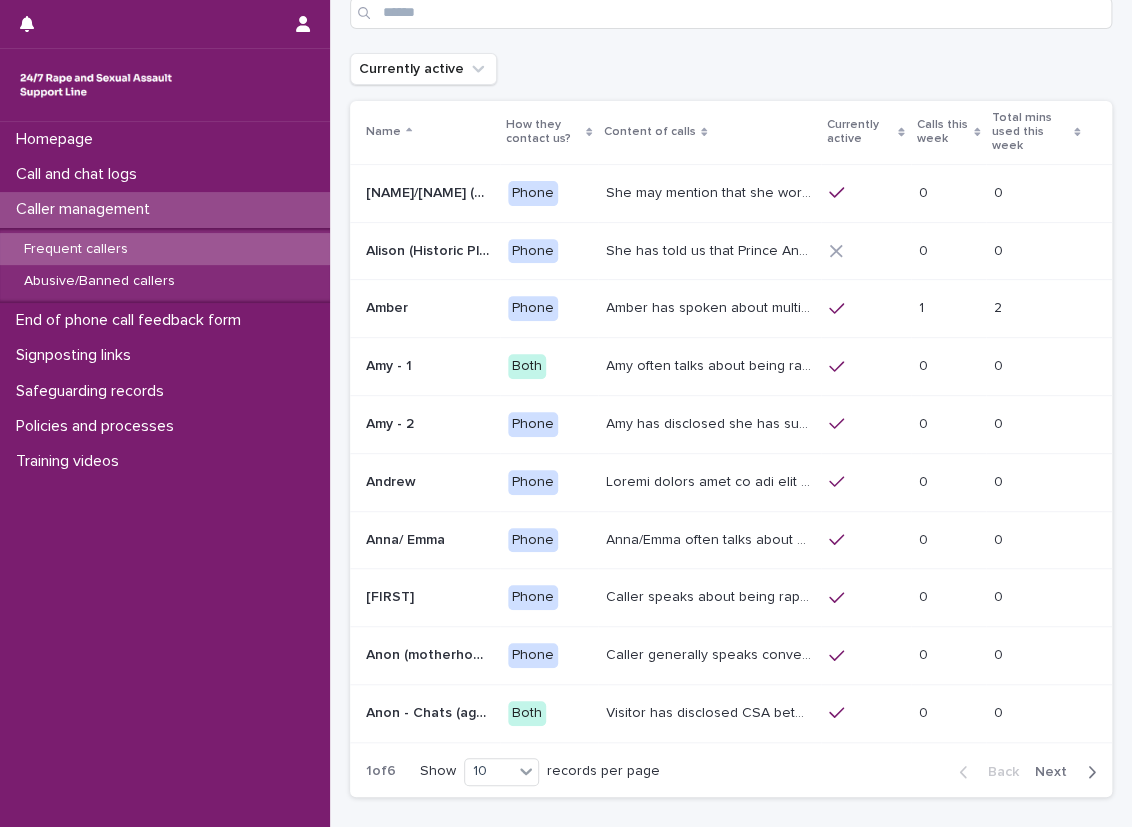 click on "Next" at bounding box center [1069, 772] 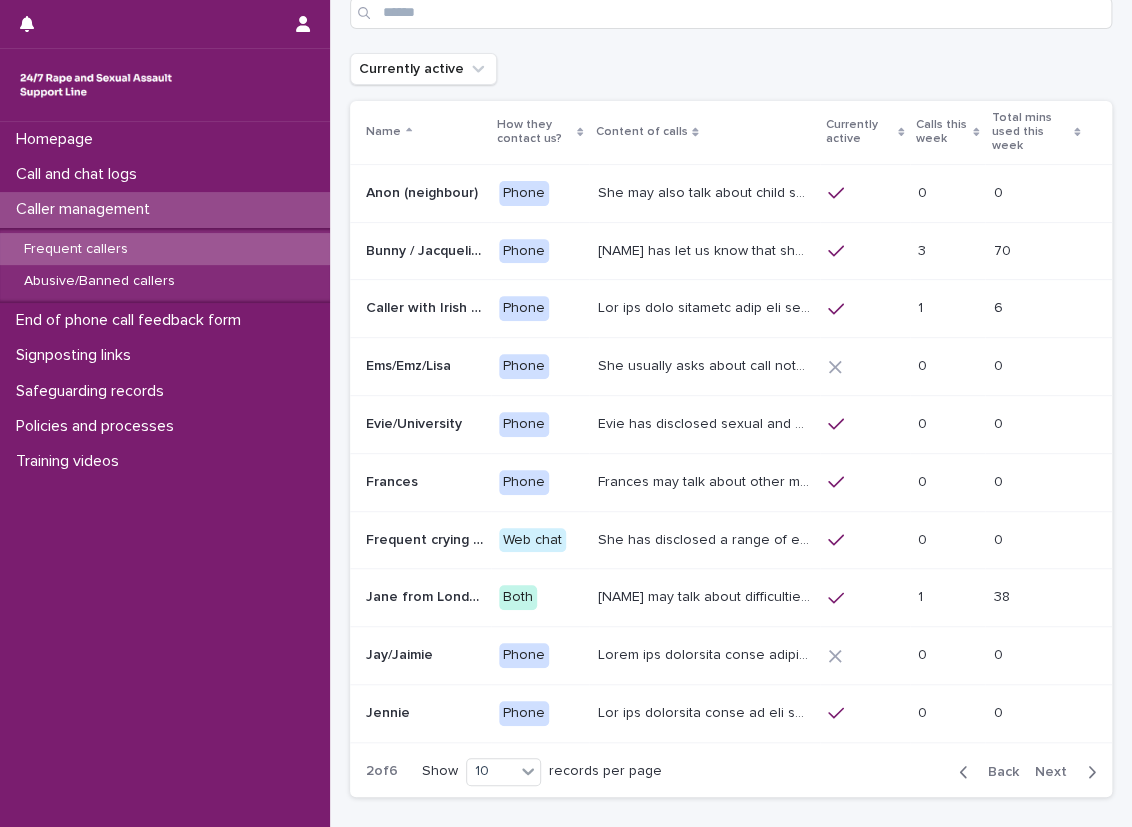 click on "Back" at bounding box center [997, 772] 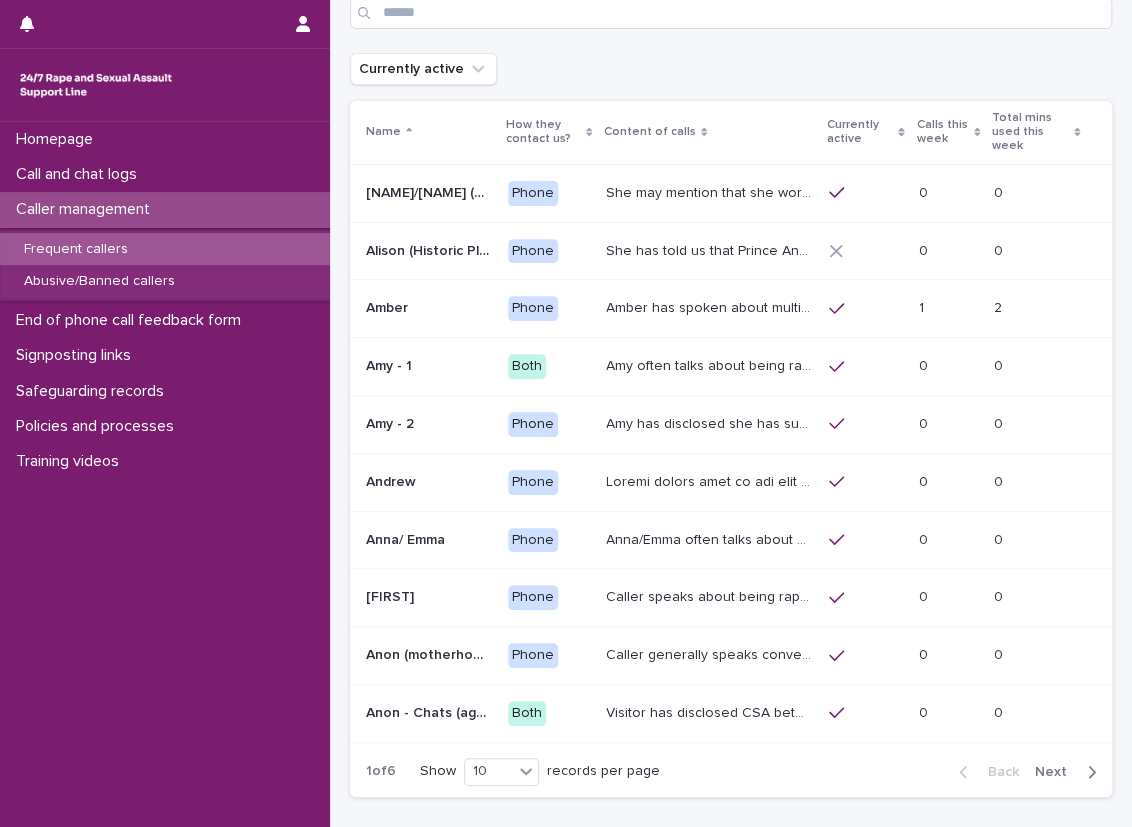 click on "Calls this week" at bounding box center [943, 132] 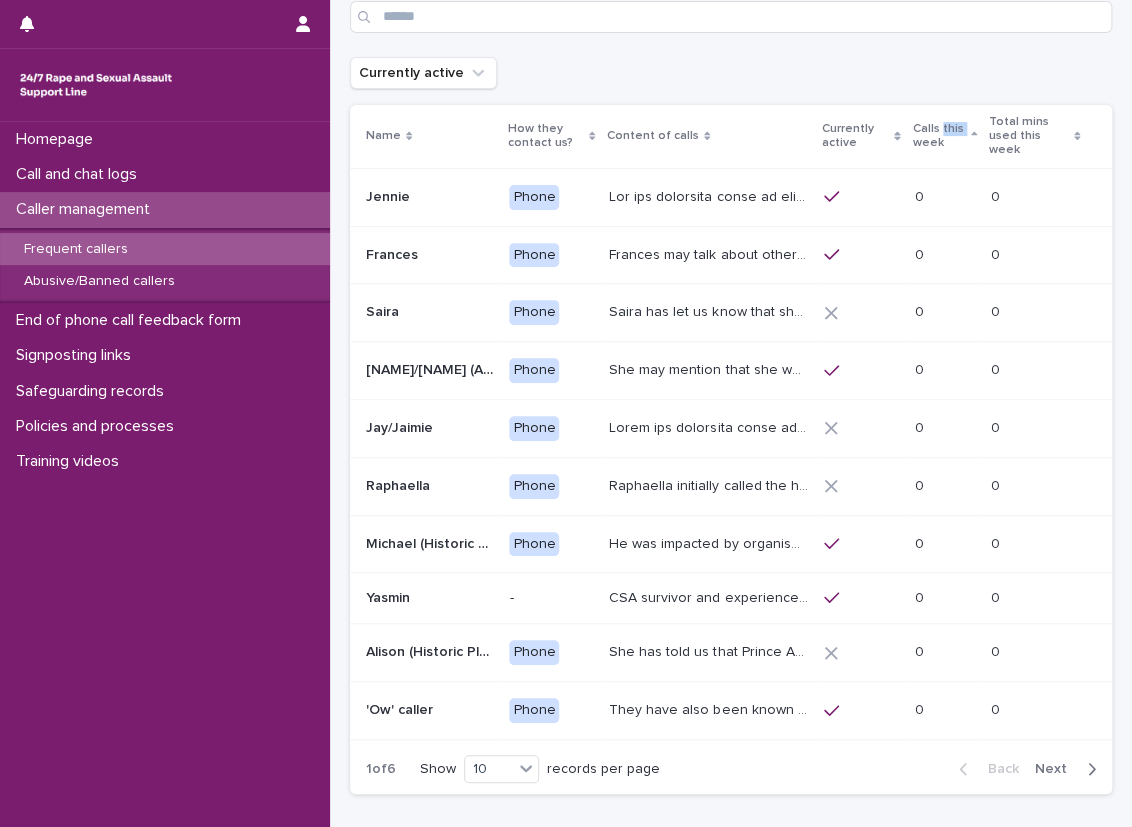 click on "Calls this week" at bounding box center (939, 136) 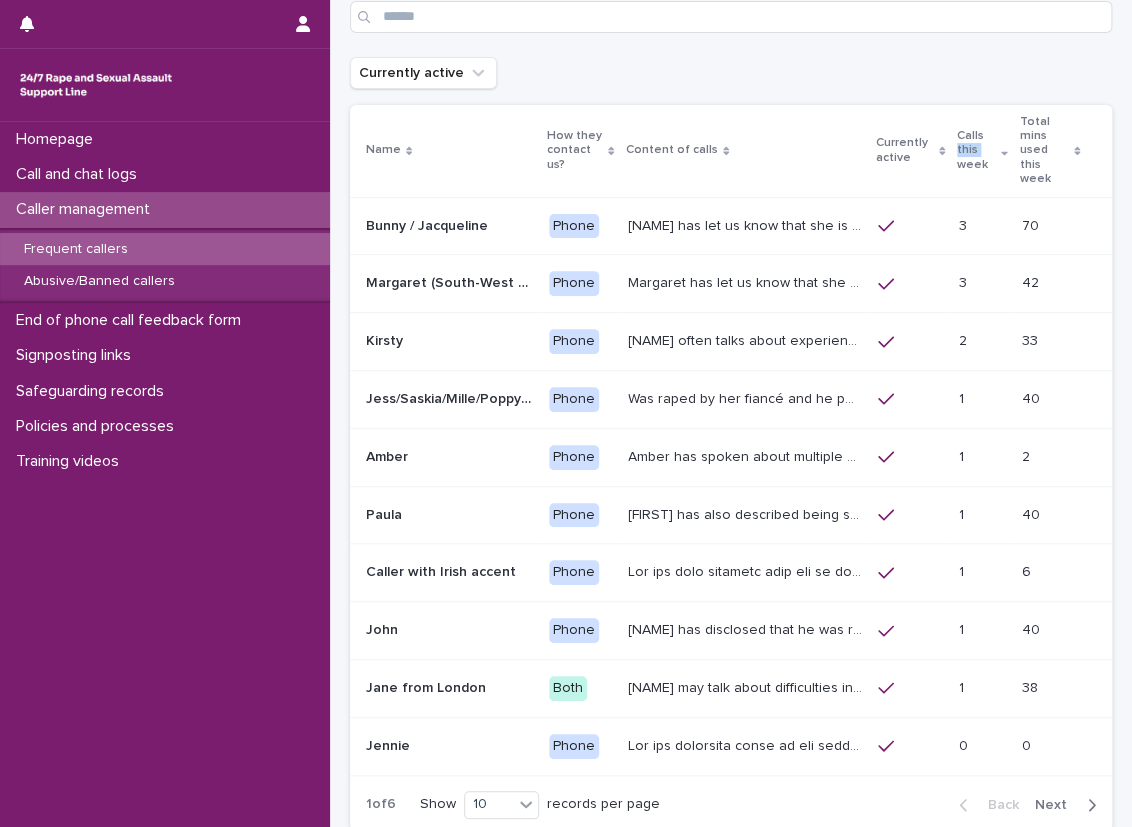 scroll, scrollTop: 107, scrollLeft: 0, axis: vertical 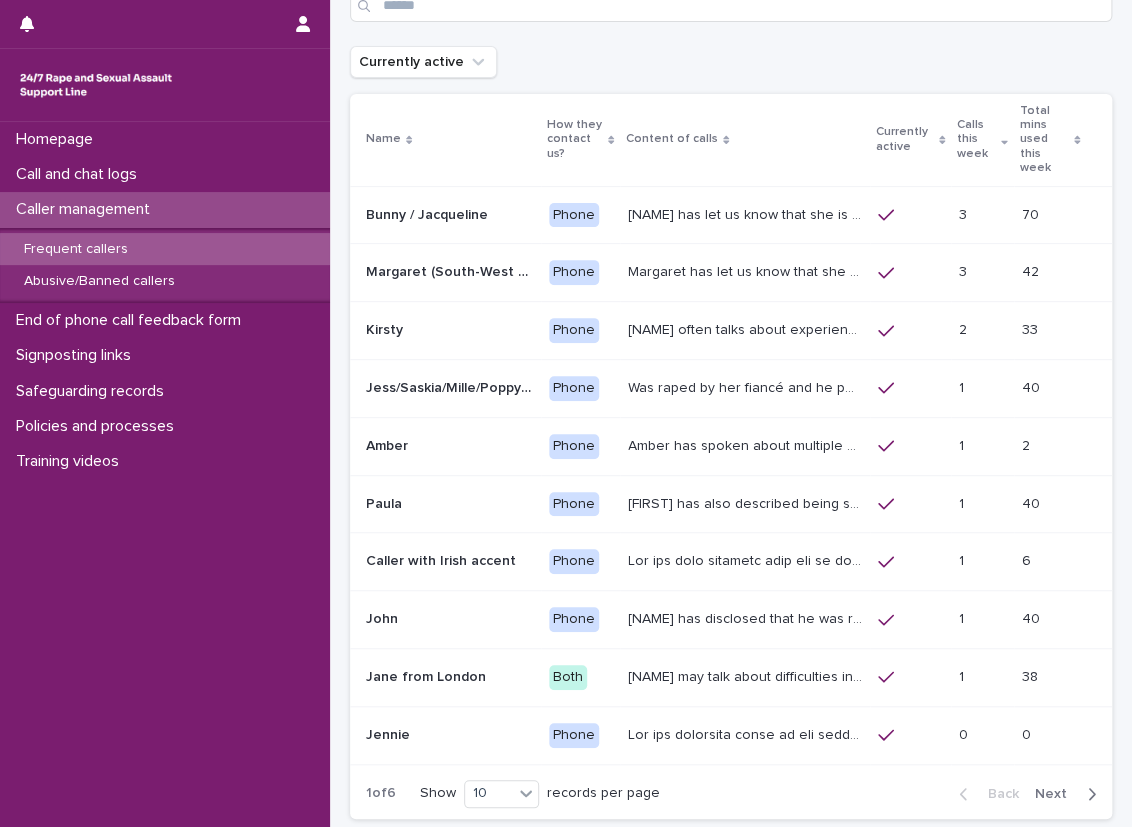 drag, startPoint x: 944, startPoint y: 127, endPoint x: 912, endPoint y: 58, distance: 76.05919 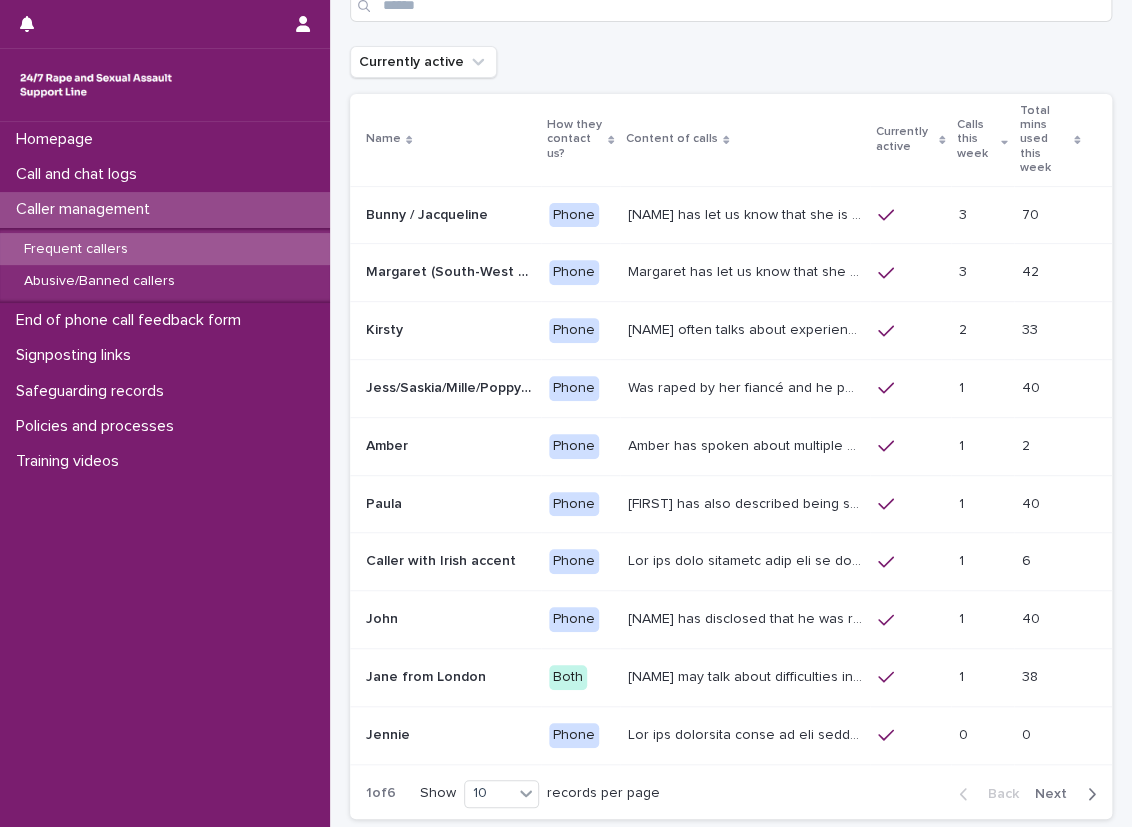 click on "Was raped by her fiancé and he penetrated her with a knife, she called an ambulance and was taken into hospital.
She has had reconstructive surgery on her vagina and is expecting more. She is unable to conceive.
[NAME] is often in a flashback. She may find it useful for you to do grounding techniques with her during the call, particularly focusing on nature and/or regulating breathing.
In December 2023, [NAME] contacted the support line and asked that her profile notes reflect that she took an overdose with the intention to take her own life on 14 December. She is currently still in a mental health hospital ([DATE]). She has requested that operators are aware of her current issues.
Her perpetrator has been granted leave to appeal his conviction.
On [DATE] [NAME] requested that the operator read her profile to her. In order to comply with our data protection and confidentiality policy, [NAME] will need to email  [EMAIL]" at bounding box center (747, 386) 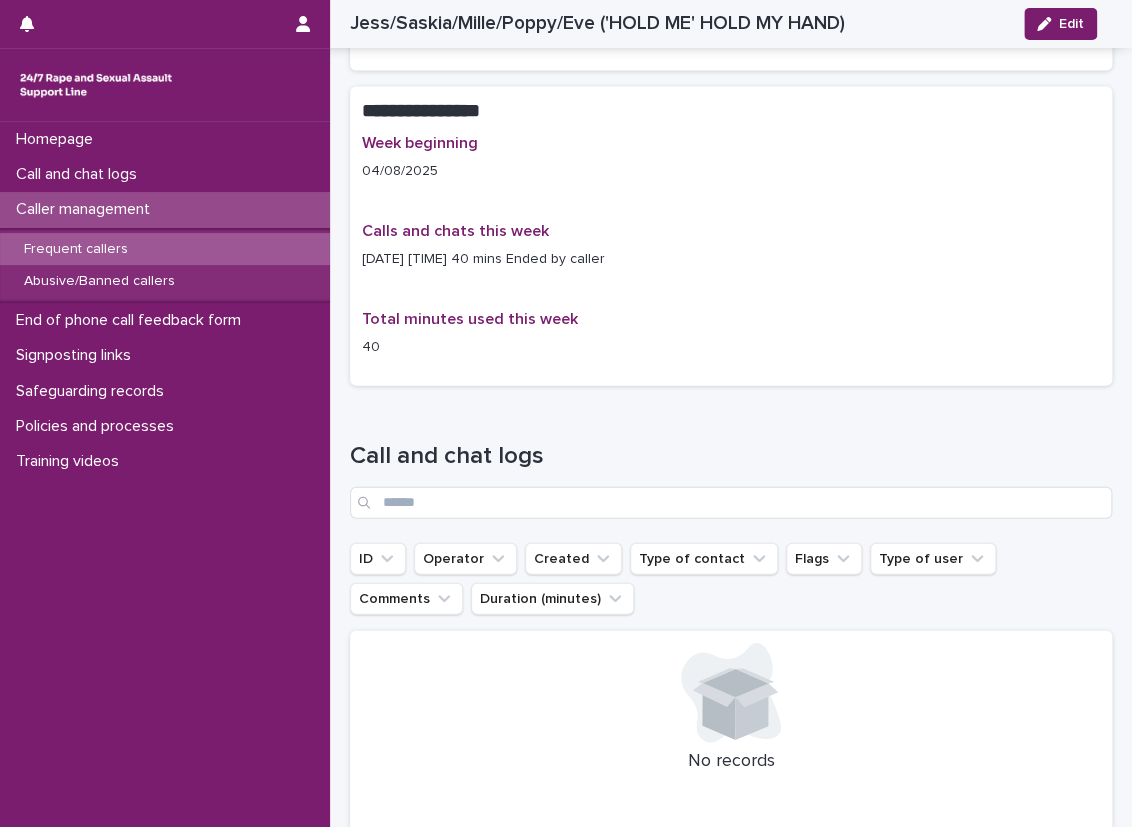 scroll, scrollTop: 1300, scrollLeft: 0, axis: vertical 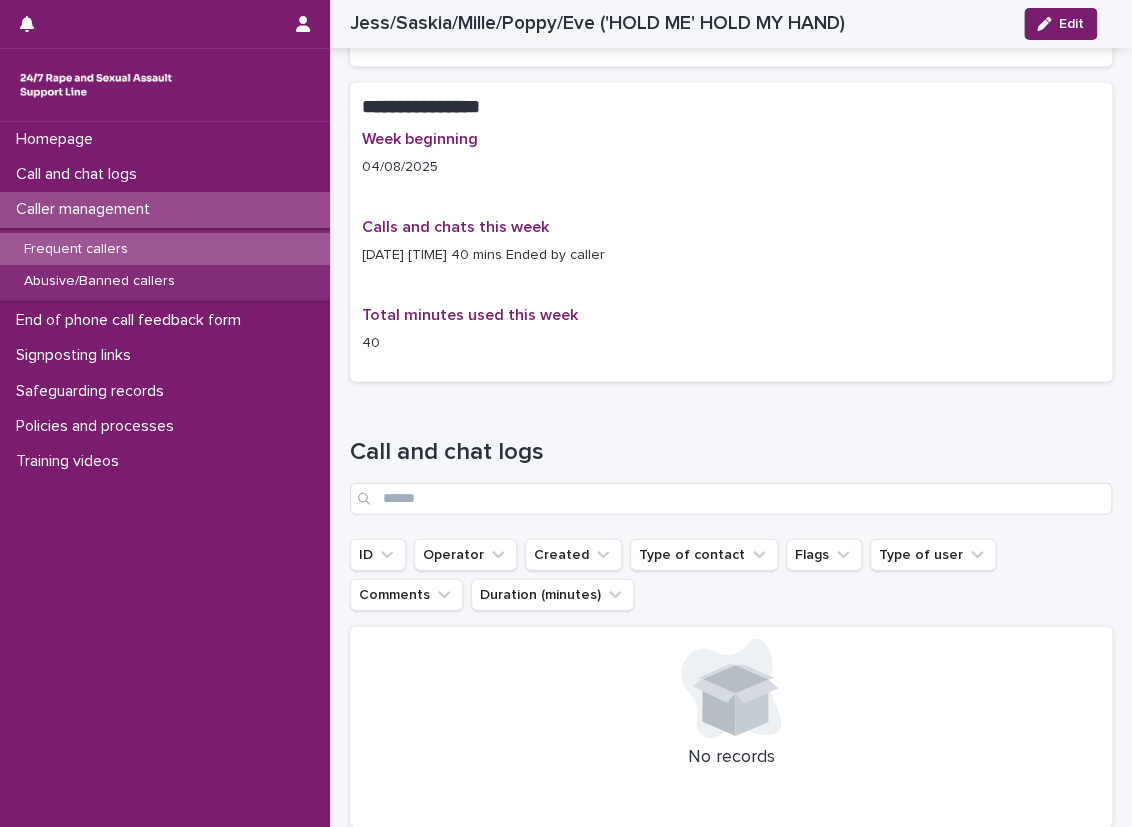 drag, startPoint x: 363, startPoint y: 254, endPoint x: 611, endPoint y: 264, distance: 248.20154 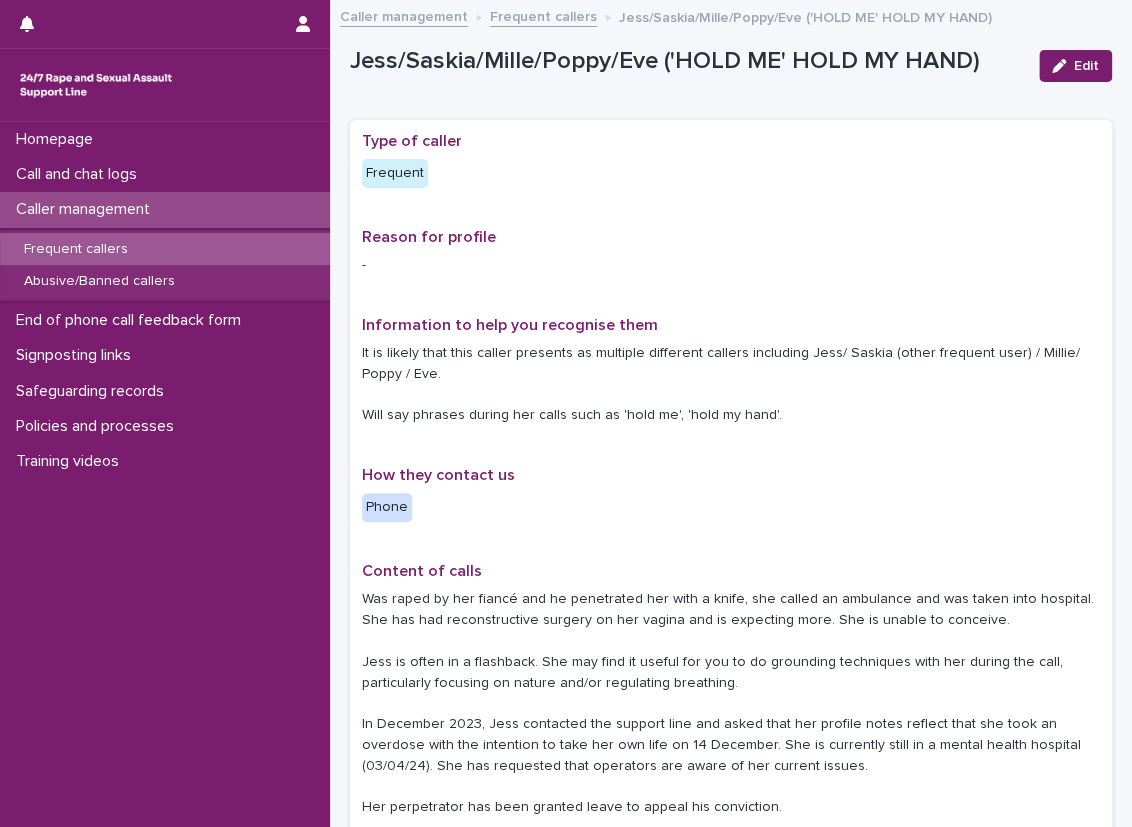 scroll, scrollTop: 500, scrollLeft: 0, axis: vertical 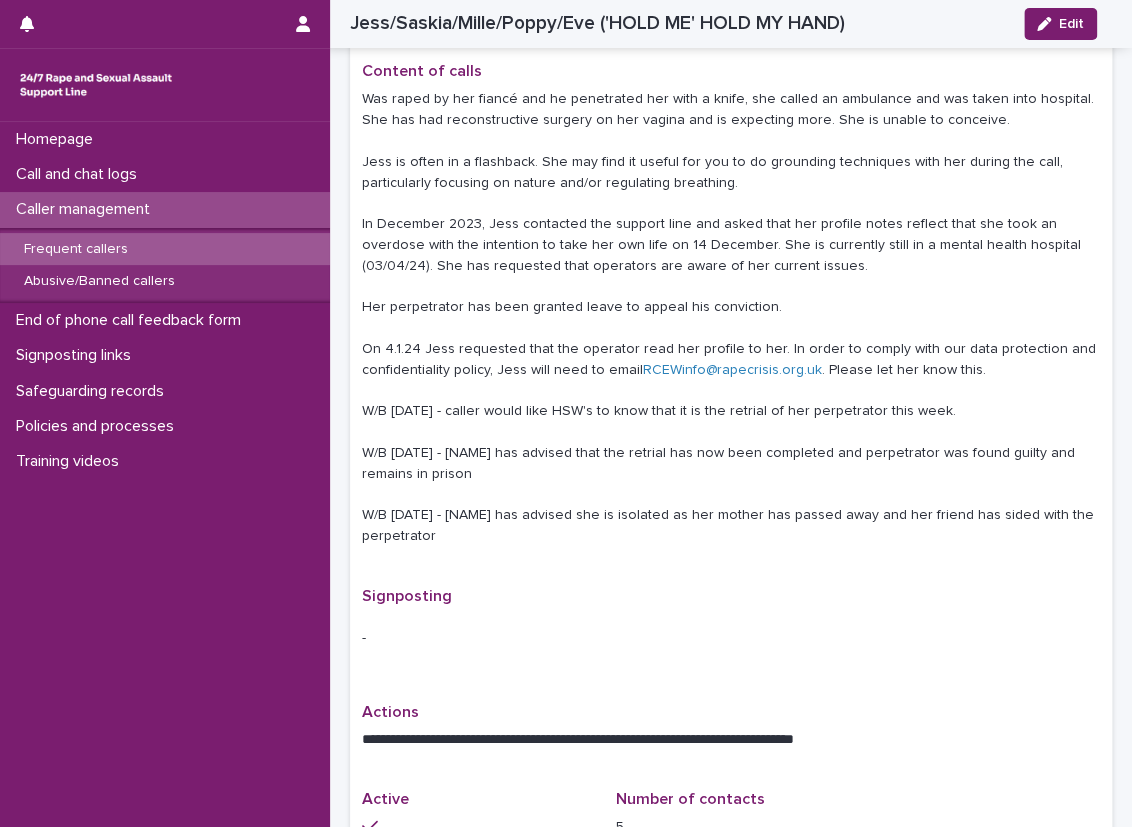 click on "Frequent callers" at bounding box center (165, 249) 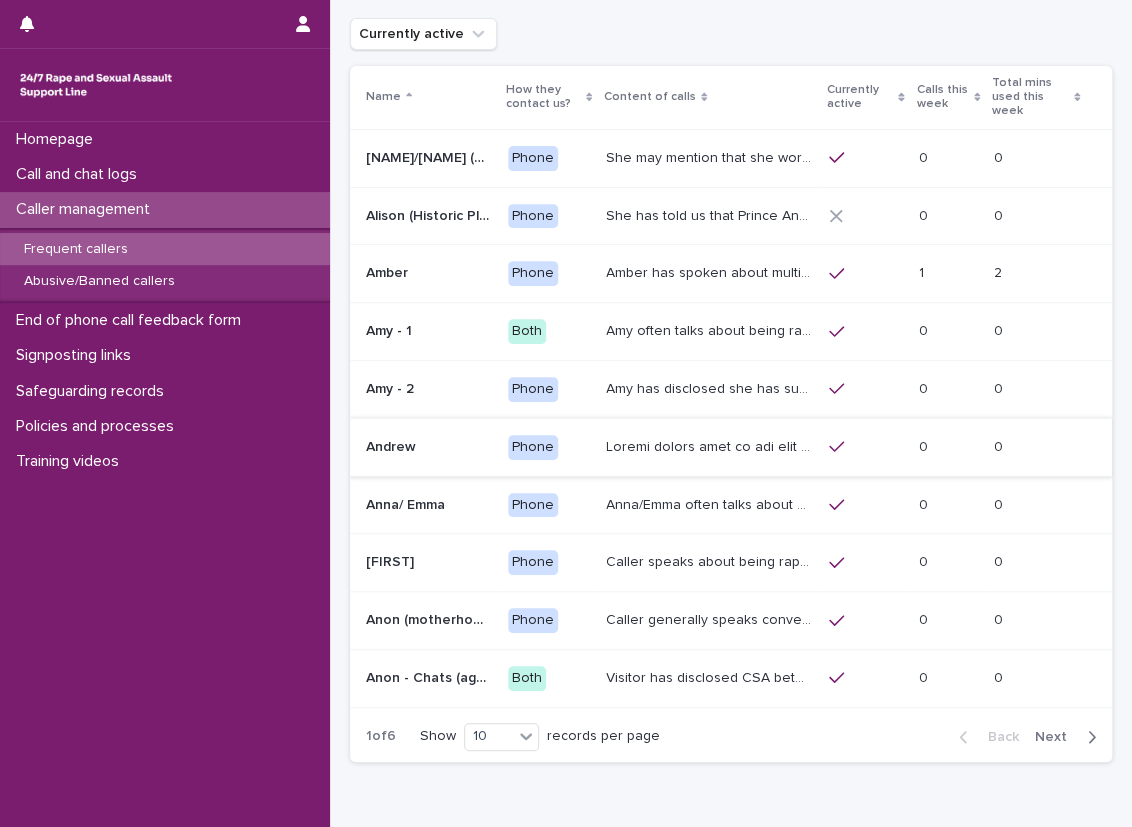scroll, scrollTop: 100, scrollLeft: 0, axis: vertical 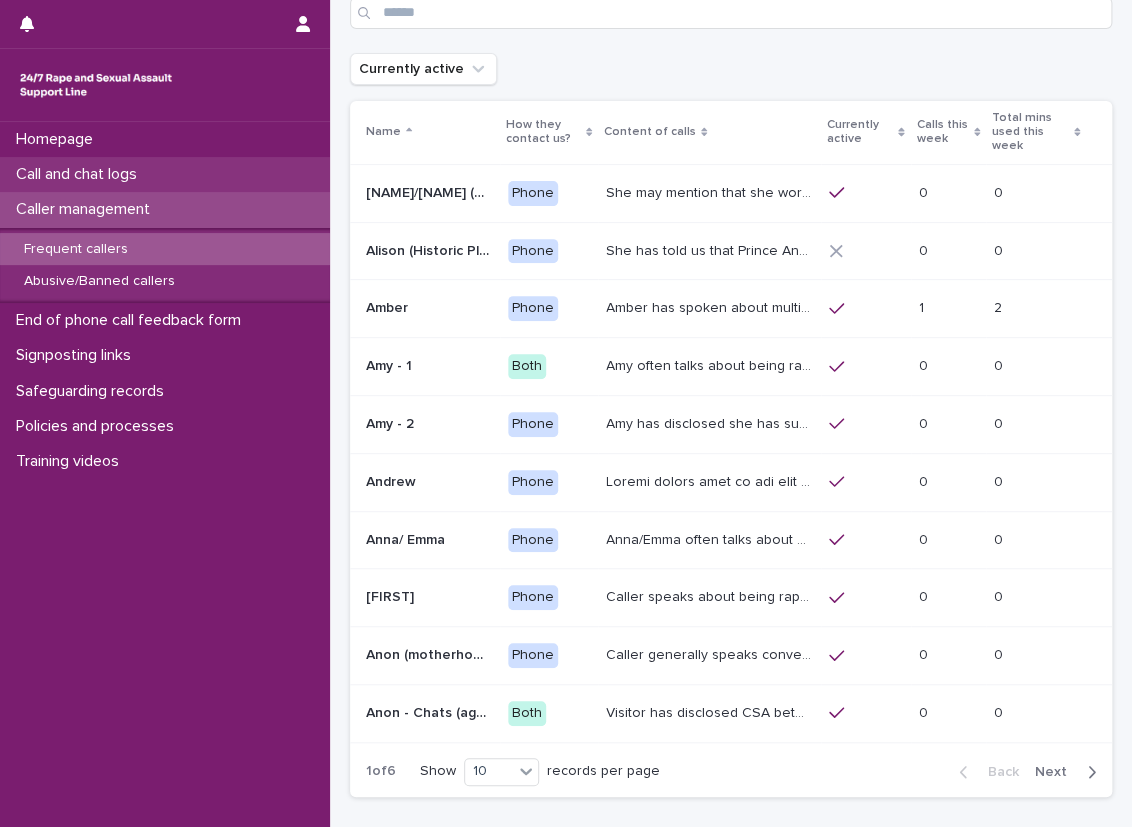 click on "Call and chat logs" at bounding box center (80, 174) 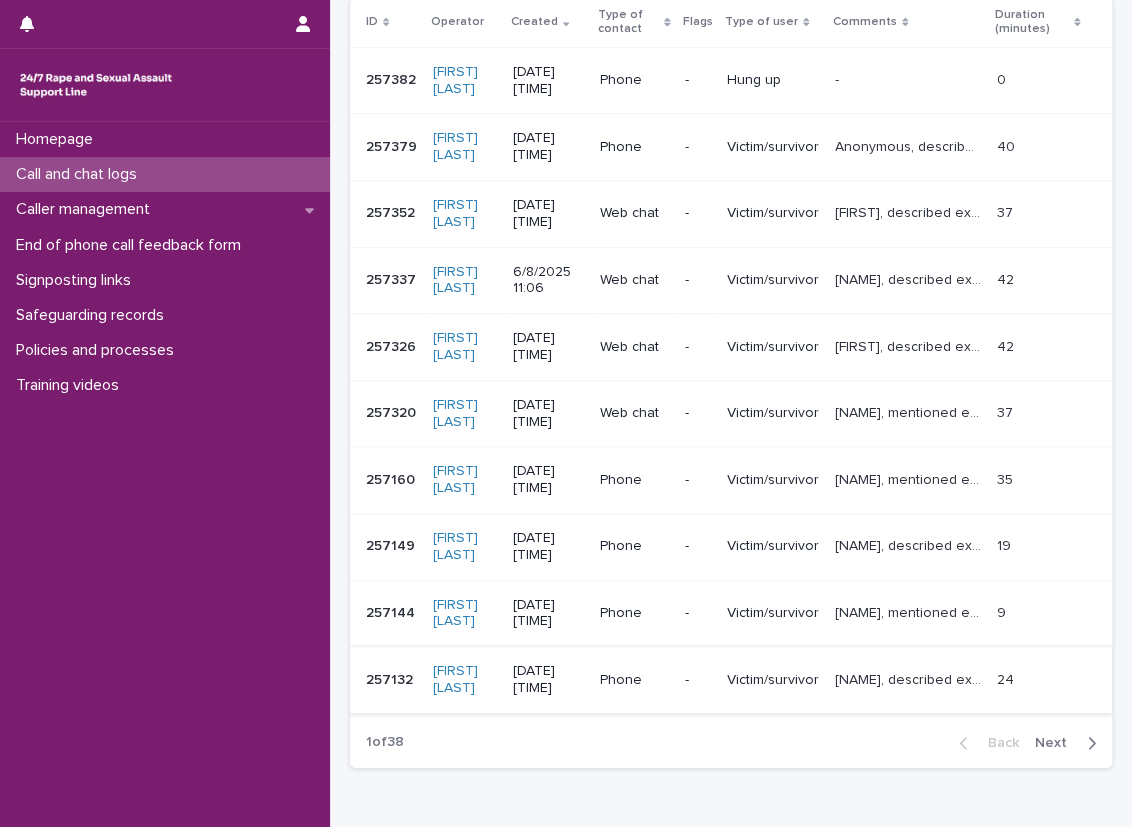 scroll, scrollTop: 400, scrollLeft: 0, axis: vertical 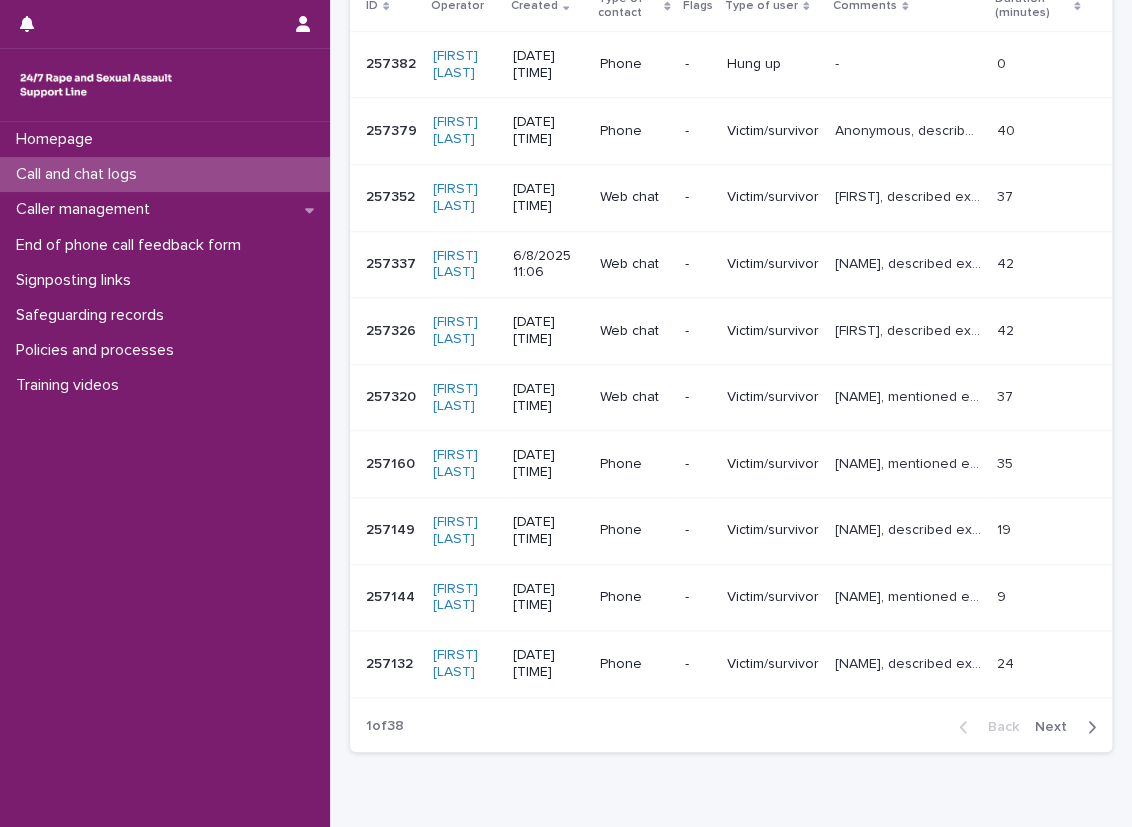click on "Back Next" at bounding box center (1027, 727) 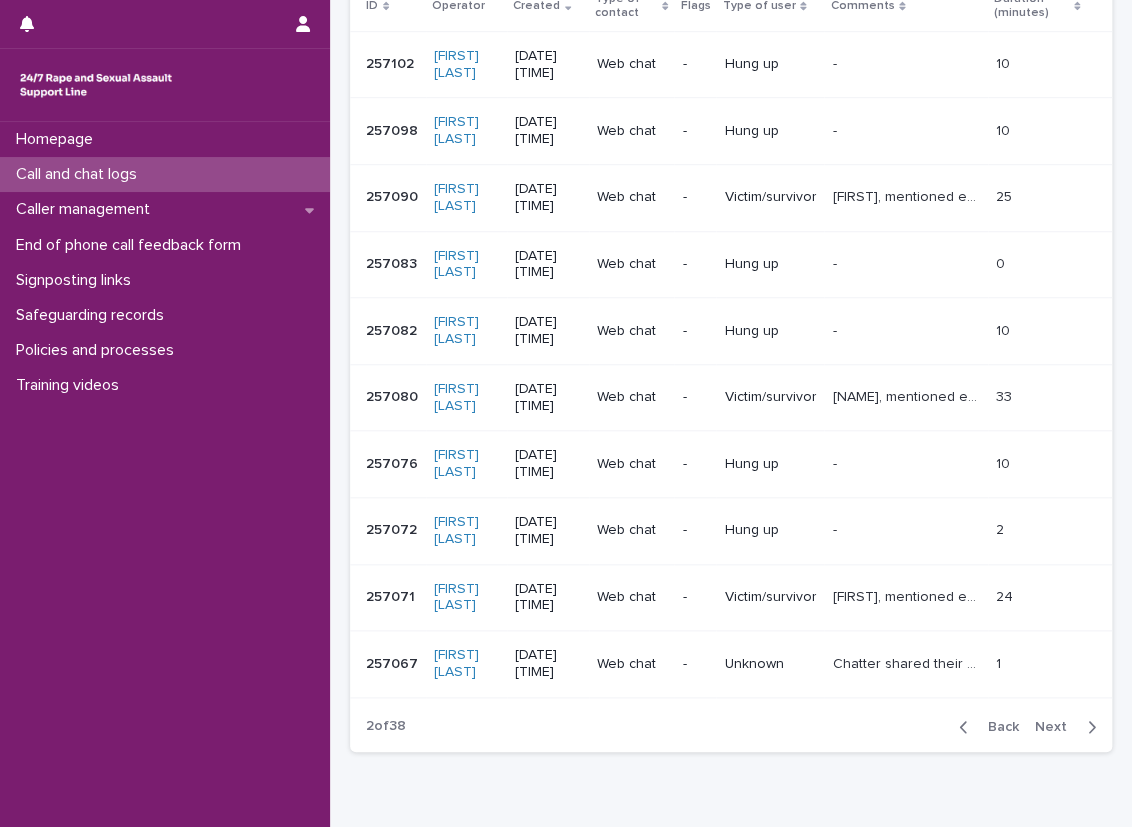 click on "Next" at bounding box center (1057, 727) 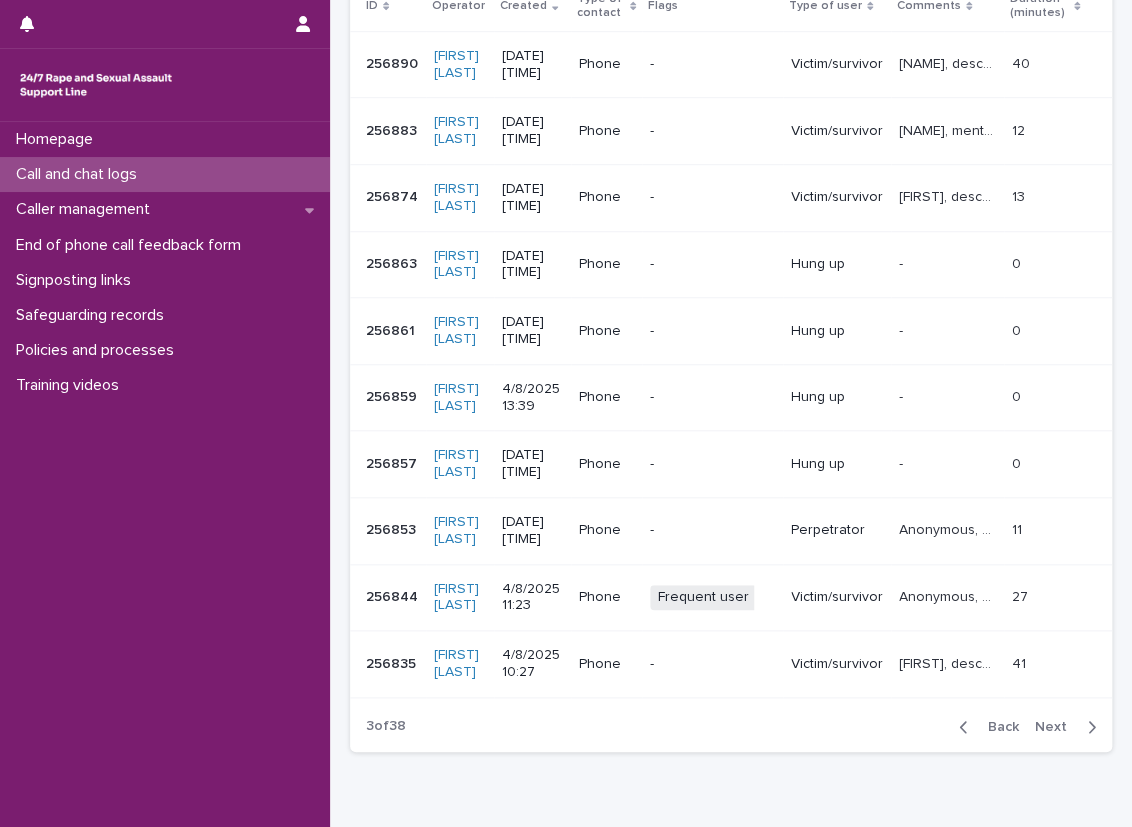 click on "Anonymous, described experiencing sexual violence, explored thoughts and feelings and operator gave emotional support, discussed relationships and families and experiences with them." at bounding box center (949, 595) 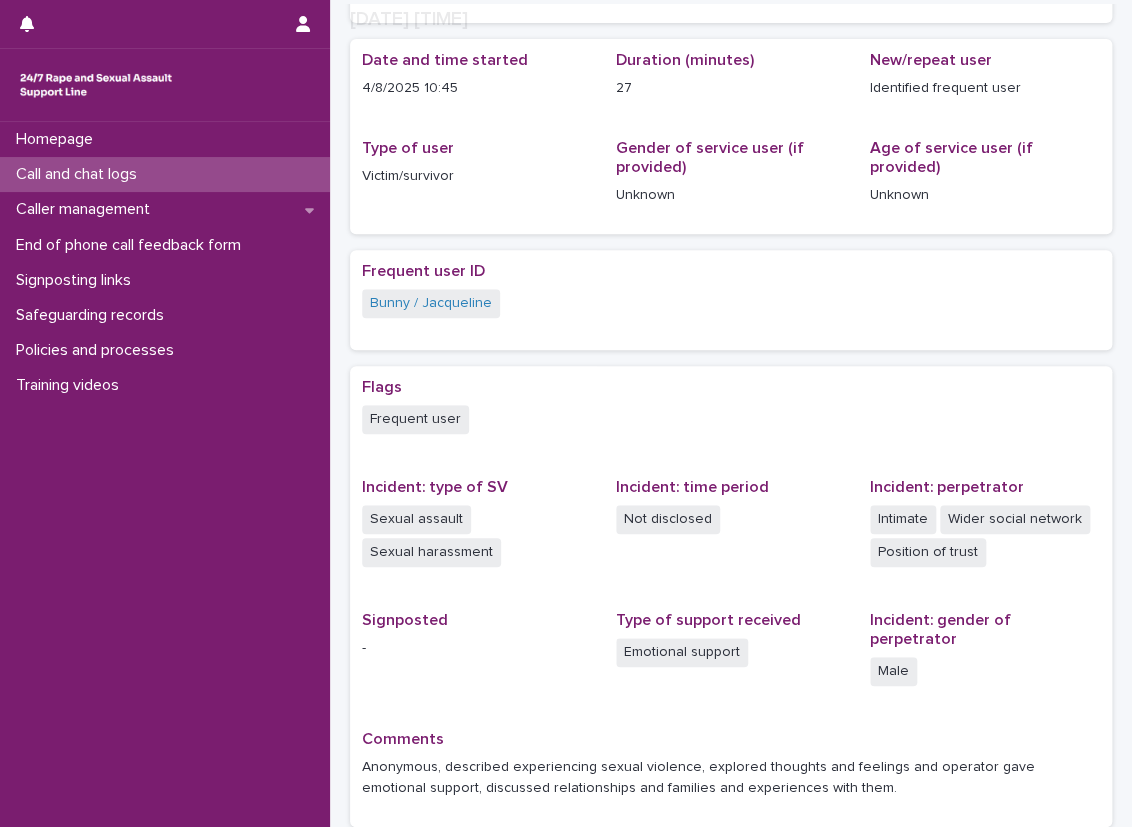 scroll, scrollTop: 300, scrollLeft: 0, axis: vertical 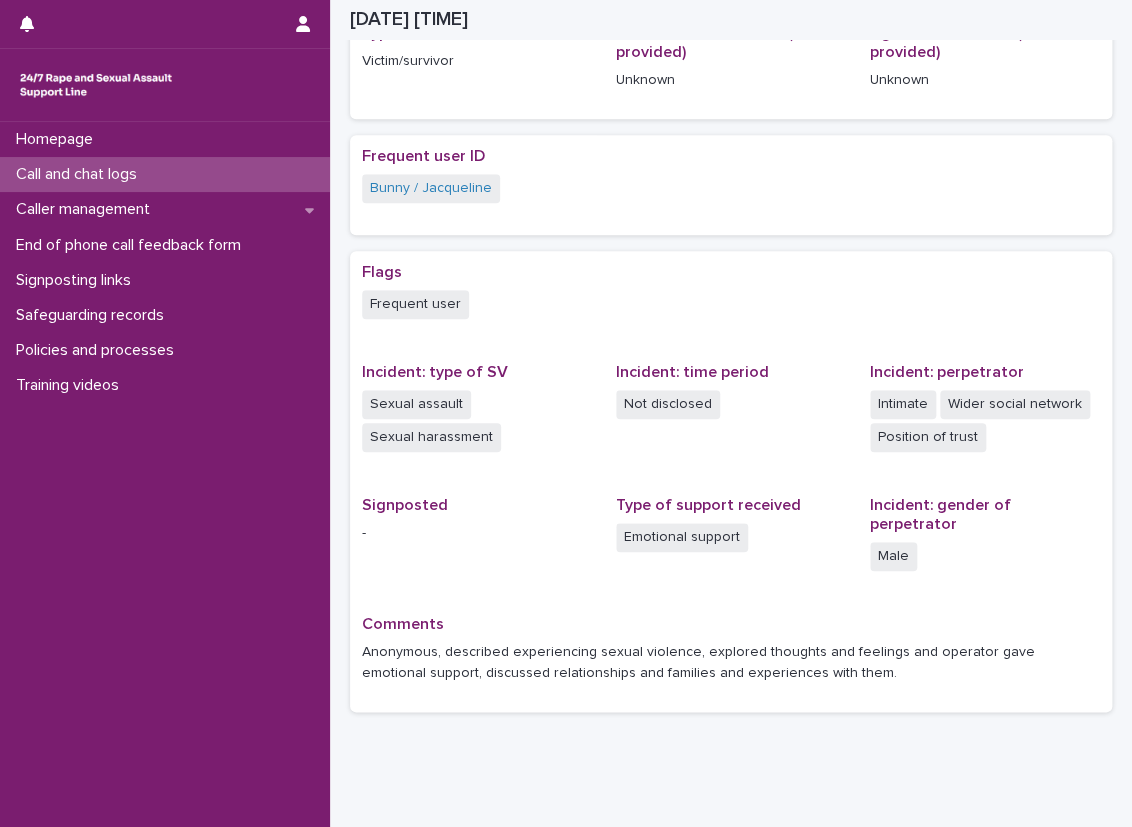 click on "Frequent user" at bounding box center (731, 306) 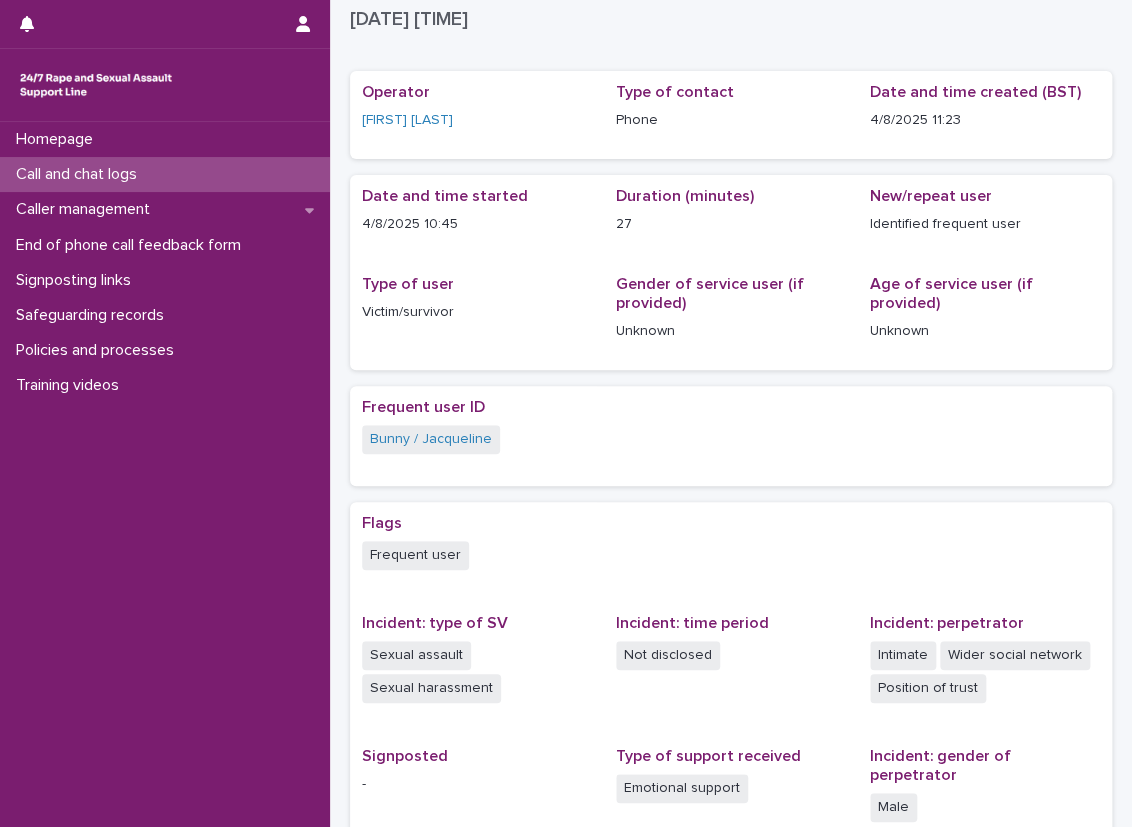 scroll, scrollTop: 0, scrollLeft: 0, axis: both 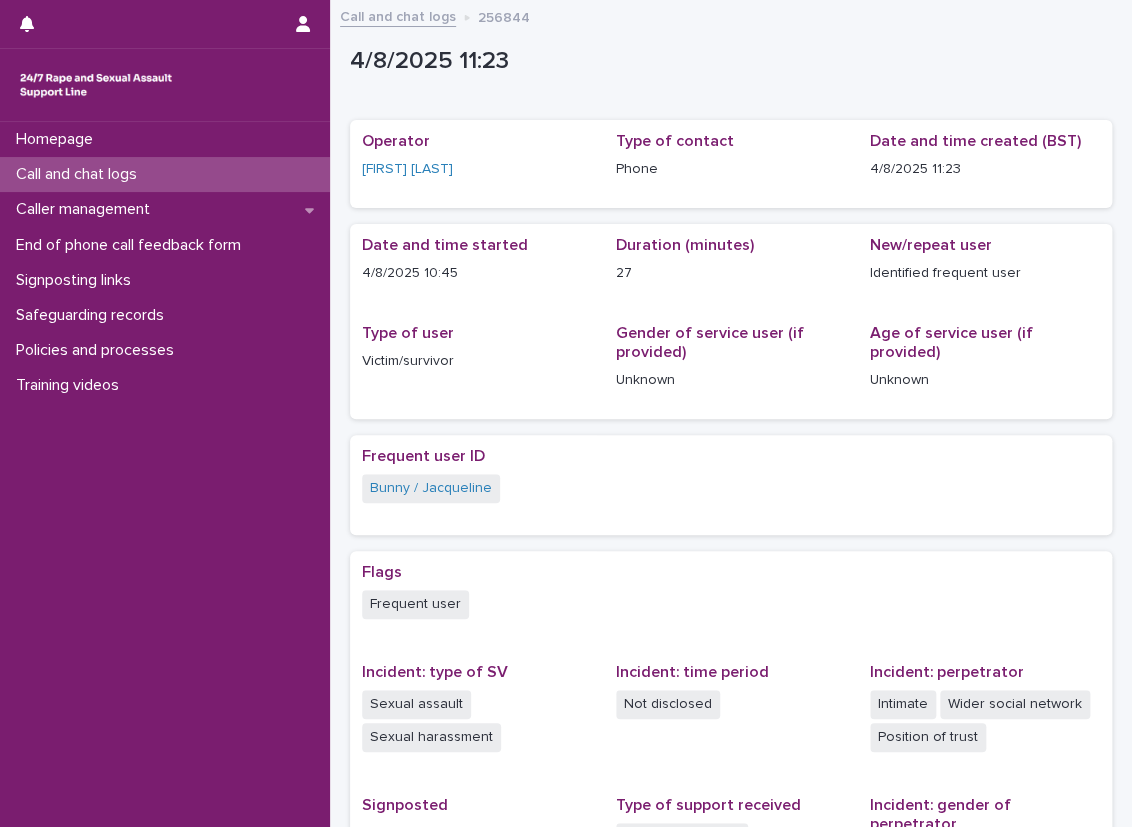 click on "Call and chat logs" at bounding box center [165, 174] 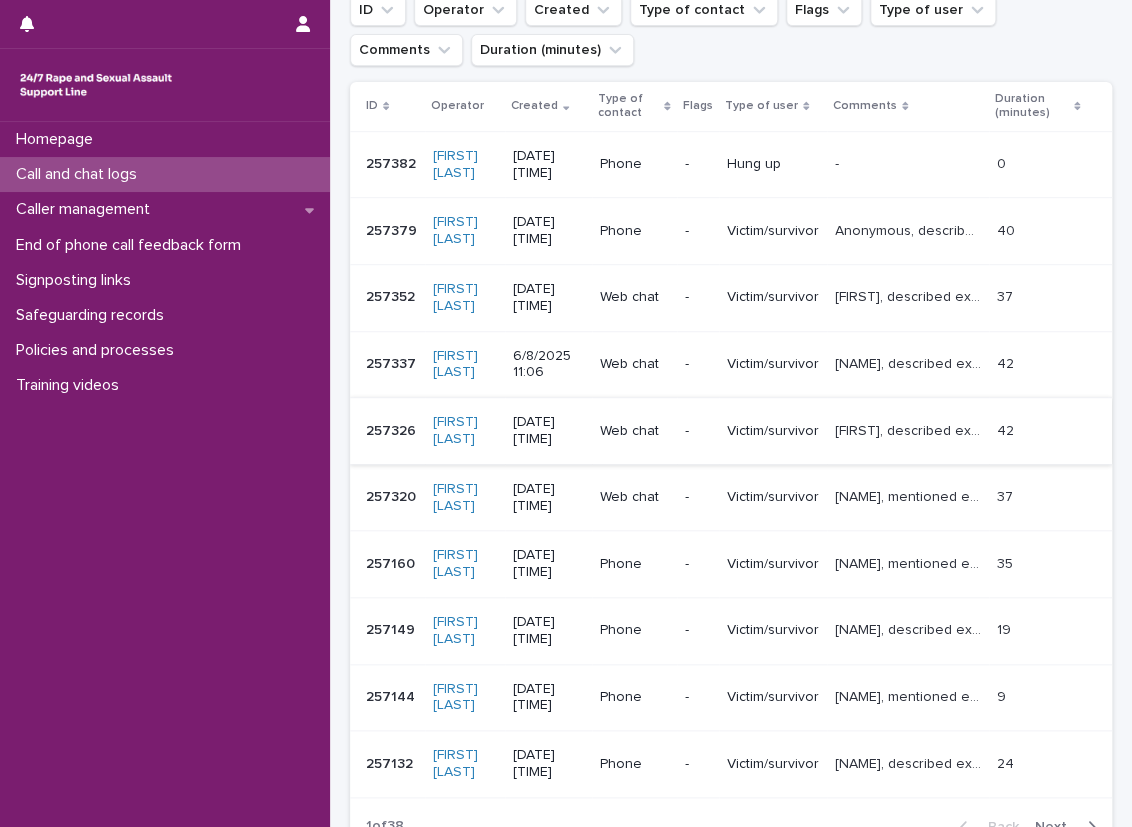 scroll, scrollTop: 200, scrollLeft: 0, axis: vertical 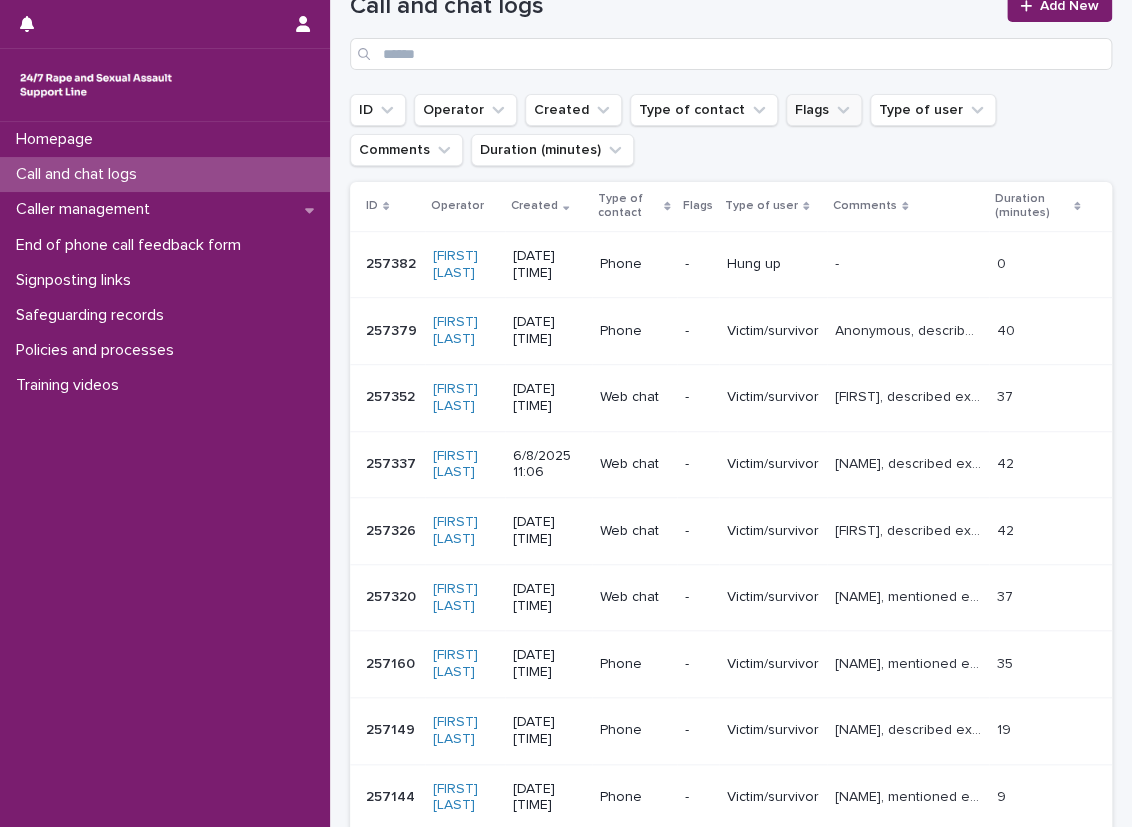 click on "Flags" at bounding box center [824, 110] 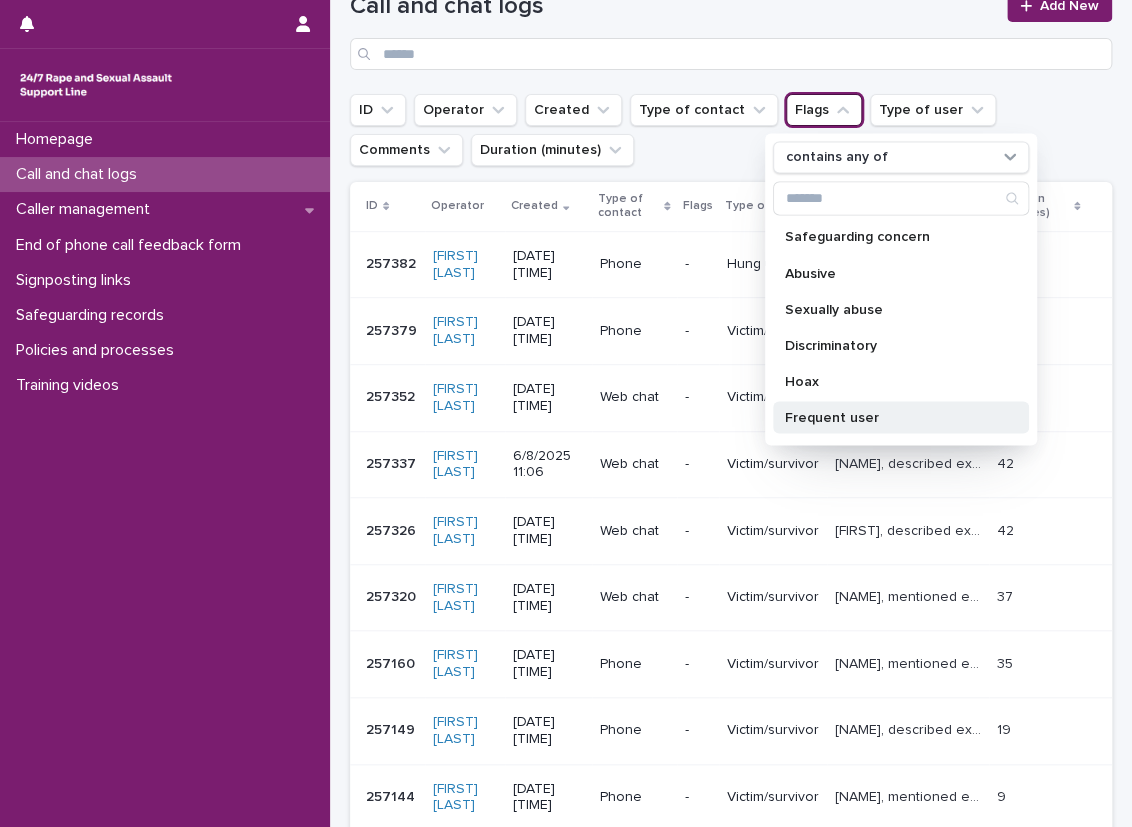click on "Frequent user" at bounding box center [901, 417] 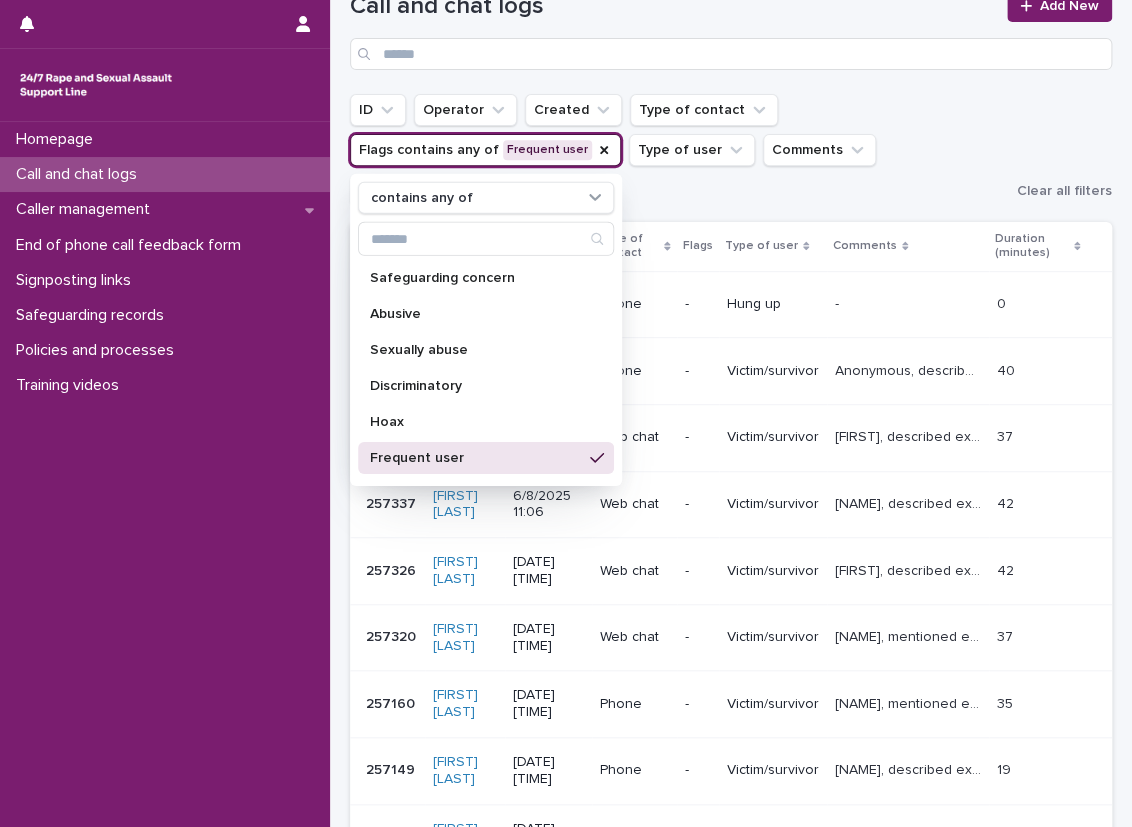 click on "Call and chat logs Add New" at bounding box center [731, 22] 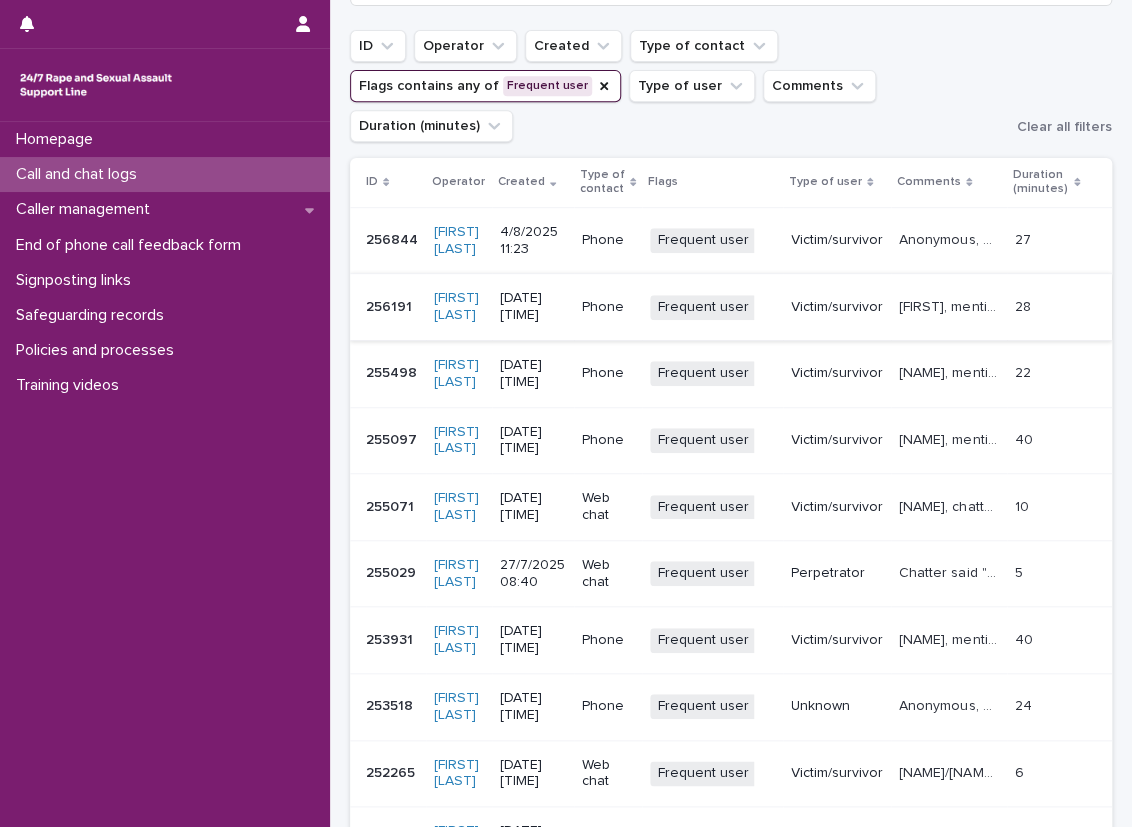 scroll, scrollTop: 300, scrollLeft: 0, axis: vertical 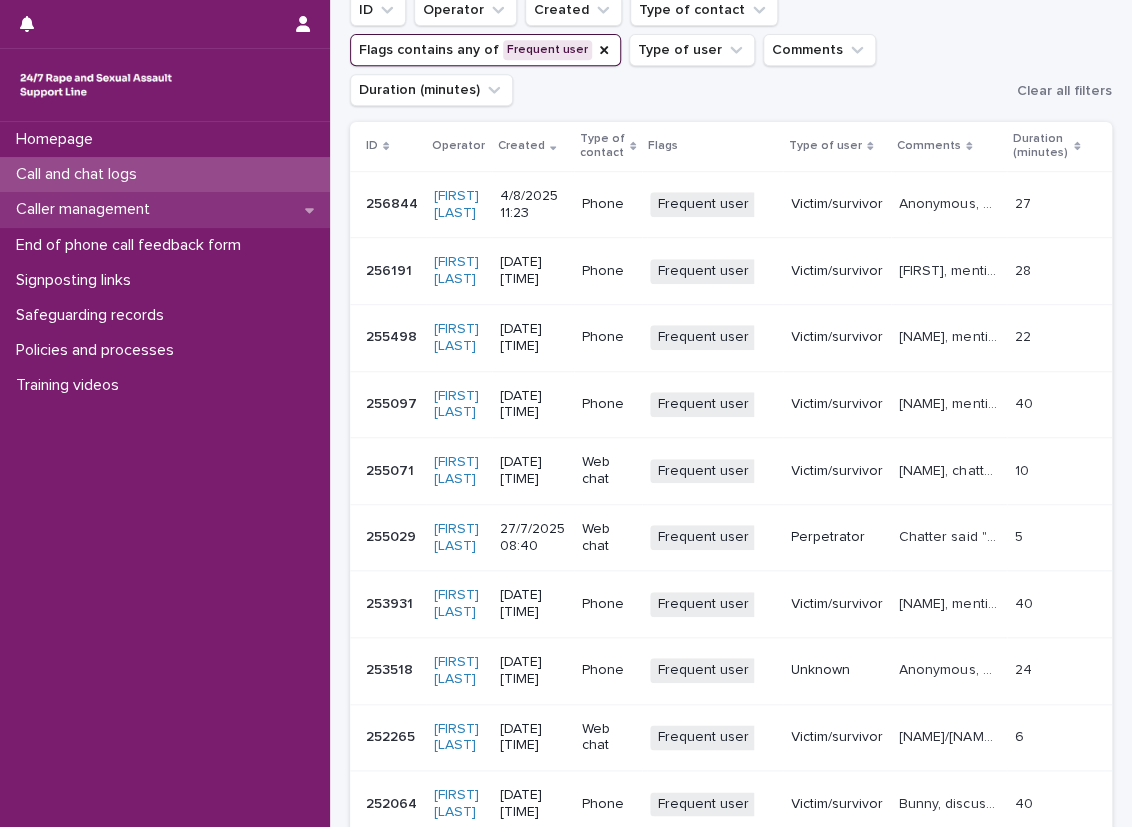 click on "Caller management" at bounding box center (165, 209) 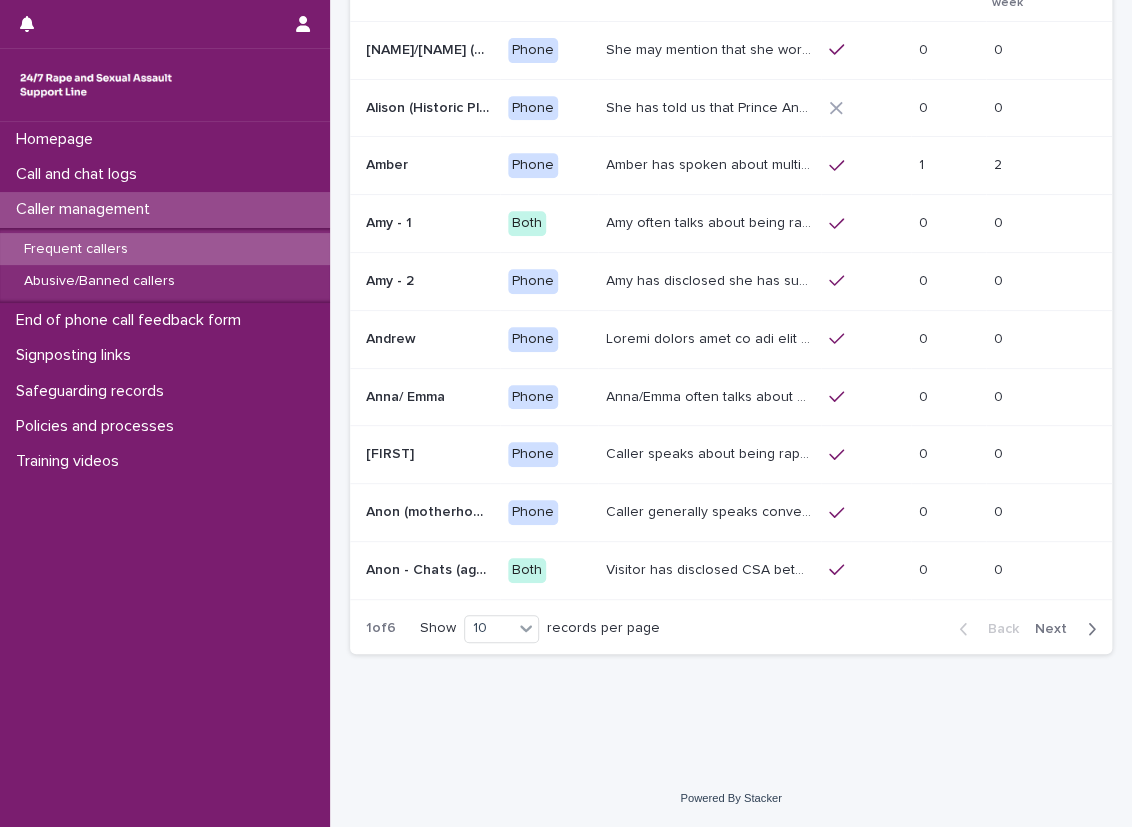 scroll, scrollTop: 0, scrollLeft: 0, axis: both 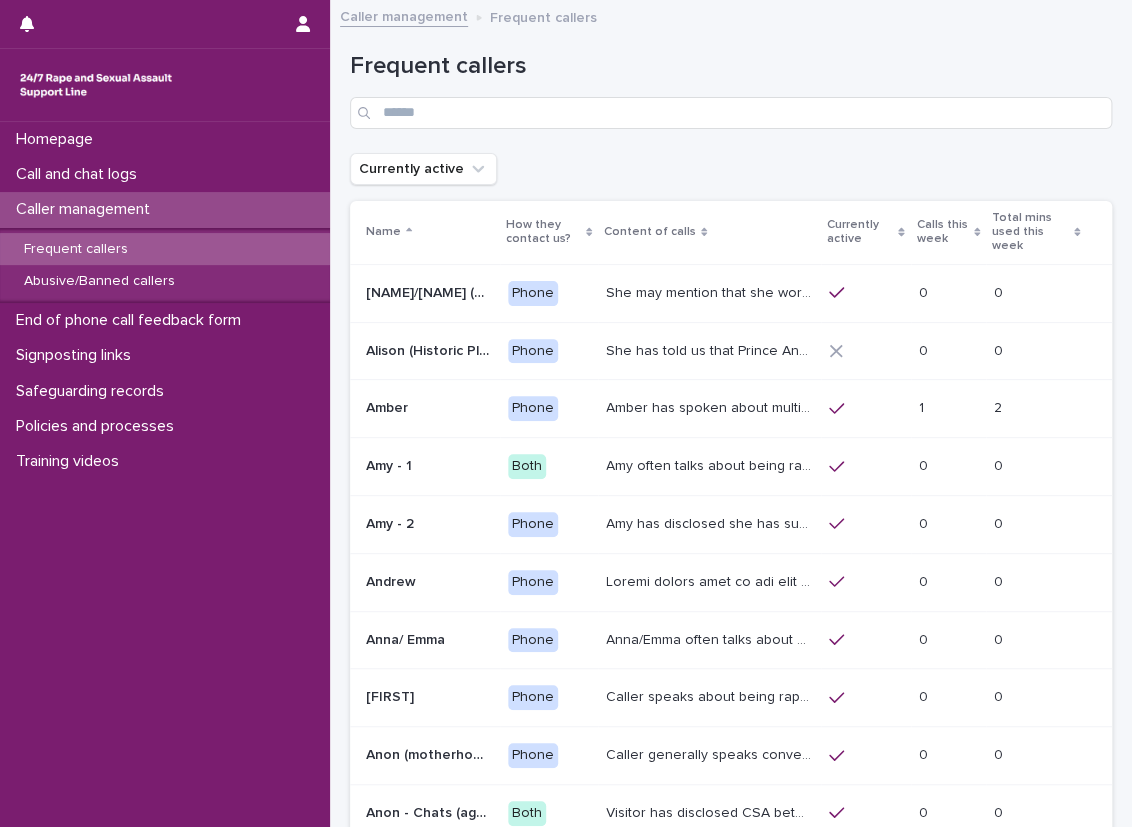 click on "She may mention that she works as a Nanny, looking after two children. Abbie / Emily has let us know that she has experienced child sexual abuse and has never told anyone but the helpline and her therapist.
She has severe anxiety and OCD.
She has used our service for many years (prior to the Support Line, she used the national rape crisis helpline) and she has previously had a call plan.
As always please only add if you are 100% sure you are speaking with this caller, if needed please reach out to a Manager." at bounding box center (711, 291) 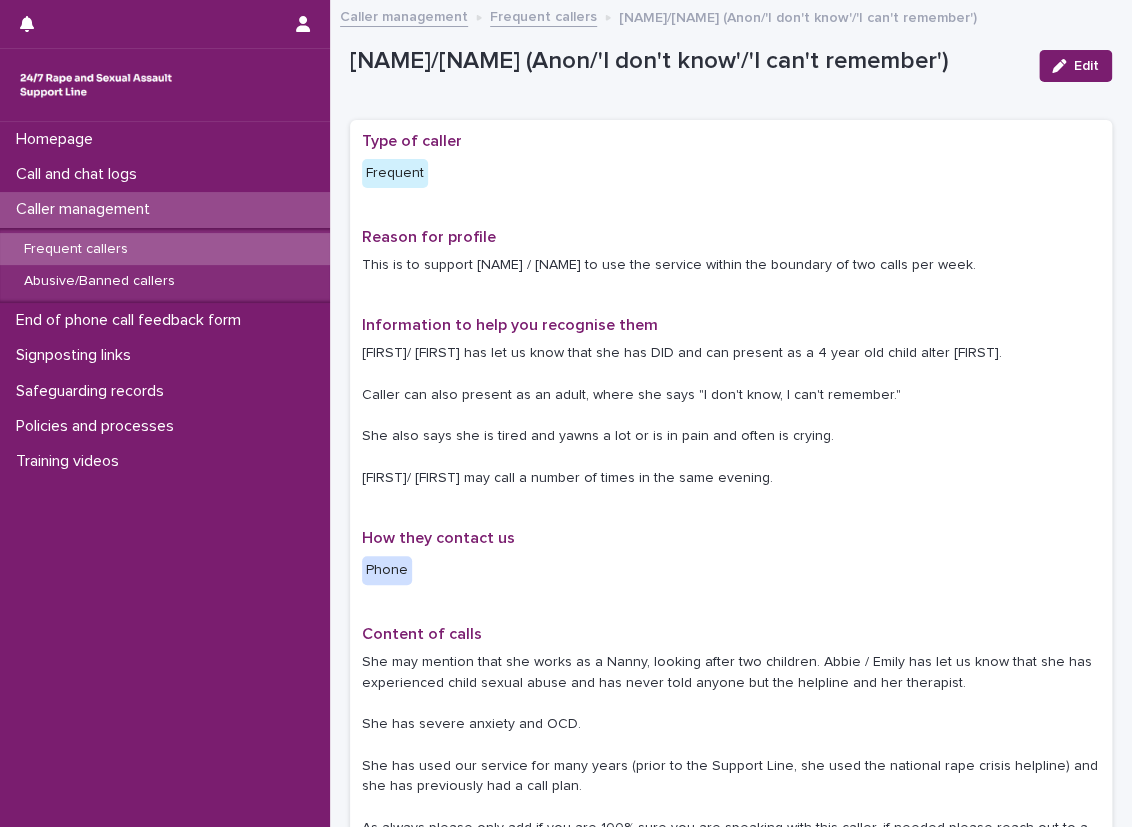click on "Caller management" at bounding box center (165, 209) 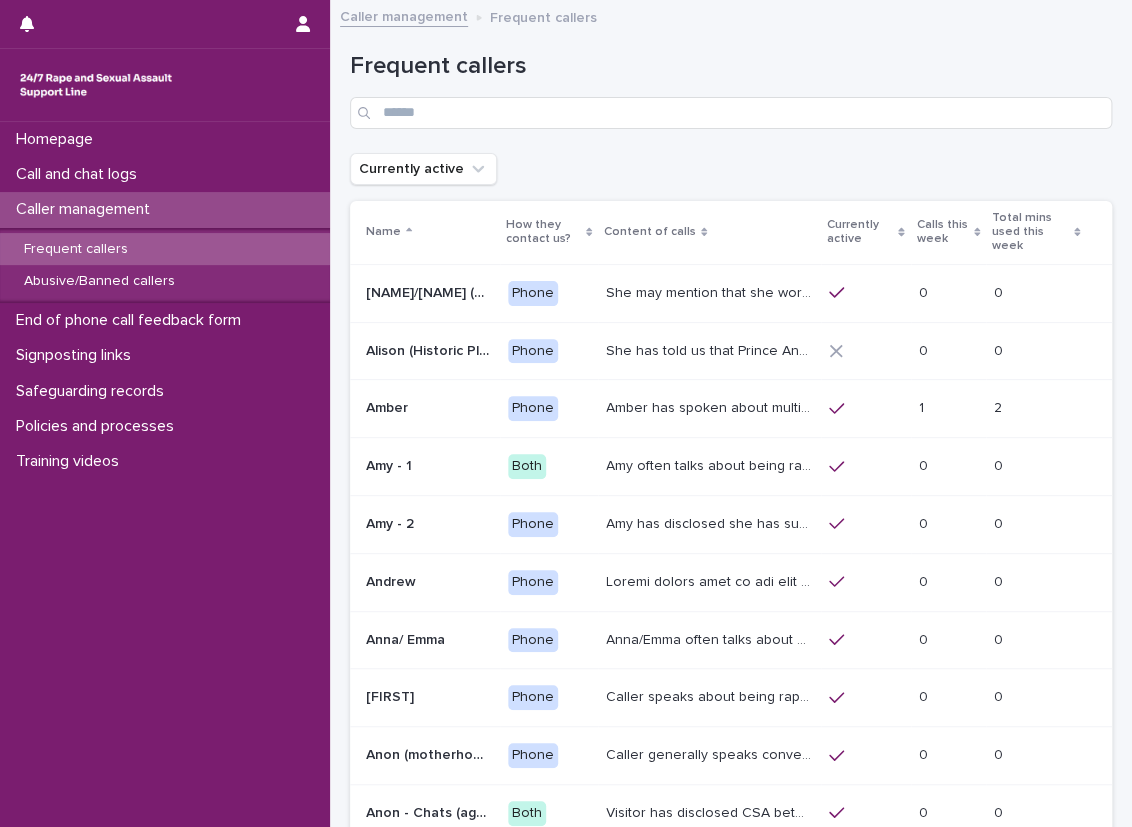 click on "Frequent callers" at bounding box center (731, 66) 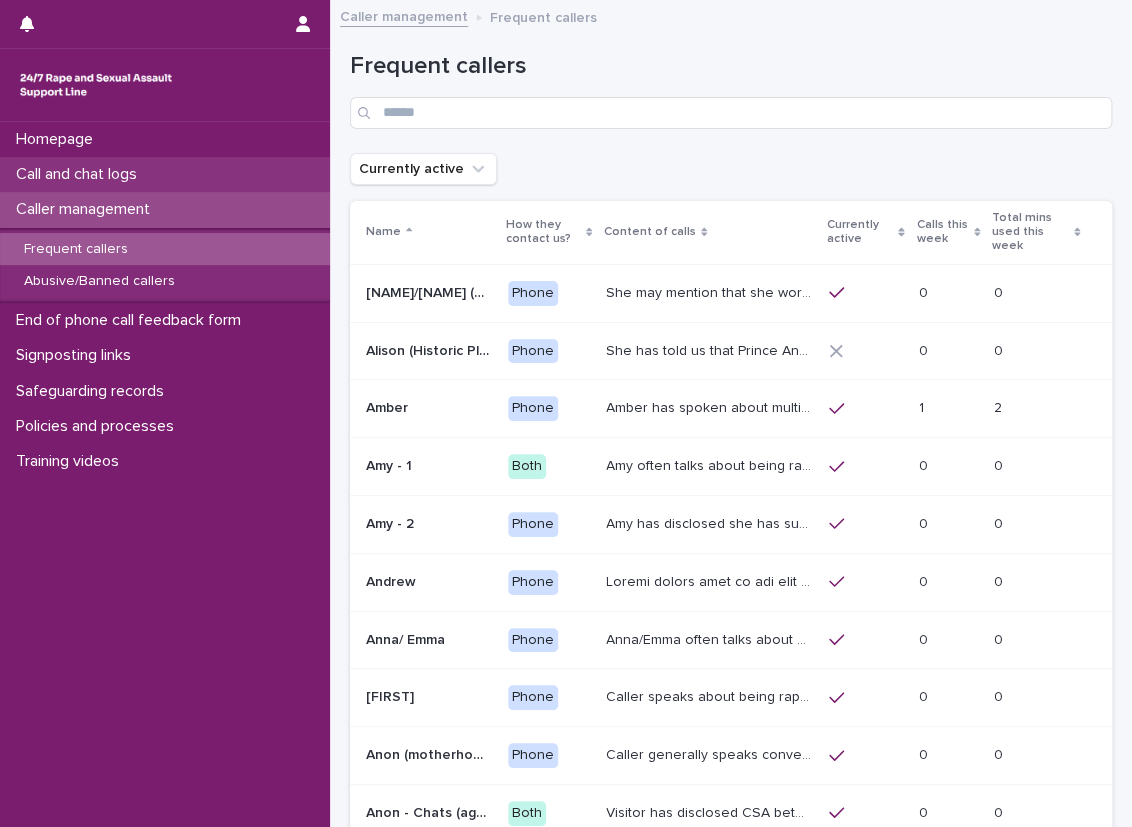 click on "Call and chat logs" at bounding box center [165, 174] 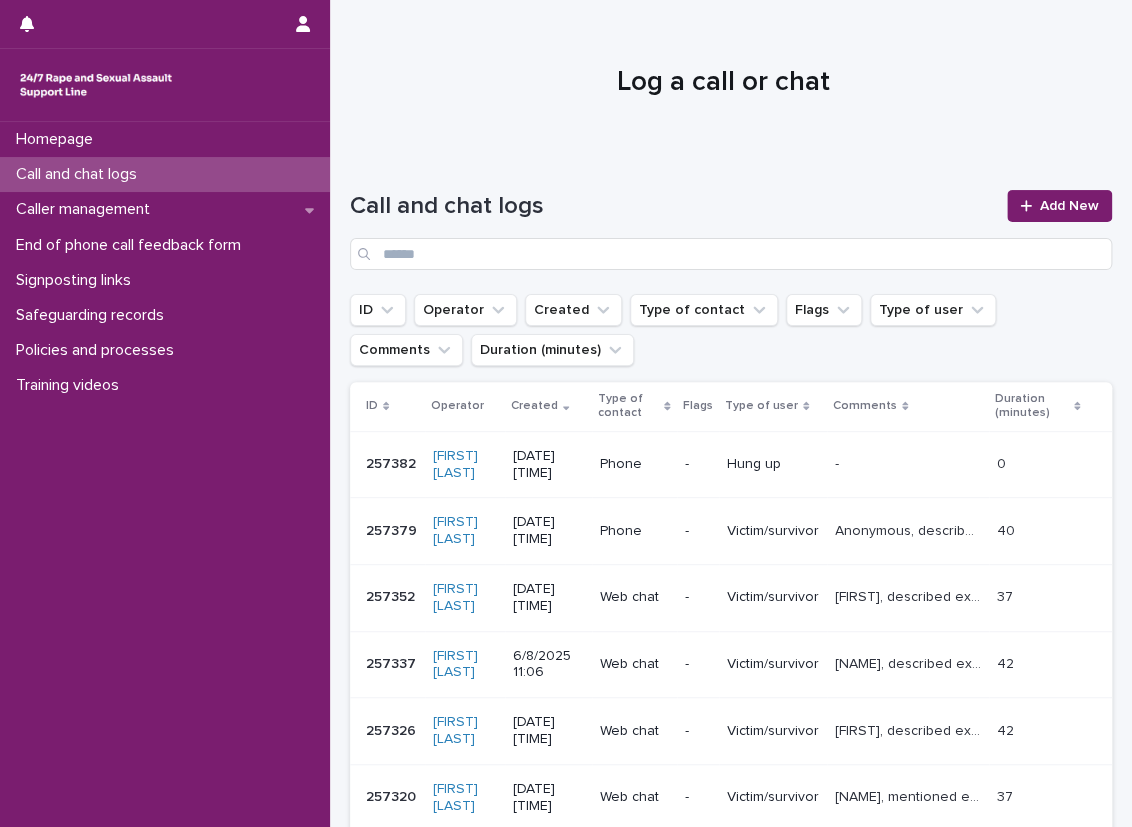 click on "Call and chat logs Add New" at bounding box center (731, 222) 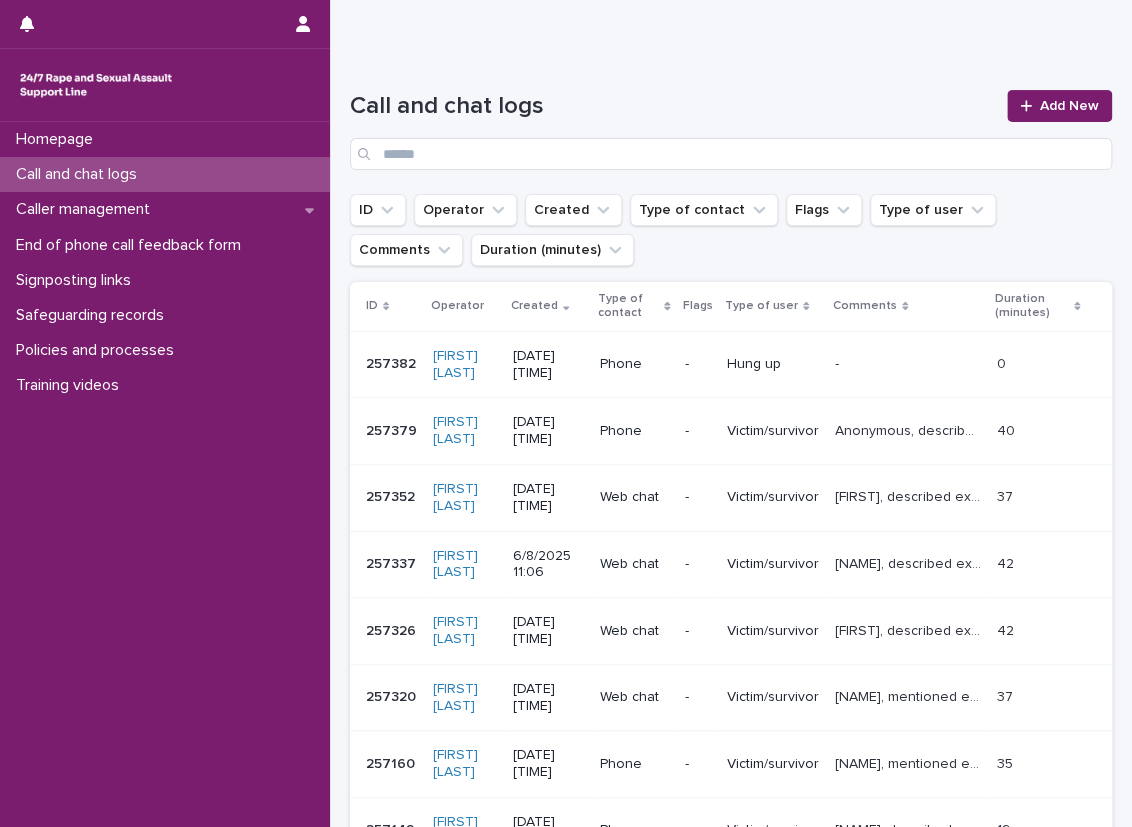 click on "Loading... Saving… Loading... Saving… Call and chat logs Add New ID Operator Created Type of contact Flags Type of user Comments Duration (minutes) ID Operator Created Type of contact Flags Type of user Comments Duration (minutes) 257382 257382   [FIRST] [LAST]   [DATE] [TIME] Phone - Hung up - -   0 0   257379 257379   [FIRST] [LAST]   [DATE] [TIME] Phone - Victim/survivor Anonymous, described experiencing sexual violence, explored thoughts and feelings and operator gave emotional support, talked about reporting and ISVAs and experiences with them. Anonymous, described experiencing sexual violence, explored thoughts and feelings and operator gave emotional support, talked about reporting and ISVAs and experiences with them.   40 40   257352 257352   [FIRST] [LAST]   [DATE] [TIME] Web chat - Victim/survivor [FIRST], described experiencing sexual violence perpetrated by a colleague, explored thoughts and feelings and operator gave emotional support, mentioned coping strategies.    37 37   257337 257337" at bounding box center [731, 609] 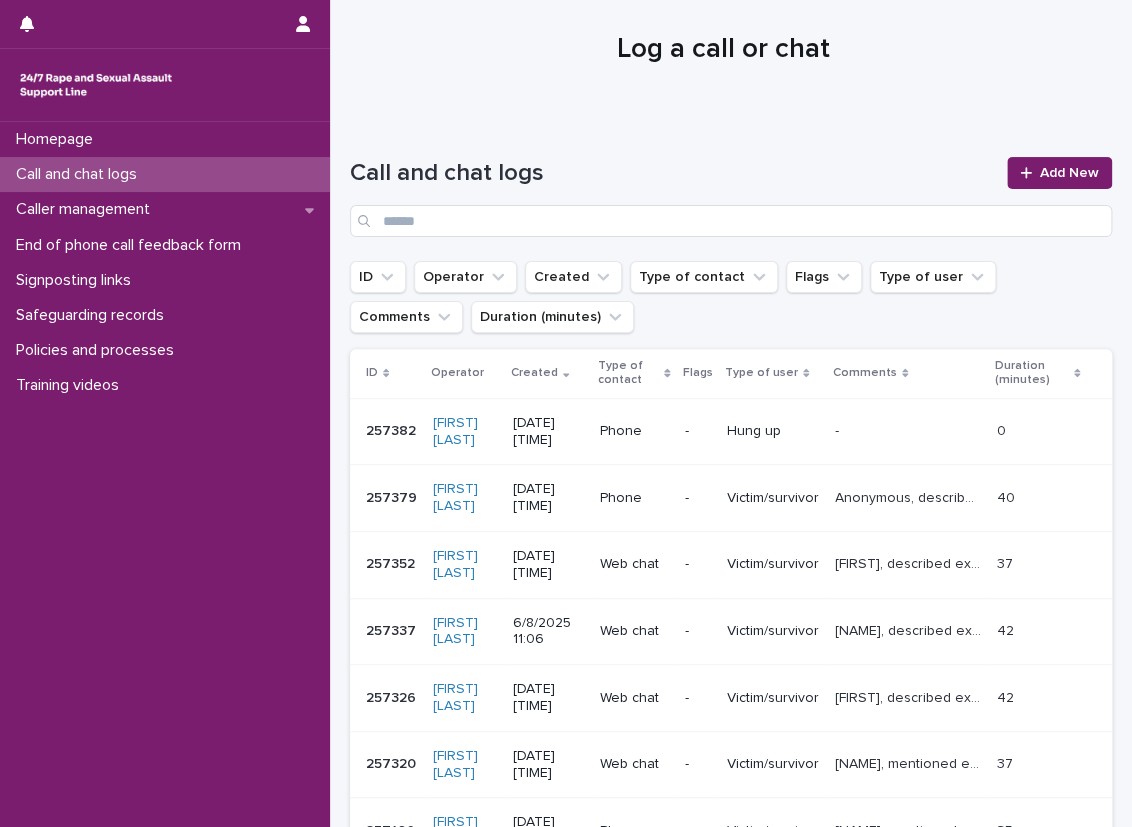 scroll, scrollTop: 0, scrollLeft: 0, axis: both 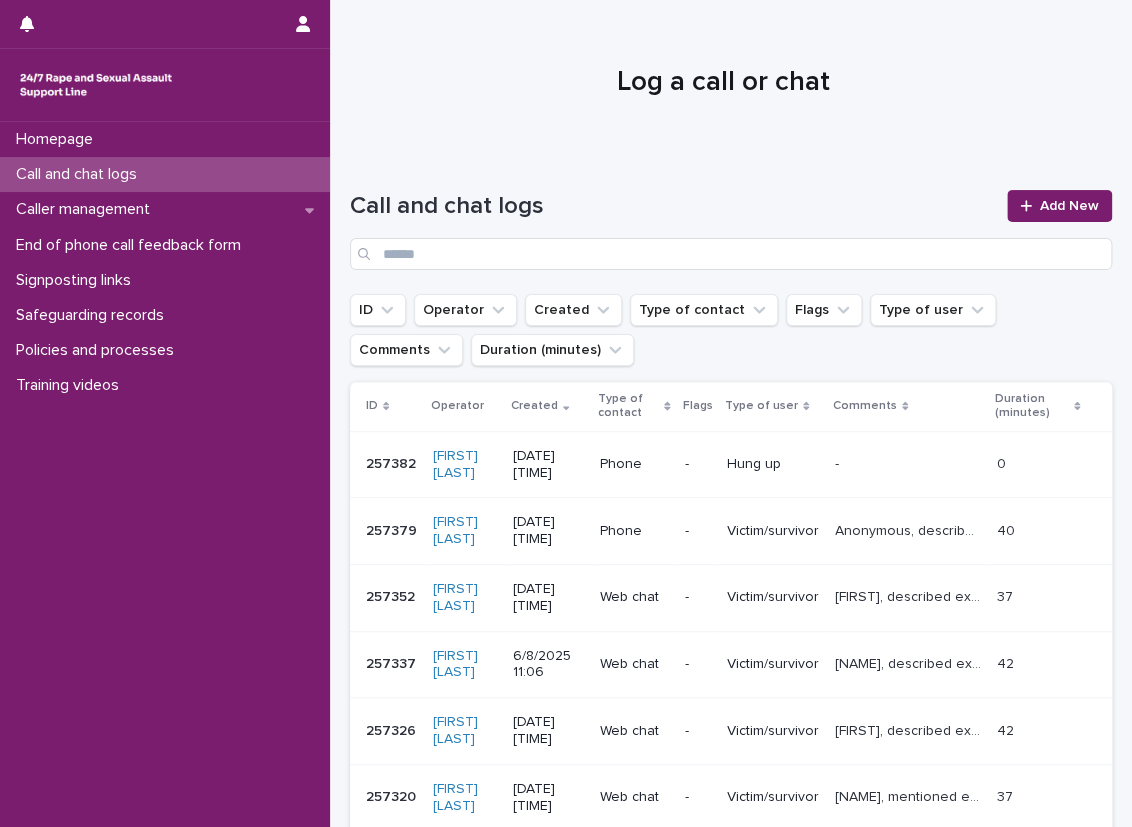 click on "Call and chat logs Add New" at bounding box center [731, 222] 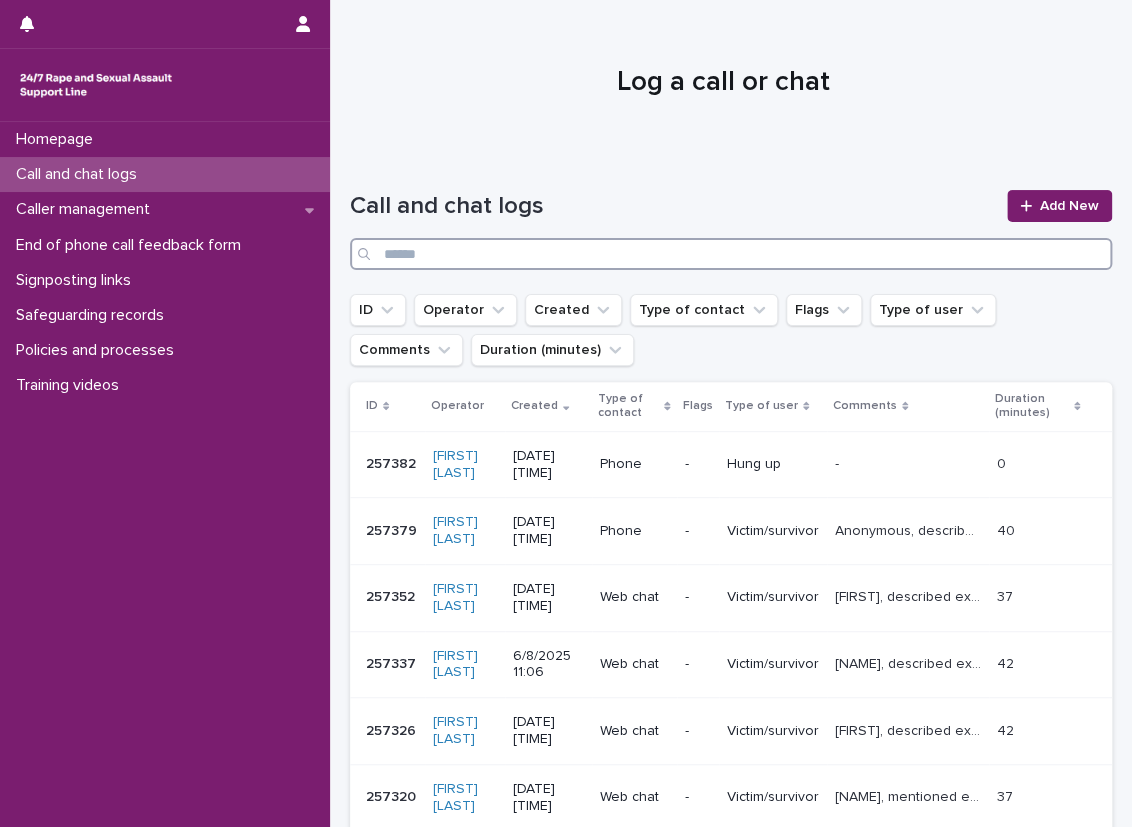 click at bounding box center [731, 254] 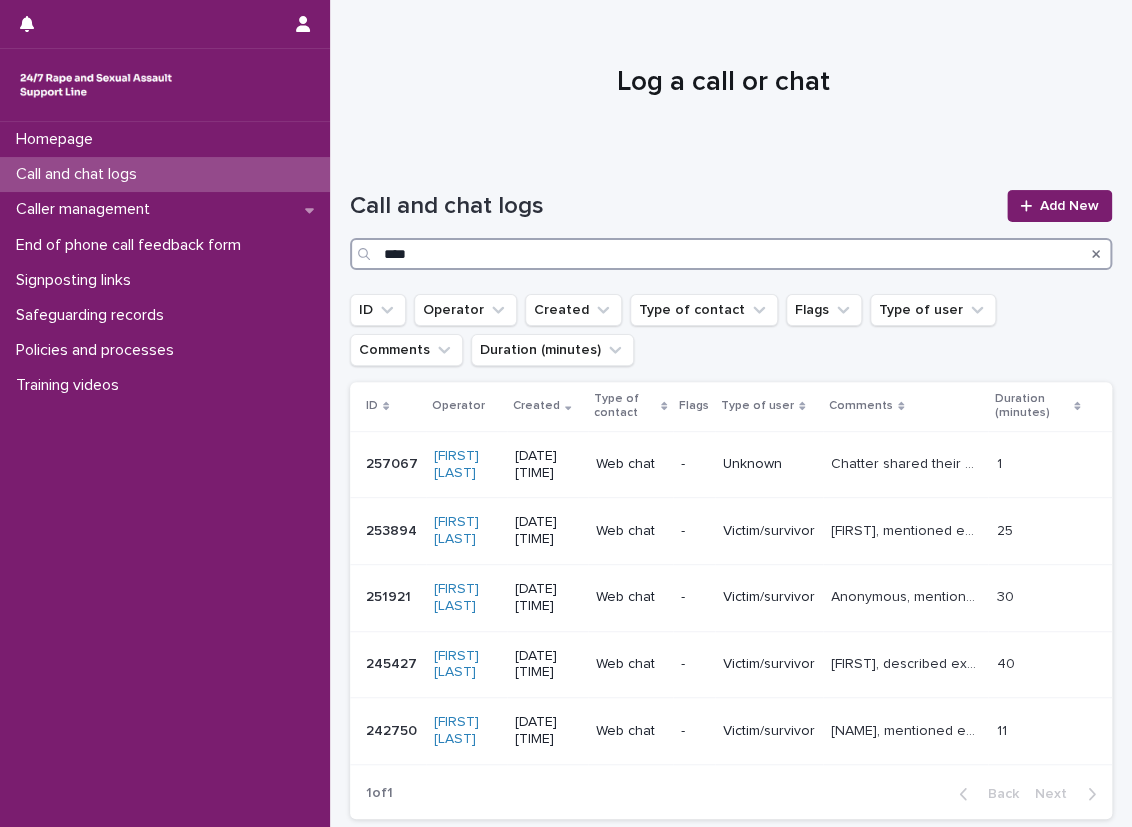 scroll, scrollTop: 100, scrollLeft: 0, axis: vertical 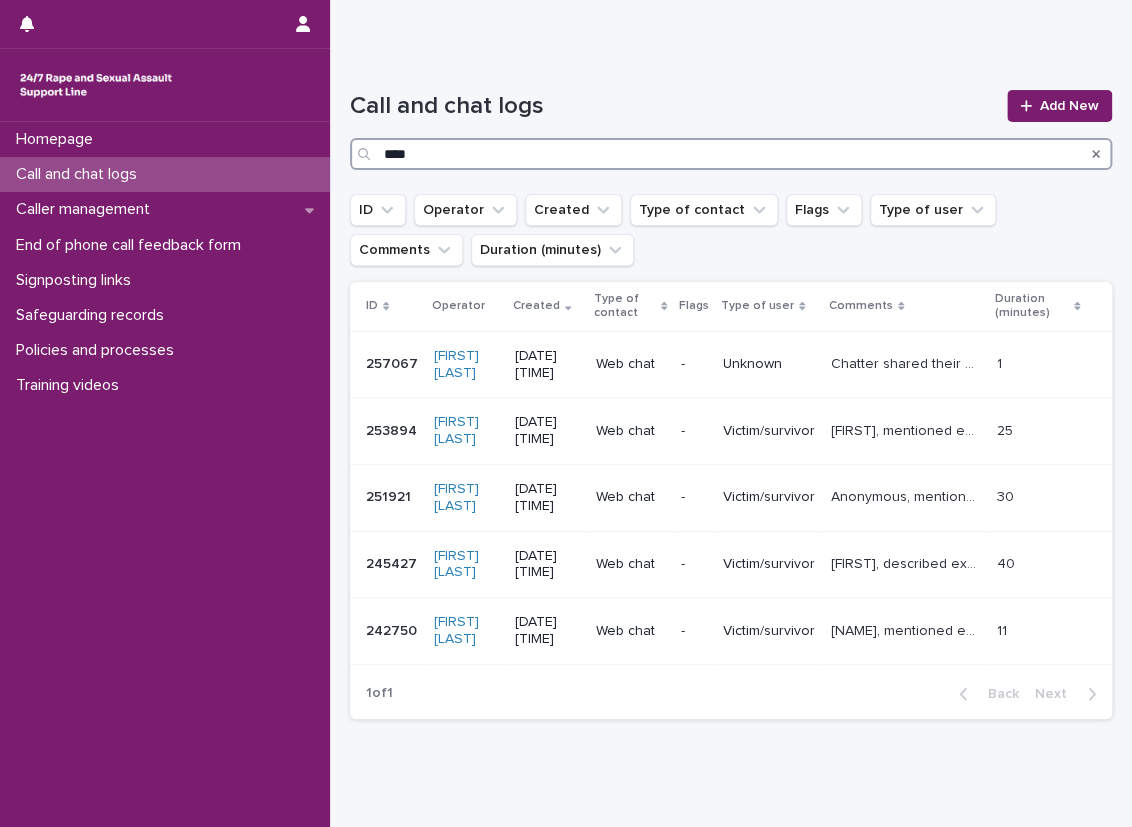 type on "****" 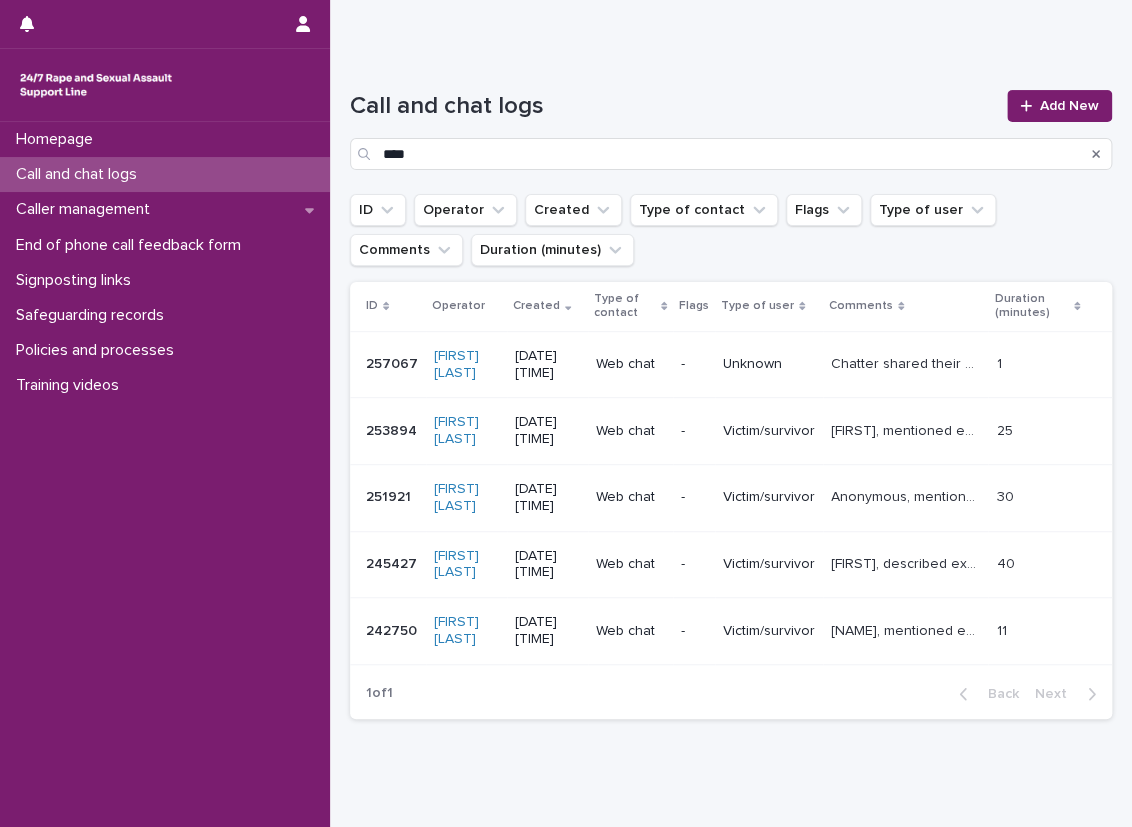 click on "Call and chat logs" at bounding box center [165, 174] 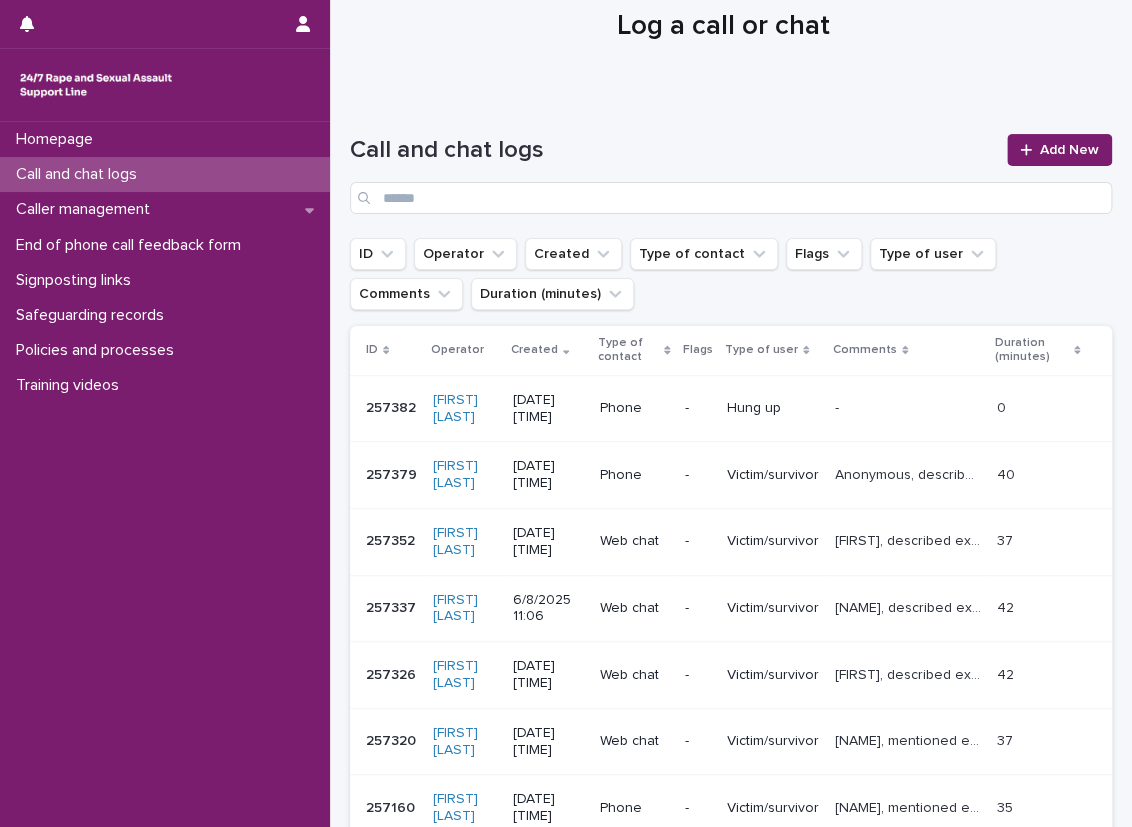 scroll, scrollTop: 0, scrollLeft: 0, axis: both 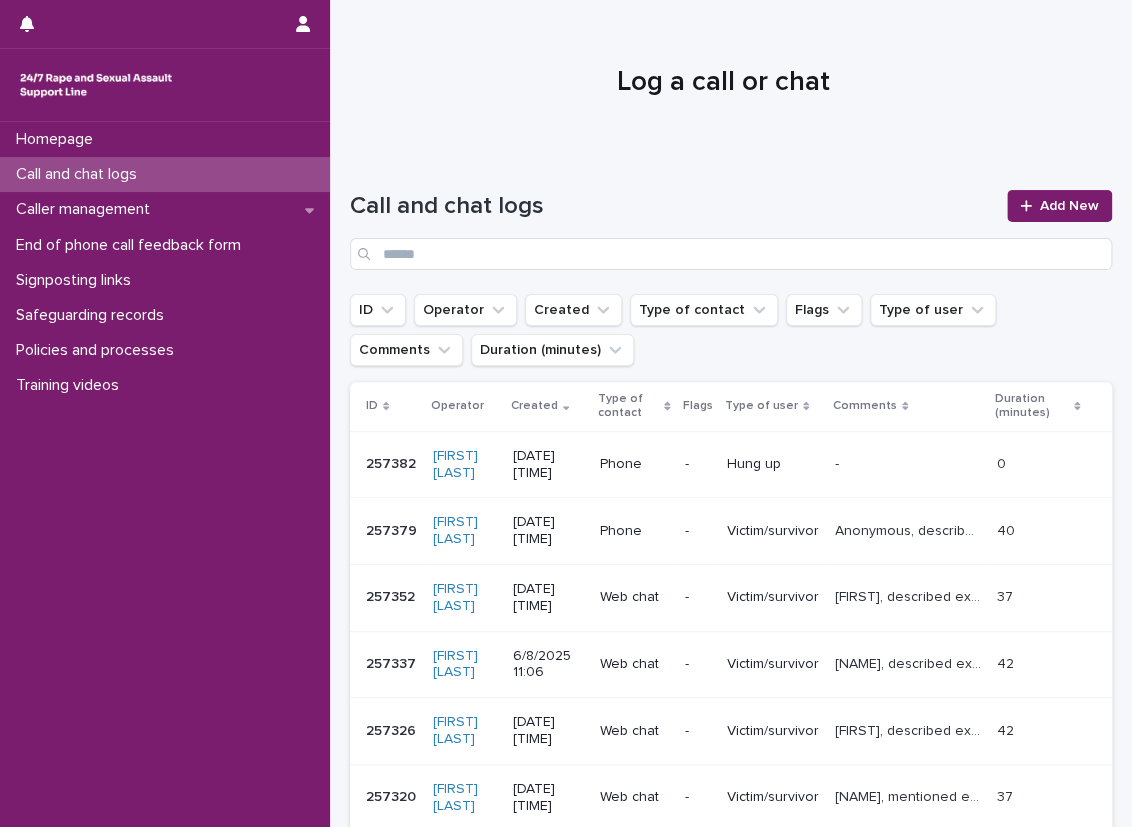 click at bounding box center (723, 74) 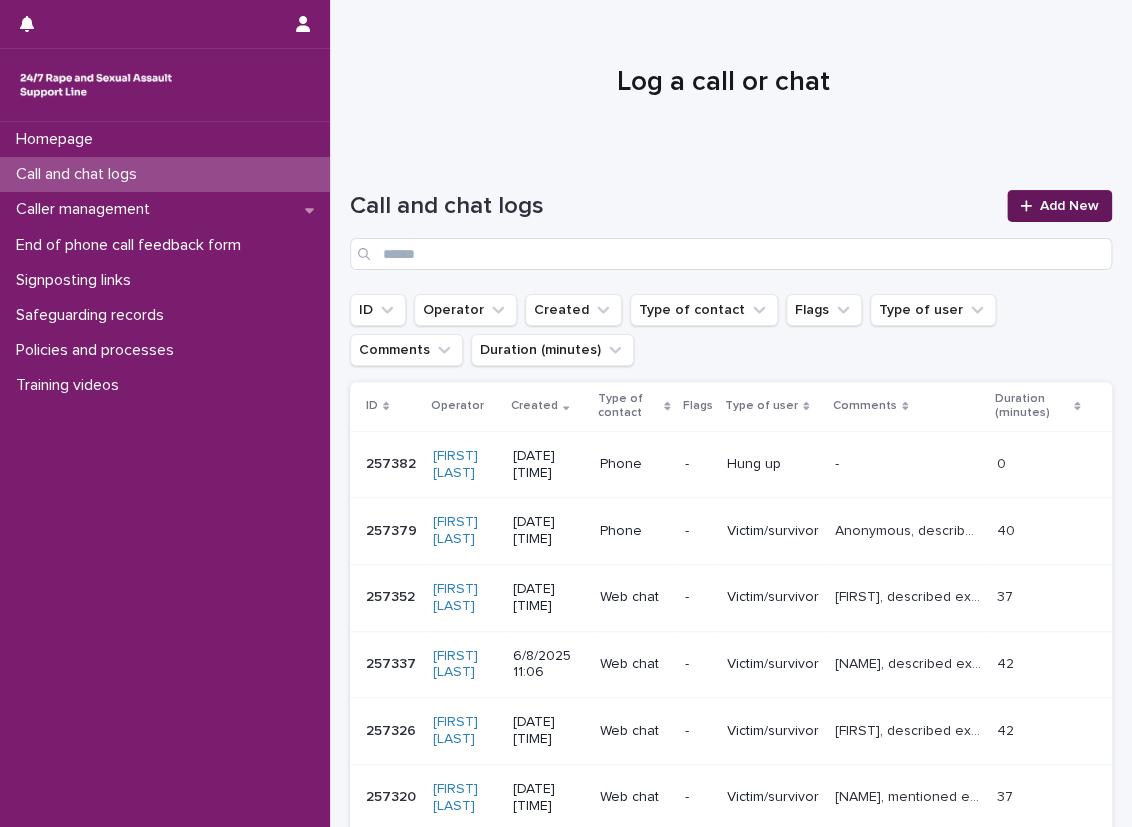 click on "Add New" at bounding box center (1059, 206) 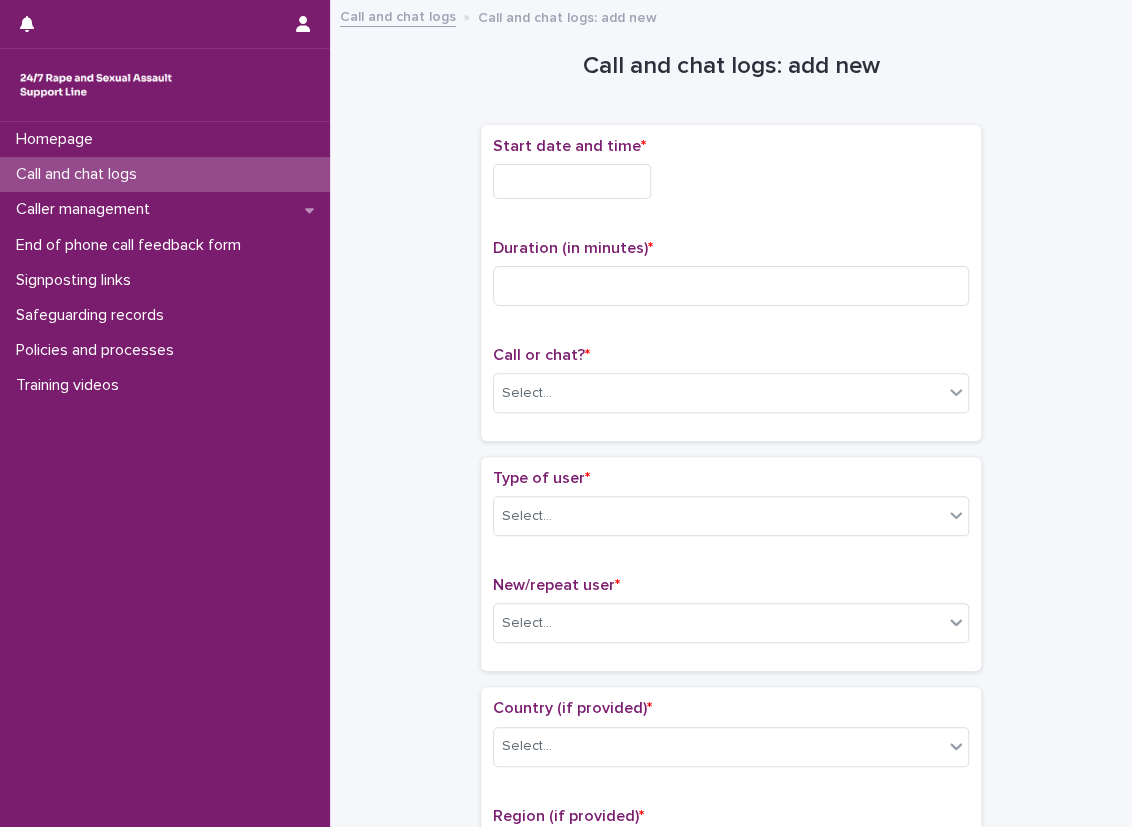 click at bounding box center [572, 181] 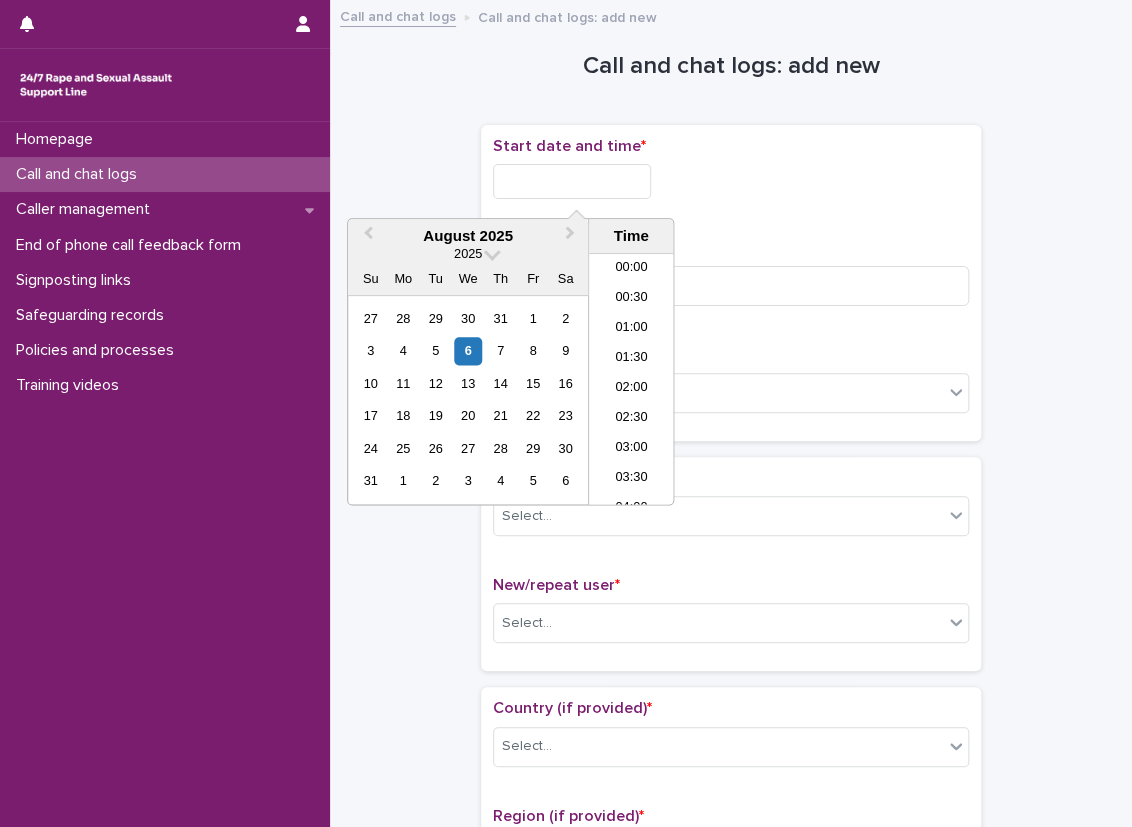 scroll, scrollTop: 729, scrollLeft: 0, axis: vertical 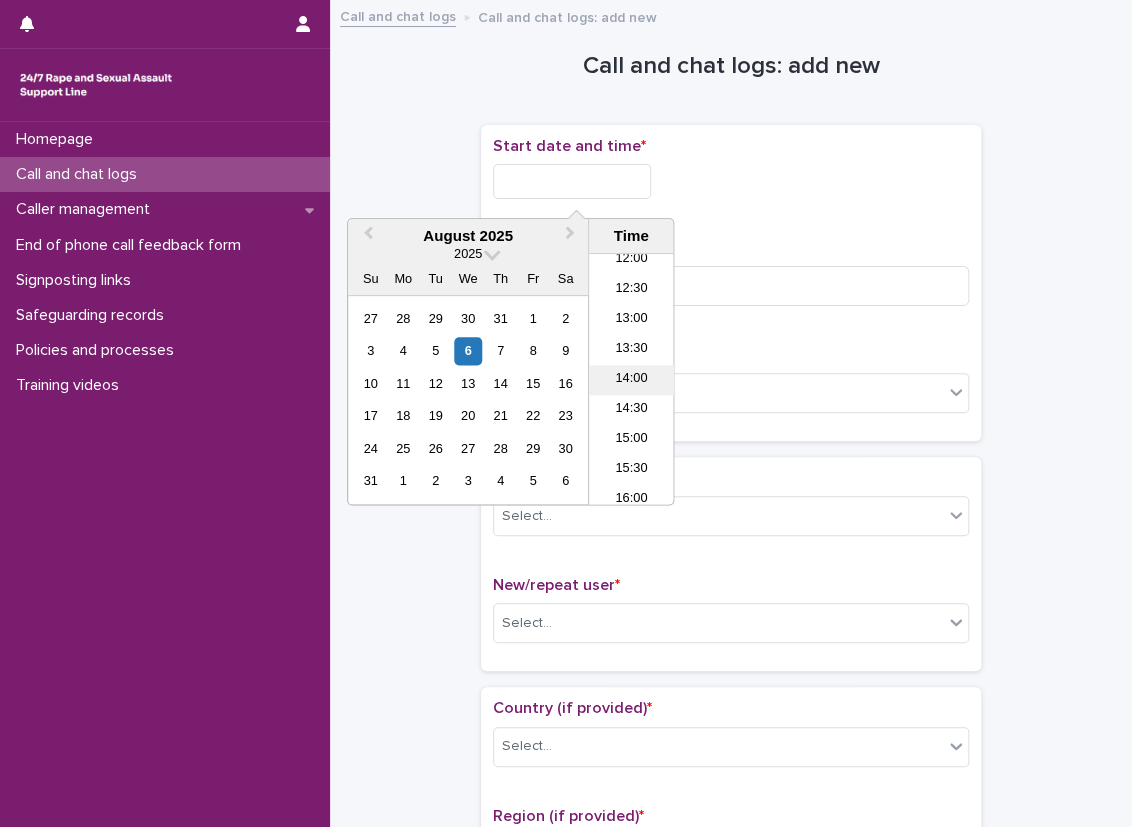 click on "14:00" at bounding box center [631, 380] 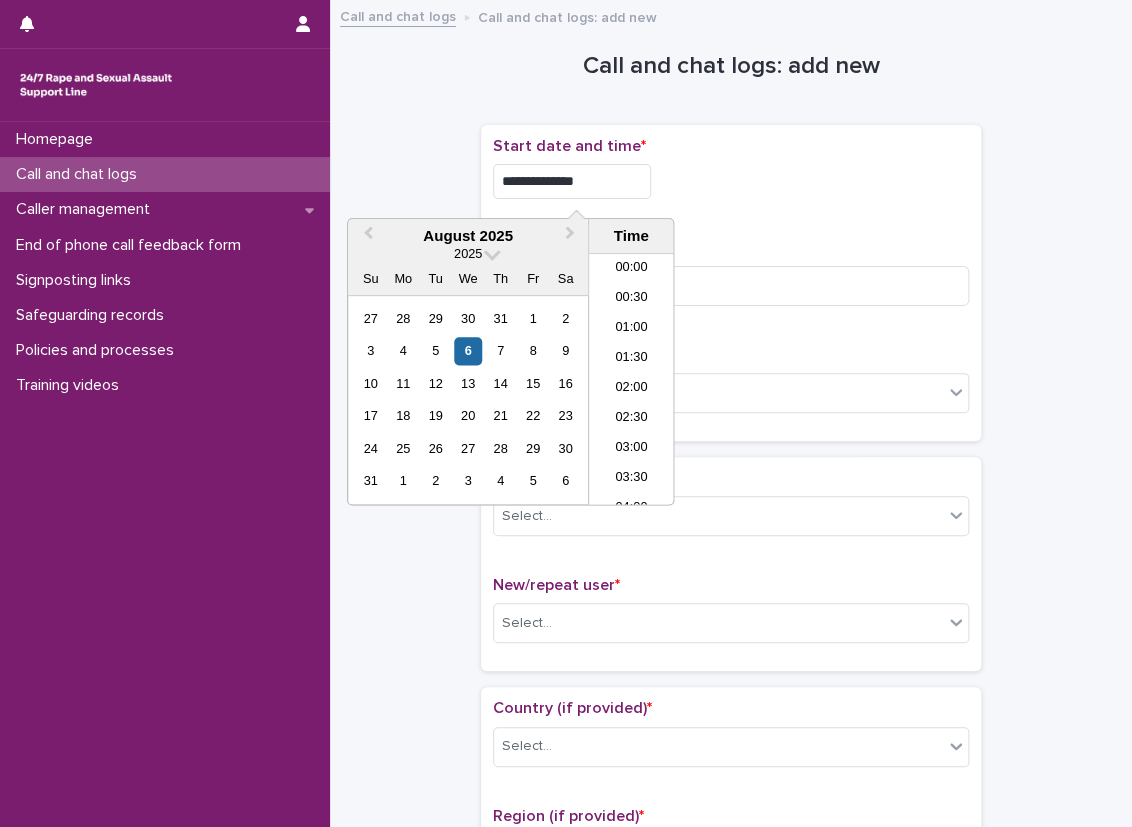 click on "**********" at bounding box center [572, 181] 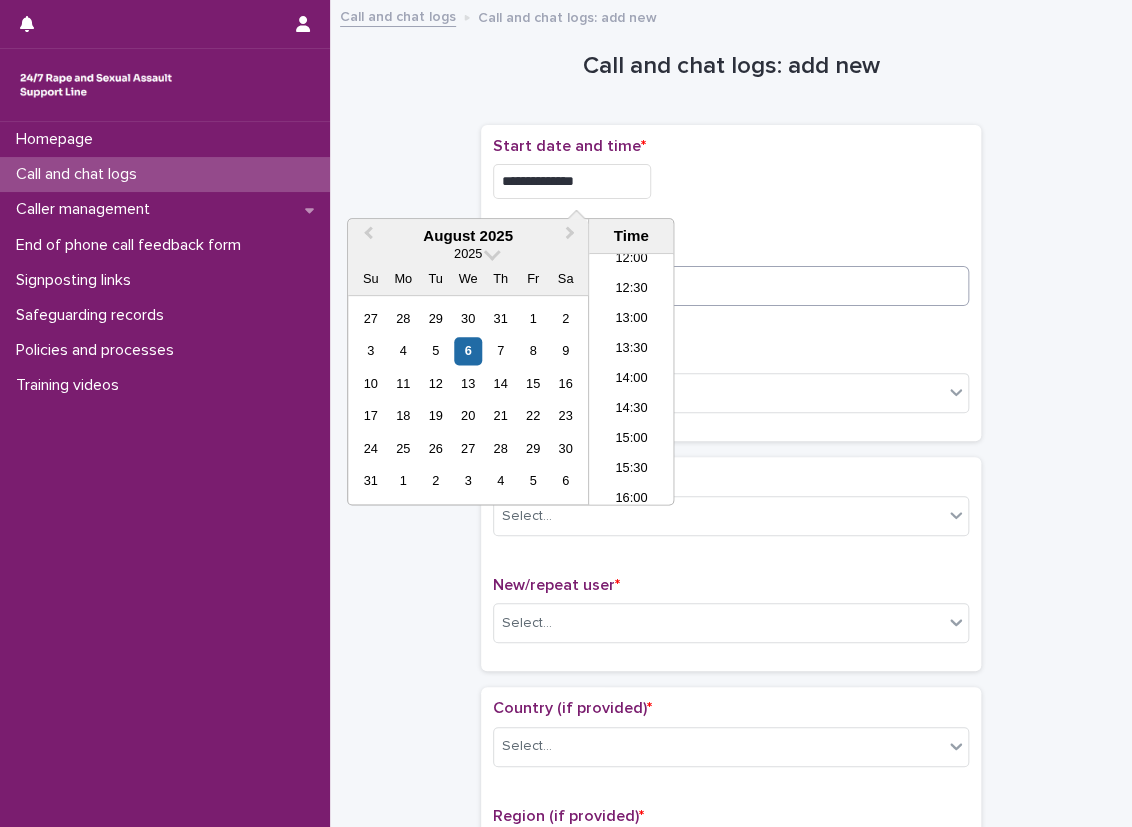 type on "**********" 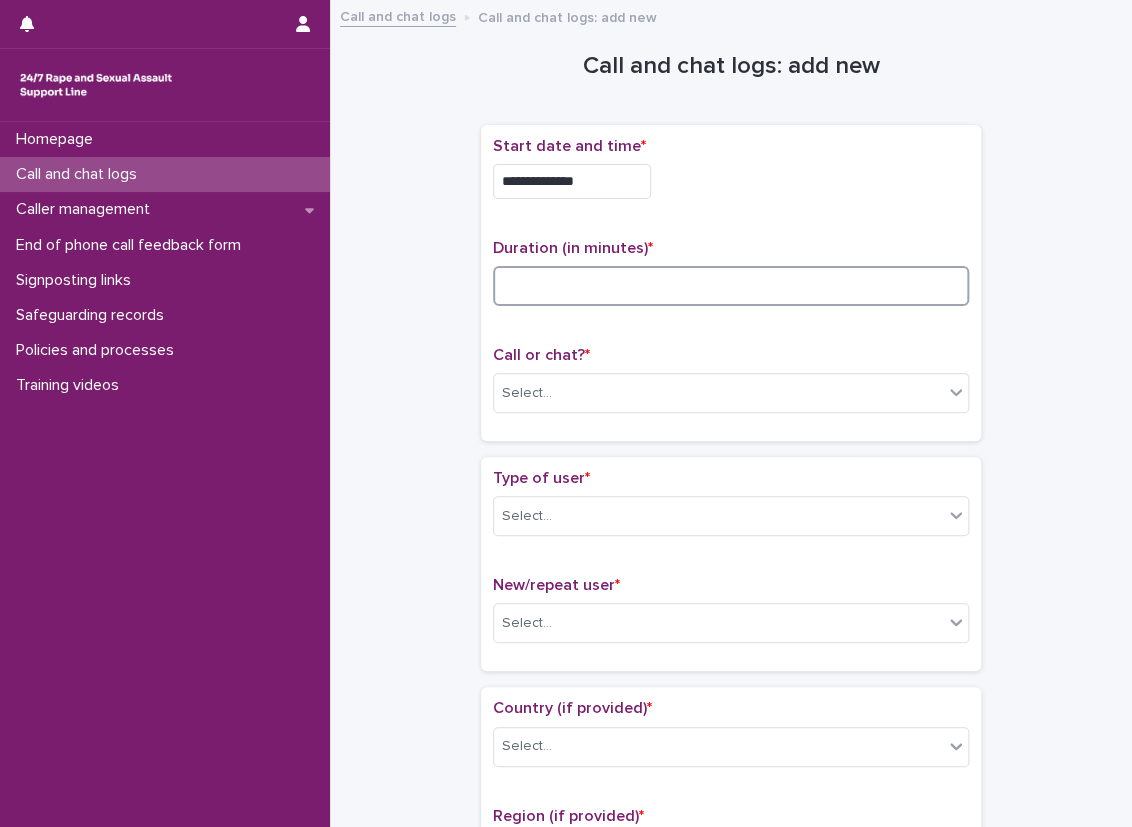 click at bounding box center (731, 286) 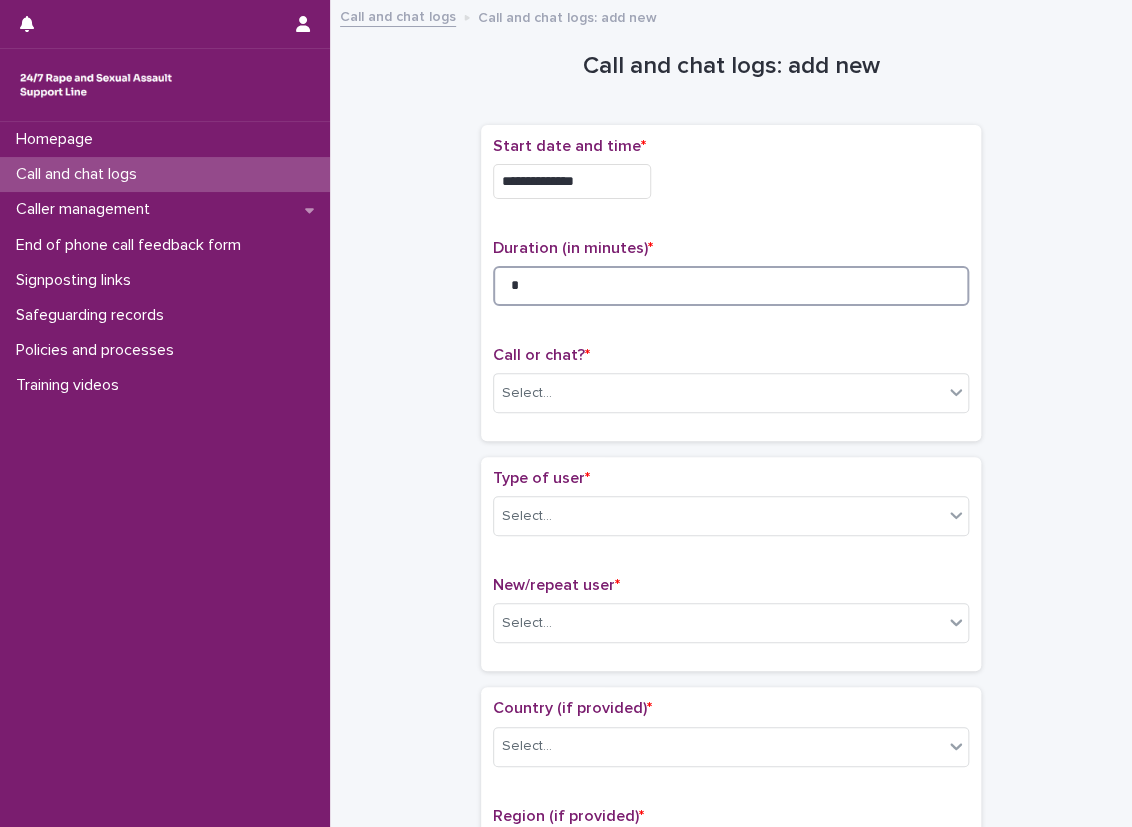 type on "*" 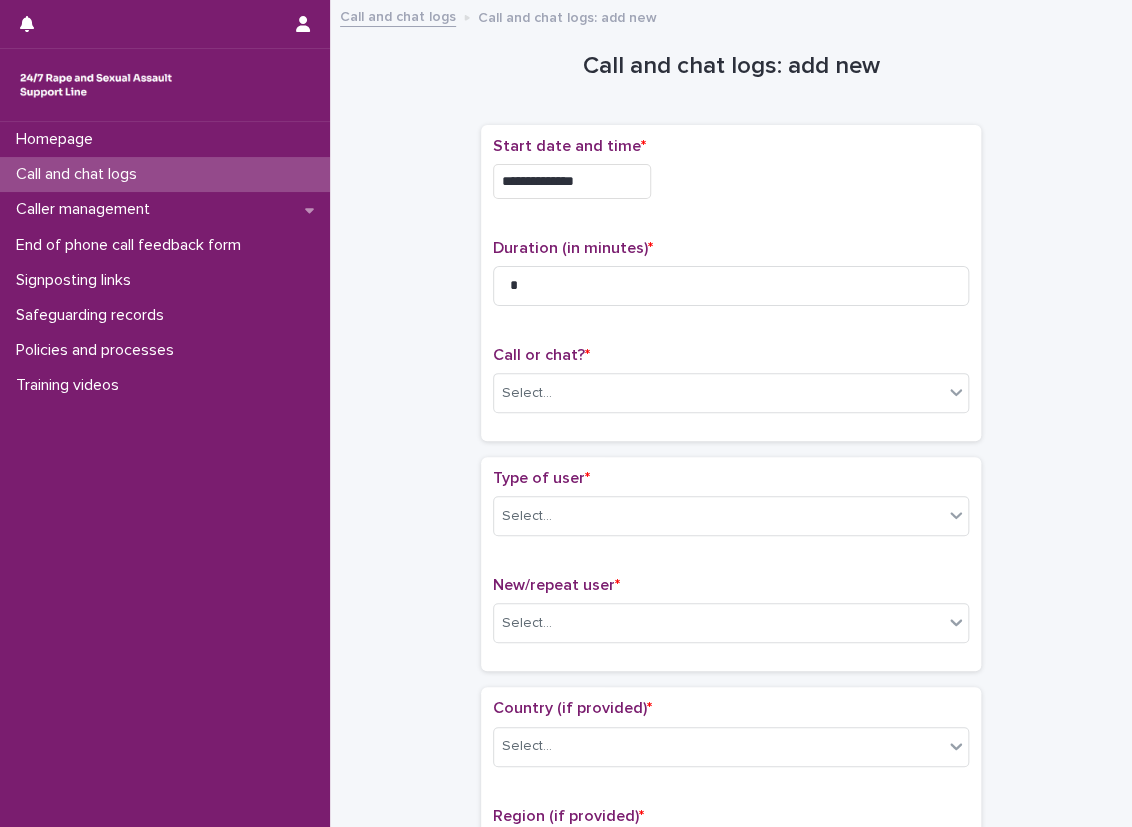 click on "Call or chat? * Select..." at bounding box center (731, 387) 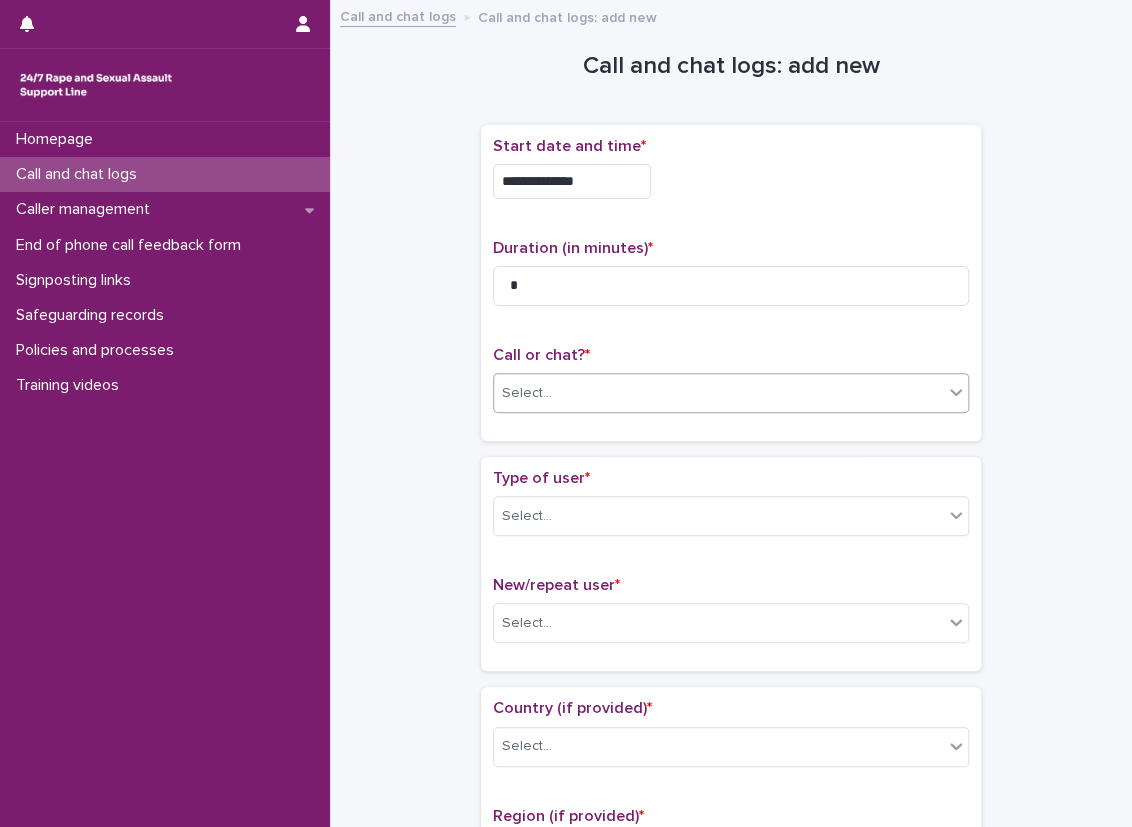 click on "Select..." at bounding box center (718, 393) 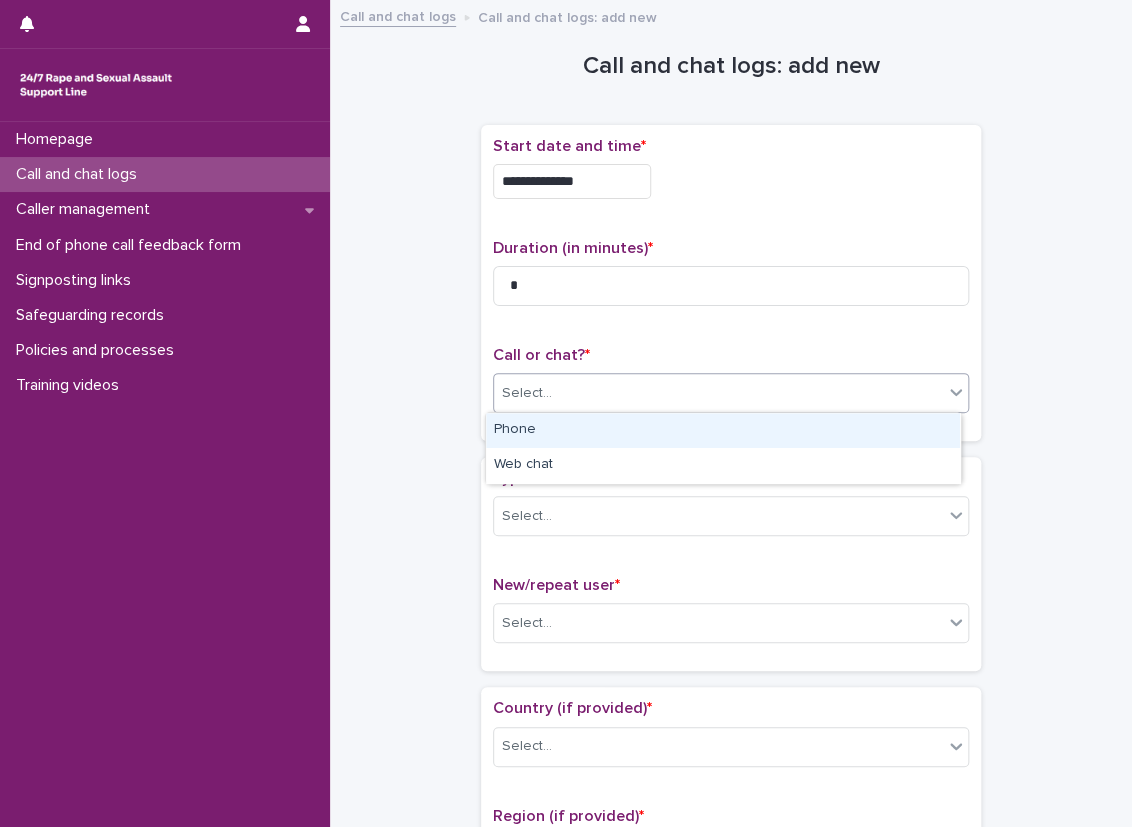 click on "Phone" at bounding box center [723, 430] 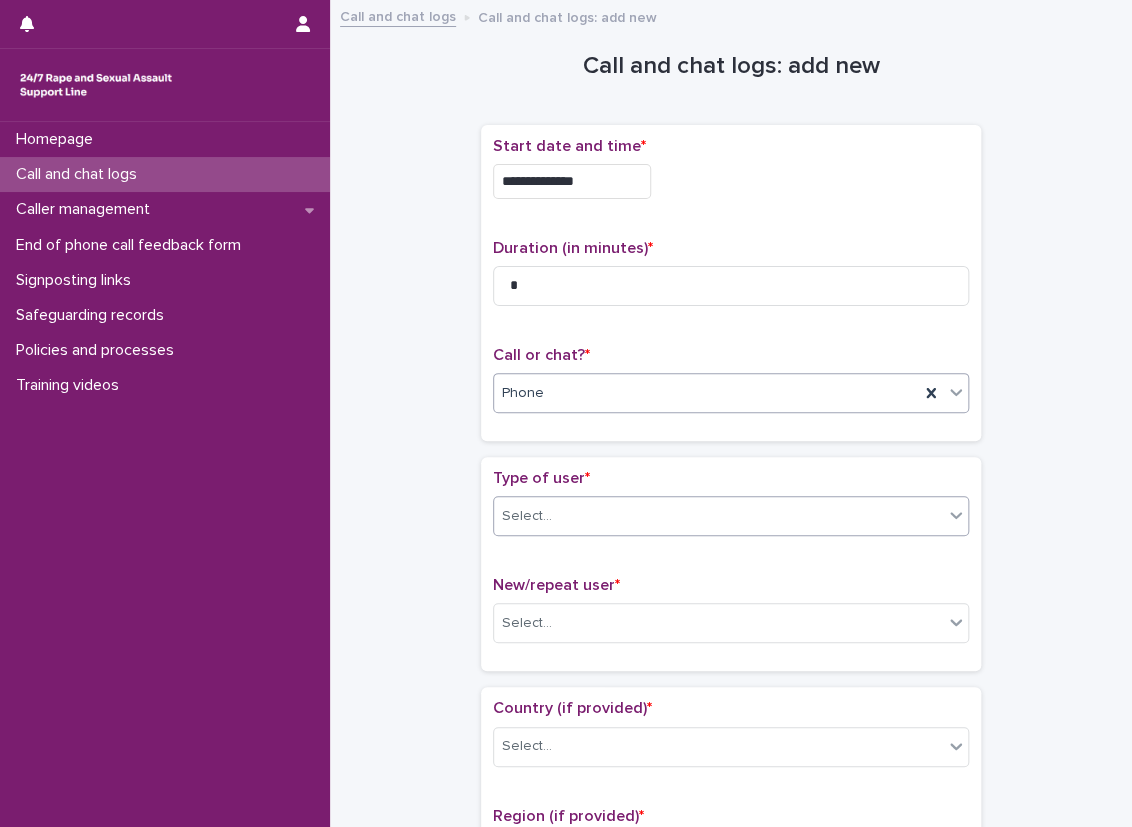 click on "Select..." at bounding box center (718, 516) 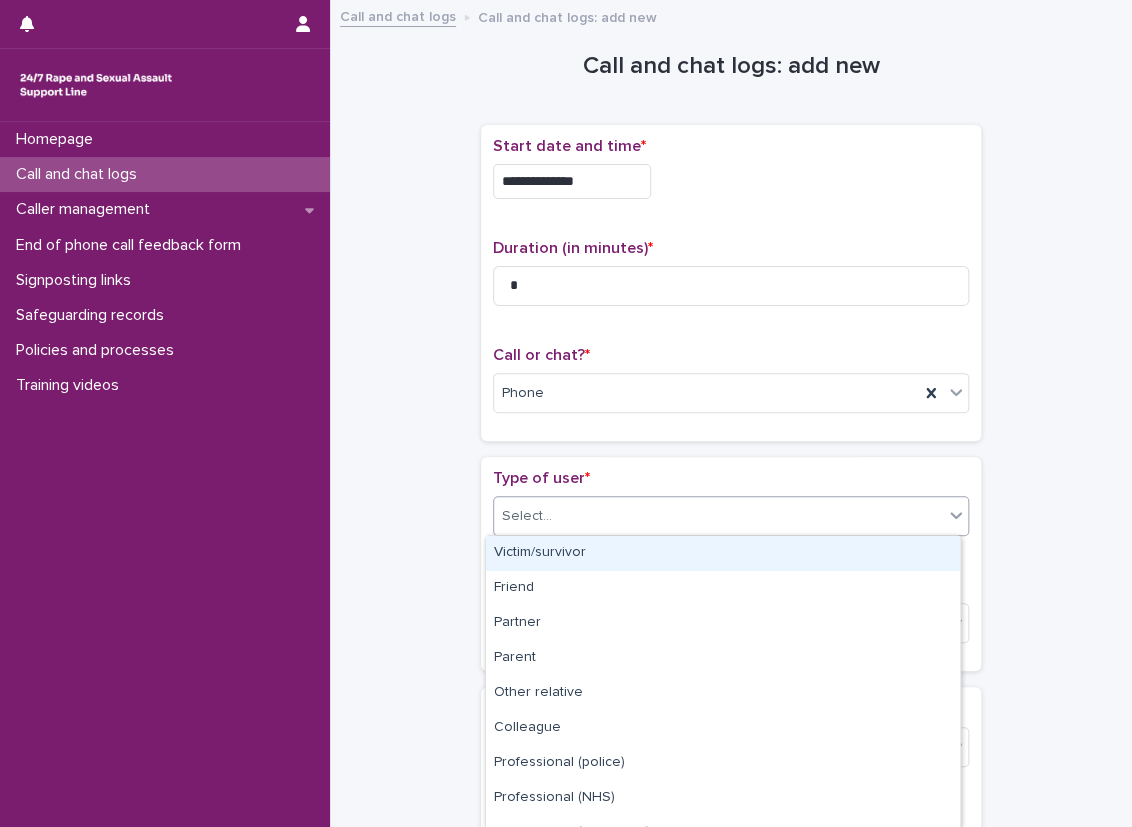 drag, startPoint x: 600, startPoint y: 571, endPoint x: 616, endPoint y: 557, distance: 21.260292 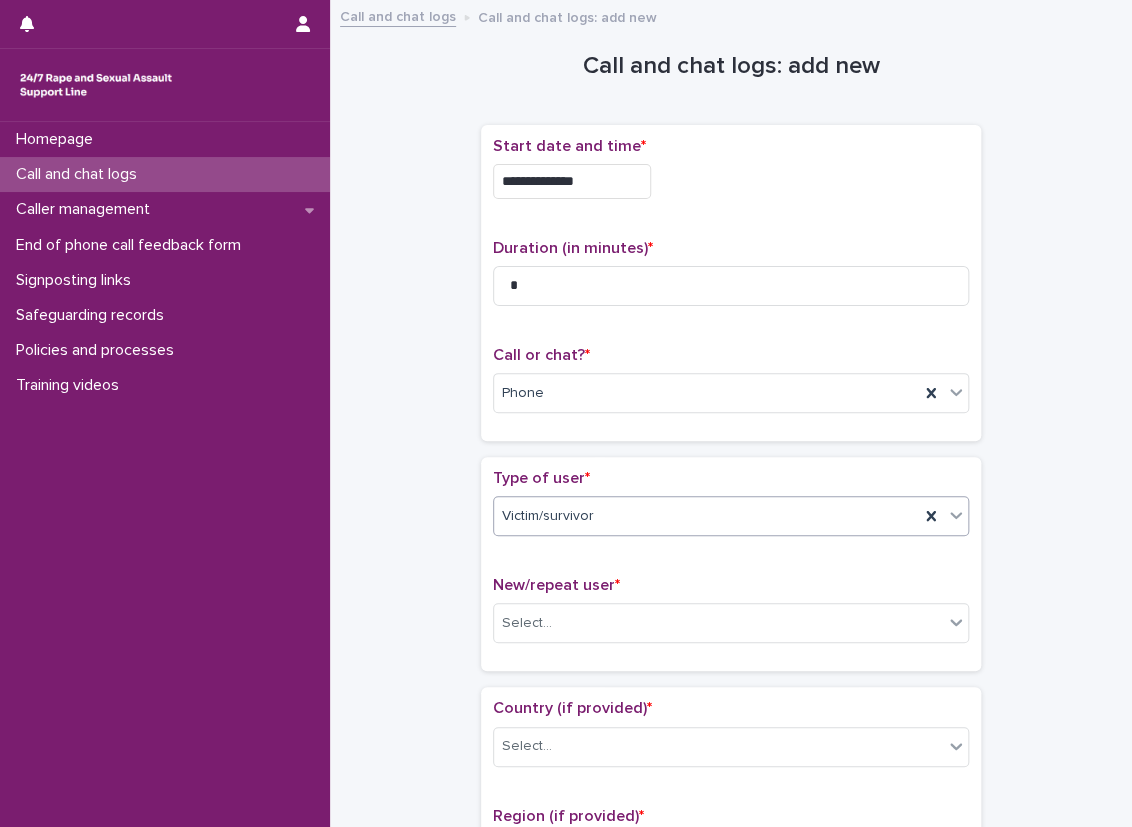 click on "**********" at bounding box center (731, 1034) 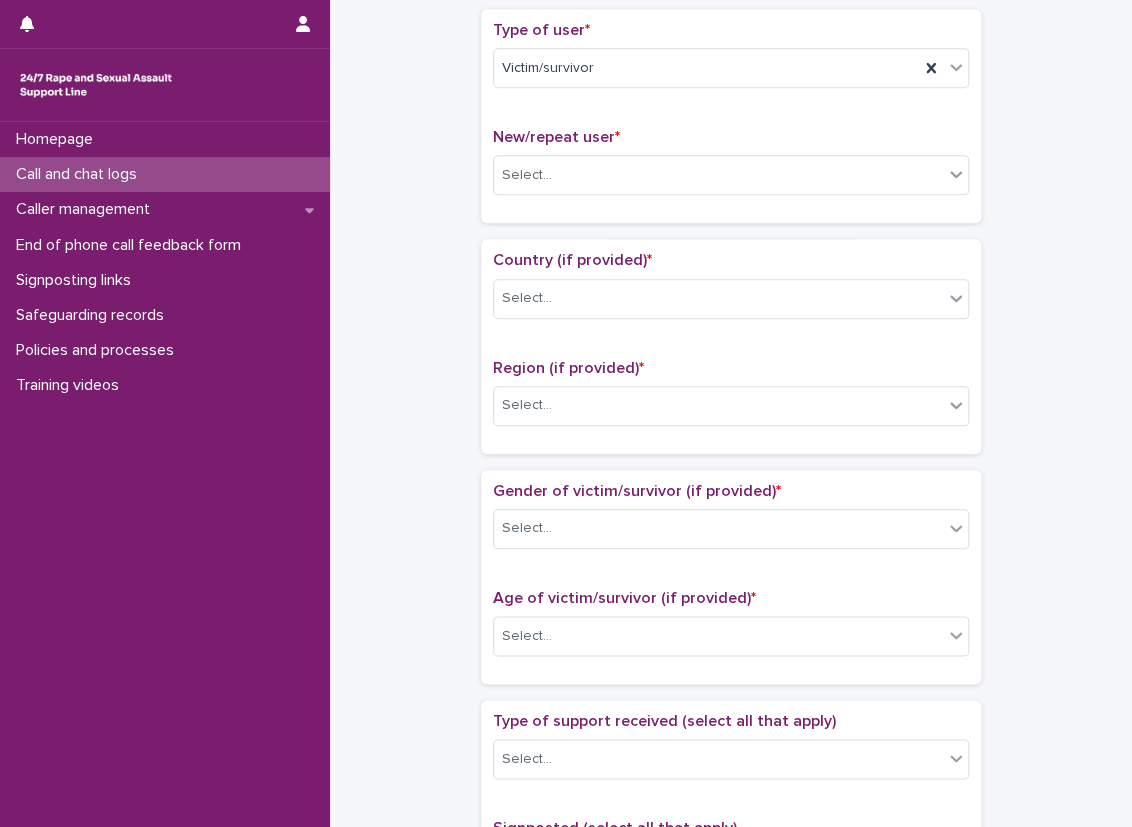 scroll, scrollTop: 400, scrollLeft: 0, axis: vertical 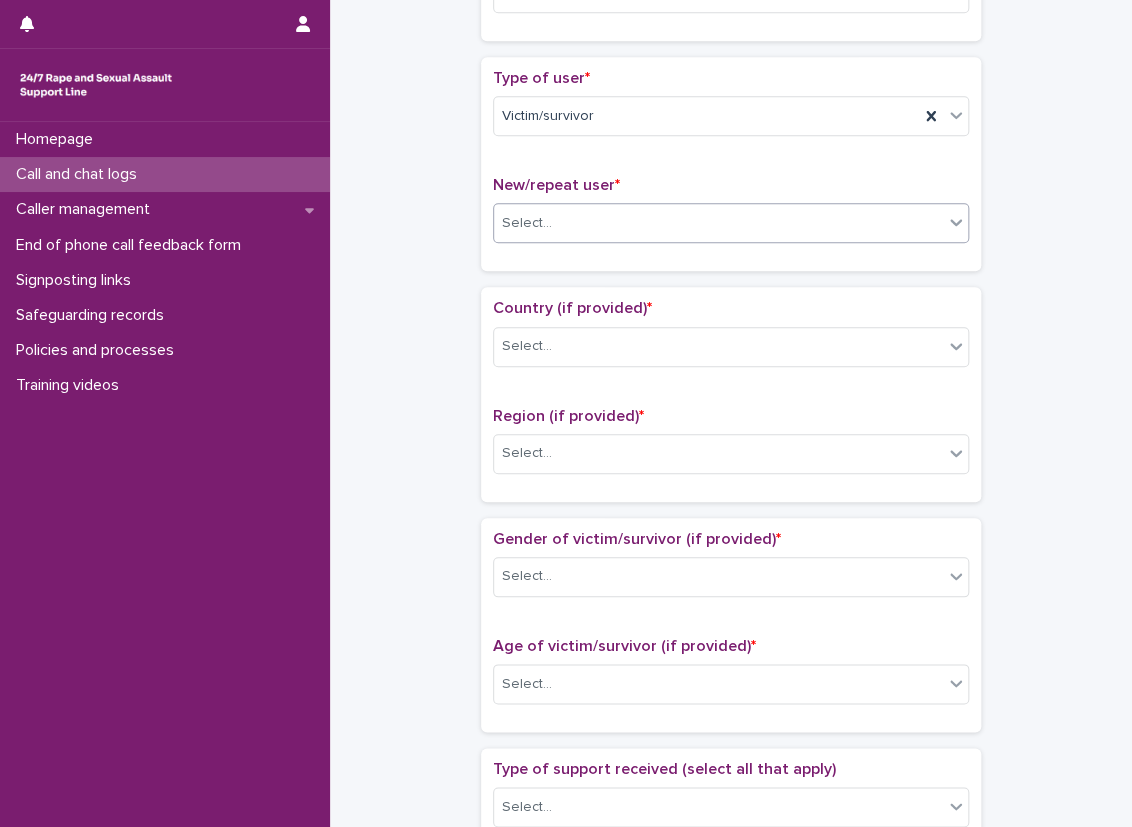 click on "Select..." at bounding box center (718, 223) 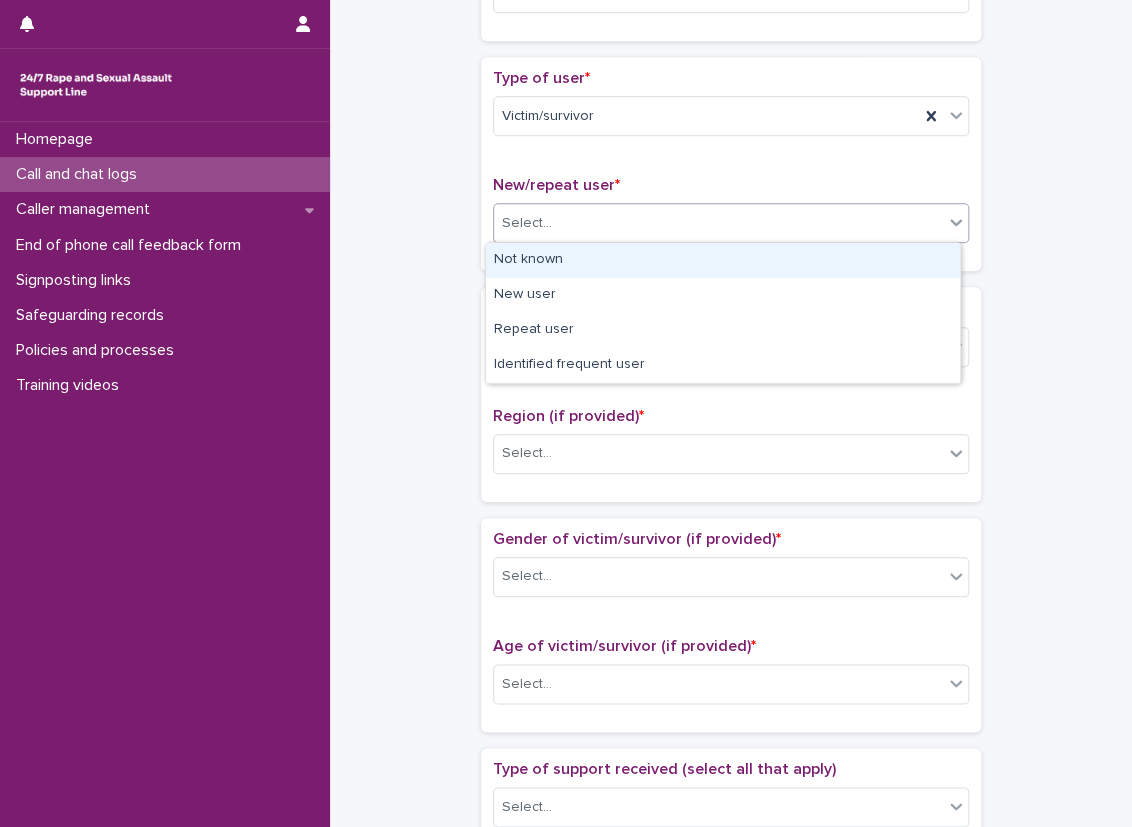click on "Not known" at bounding box center (723, 260) 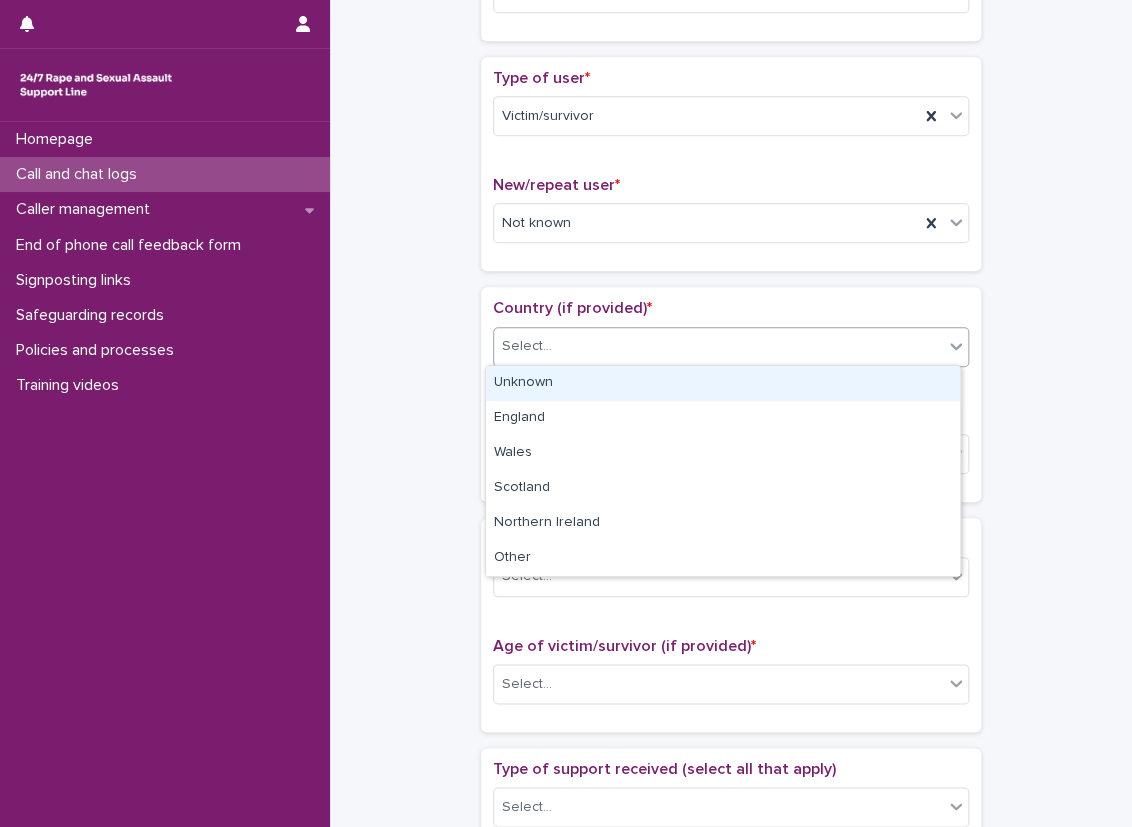 click on "Select..." at bounding box center [718, 346] 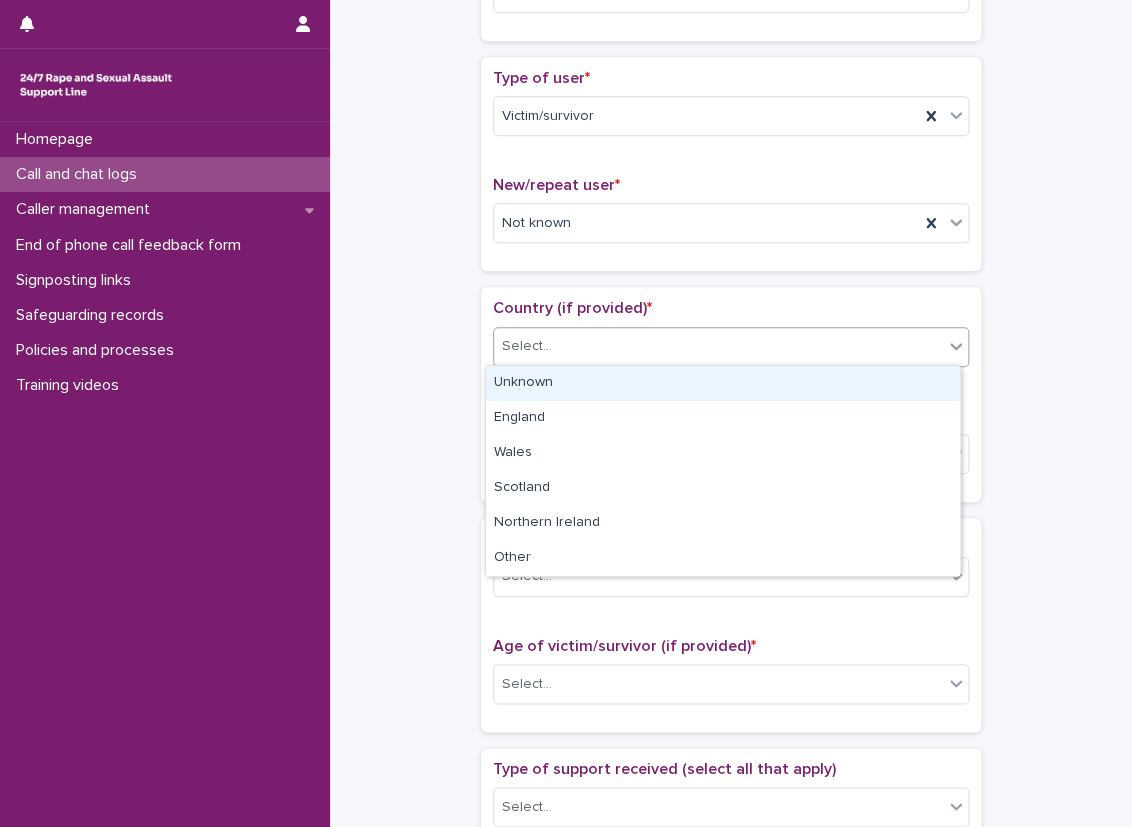 click on "Unknown" at bounding box center [723, 383] 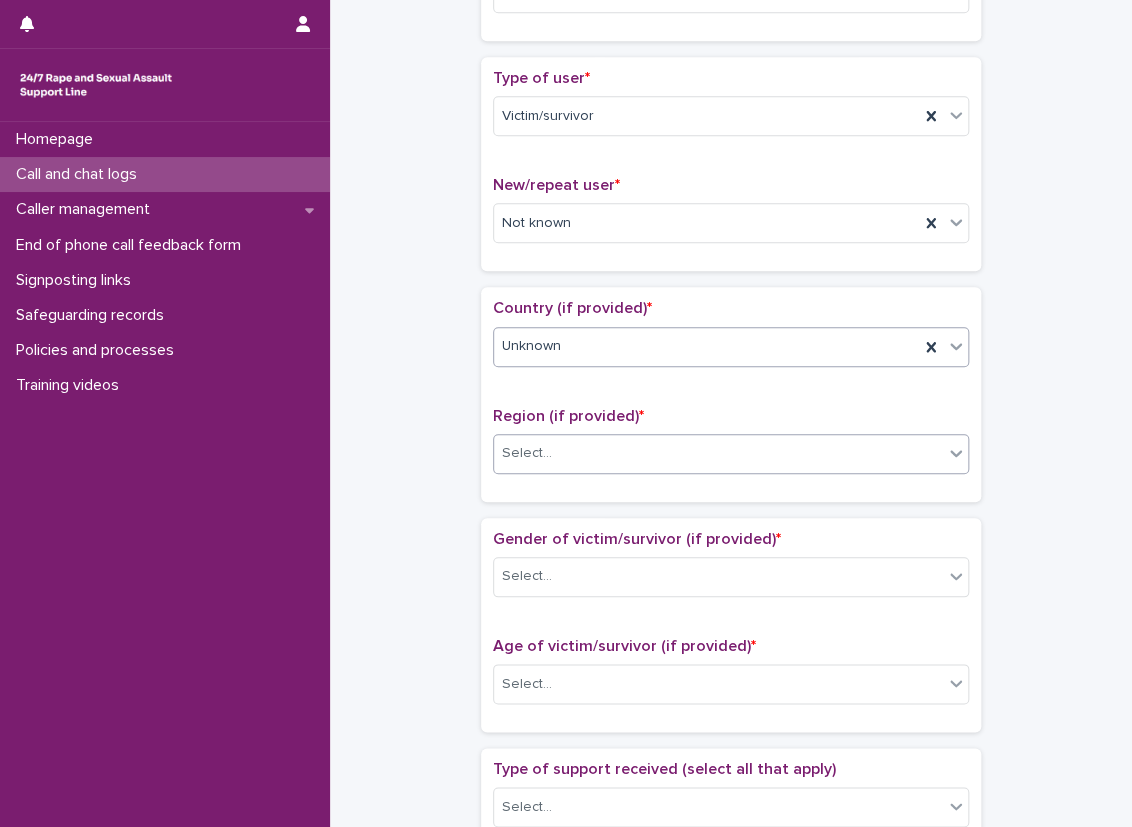 click on "Select..." at bounding box center (731, 454) 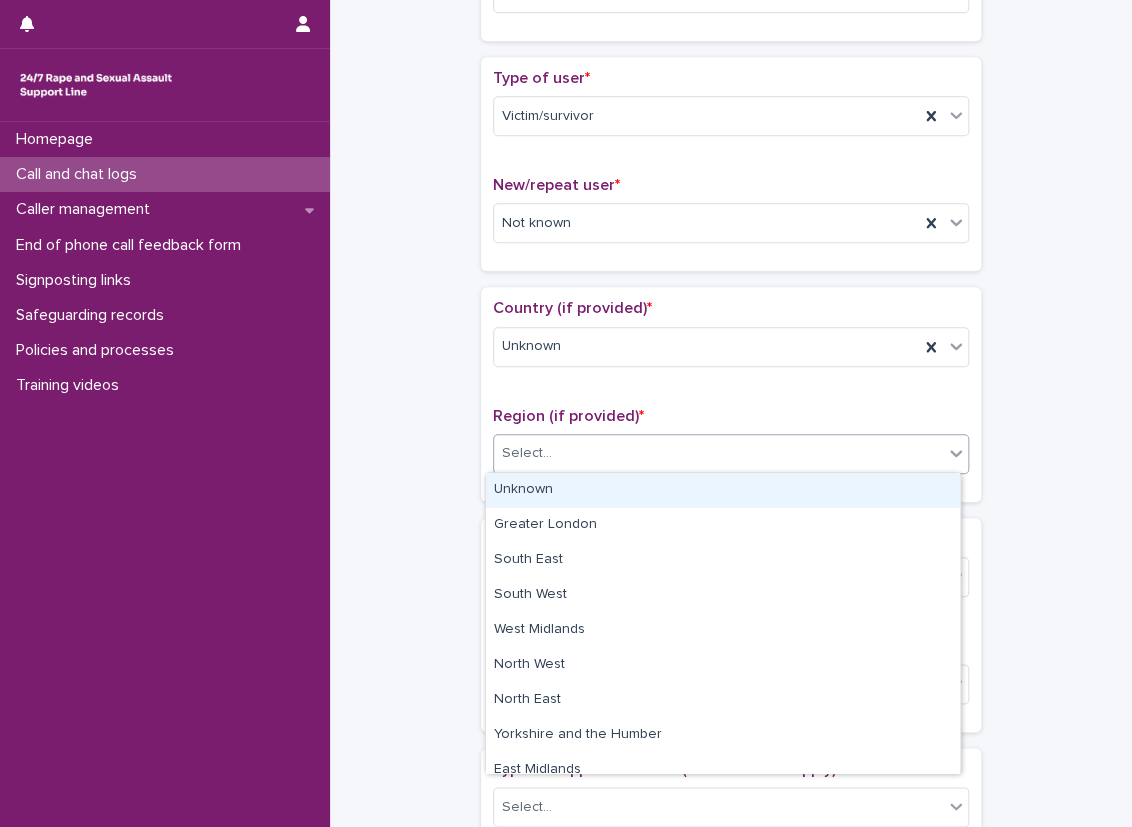 click on "Unknown" at bounding box center (723, 490) 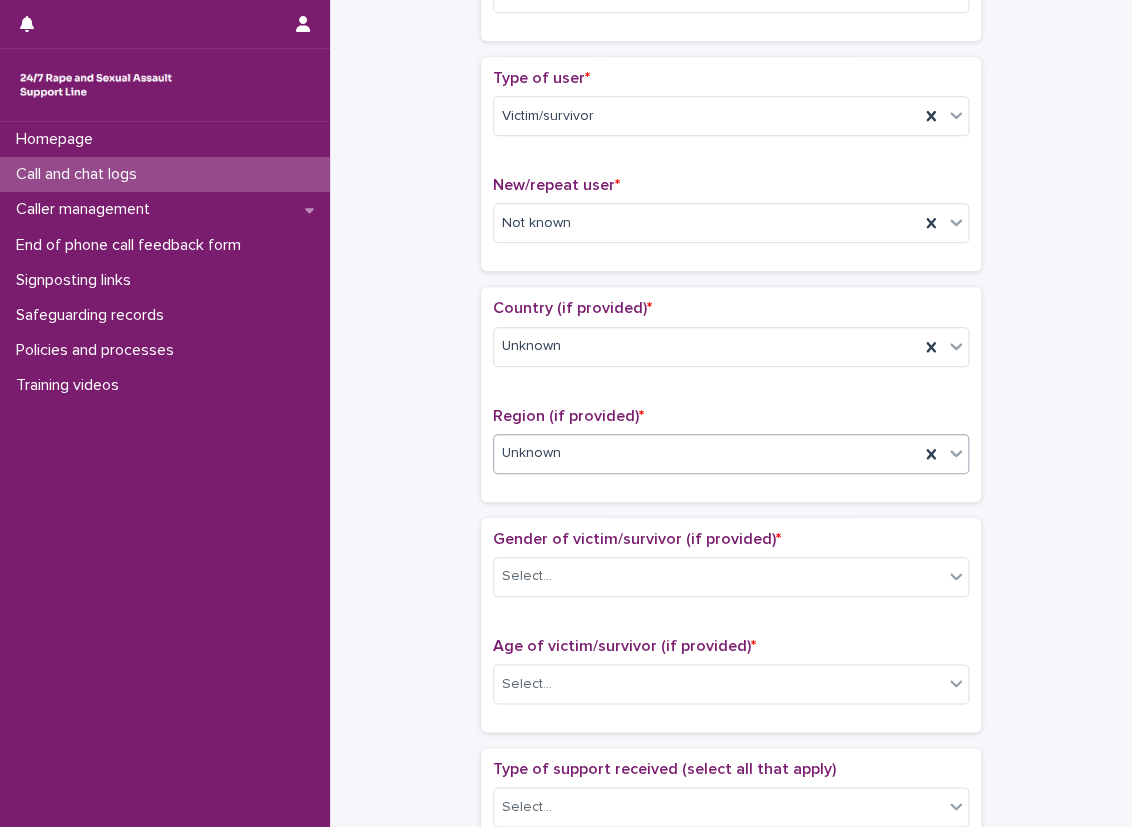 click on "**********" at bounding box center (731, 634) 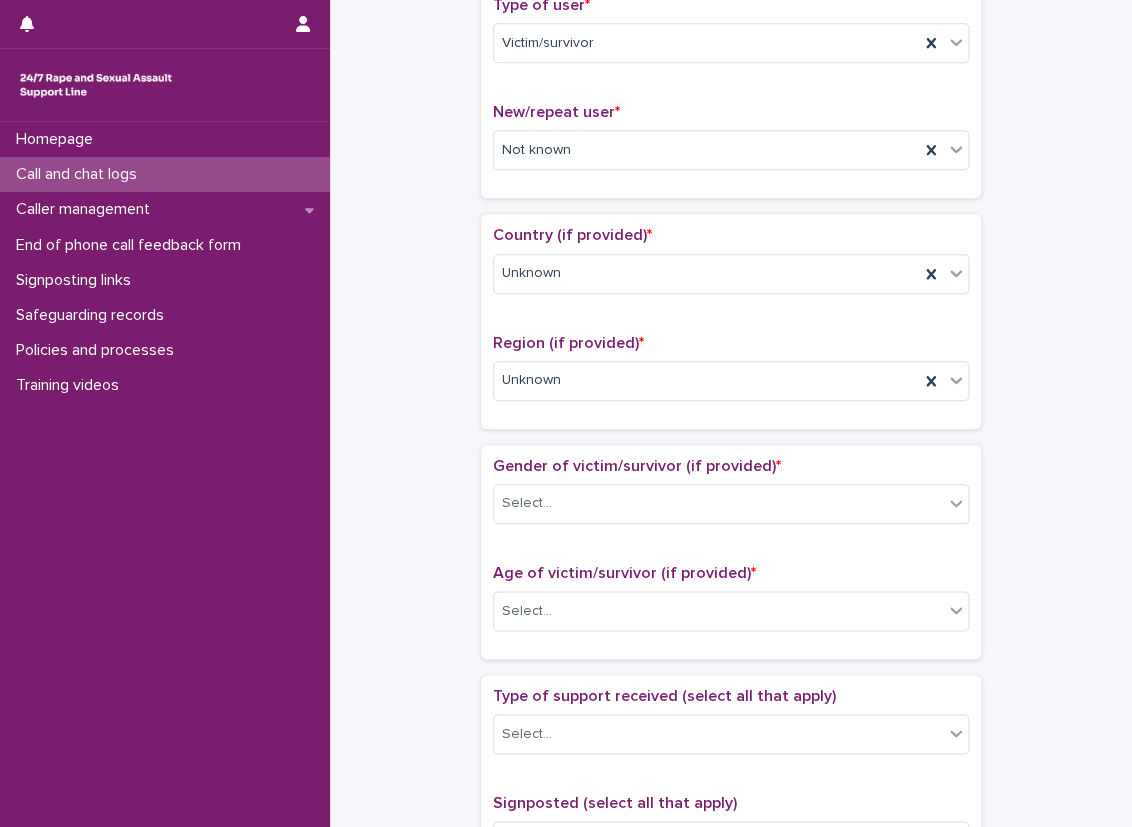 scroll, scrollTop: 600, scrollLeft: 0, axis: vertical 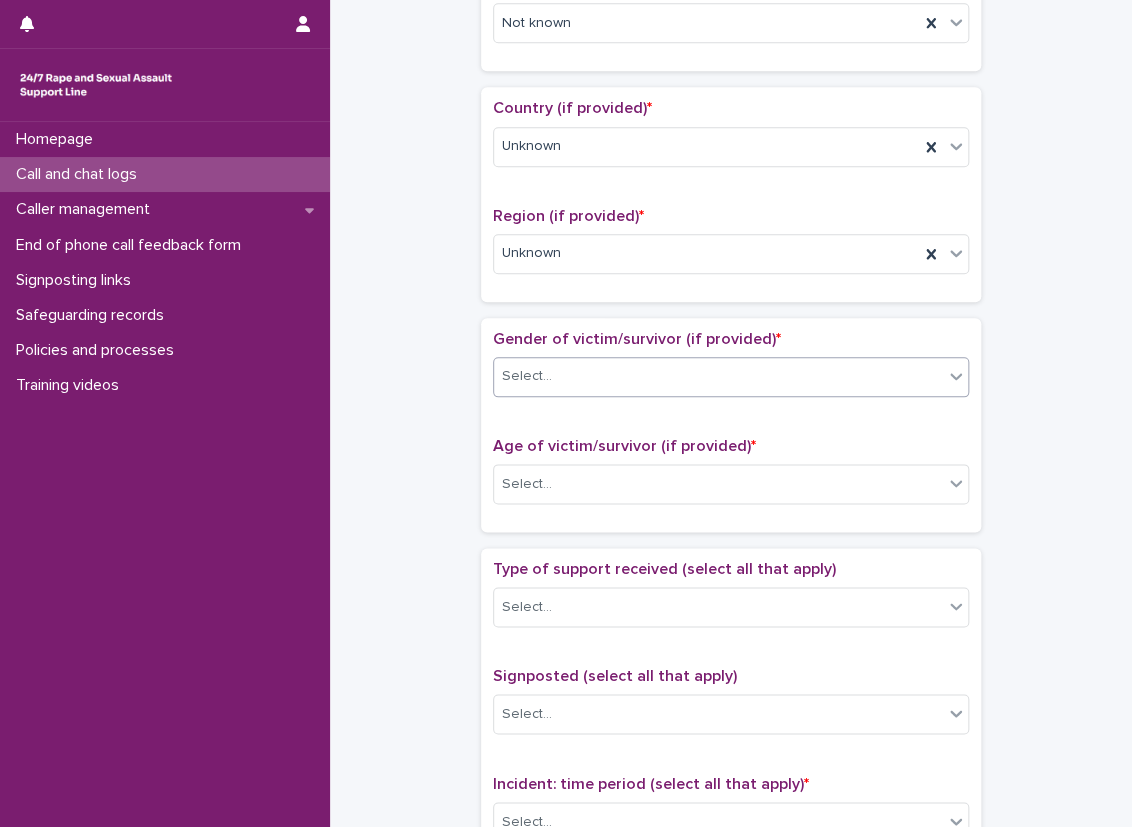 click on "Select..." at bounding box center [527, 376] 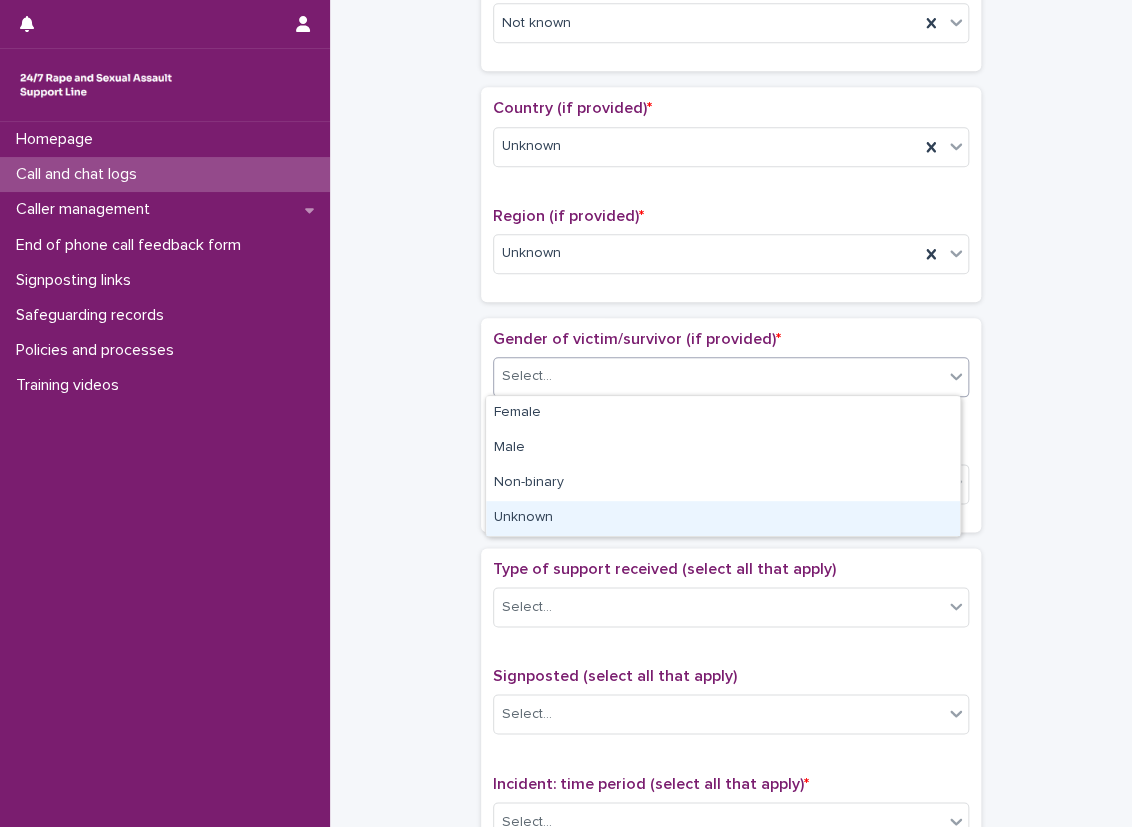 click on "Unknown" at bounding box center [723, 518] 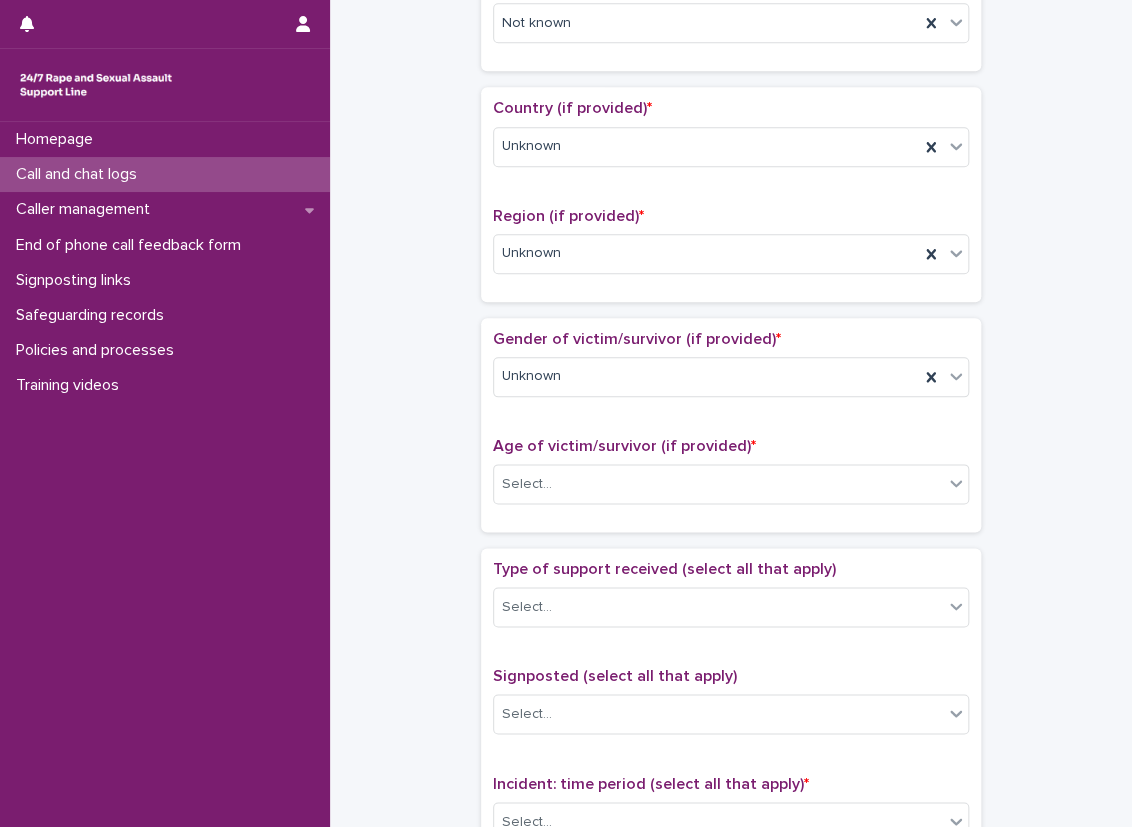 click on "Age of victim/survivor (if provided) *" at bounding box center [731, 446] 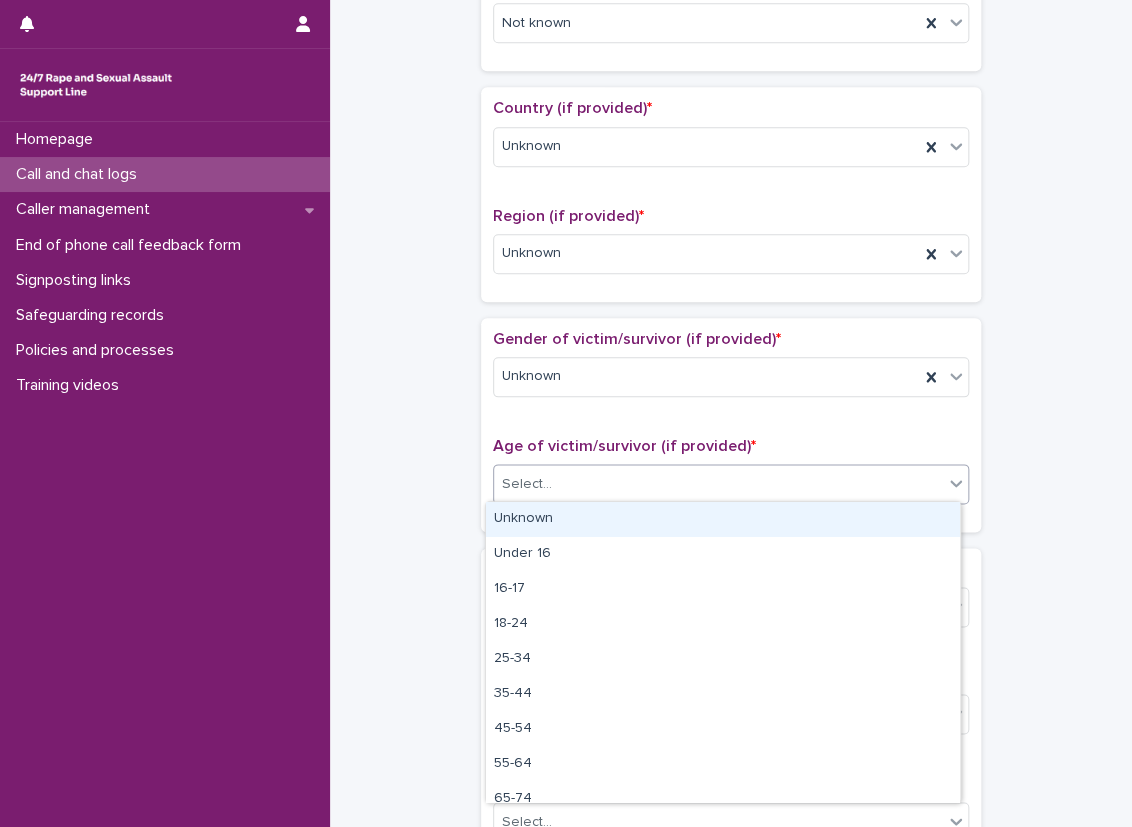 click on "Select..." at bounding box center [718, 484] 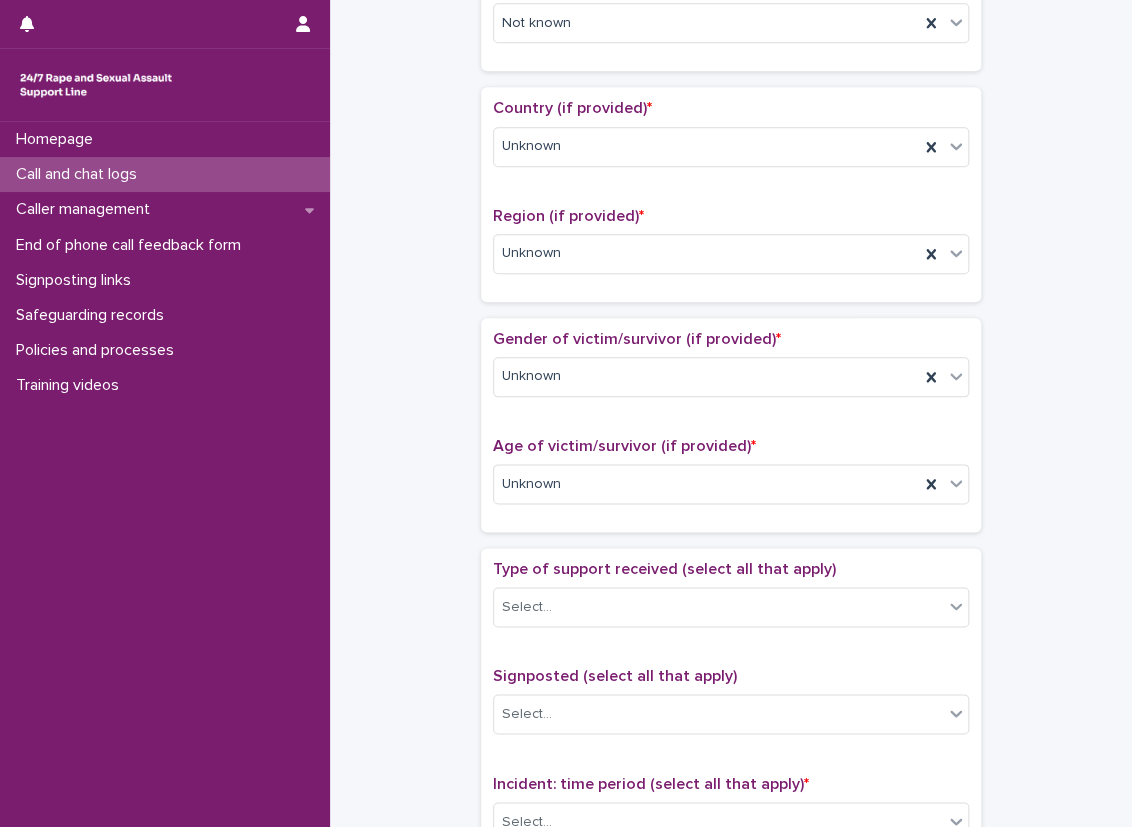 click on "**********" at bounding box center (731, 434) 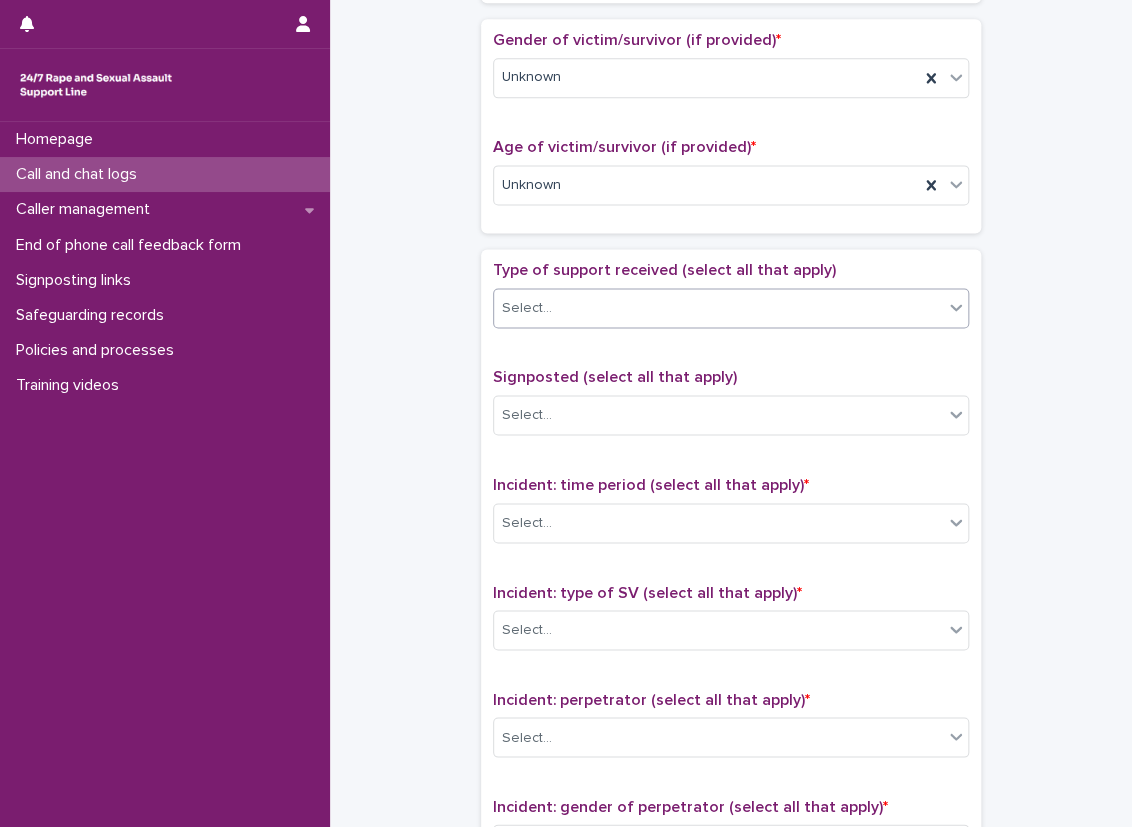scroll, scrollTop: 900, scrollLeft: 0, axis: vertical 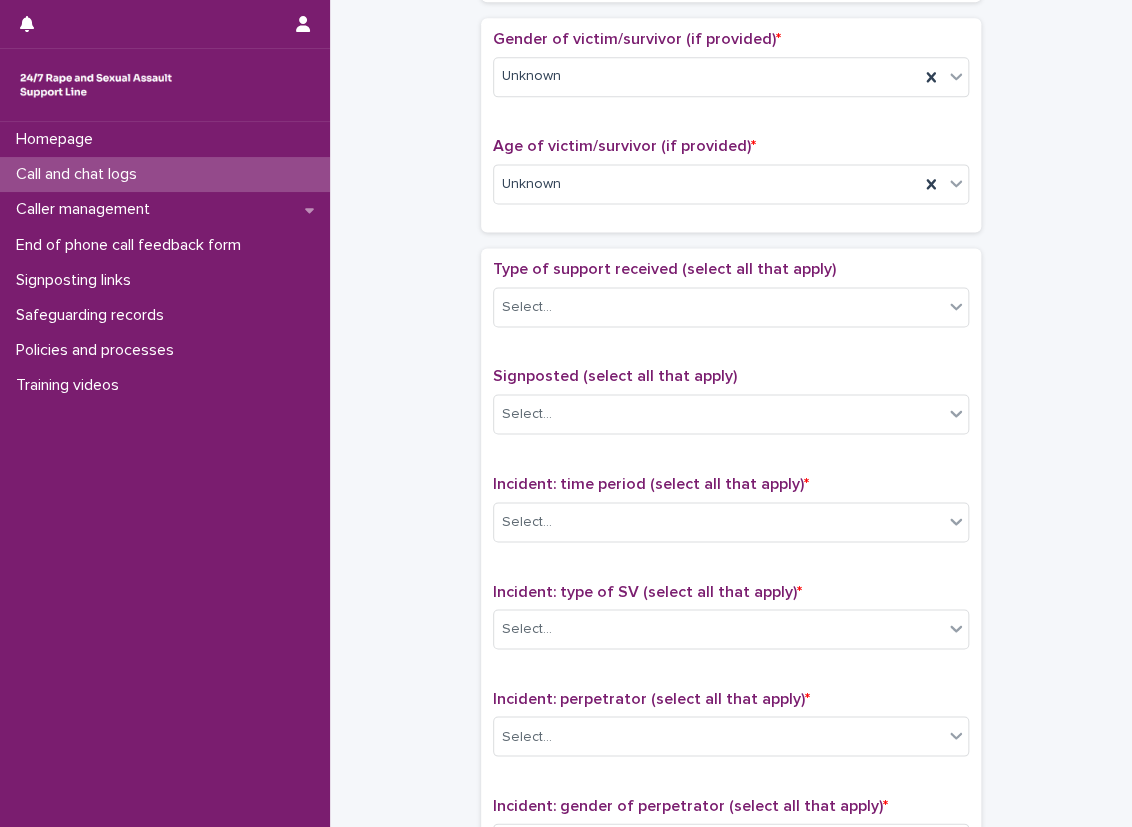 click on "Type of support received (select all that apply) Select..." at bounding box center [731, 301] 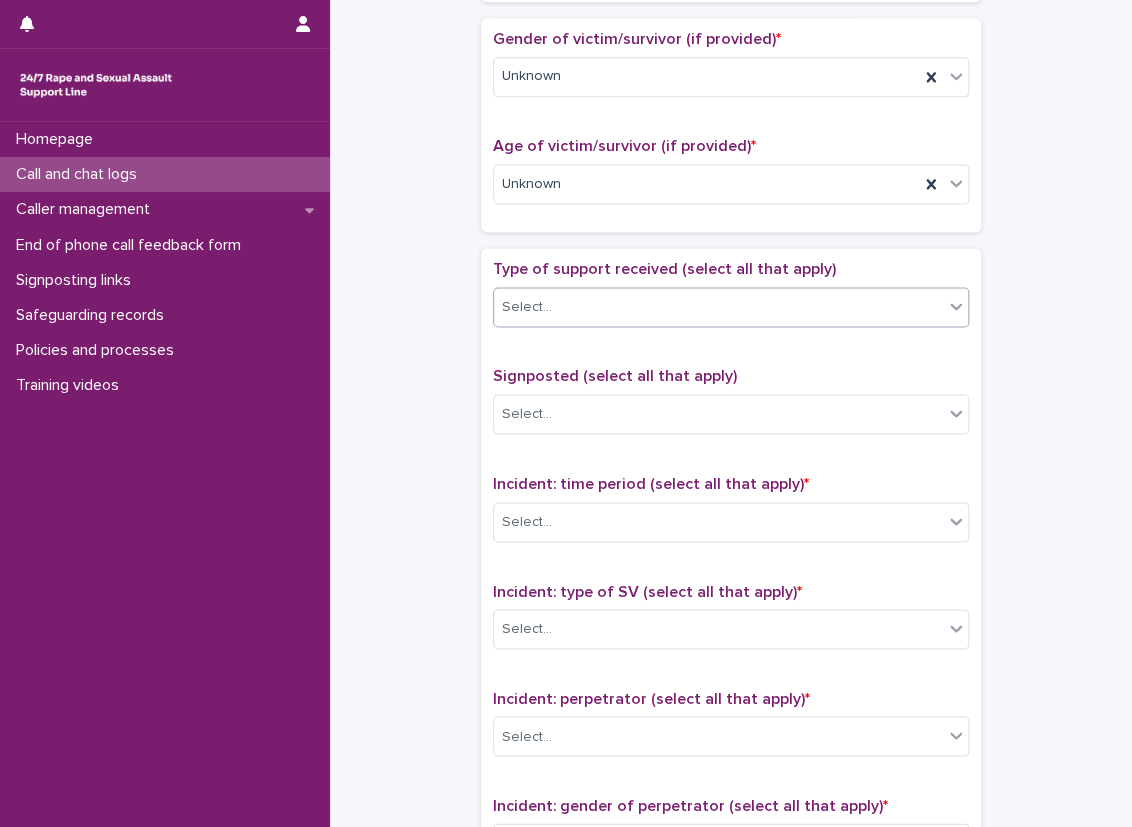 click on "Select..." at bounding box center (718, 307) 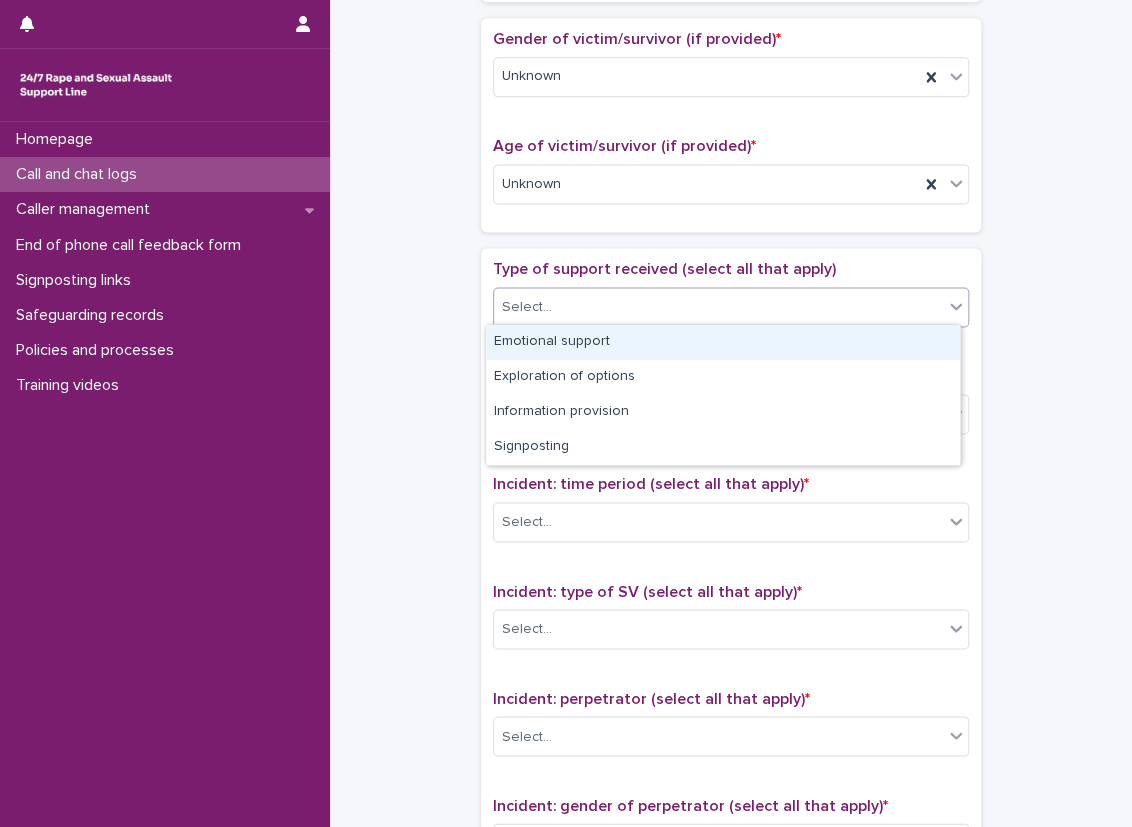 click on "Emotional support" at bounding box center (723, 342) 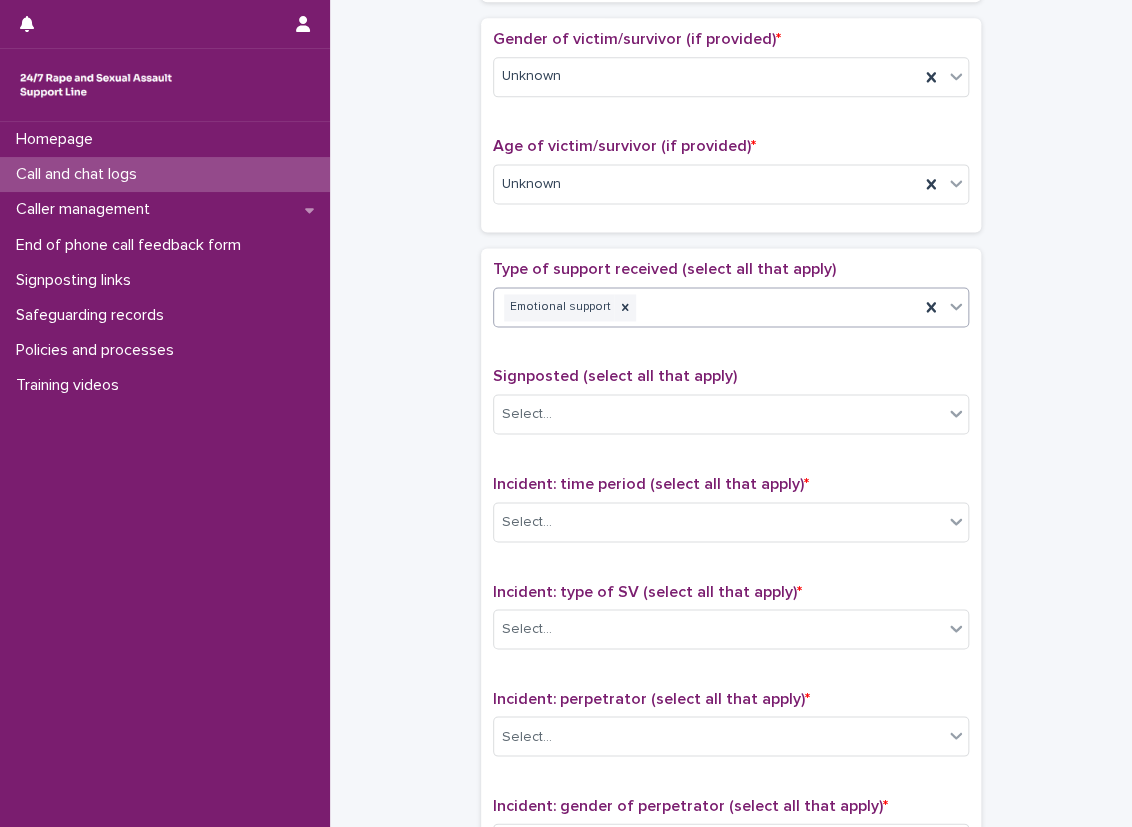 click on "Type of support received (select all that apply)   option Emotional support, selected.     0 results available. Select is focused ,type to refine list, press Down to open the menu,  press left to focus selected values Emotional support Signposted (select all that apply) Select... Incident: time period (select all that apply) * Select... Incident: type of SV (select all that apply) * Select... Incident: perpetrator (select all that apply) * Select... Incident: gender of perpetrator (select all that apply) * Select... Flags Select... Comments" at bounding box center (731, 678) 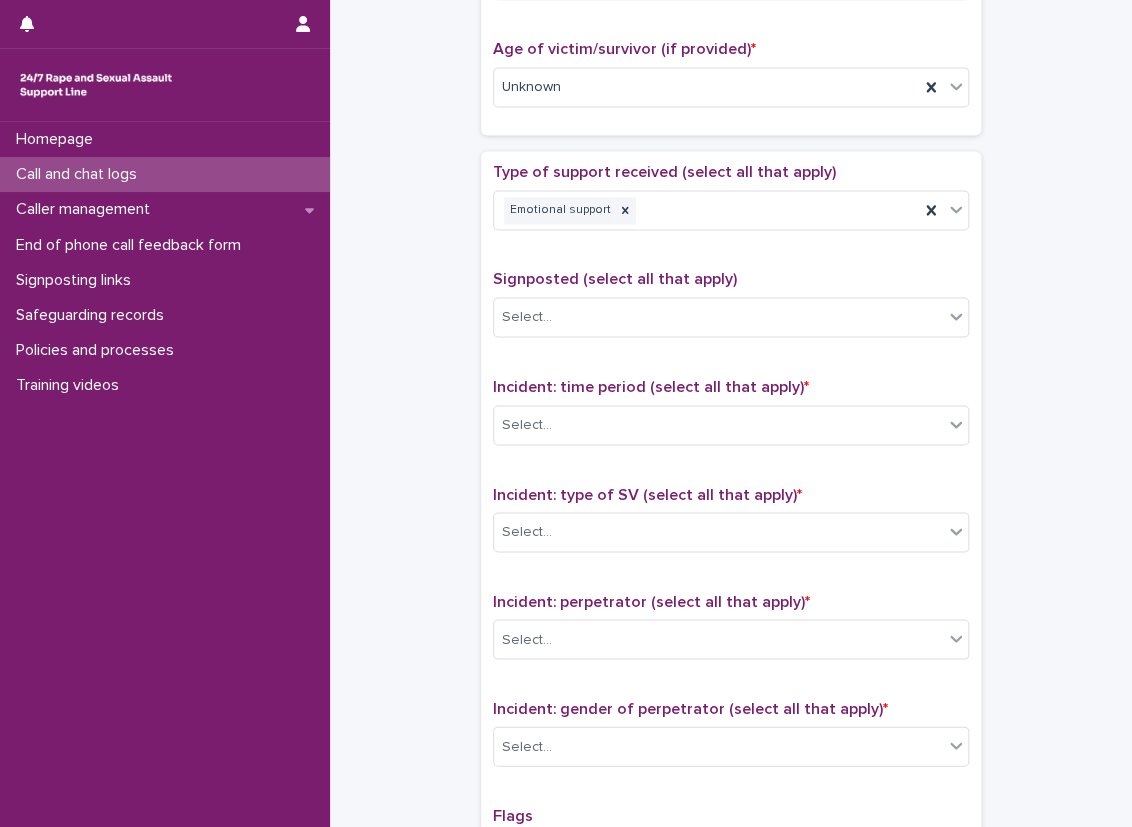 scroll, scrollTop: 1200, scrollLeft: 0, axis: vertical 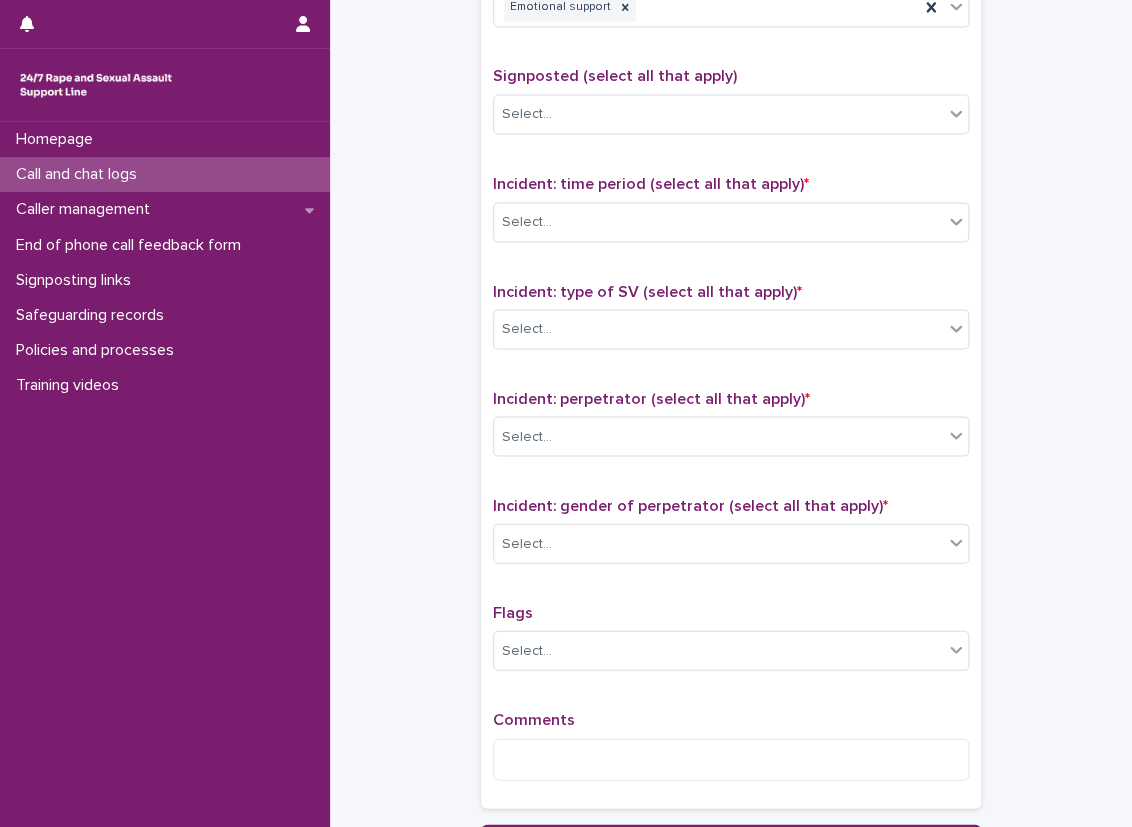 drag, startPoint x: 575, startPoint y: 248, endPoint x: 575, endPoint y: 226, distance: 22 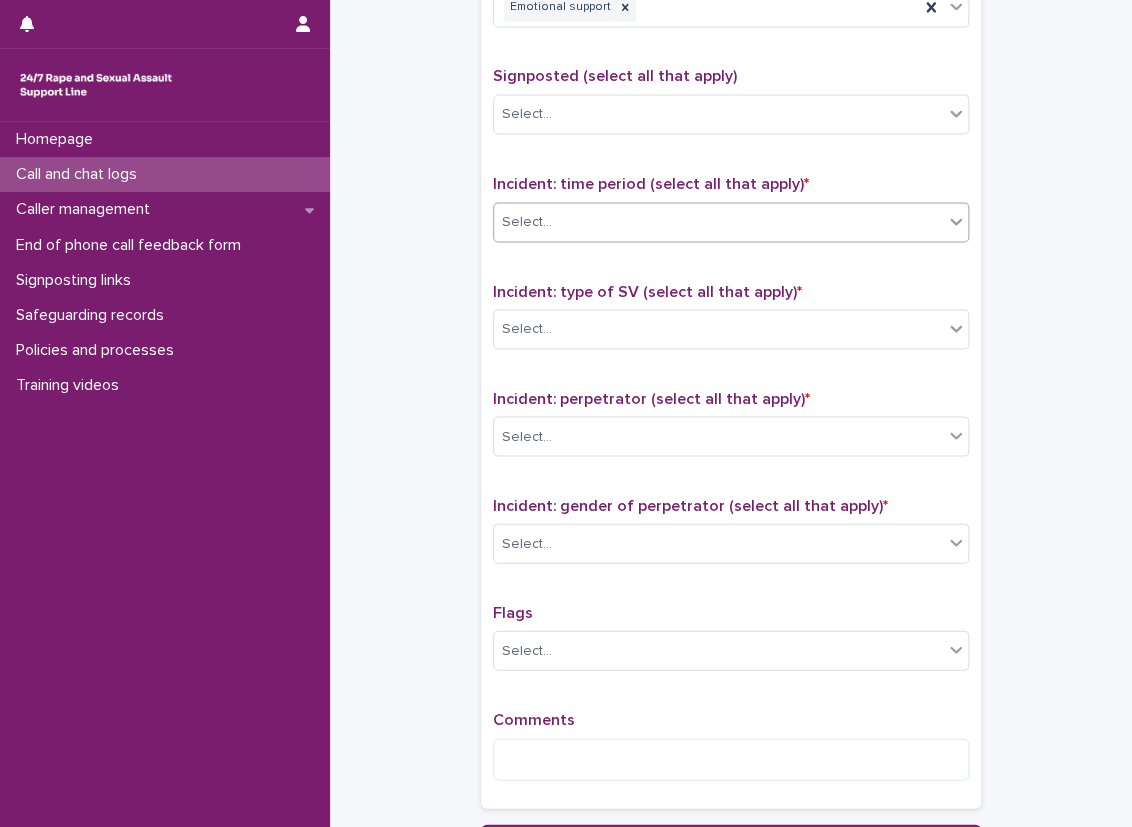 click on "Select..." at bounding box center [718, 221] 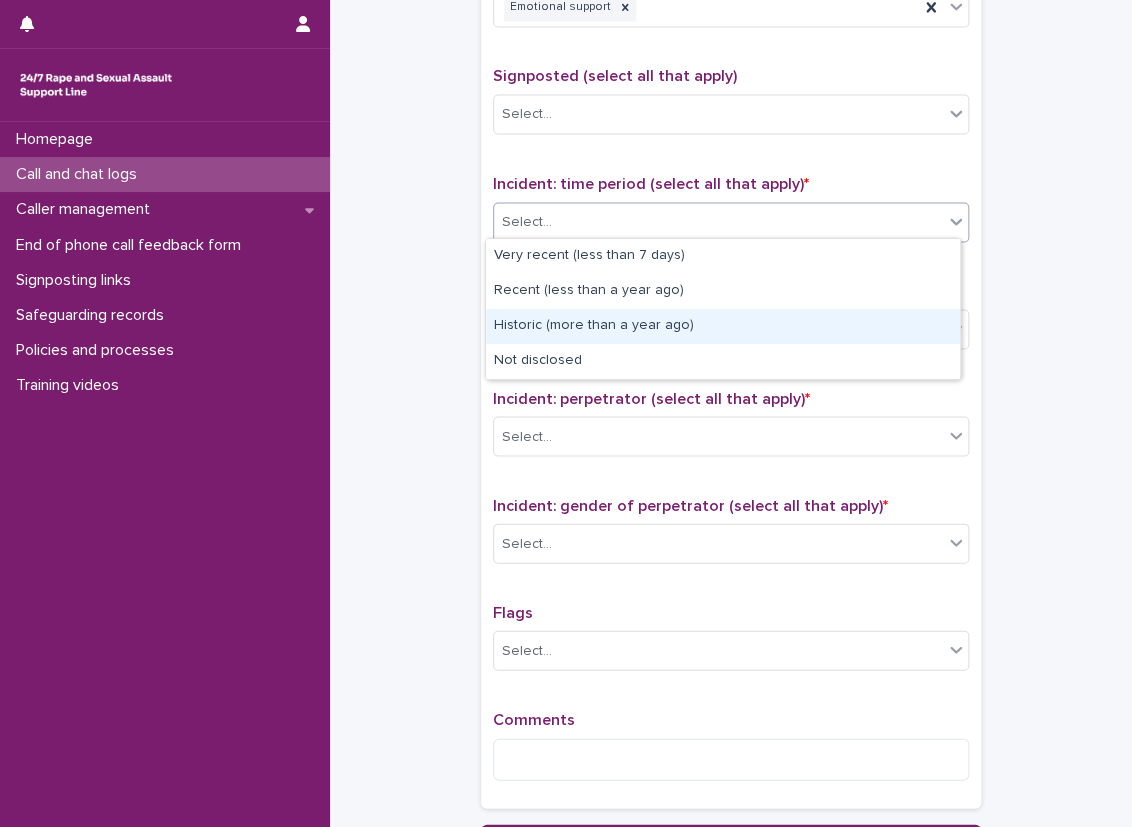click on "Historic (more than a year ago)" at bounding box center [723, 326] 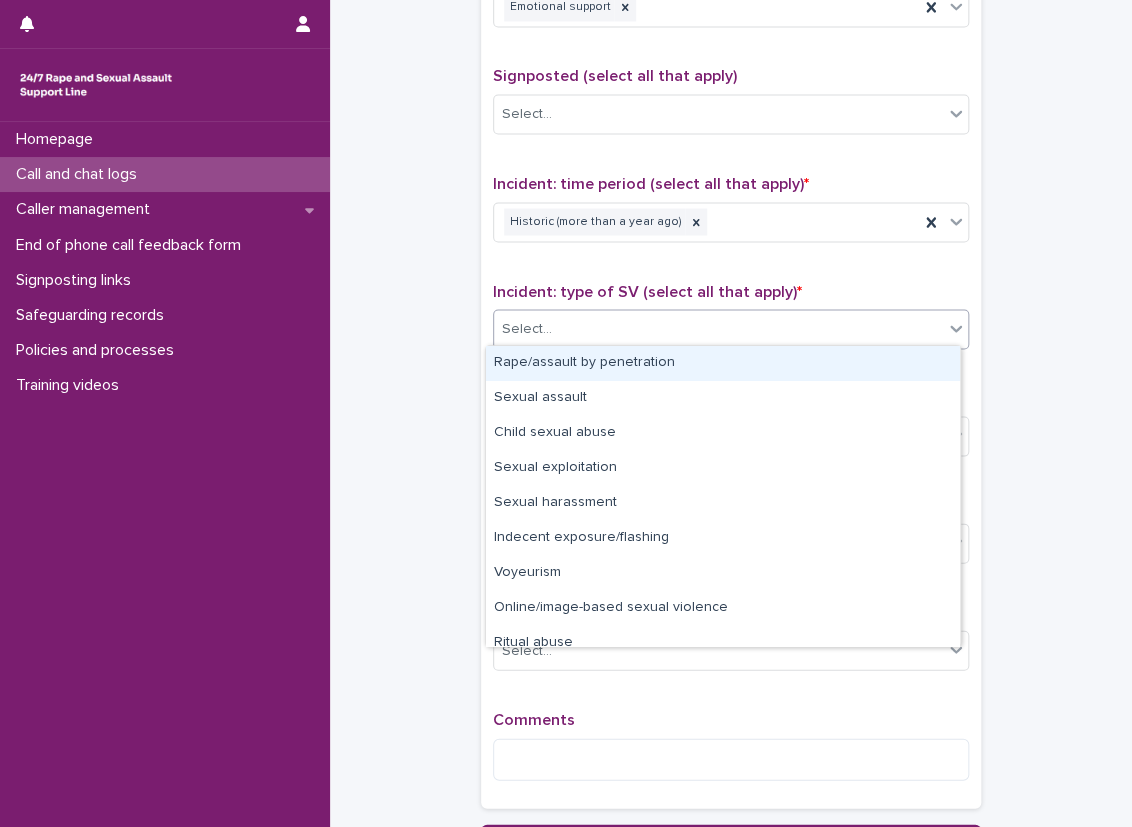 drag, startPoint x: 570, startPoint y: 343, endPoint x: 567, endPoint y: 258, distance: 85.052925 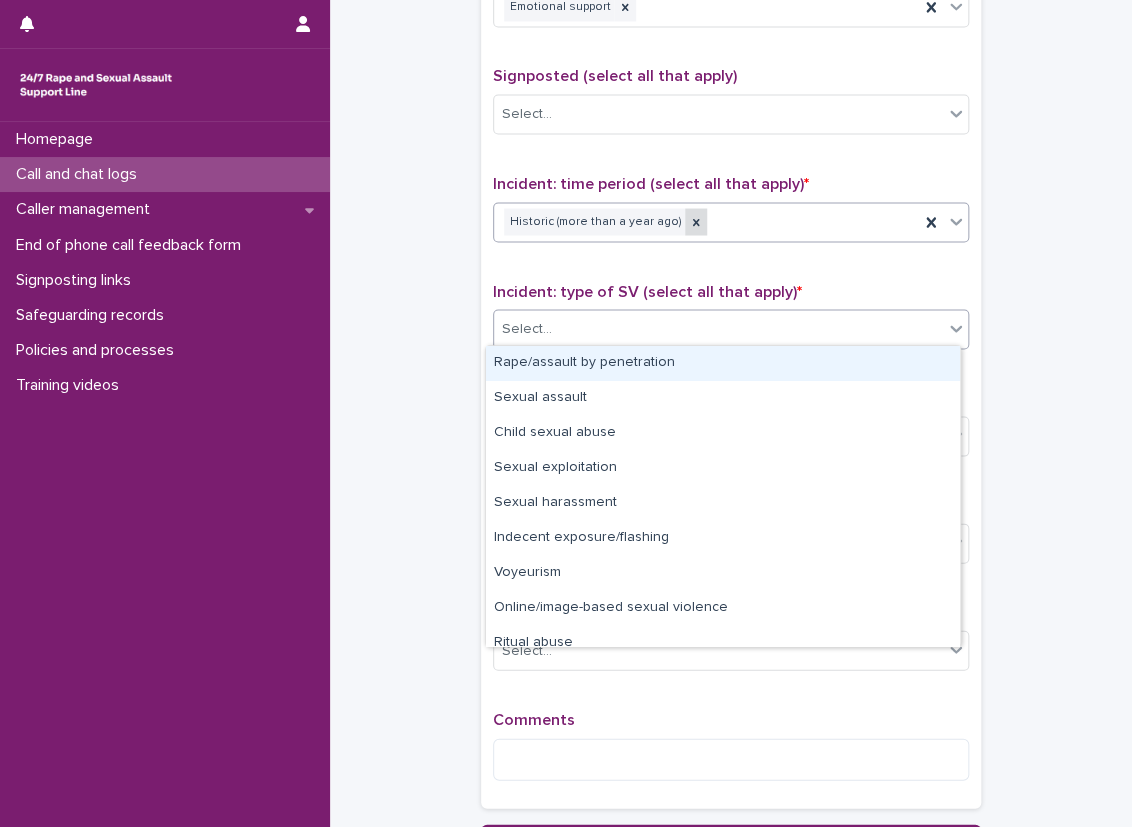 click 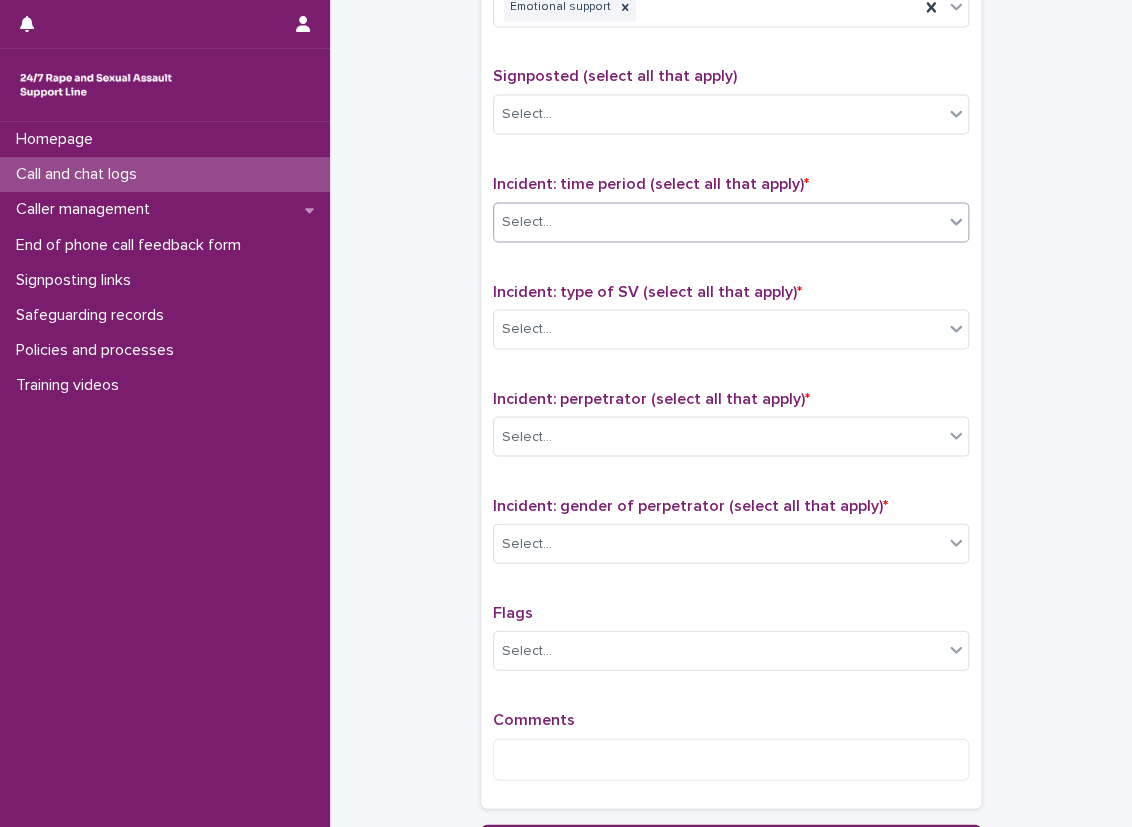 click on "Select..." at bounding box center (718, 221) 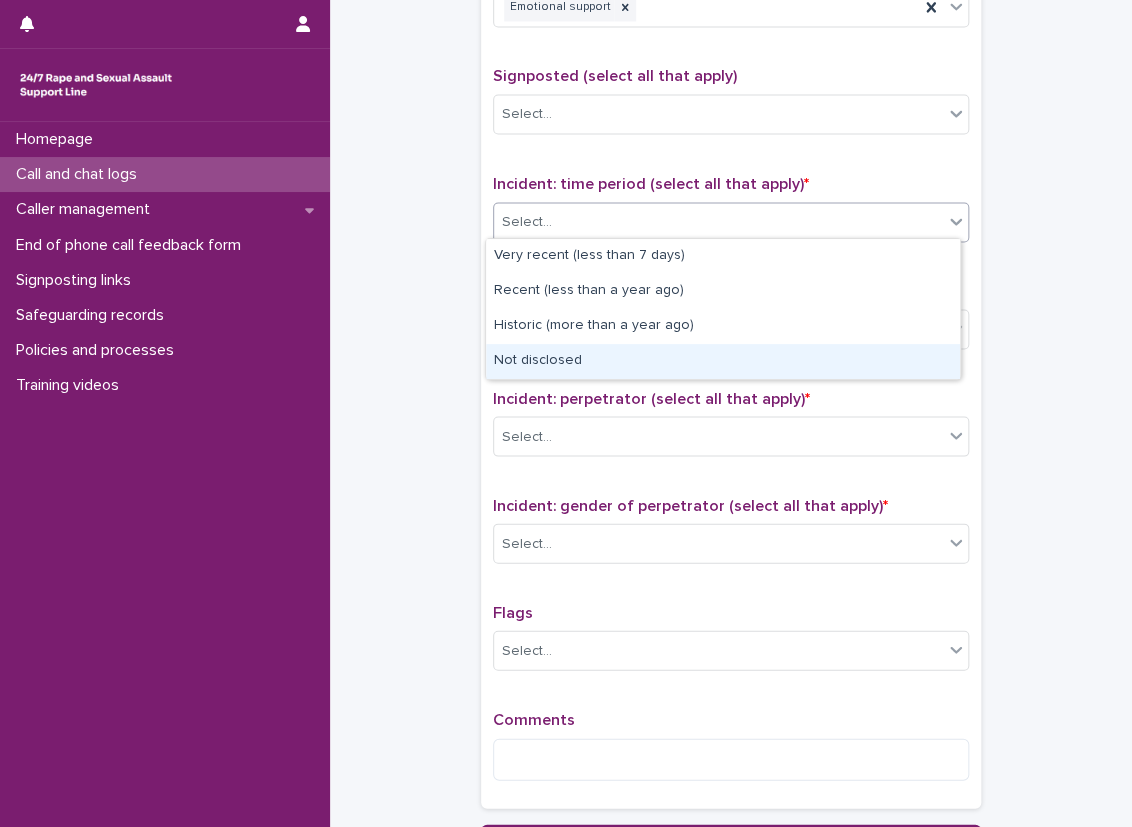 click on "Not disclosed" at bounding box center [723, 361] 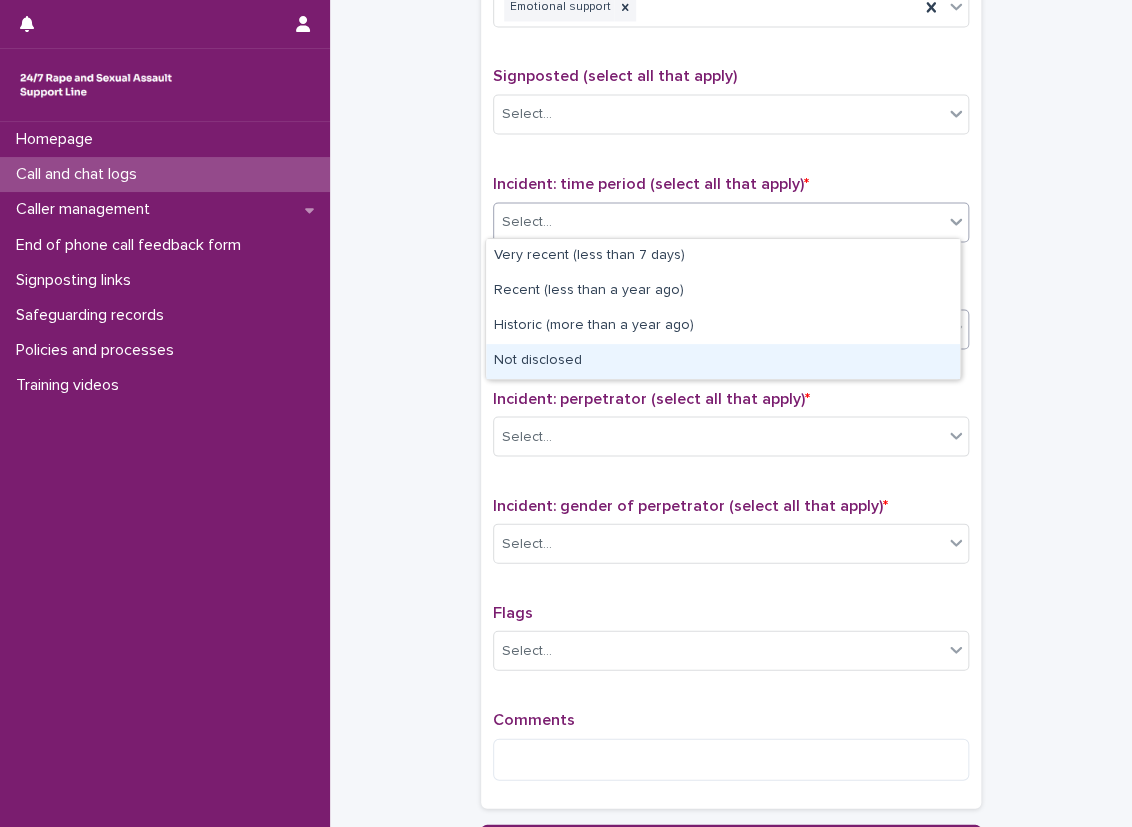 click on "Select..." at bounding box center [718, 328] 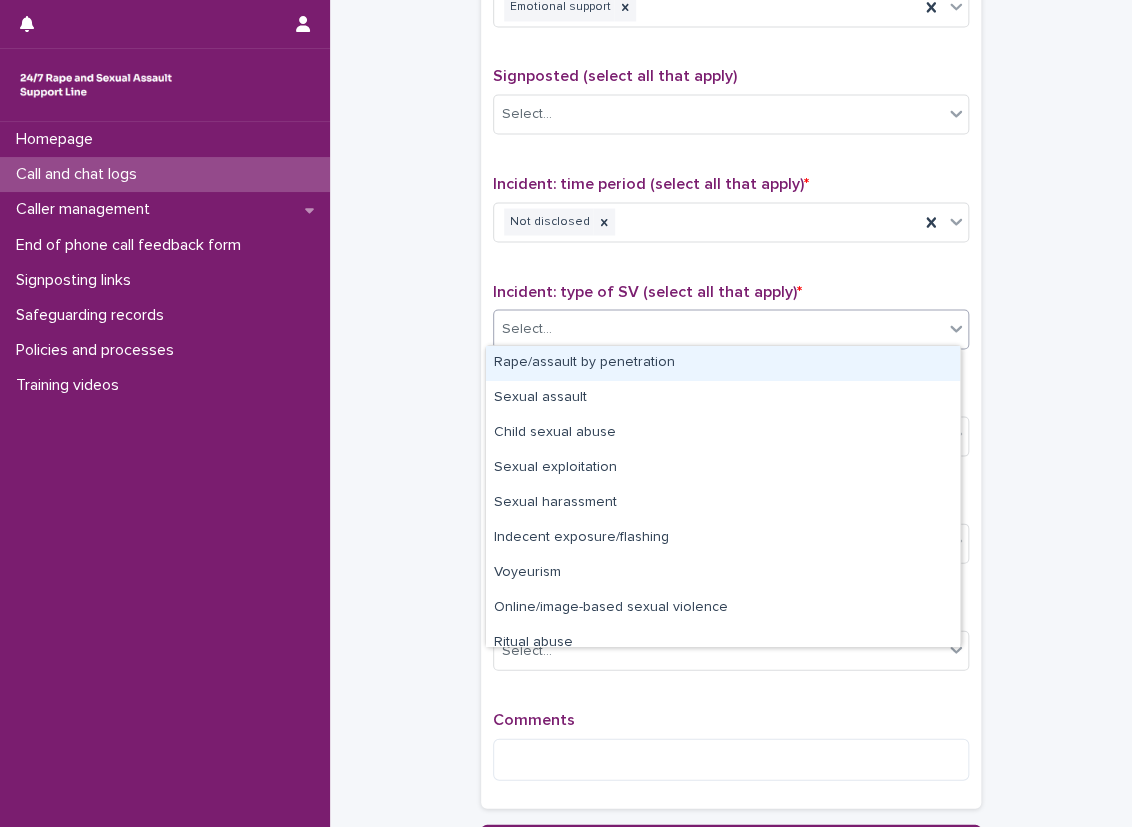 click on "Rape/assault by penetration" at bounding box center (723, 363) 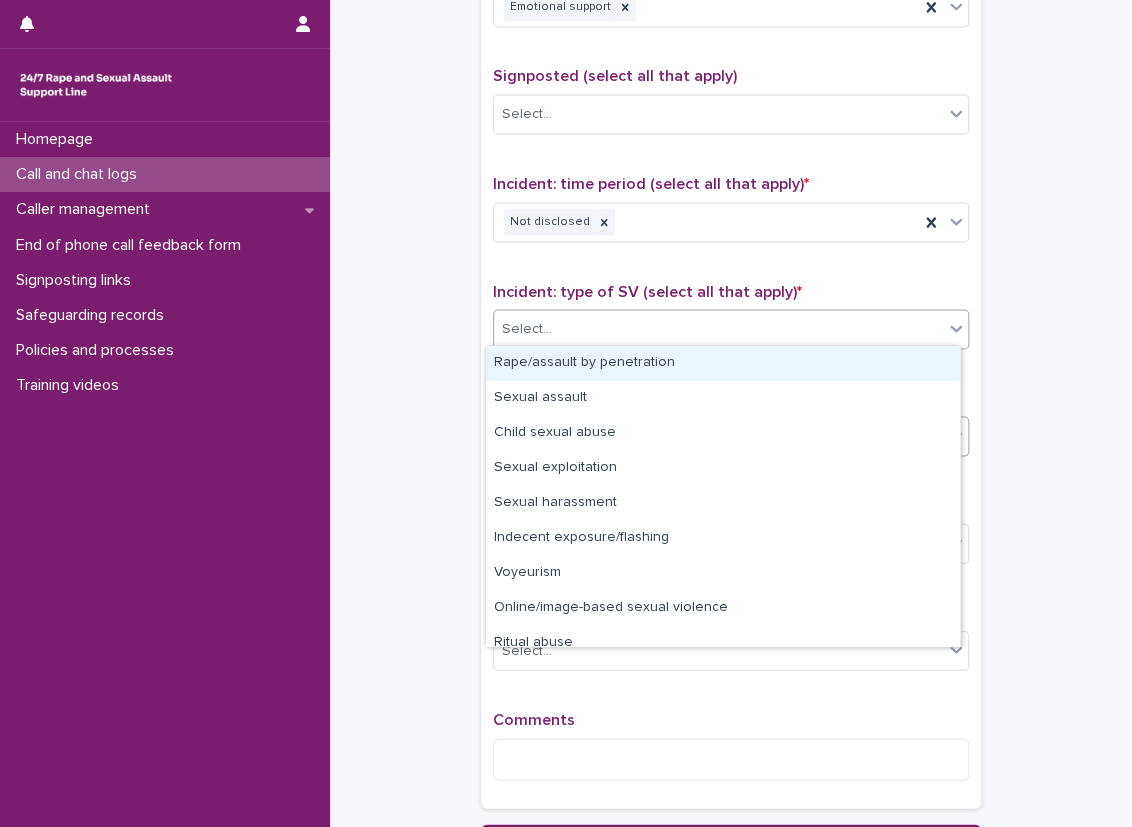 click on "Select..." at bounding box center (718, 436) 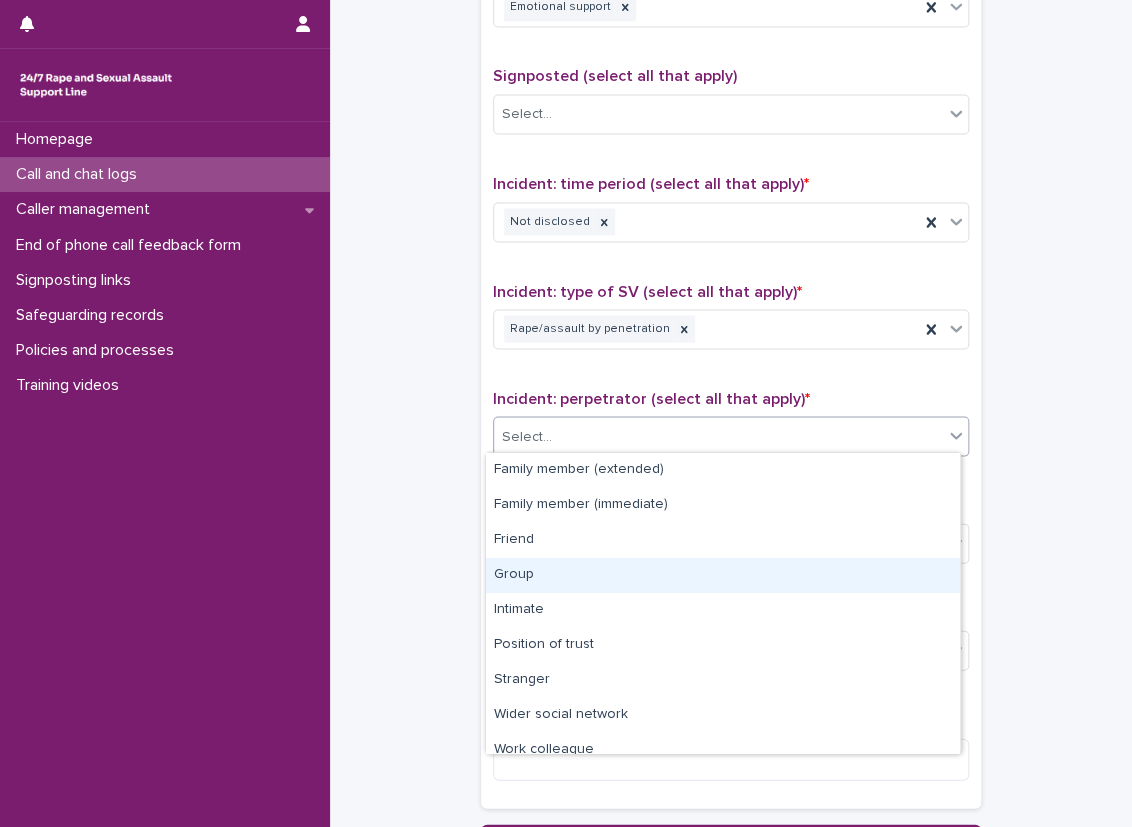 scroll, scrollTop: 85, scrollLeft: 0, axis: vertical 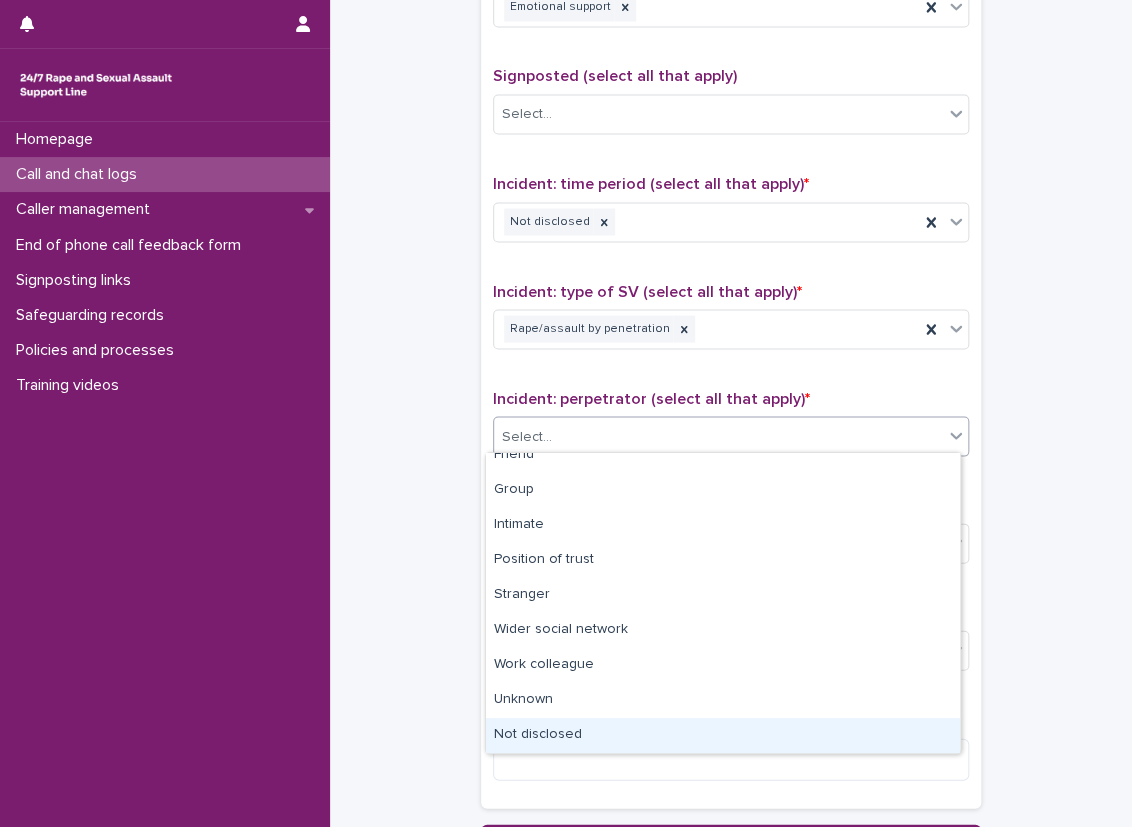 click on "Not disclosed" at bounding box center (723, 735) 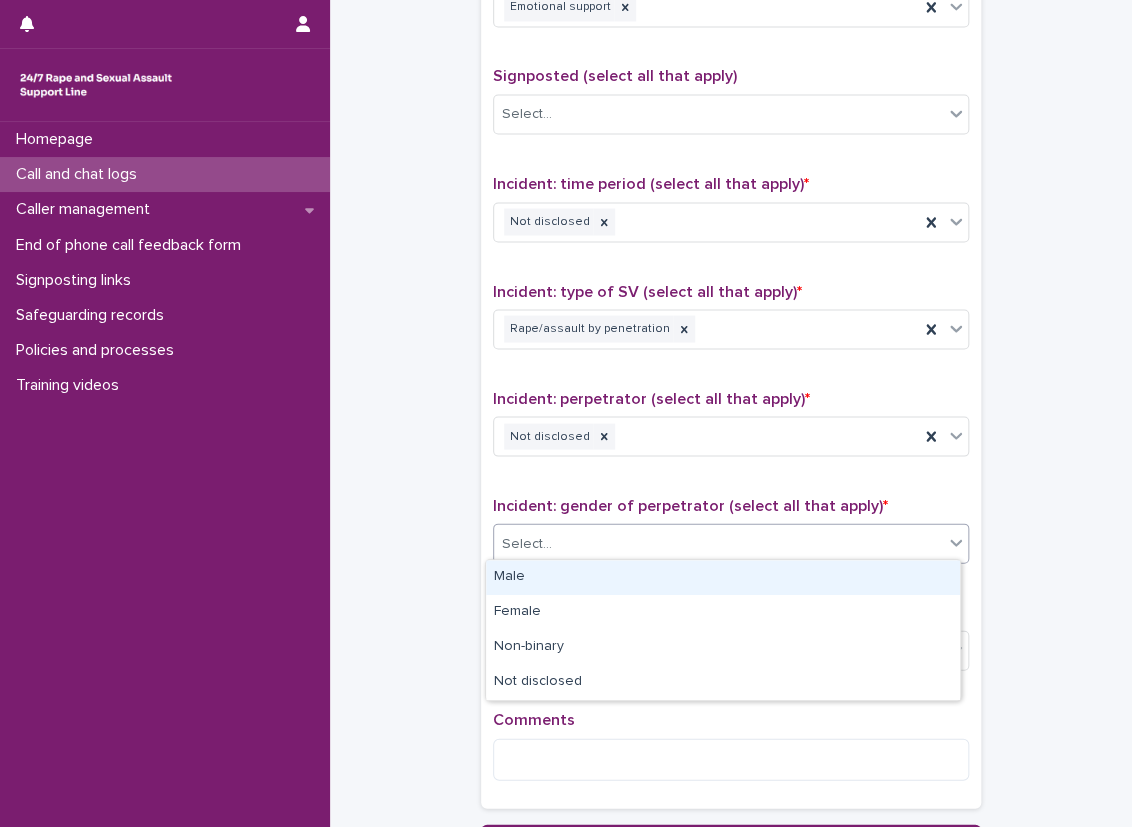 drag, startPoint x: 579, startPoint y: 554, endPoint x: 578, endPoint y: 540, distance: 14.035668 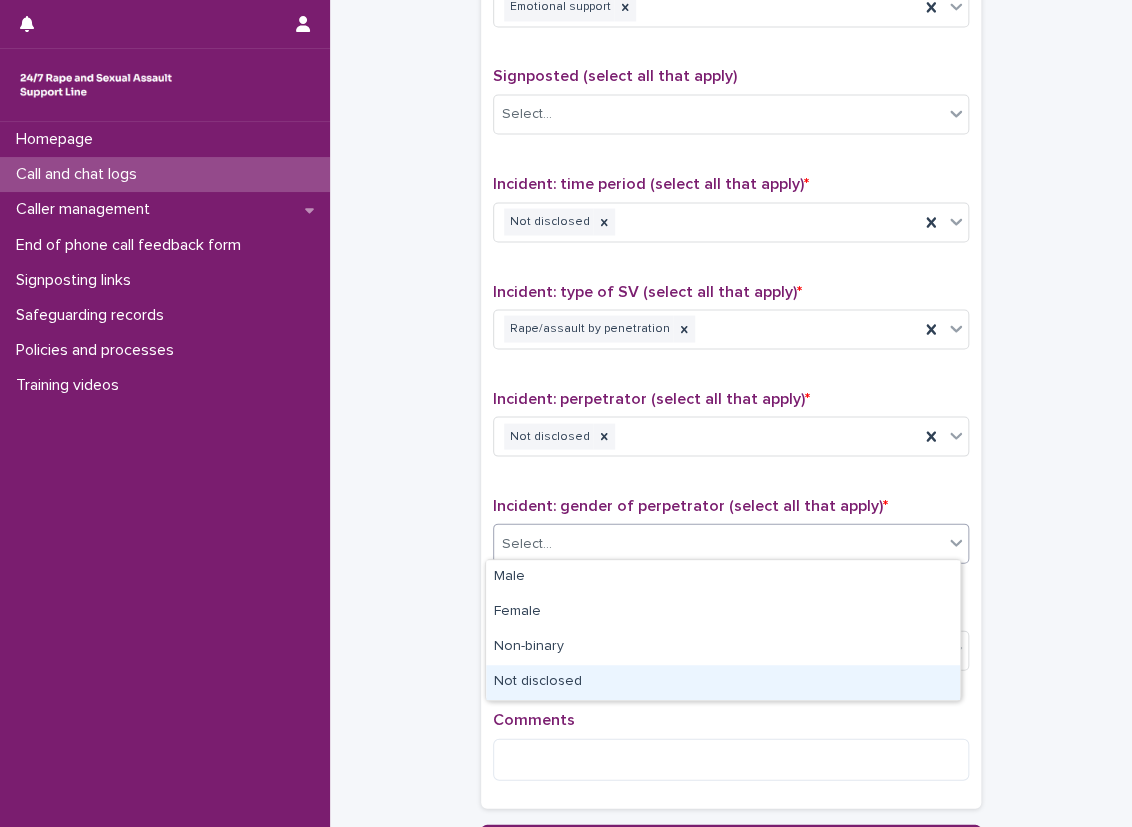 click on "Not disclosed" at bounding box center [723, 682] 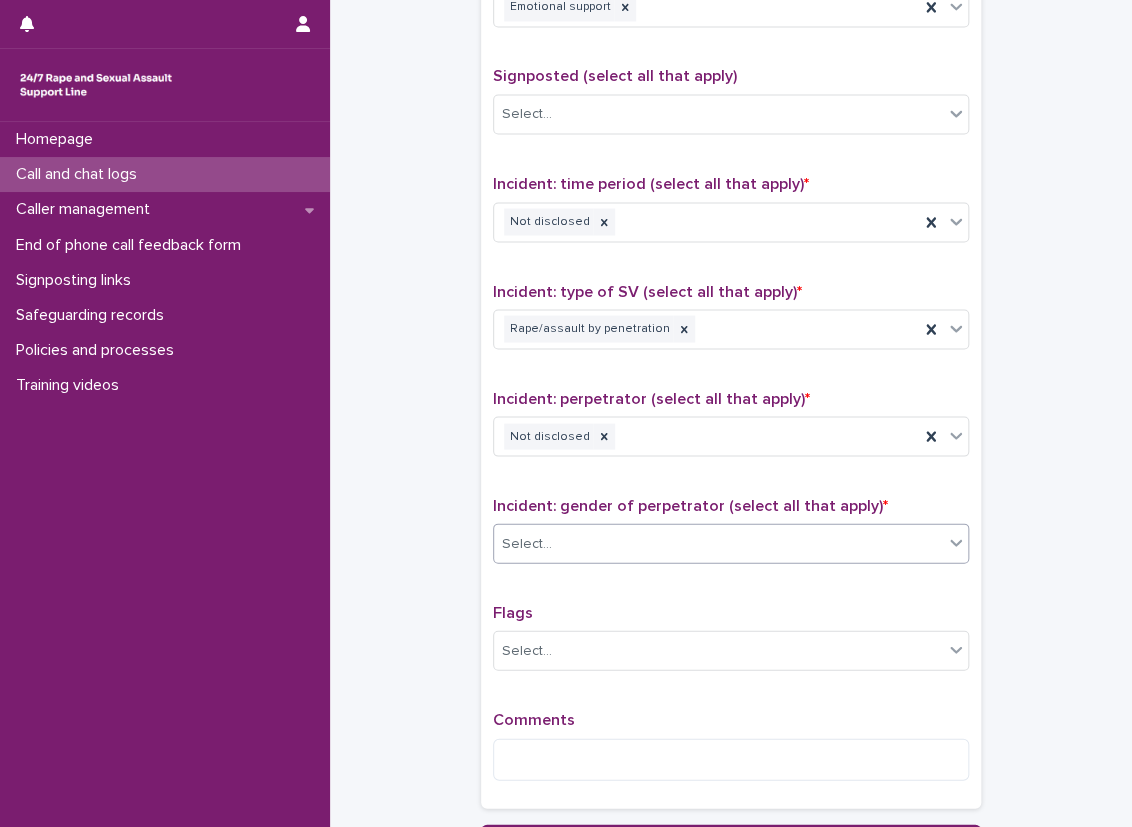 click on "Comments" at bounding box center [534, 719] 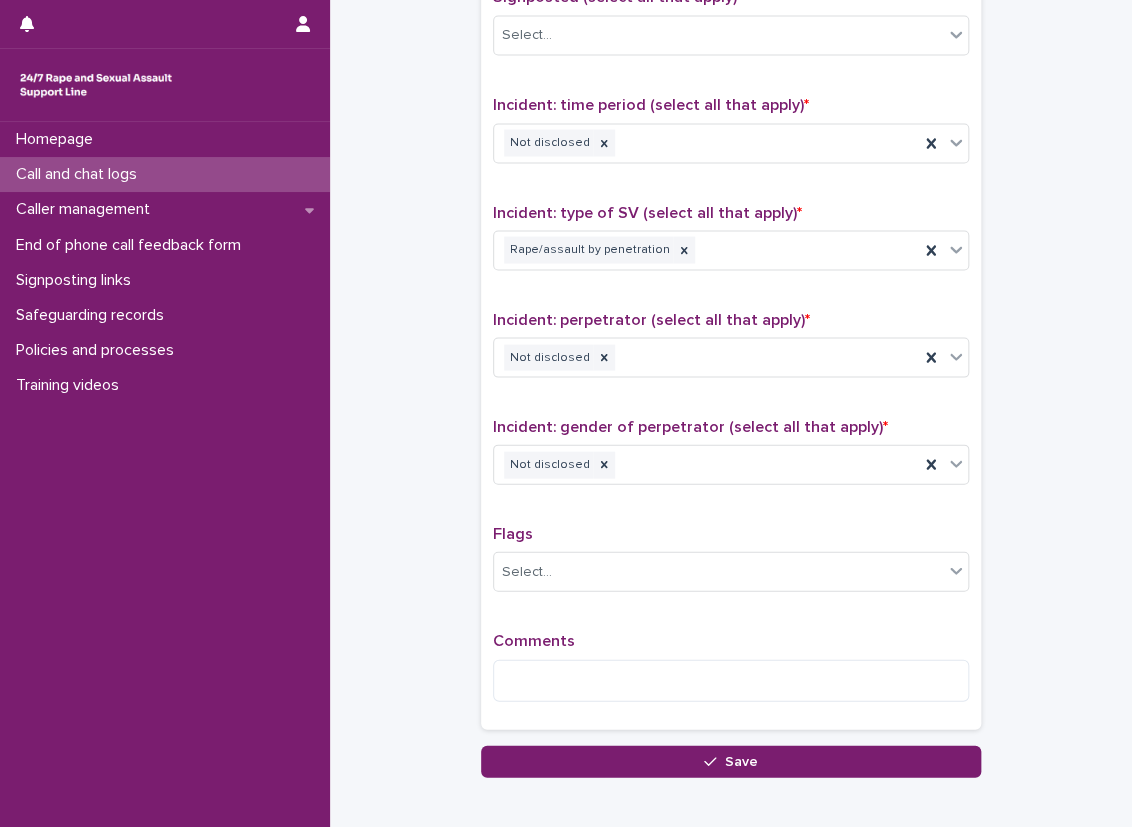 scroll, scrollTop: 1381, scrollLeft: 0, axis: vertical 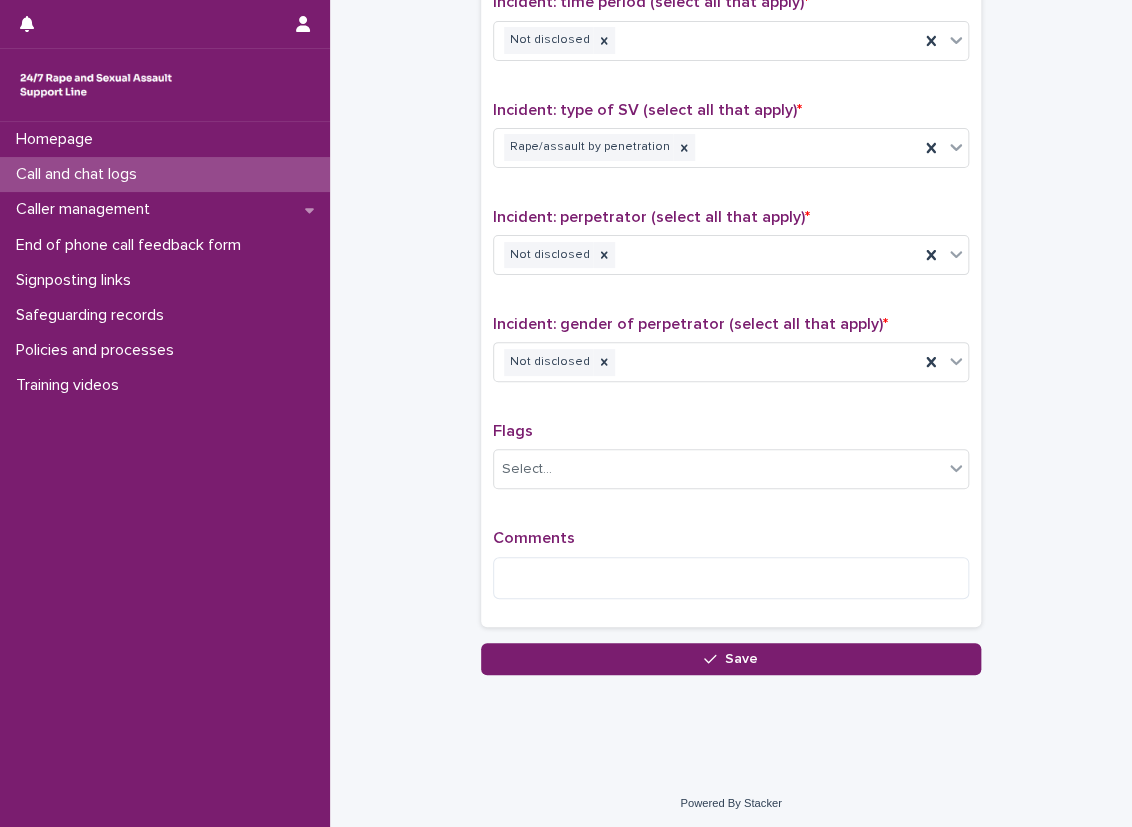click on "Comments" at bounding box center [731, 572] 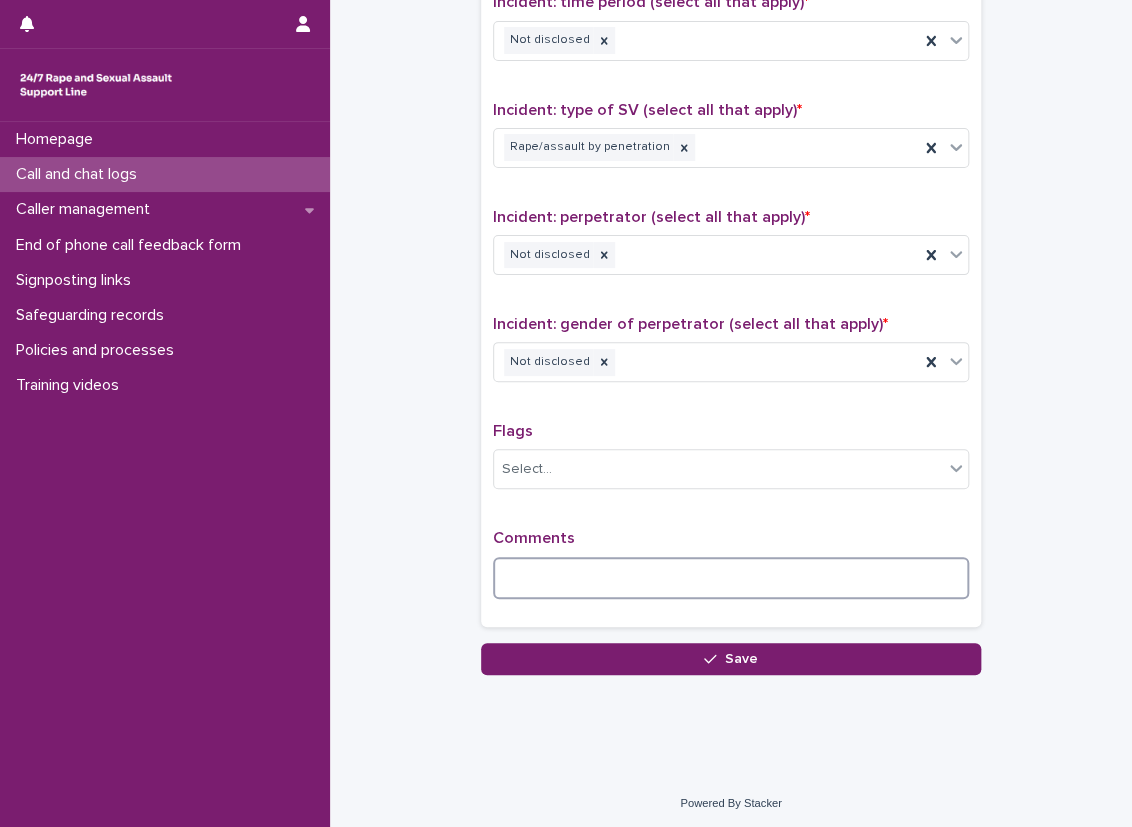 click at bounding box center (731, 578) 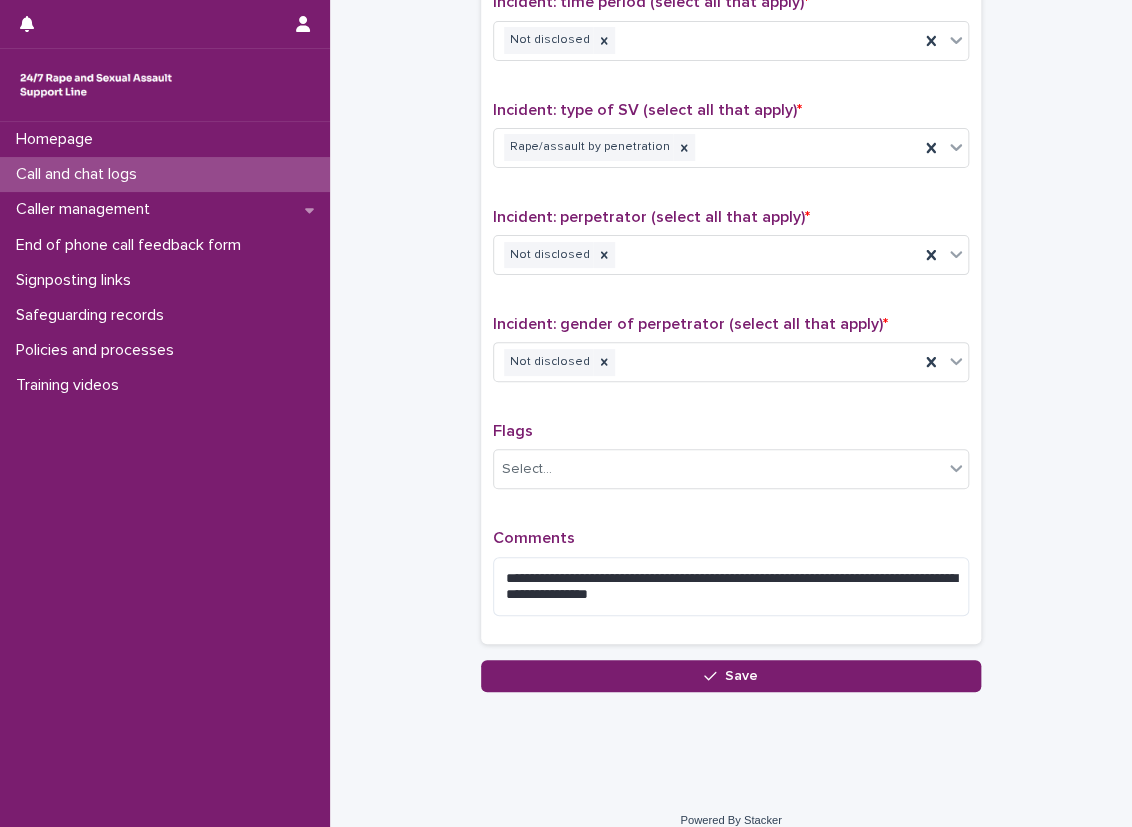 click on "**********" at bounding box center (731, 205) 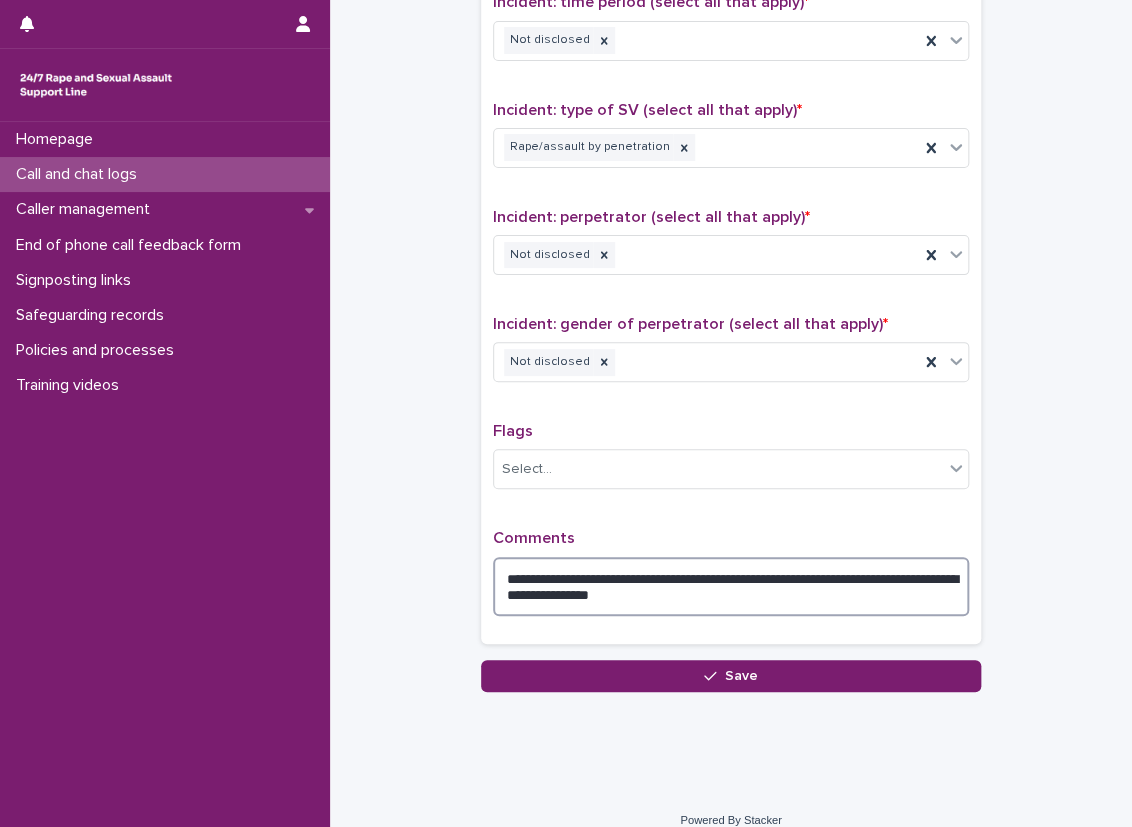 click on "**********" at bounding box center (731, 587) 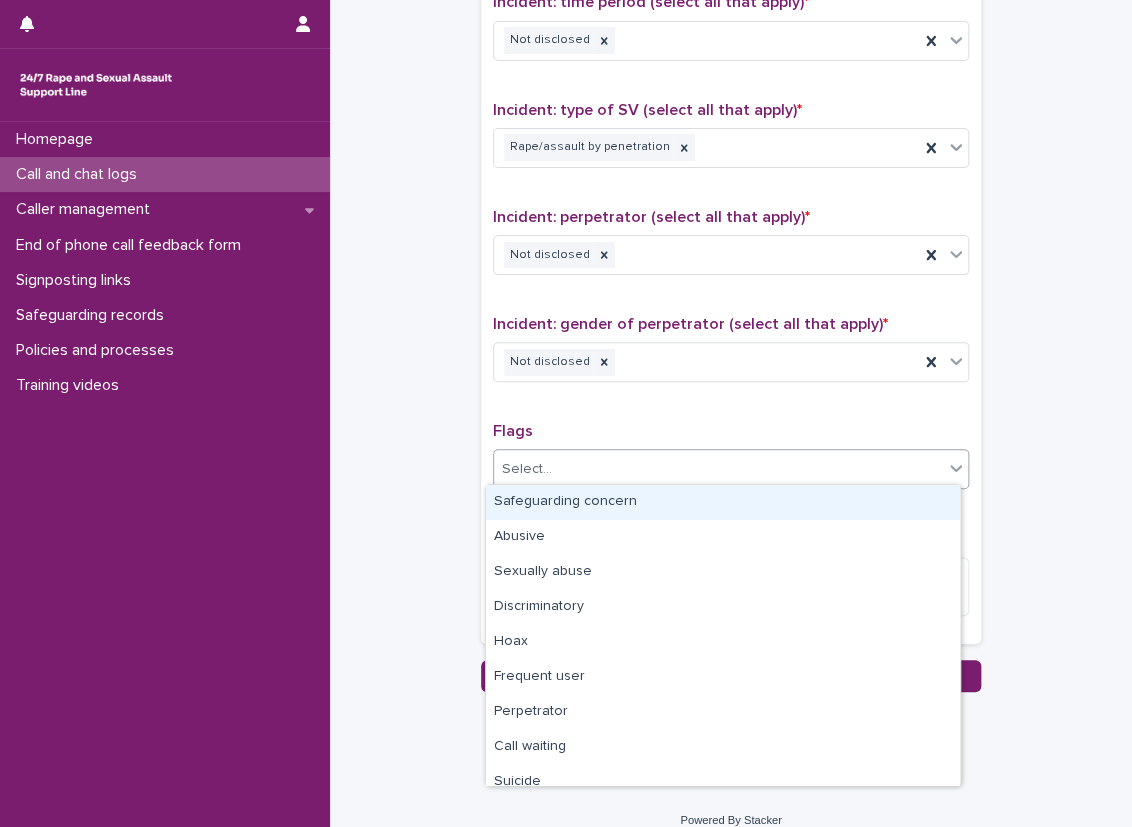 click on "Select..." at bounding box center [718, 469] 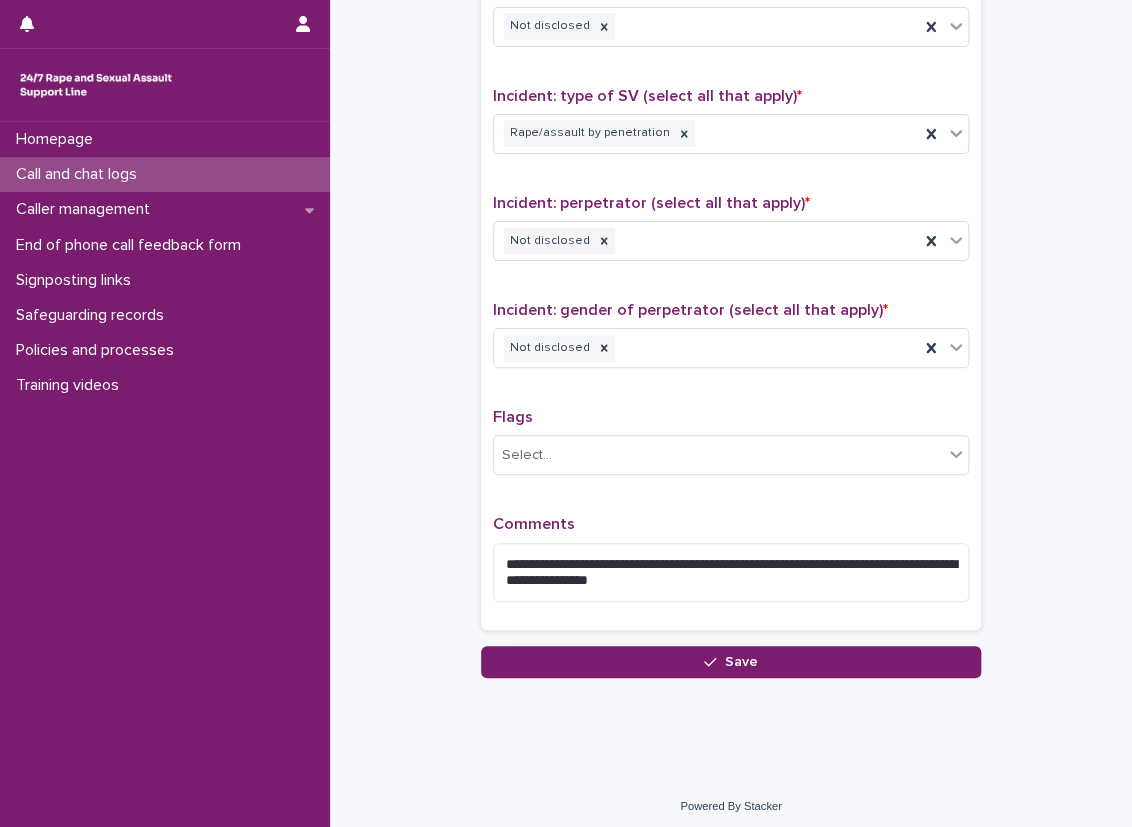scroll, scrollTop: 1398, scrollLeft: 0, axis: vertical 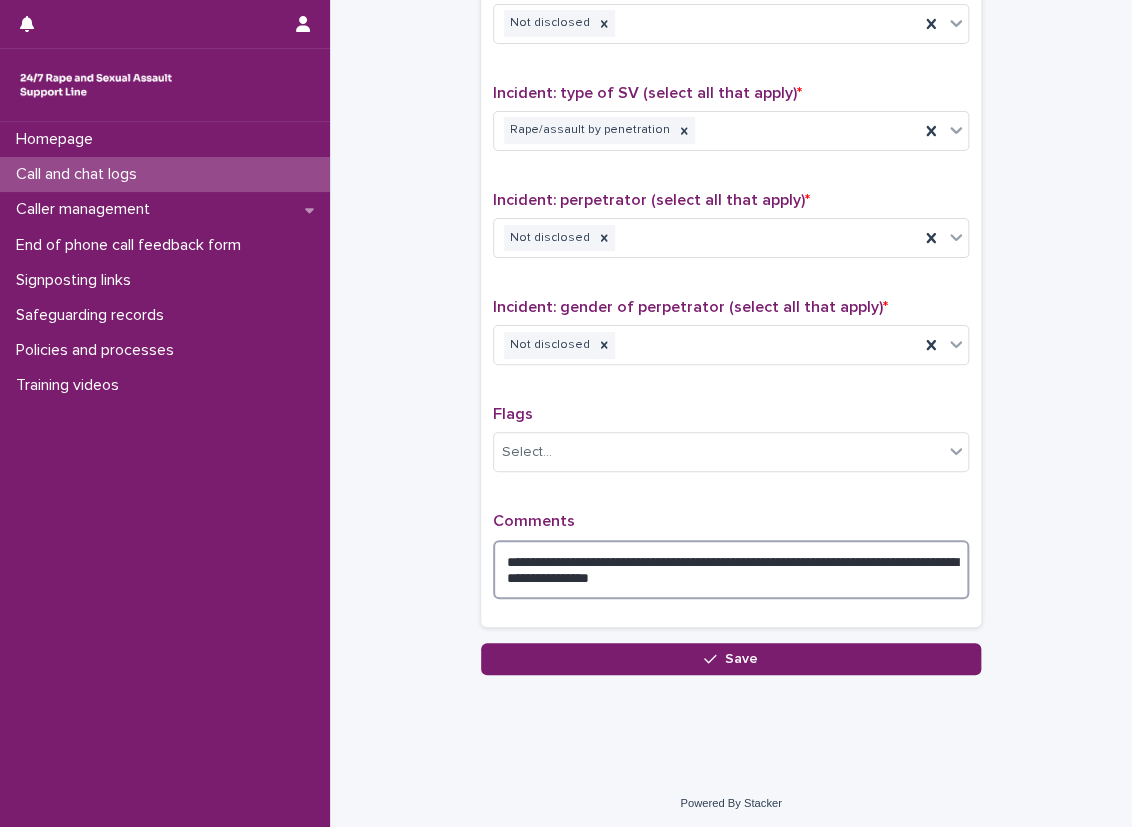 click on "**********" at bounding box center [731, 570] 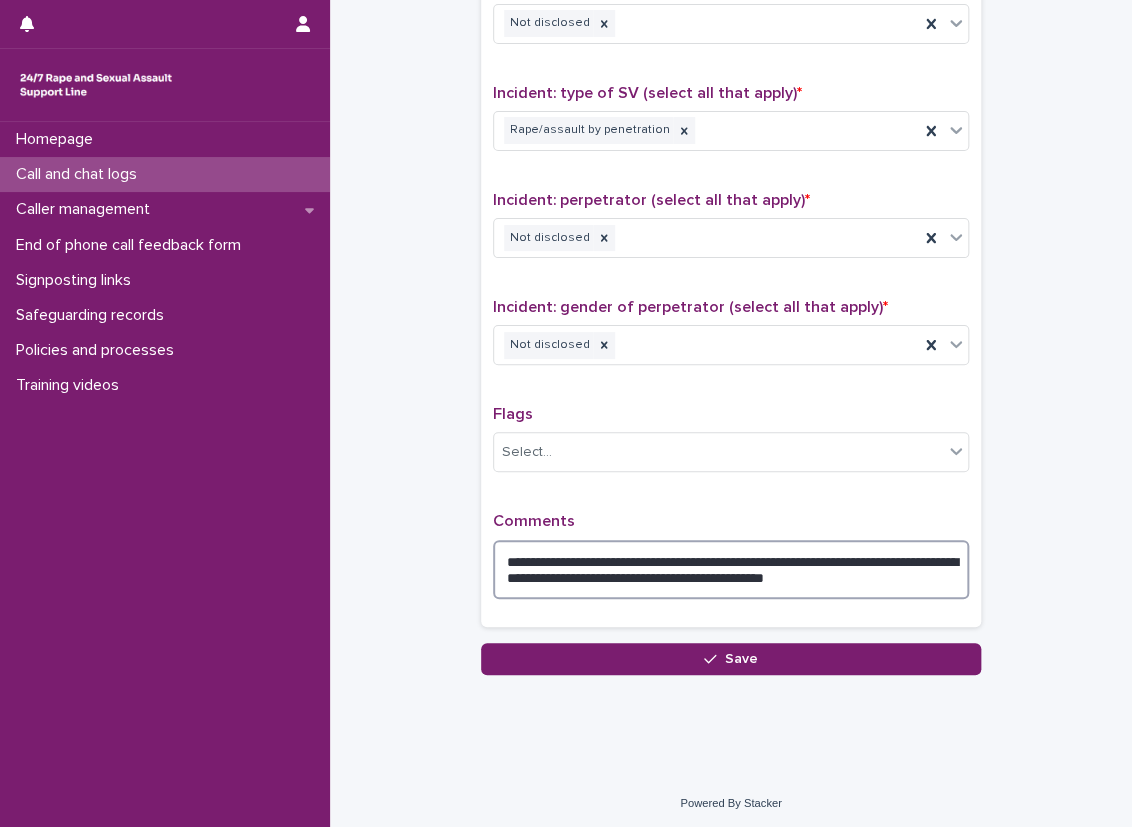 type on "**********" 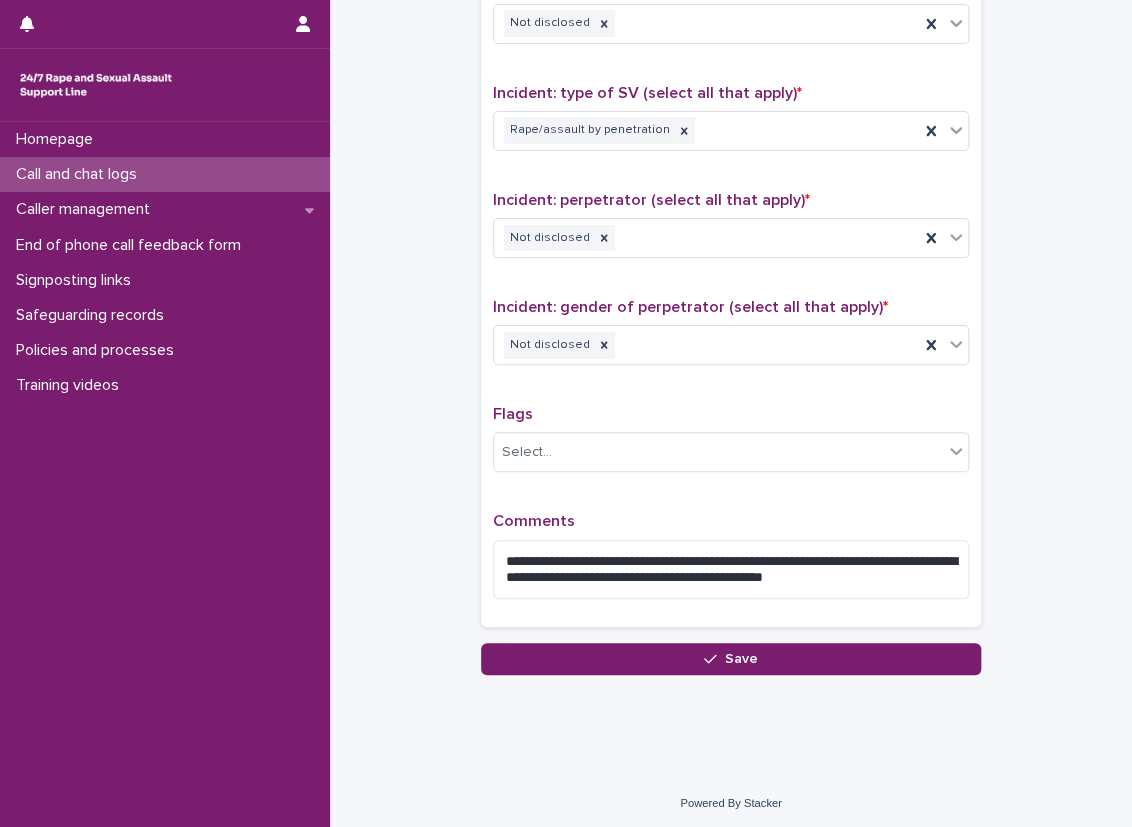 click on "**********" at bounding box center (731, 188) 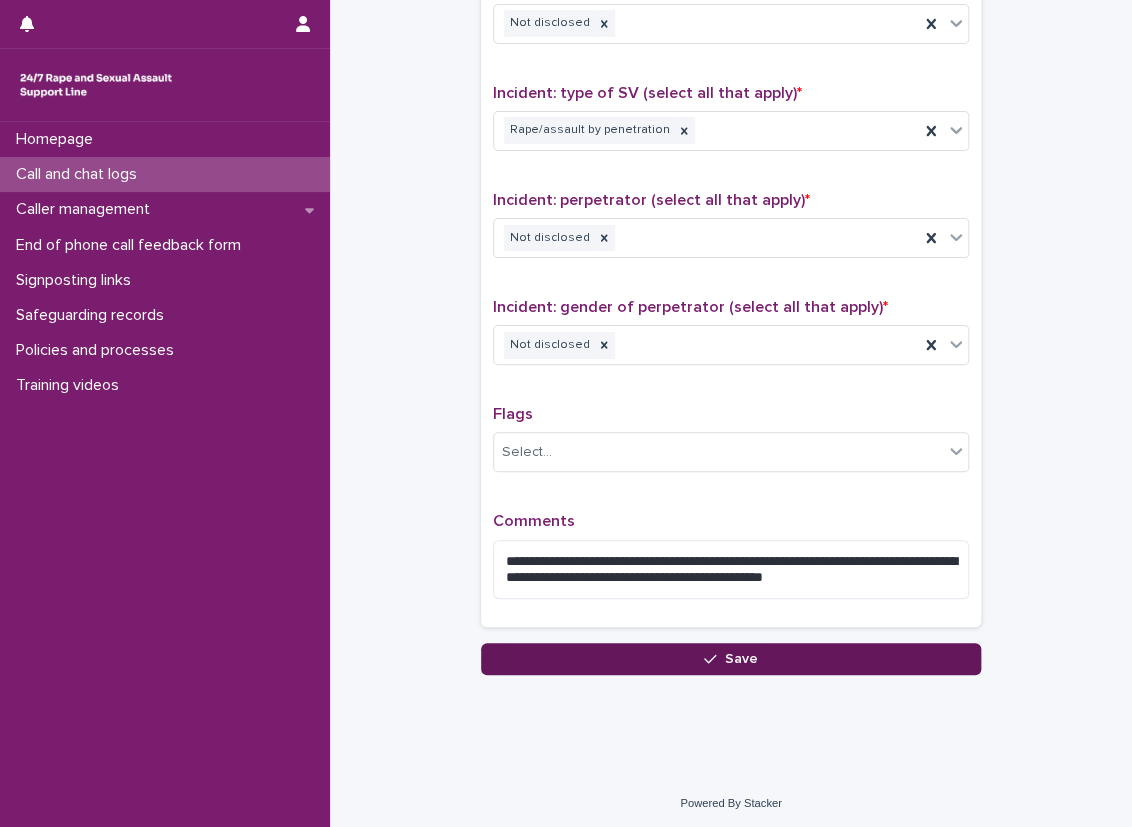 click on "Save" at bounding box center [731, 659] 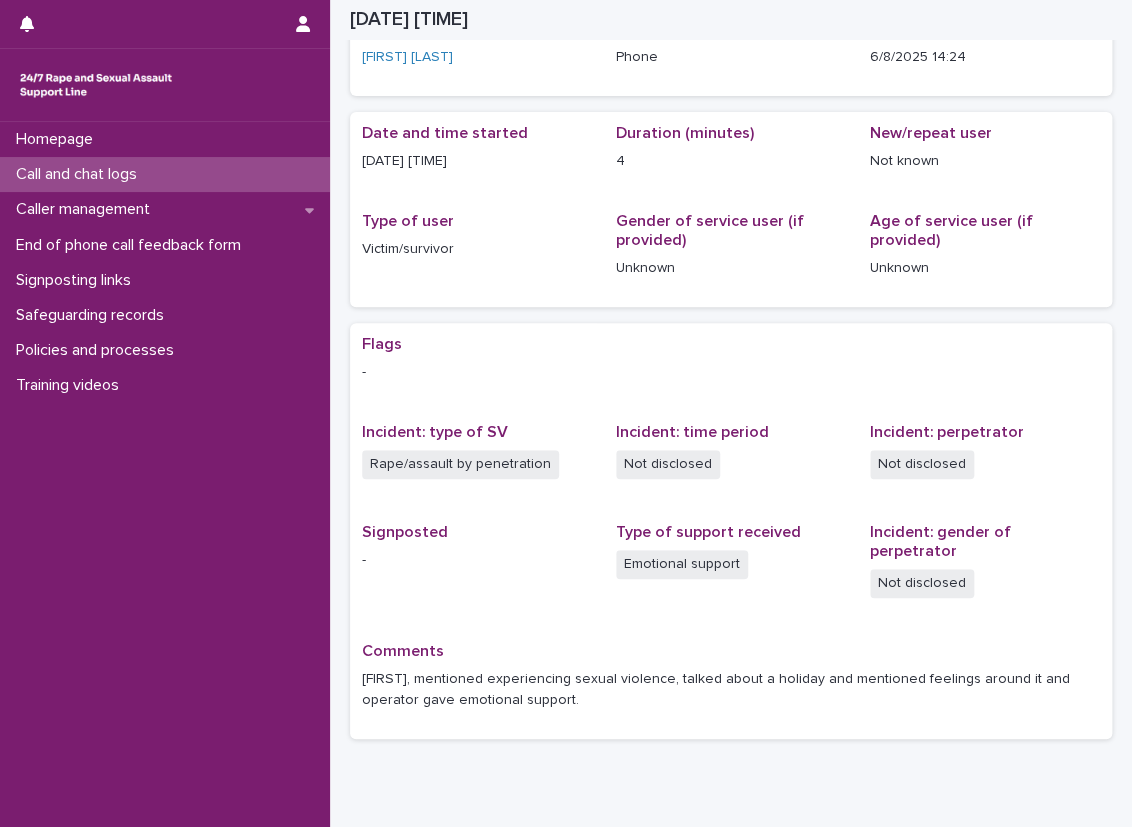 scroll, scrollTop: 77, scrollLeft: 0, axis: vertical 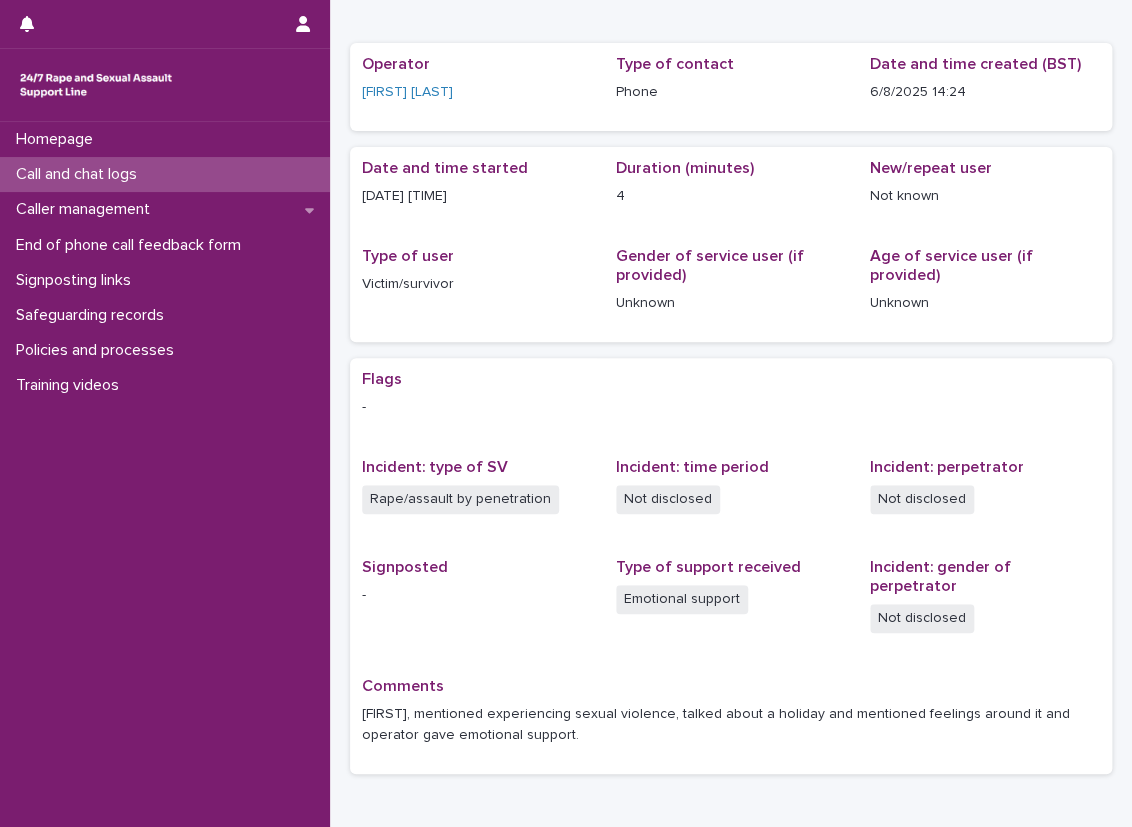 click on "Call and chat logs" at bounding box center [165, 174] 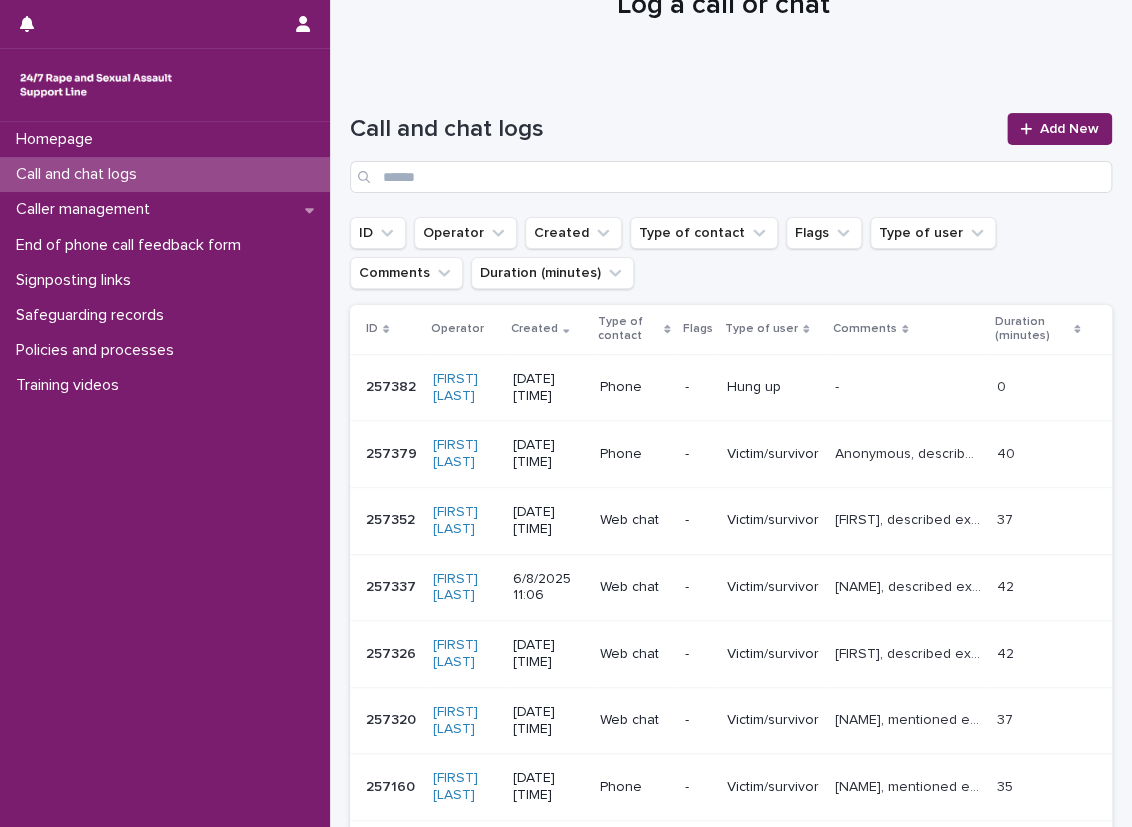 scroll, scrollTop: 0, scrollLeft: 0, axis: both 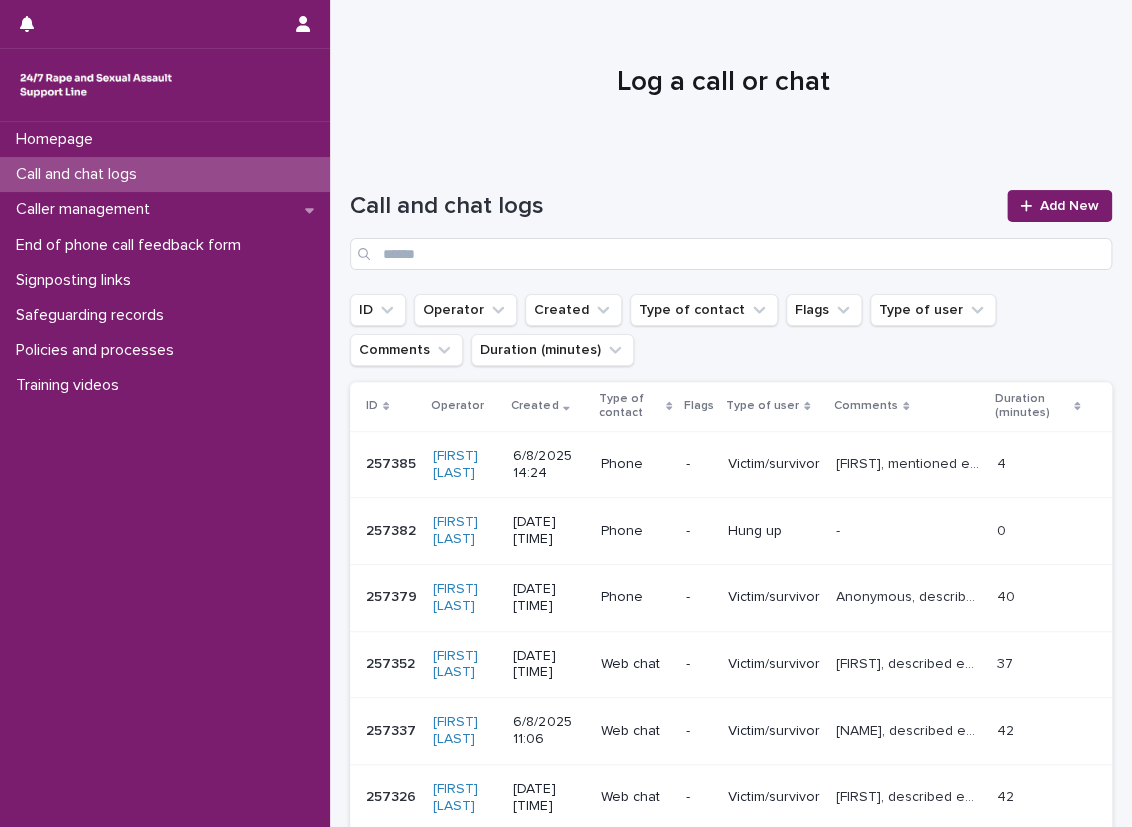 drag, startPoint x: 288, startPoint y: 169, endPoint x: 346, endPoint y: 178, distance: 58.694122 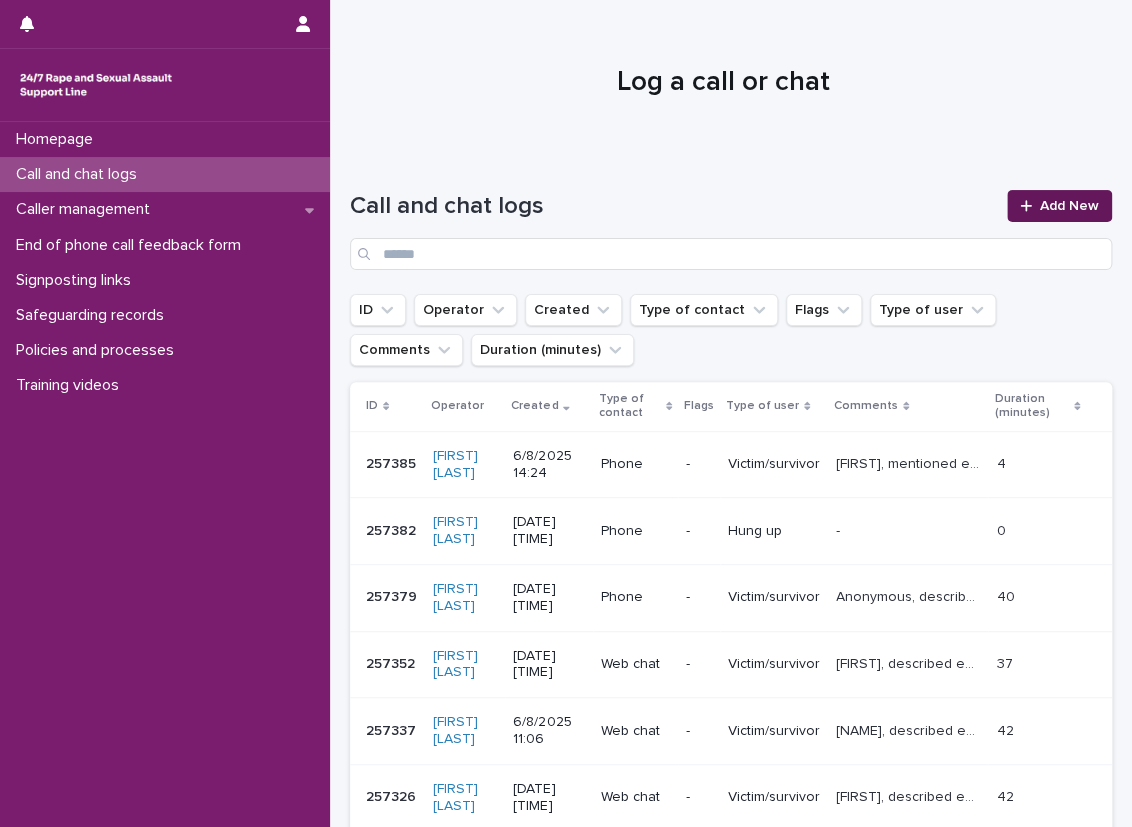 click on "Add New" at bounding box center (1069, 206) 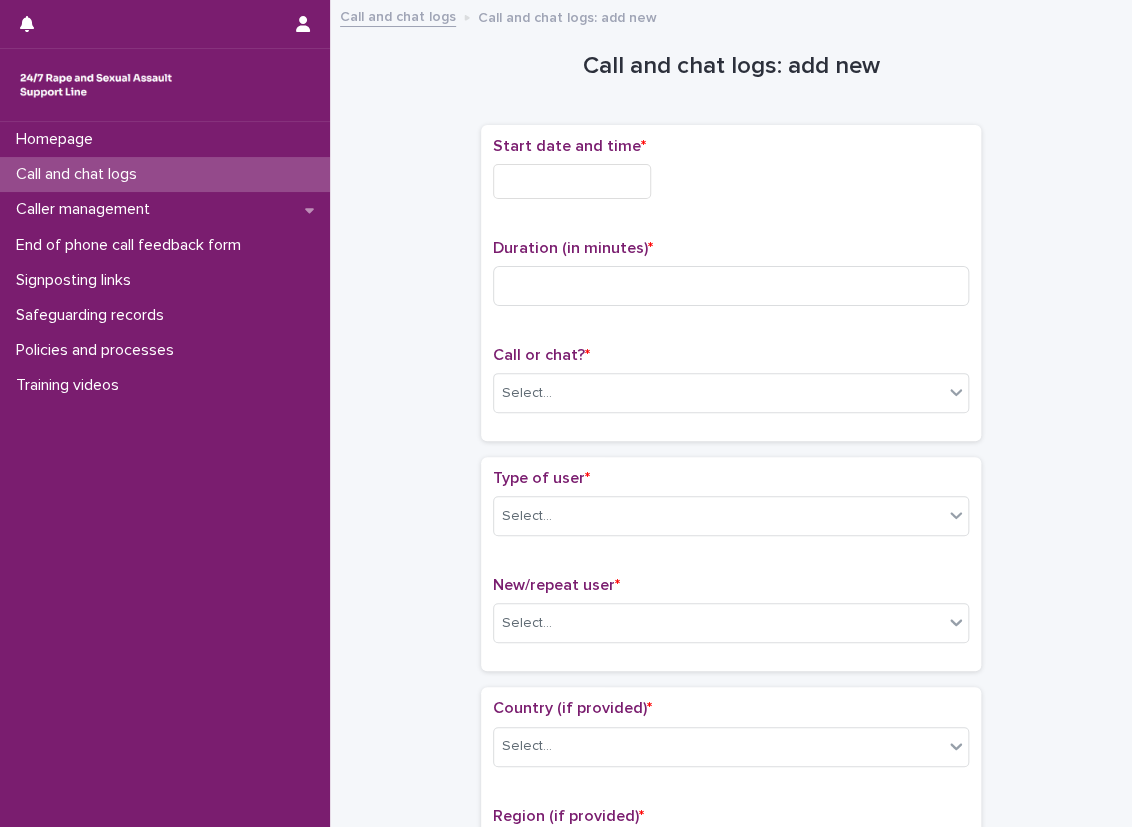click at bounding box center [572, 181] 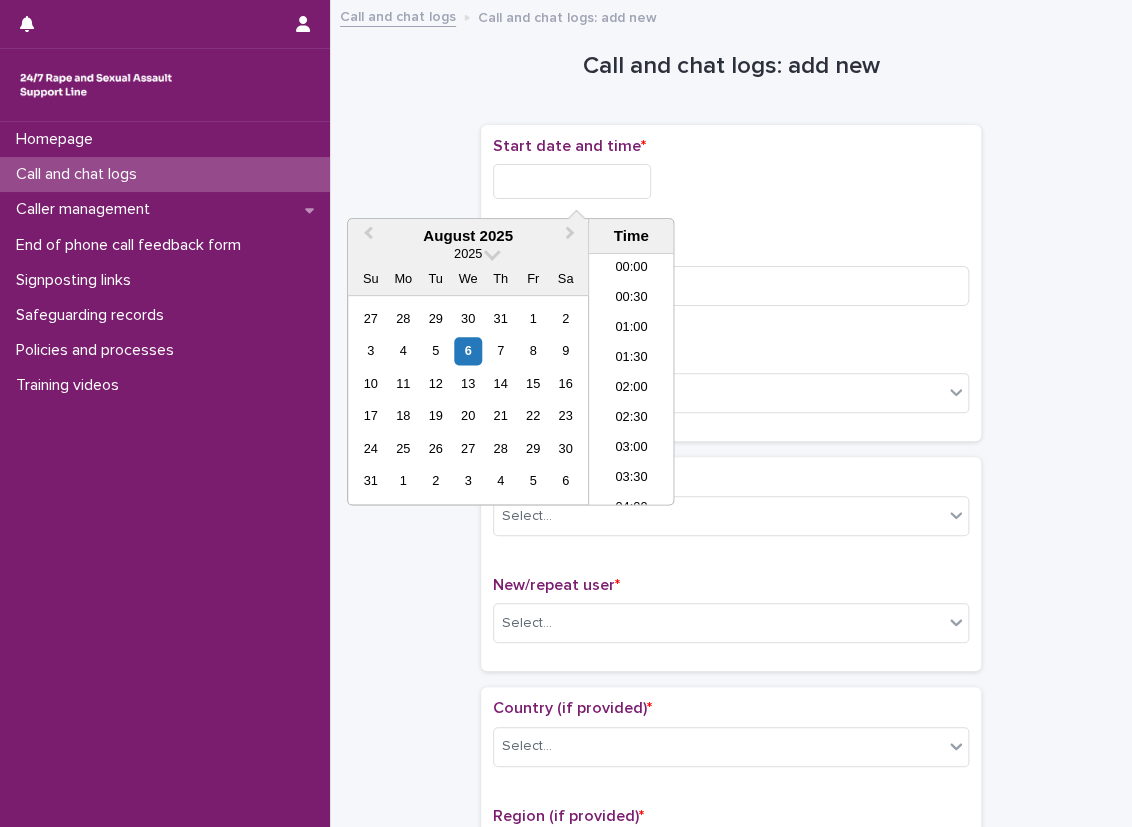 scroll, scrollTop: 729, scrollLeft: 0, axis: vertical 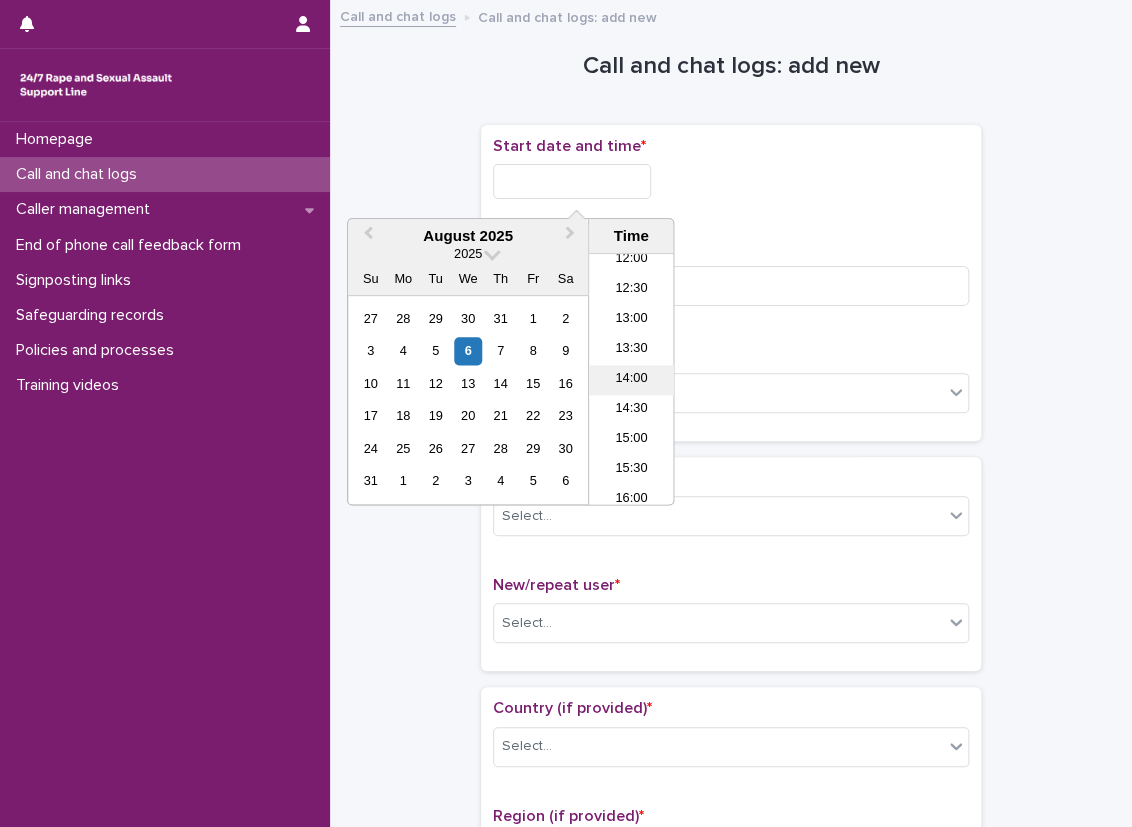 click on "14:00" at bounding box center [631, 380] 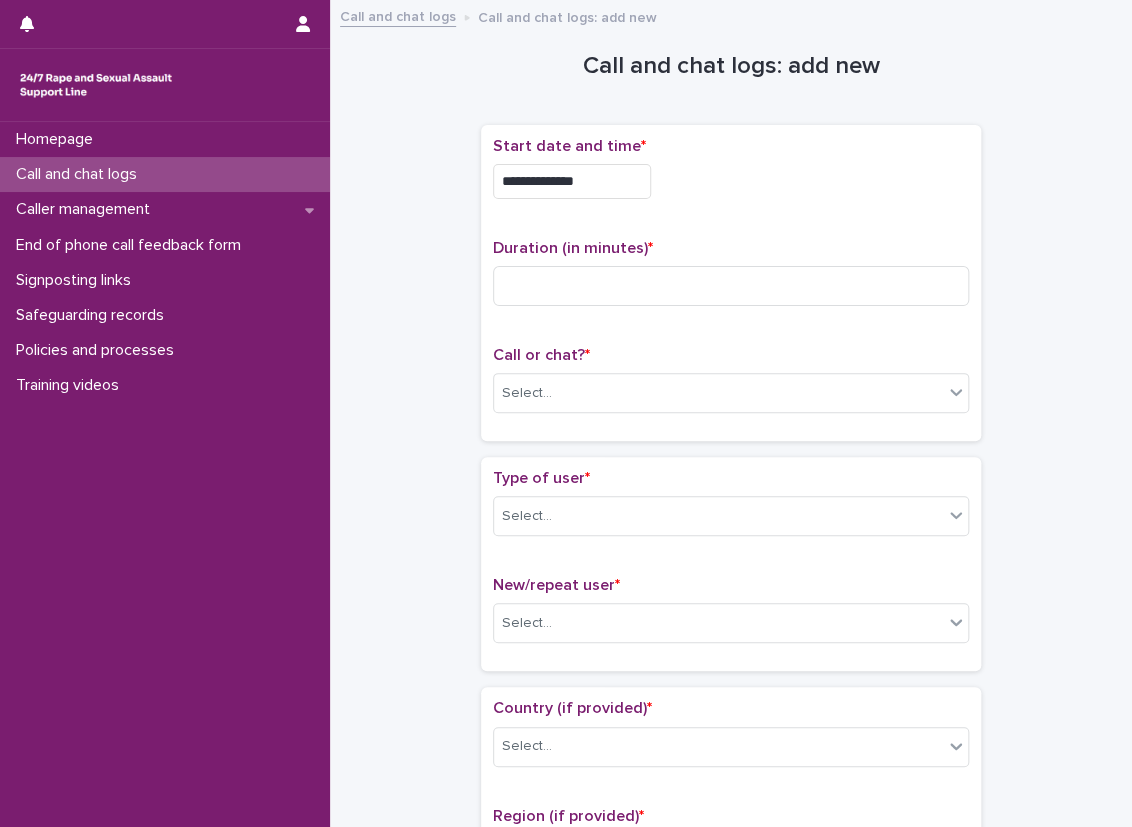 click on "**********" at bounding box center [572, 181] 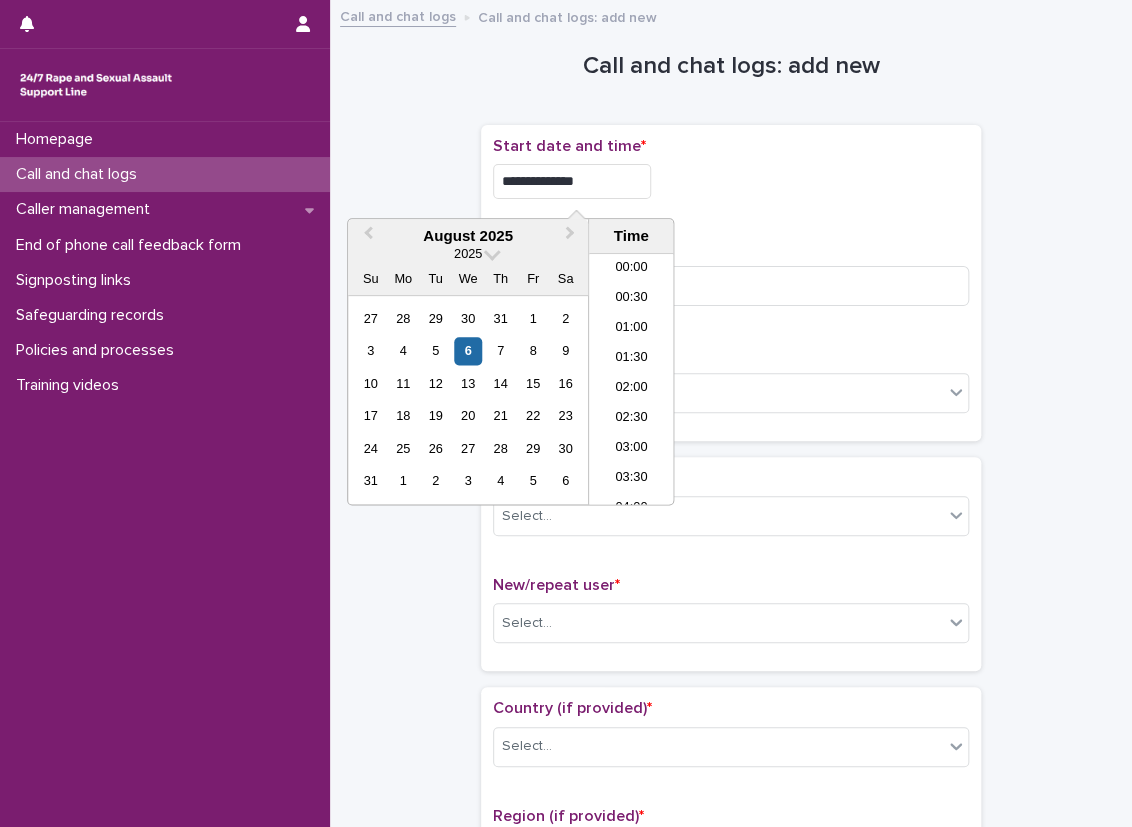 scroll, scrollTop: 729, scrollLeft: 0, axis: vertical 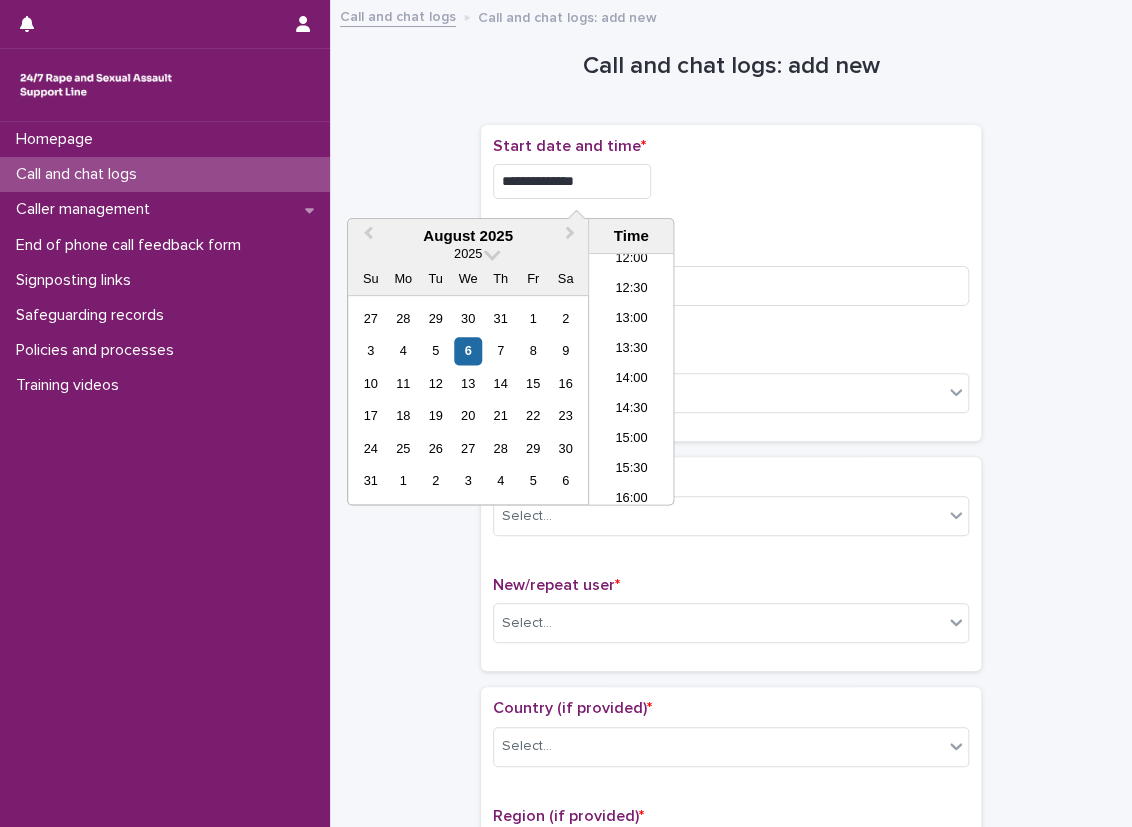 type on "**********" 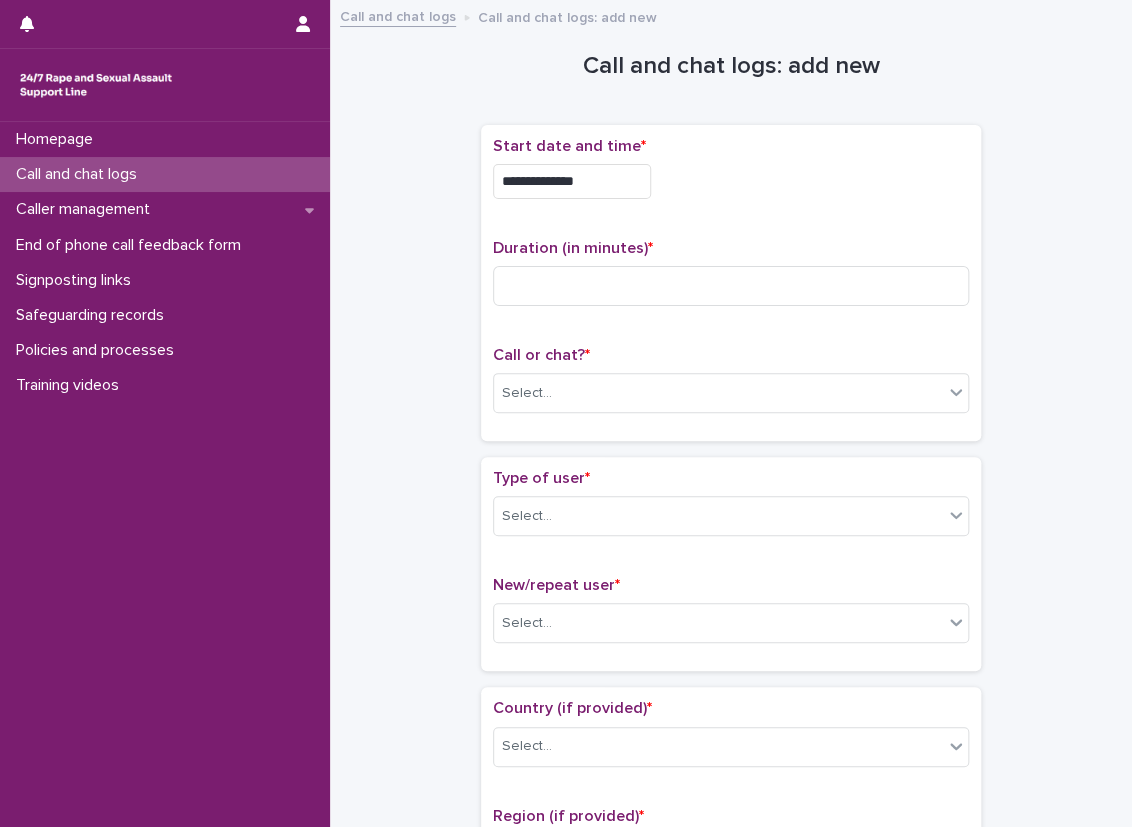 click on "Duration (in minutes) *" at bounding box center (731, 280) 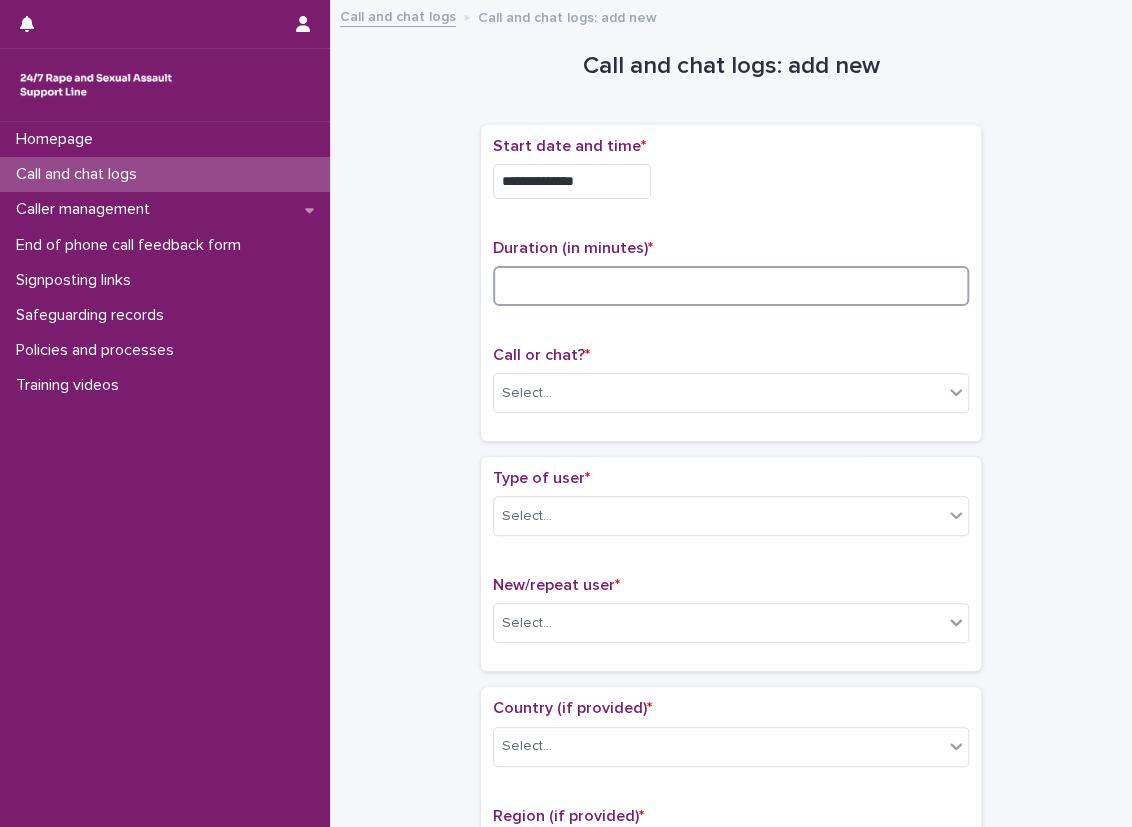 click at bounding box center [731, 286] 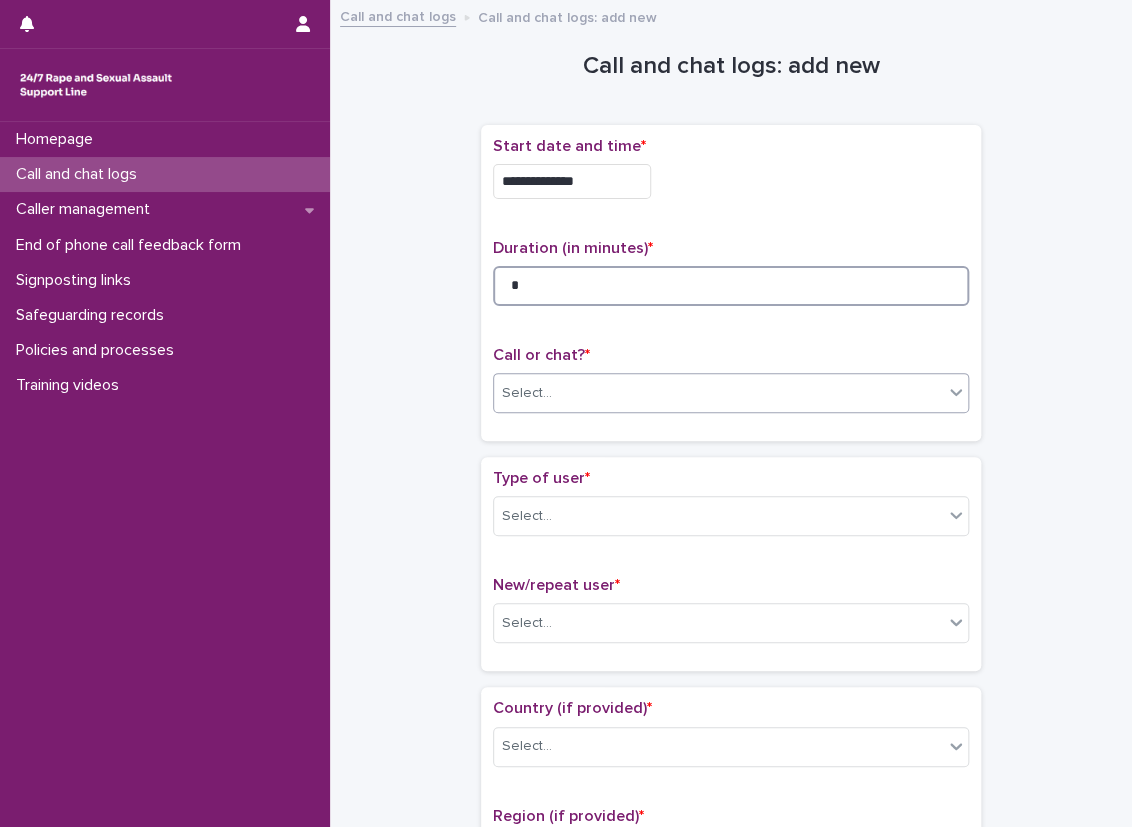 type on "*" 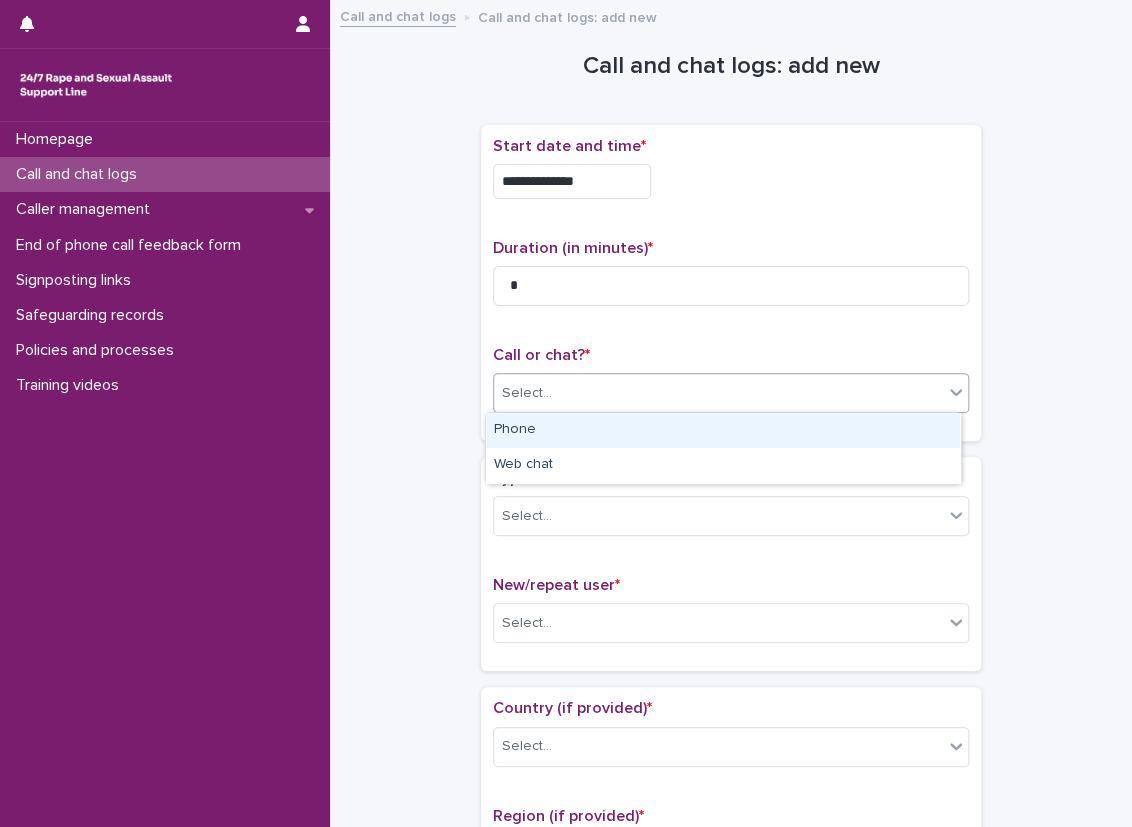 click on "Select..." at bounding box center [718, 393] 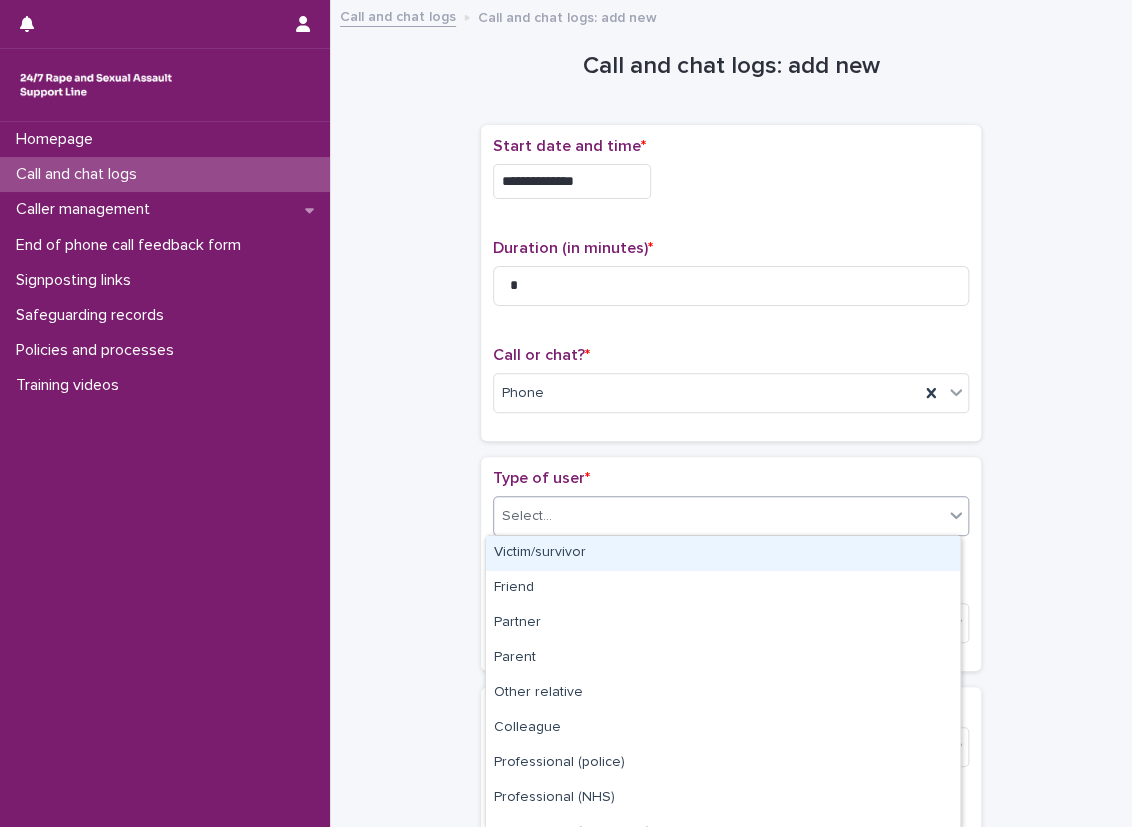 click on "Select..." at bounding box center [718, 516] 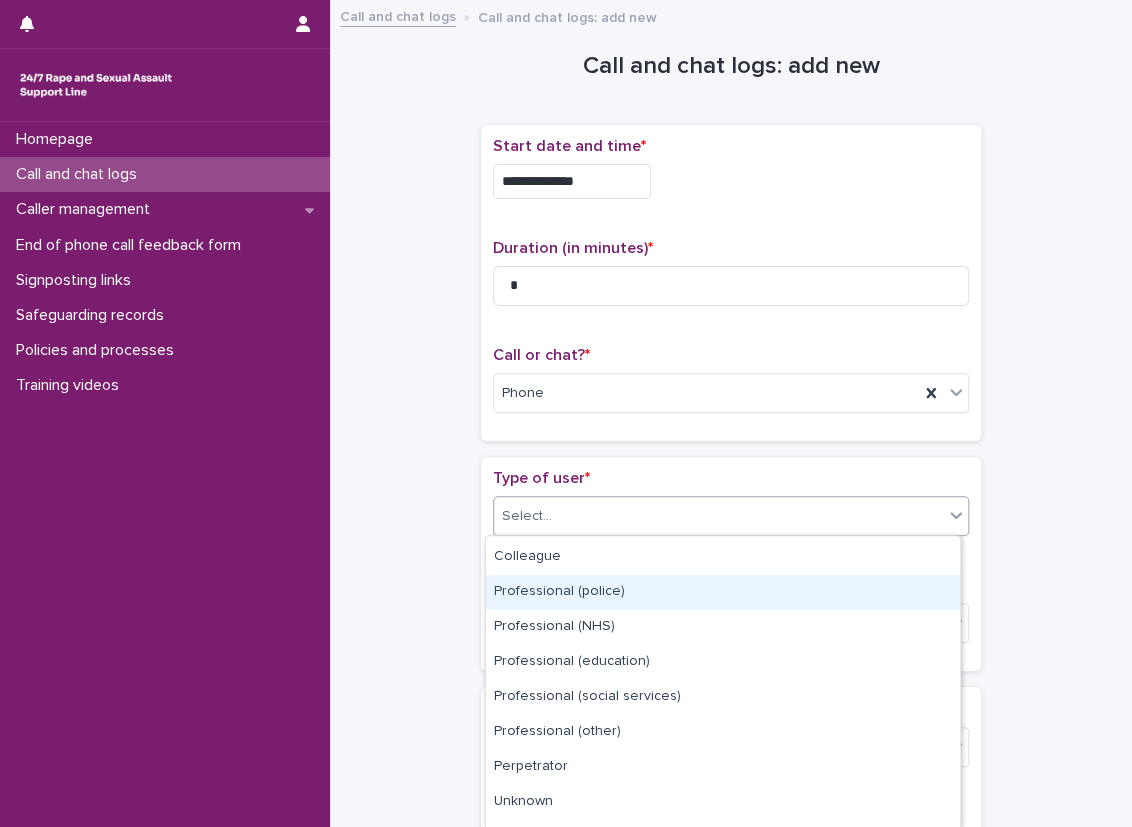 scroll, scrollTop: 233, scrollLeft: 0, axis: vertical 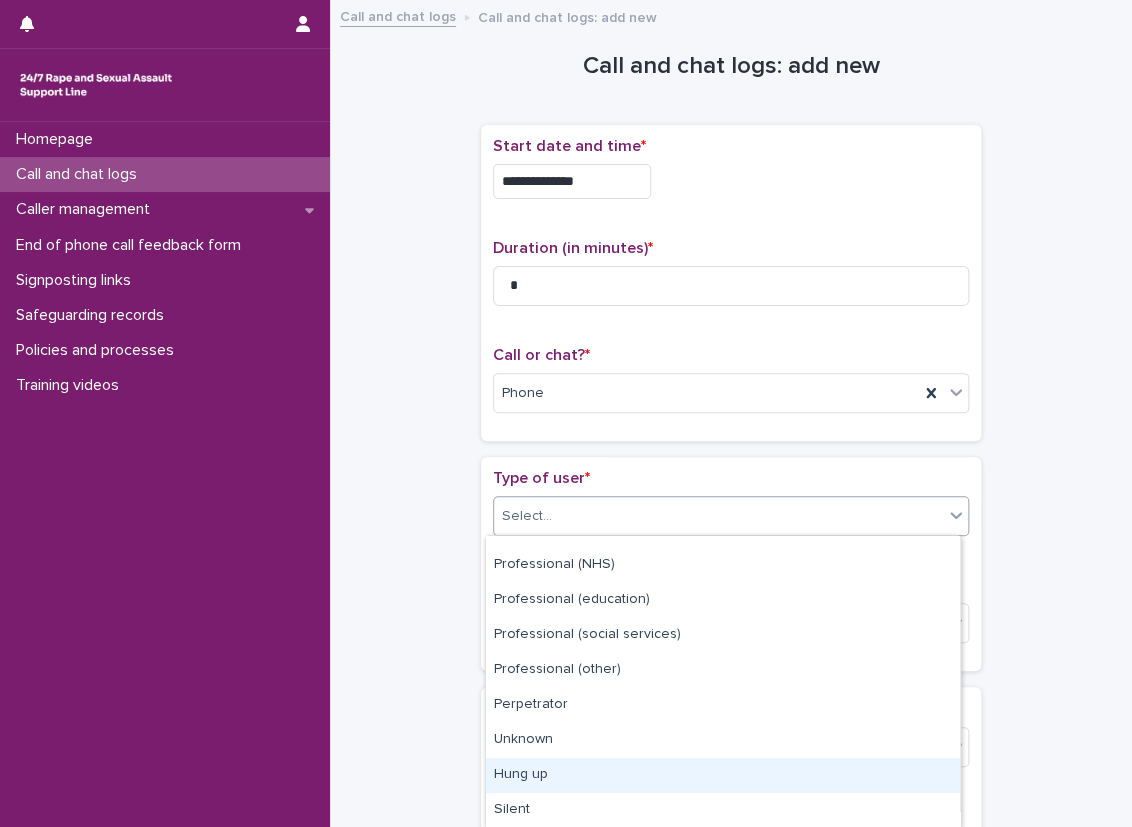 click on "Hung up" at bounding box center [723, 775] 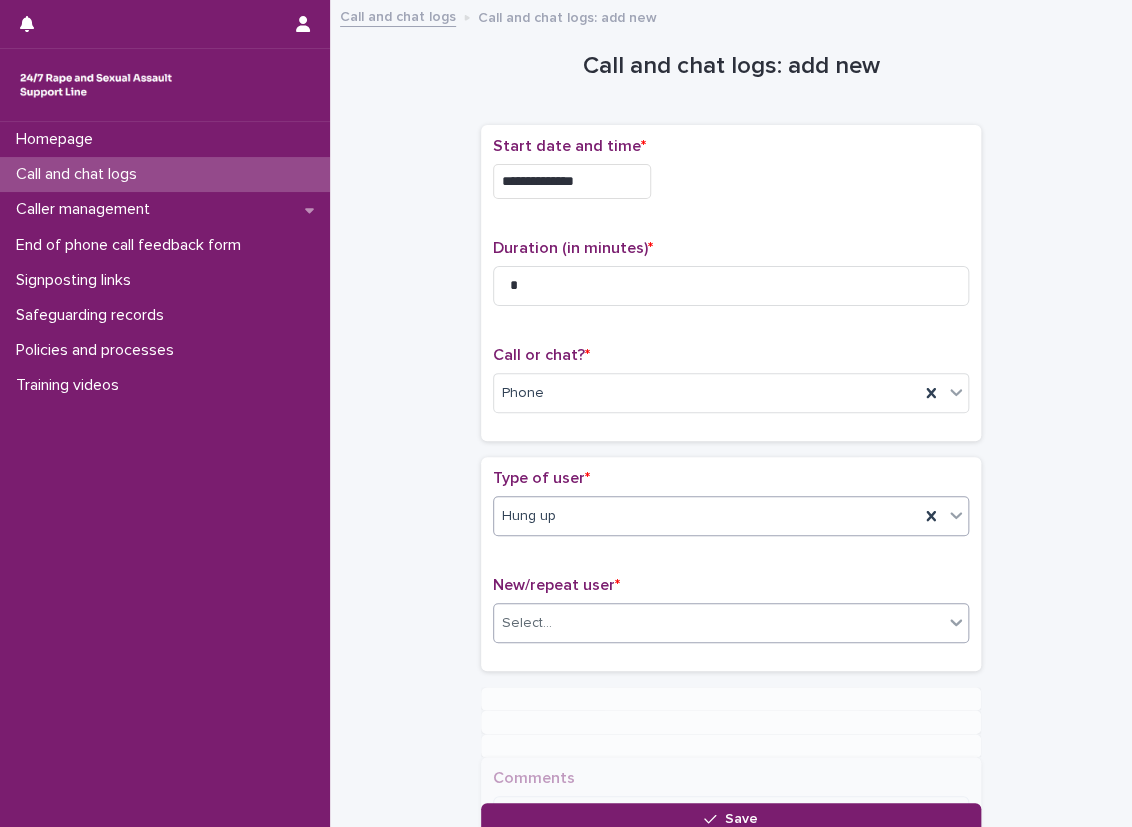 click on "Select..." at bounding box center [718, 623] 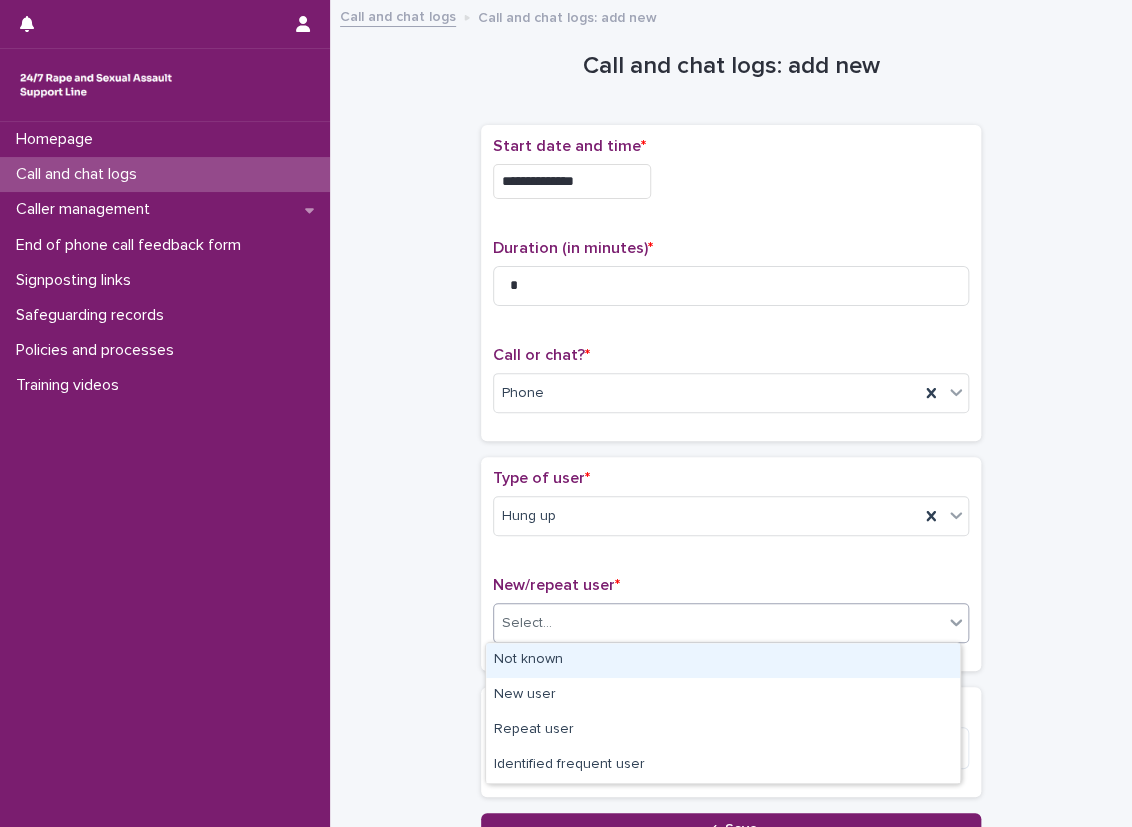 click on "Not known" at bounding box center [723, 660] 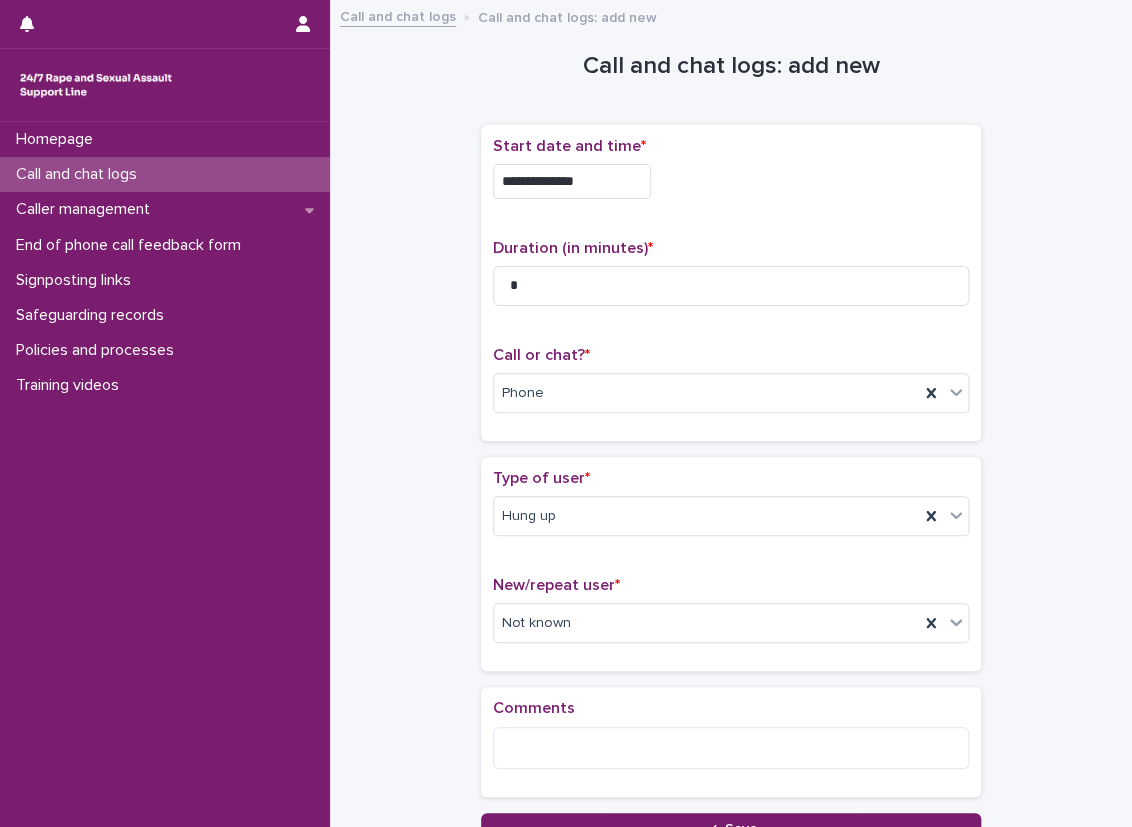 click on "**********" at bounding box center (731, 428) 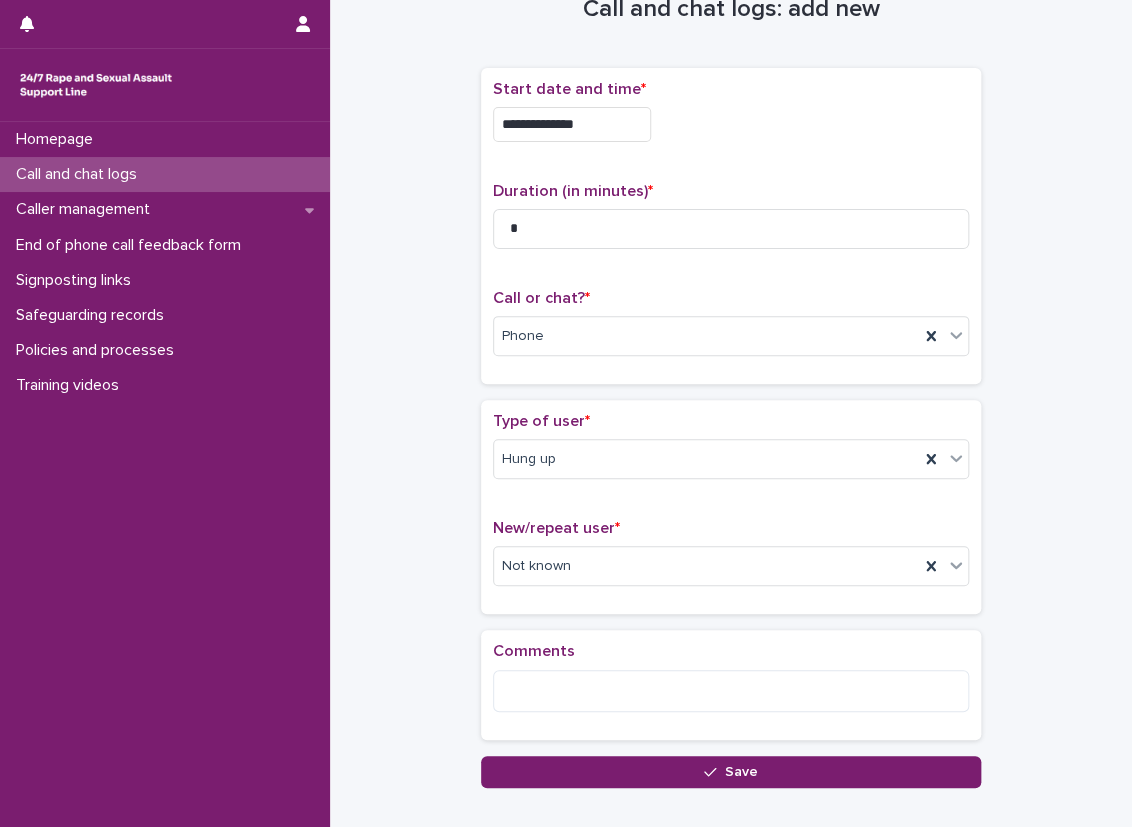 scroll, scrollTop: 100, scrollLeft: 0, axis: vertical 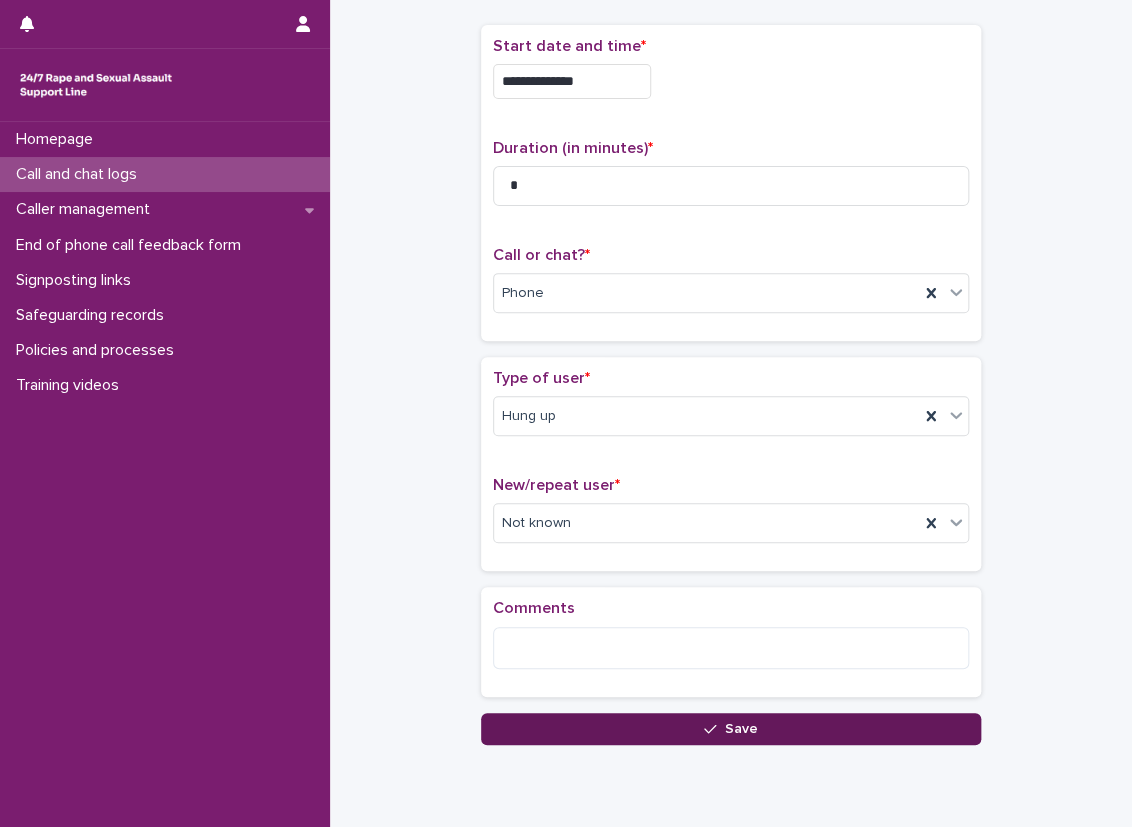 click on "Save" at bounding box center (731, 729) 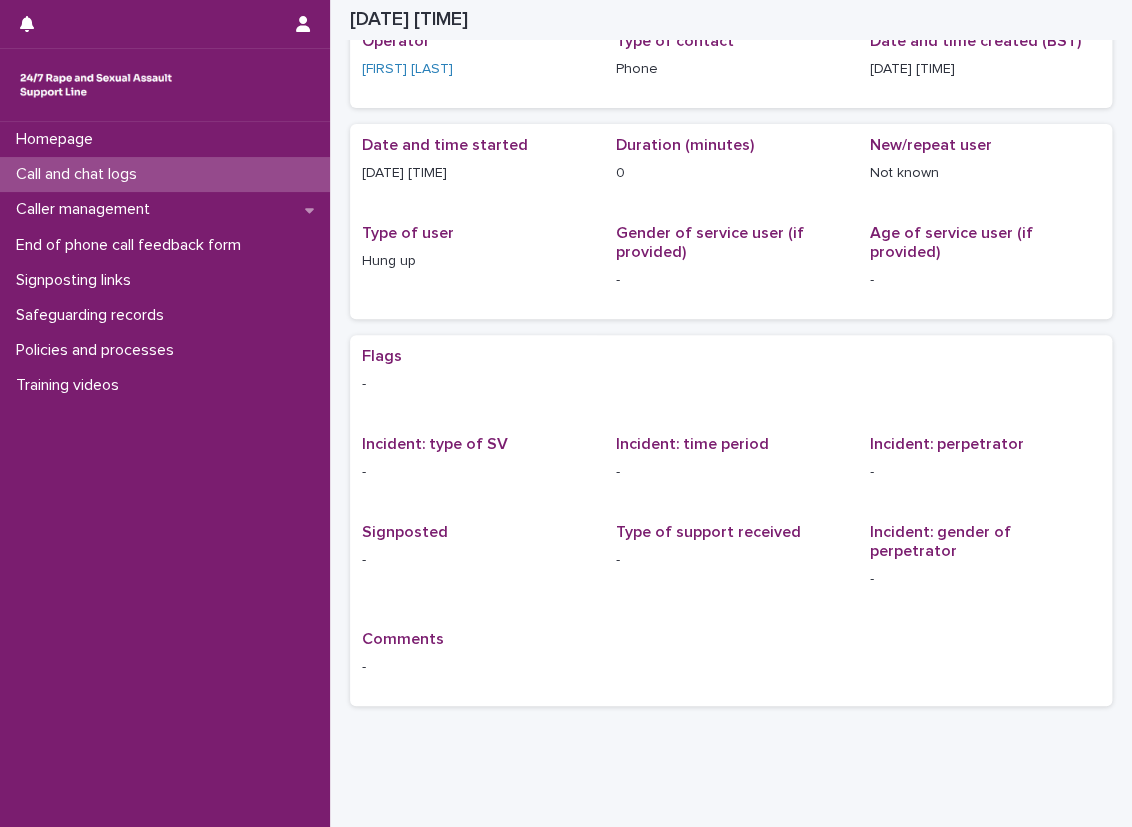 scroll, scrollTop: 0, scrollLeft: 0, axis: both 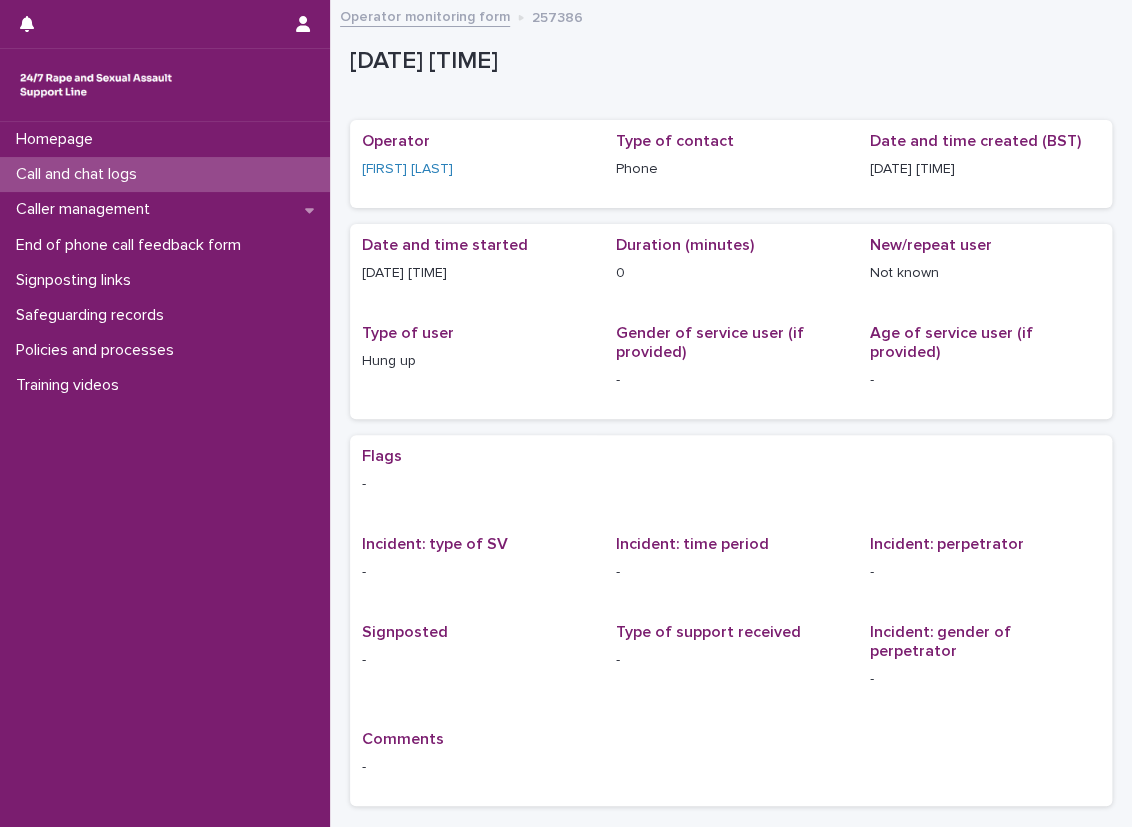 click on "Call and chat logs" at bounding box center [165, 174] 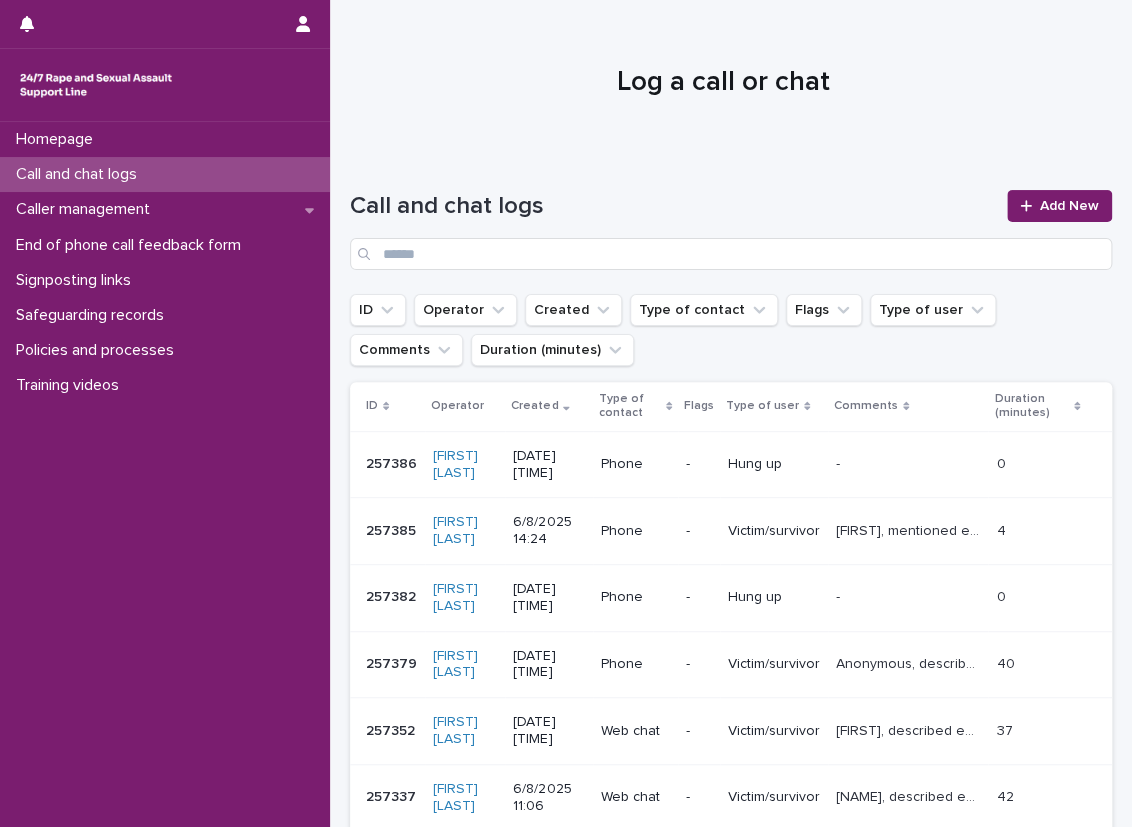 click on "Call and chat logs Add New" at bounding box center [731, 222] 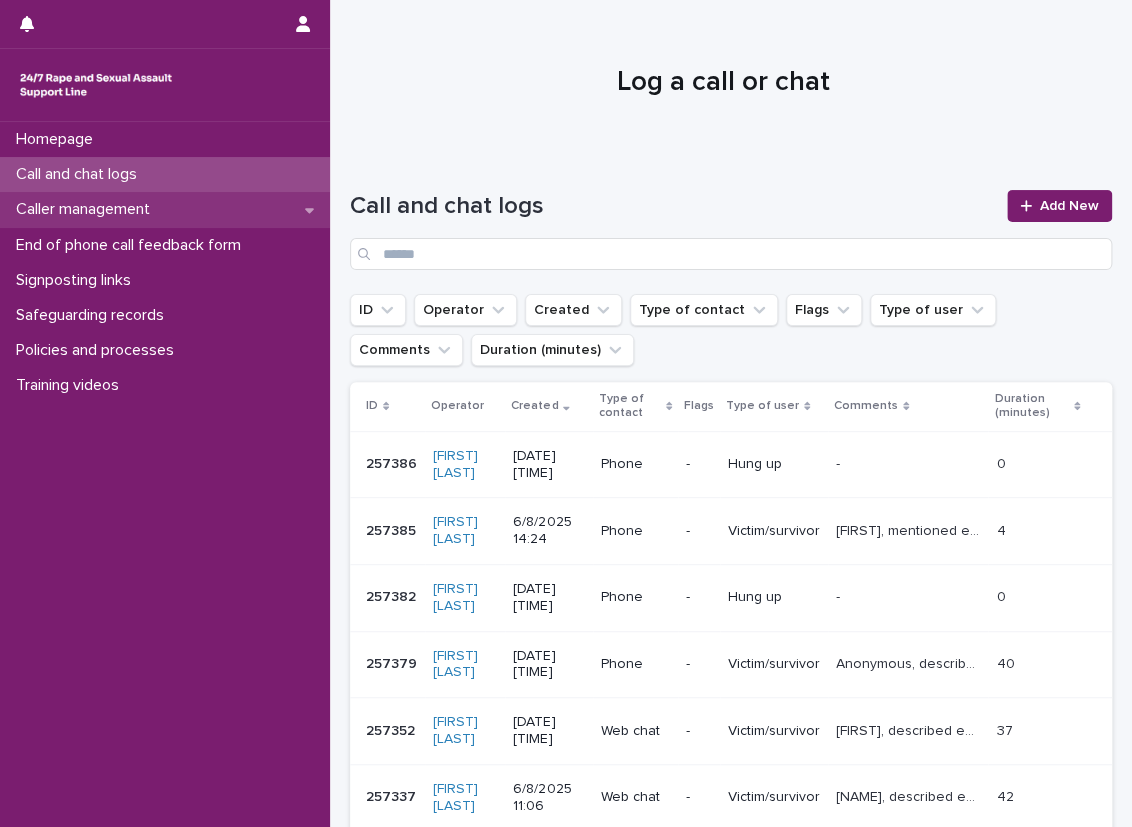click on "Caller management" at bounding box center (165, 209) 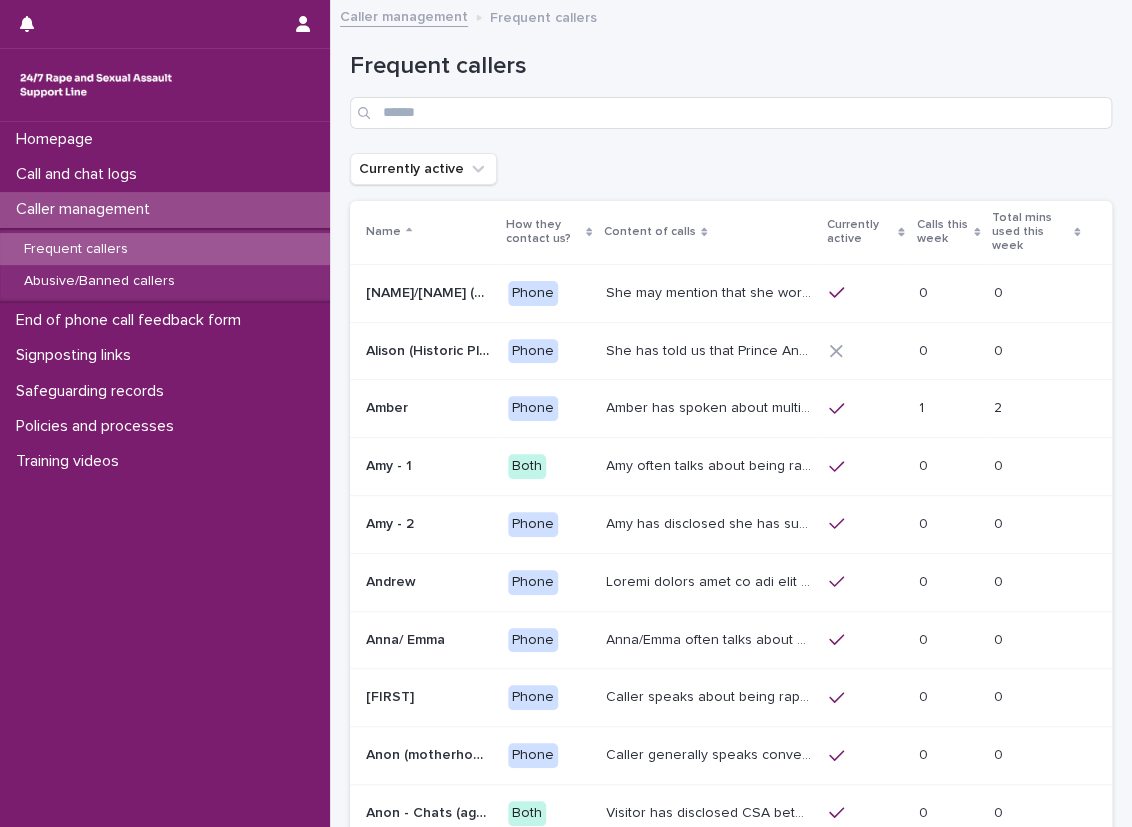 click on "Loading... Saving… Loading... Saving… Frequent callers Currently active Name How they contact us? Content of calls Currently active Calls this week Total mins used this week [NAME]/[NAME] (Anon/'I don't know'/'I can't remember') [NAME]/[NAME] (Anon/'I don't know'/'I can't remember')   Phone She may mention that she works as a Nanny, looking after two children. [NAME] / [NAME] has let us know that she has experienced child sexual abuse and has never told anyone but the helpline and her therapist.
She has severe anxiety and OCD.
She has used our service for many years (prior to the Support Line, she used the national rape crisis helpline) and she has previously had a call plan.
As always please only add if you are 100% sure you are speaking with this caller, if needed please reach out to a Manager.   0 0   0 0   [NAME] (Historic Plan)  [NAME] (Historic Plan)    Phone   0 0   0 0   [NAME] [NAME]   Phone   1 1   2 2   [NAME] - 1 [NAME] - 1   Both   0 0   0 0   [NAME] - 2 [NAME] - 2   Phone   0 0   0 0   0" at bounding box center (731, 512) 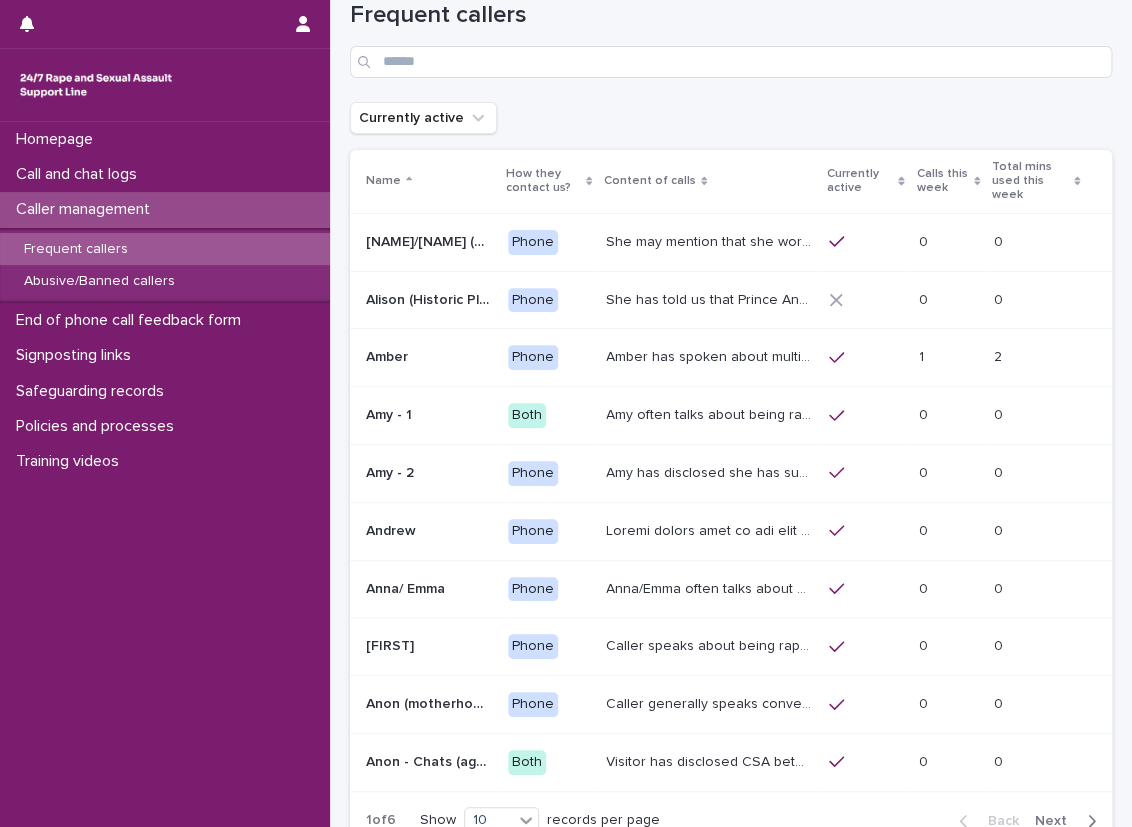 scroll, scrollTop: 100, scrollLeft: 0, axis: vertical 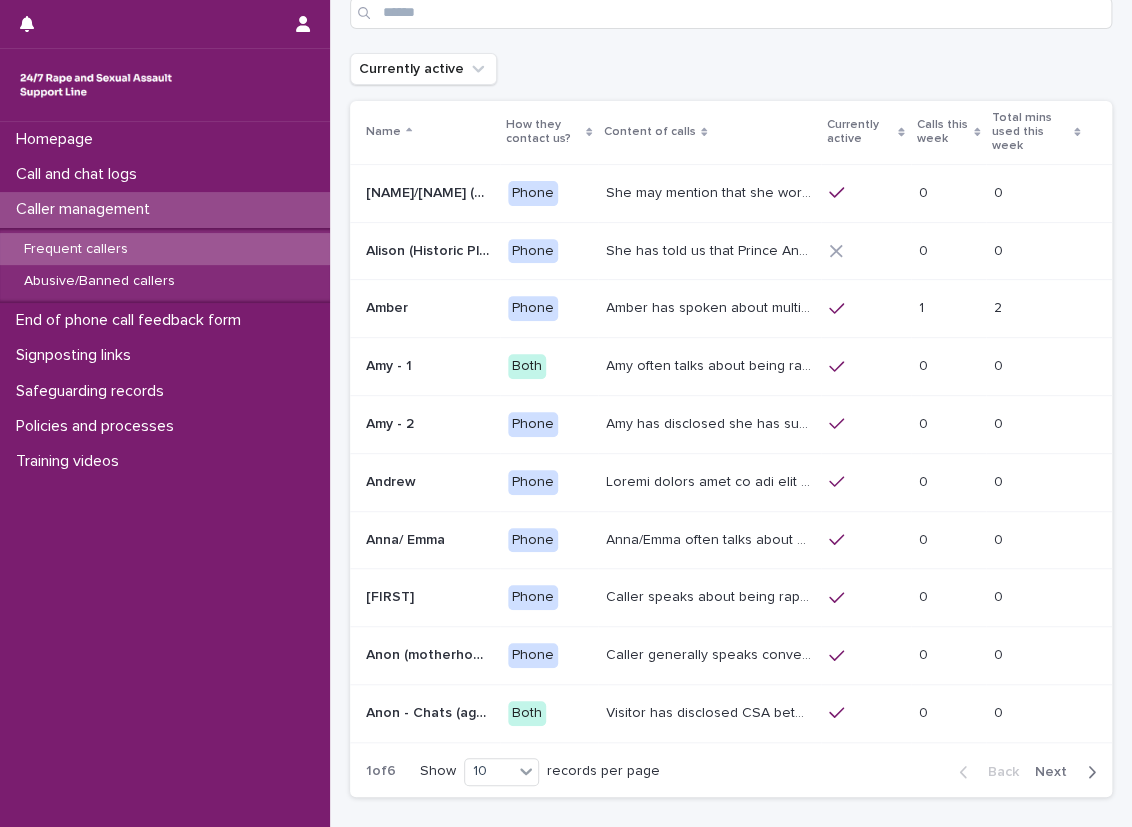 click at bounding box center [1087, 772] 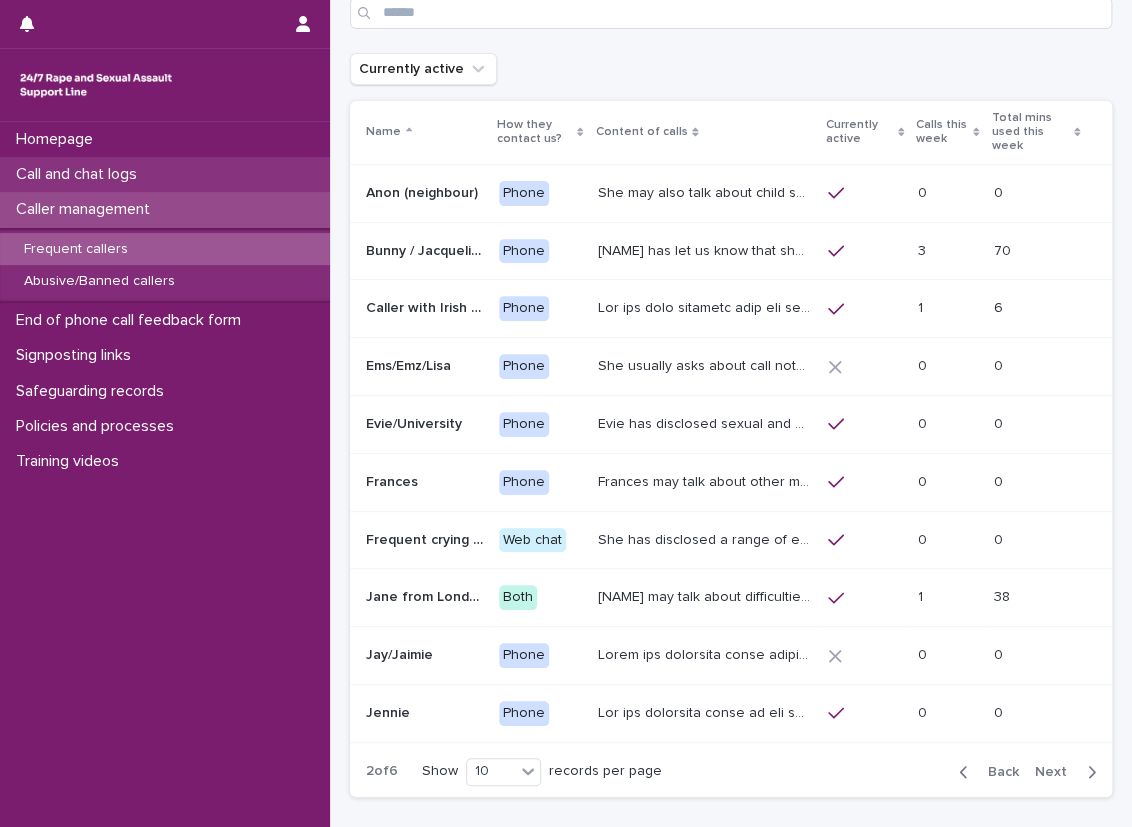 click on "Call and chat logs" at bounding box center [165, 174] 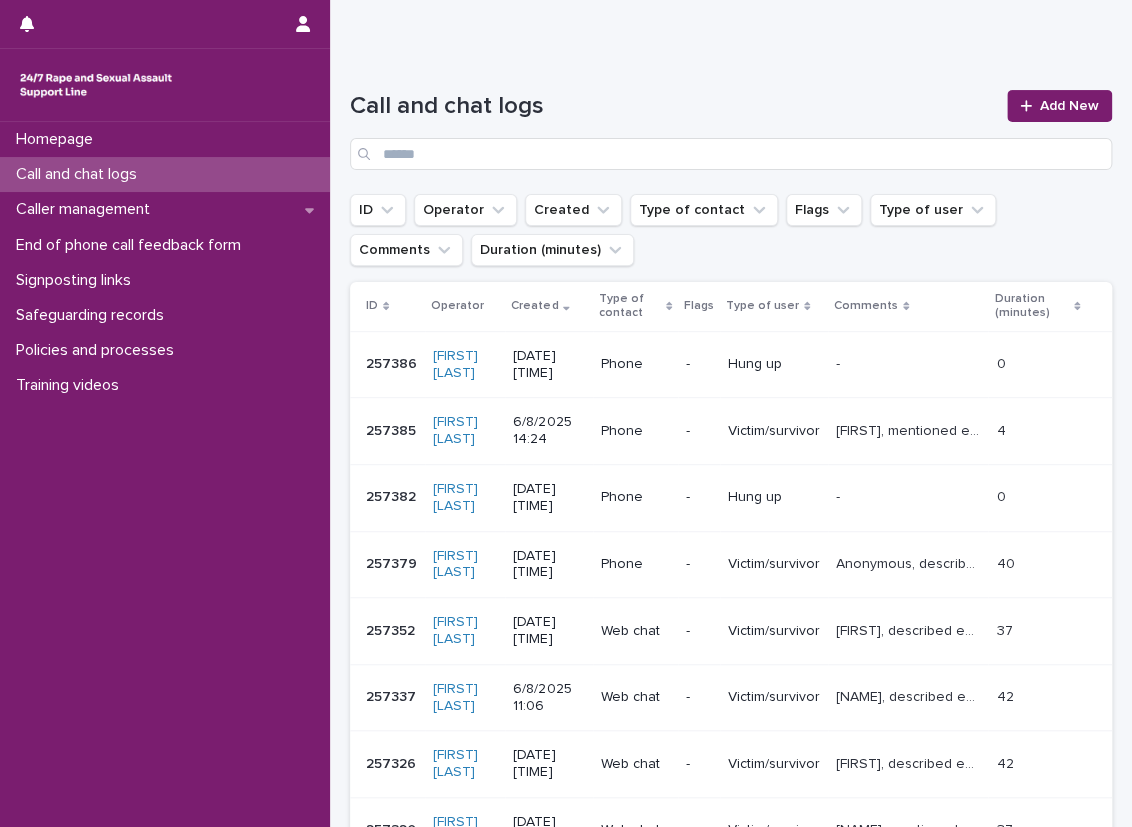 scroll, scrollTop: 0, scrollLeft: 0, axis: both 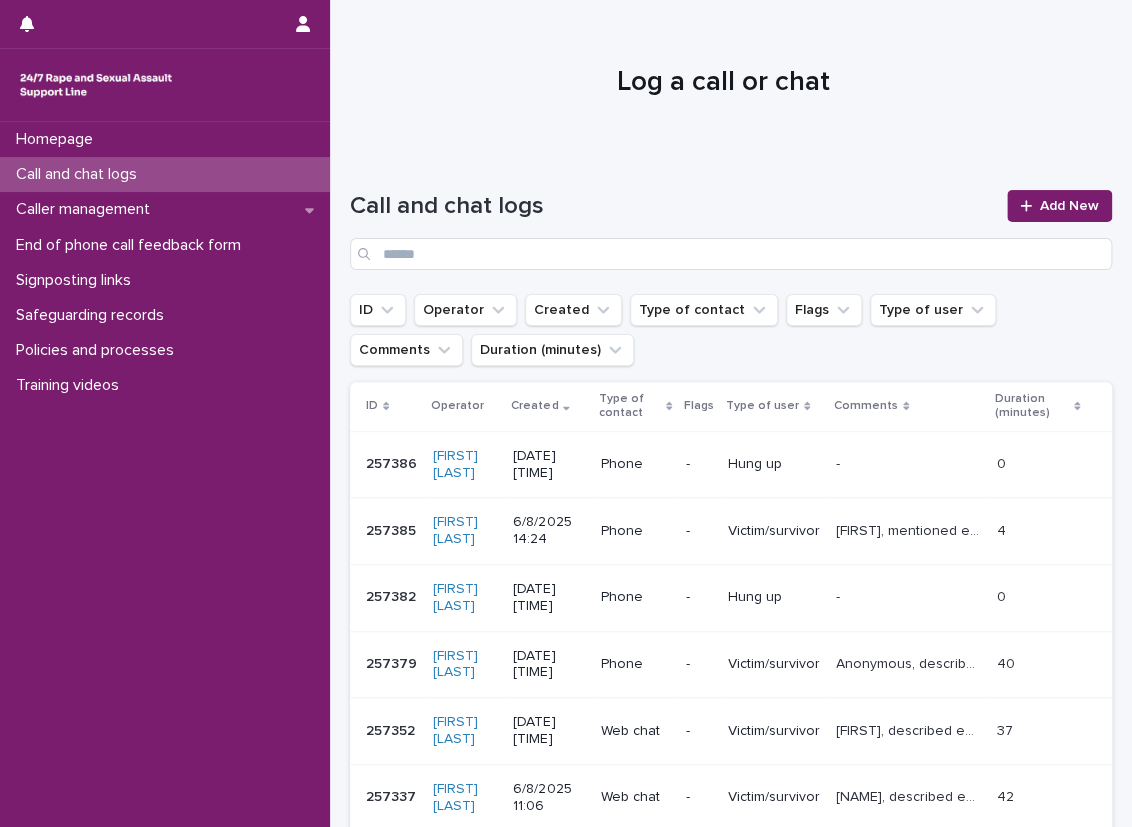 click on "Loading... Saving… Loading... Saving… Call and chat logs Add New ID Operator Created Type of contact Flags Type of user Comments Duration (minutes) ID Operator Created Type of contact Flags Type of user Comments Duration (minutes) 257386 257386   [FIRST] [LAST]   [DATE] [TIME] Phone - Hung up - -   0 0   257385 257385   [FIRST] [LAST]   [DATE] [TIME] Phone - Victim/survivor [FIRST], mentioned experiencing sexual violence, talked about a holiday and mentioned feelings around it and operator gave emotional support. [FIRST], mentioned experiencing sexual violence, talked about a holiday and mentioned feelings around it and operator gave emotional support.   4 4   257382 257382   [FIRST] [LAST]   [DATE] [TIME] Phone - Hung up - -   0 0   257379 257379   [FIRST] [LAST]   [DATE] [TIME] Phone - Victim/survivor Anonymous, described experiencing sexual violence, explored thoughts and feelings and operator gave emotional support, talked about reporting and ISVAs and experiences with them.   40 40   257352" at bounding box center (731, 709) 